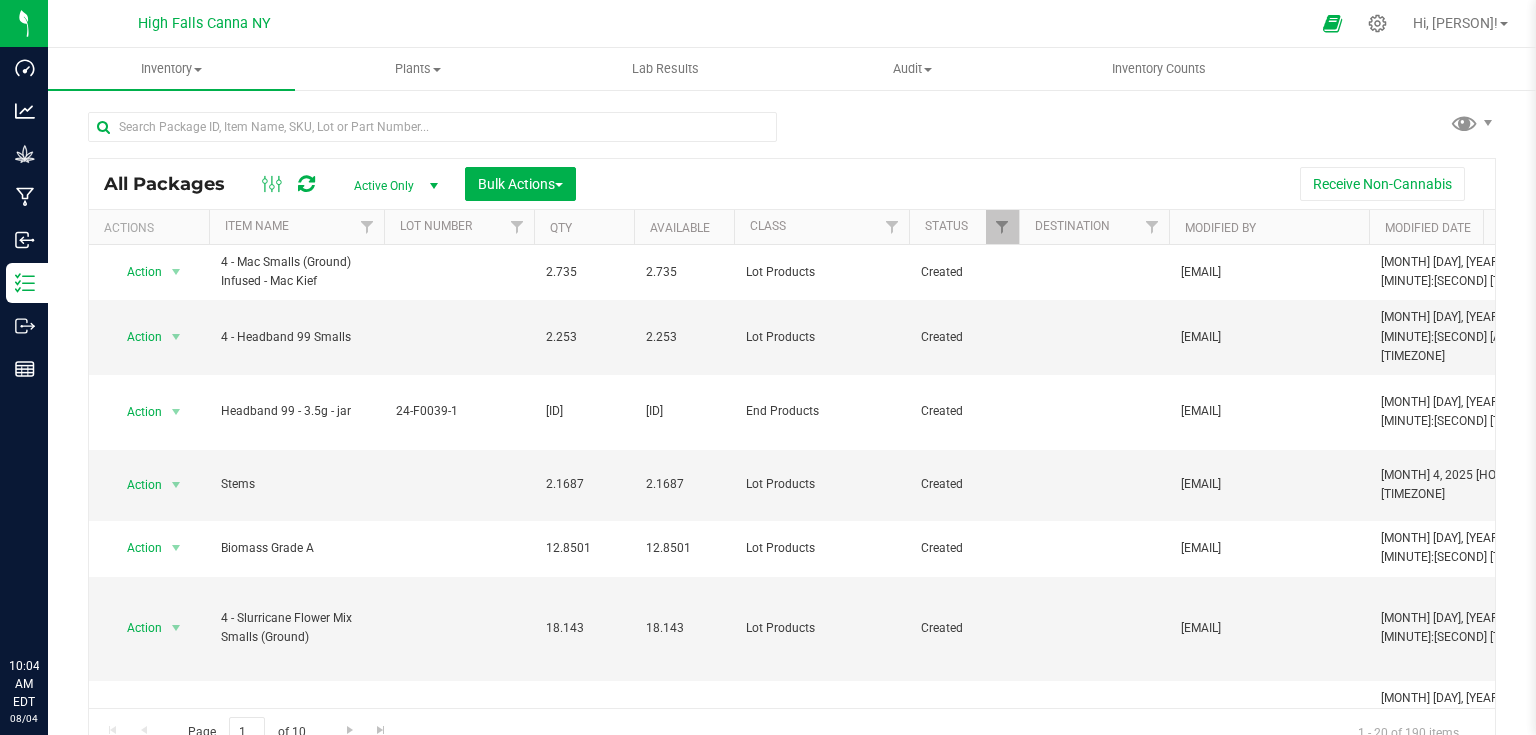 scroll, scrollTop: 0, scrollLeft: 0, axis: both 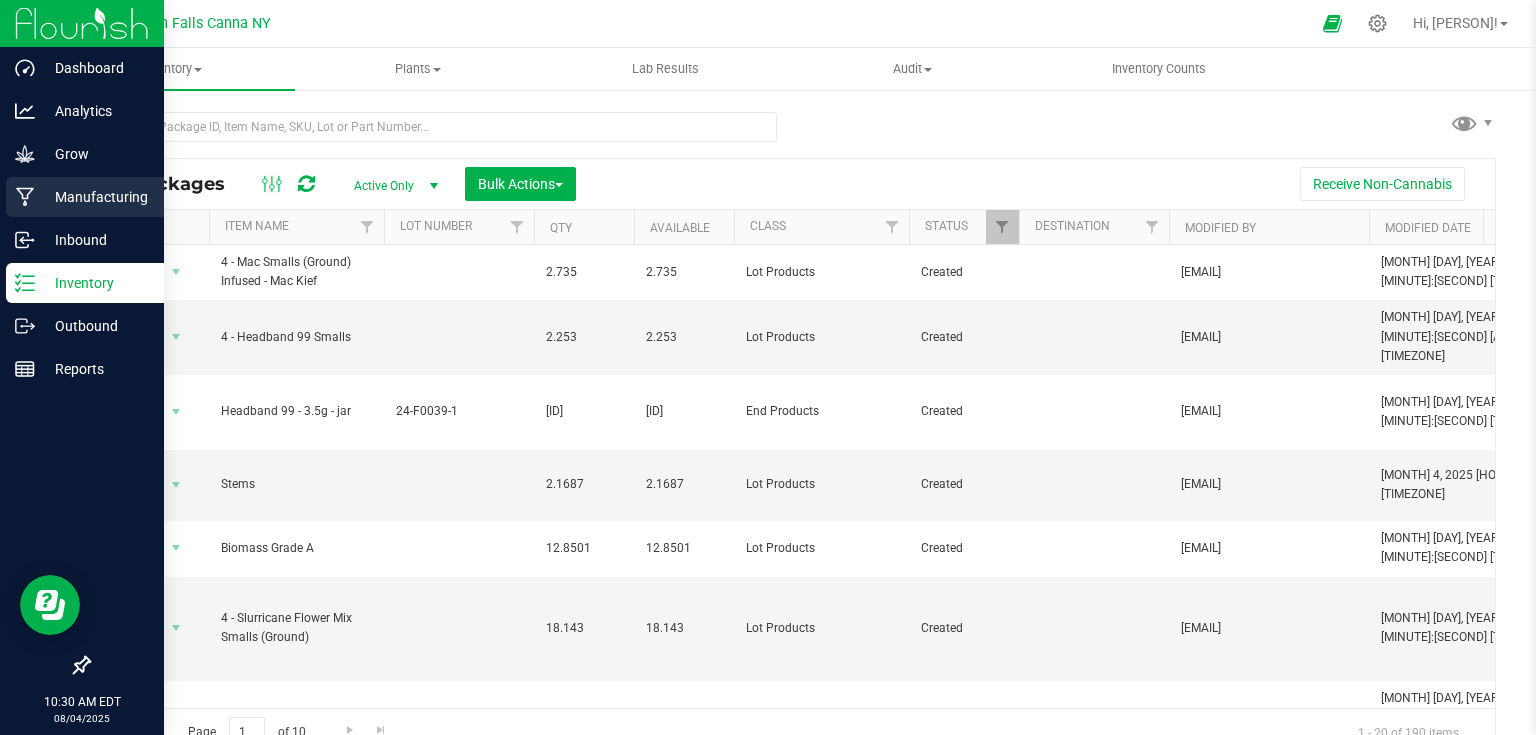 click on "Manufacturing" at bounding box center (85, 197) 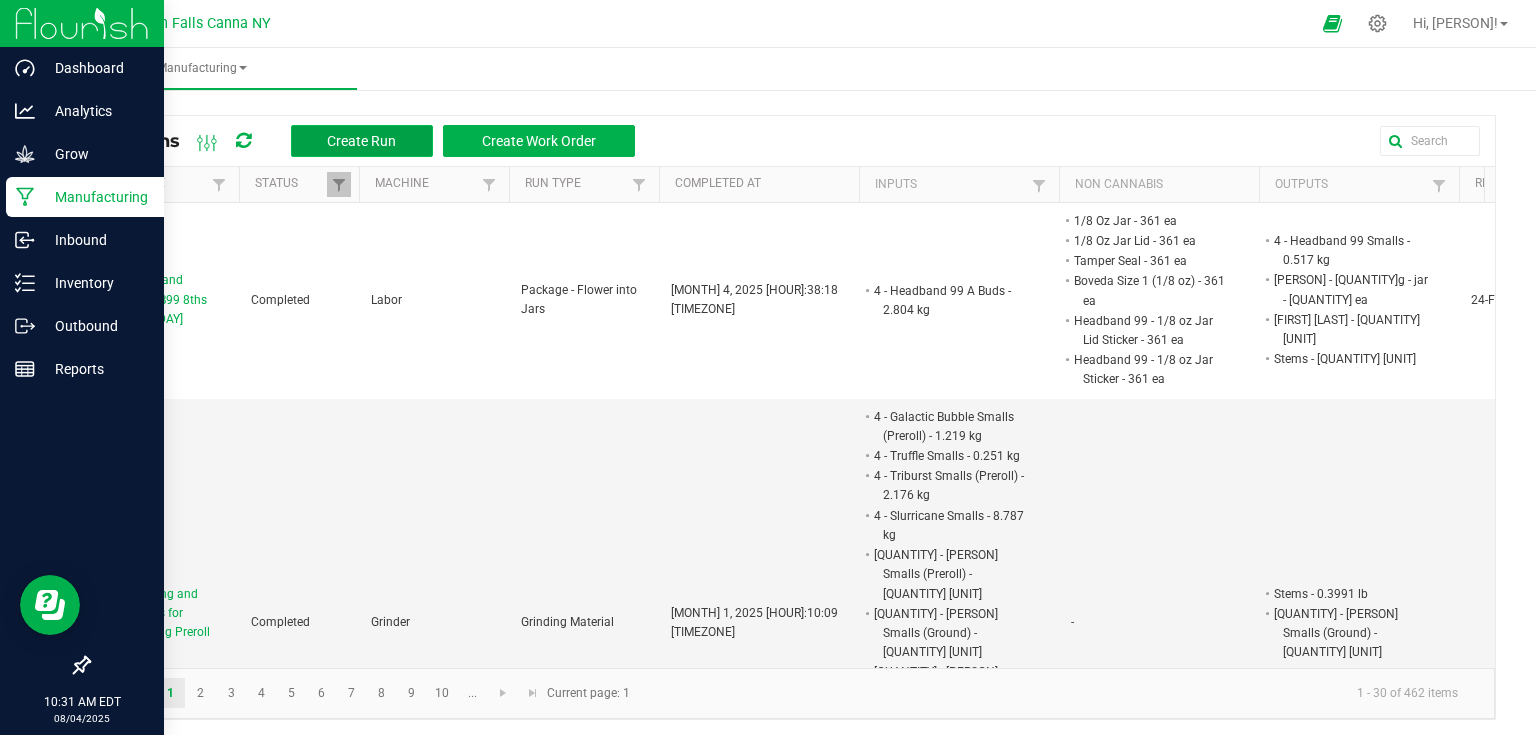 click on "Create Run" at bounding box center (362, 141) 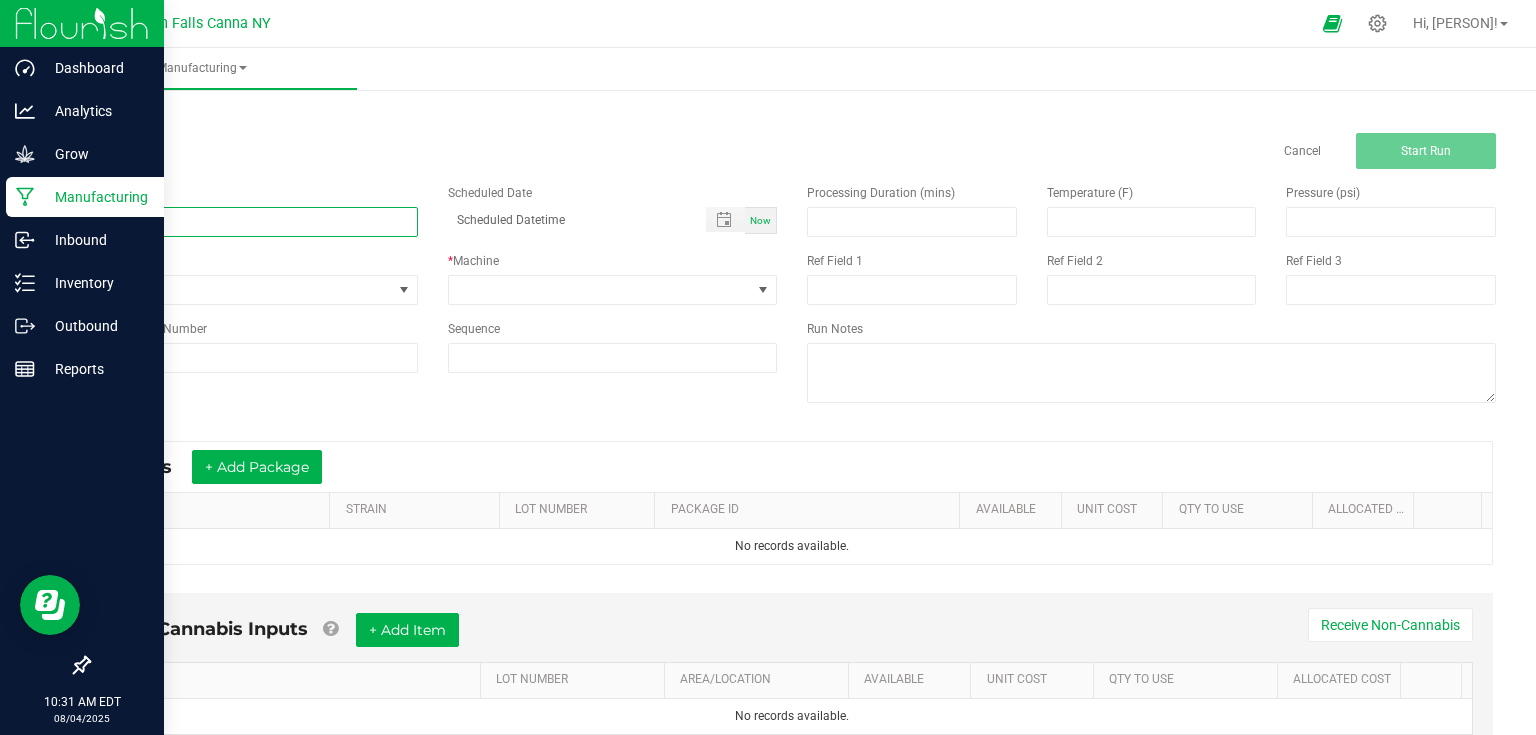 click at bounding box center (253, 222) 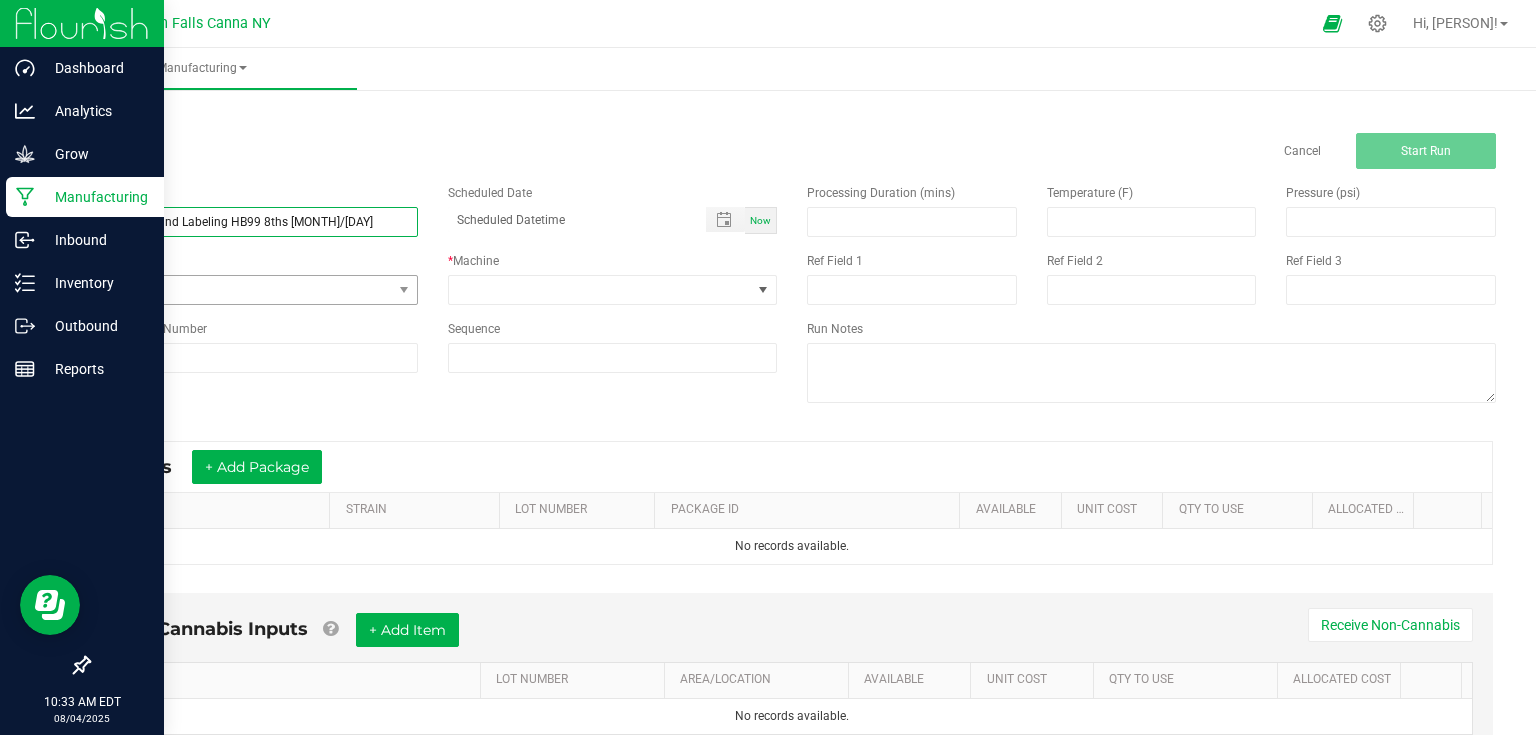 type on "Packaging and Labeling HB99 8ths [MONTH]/[DAY]" 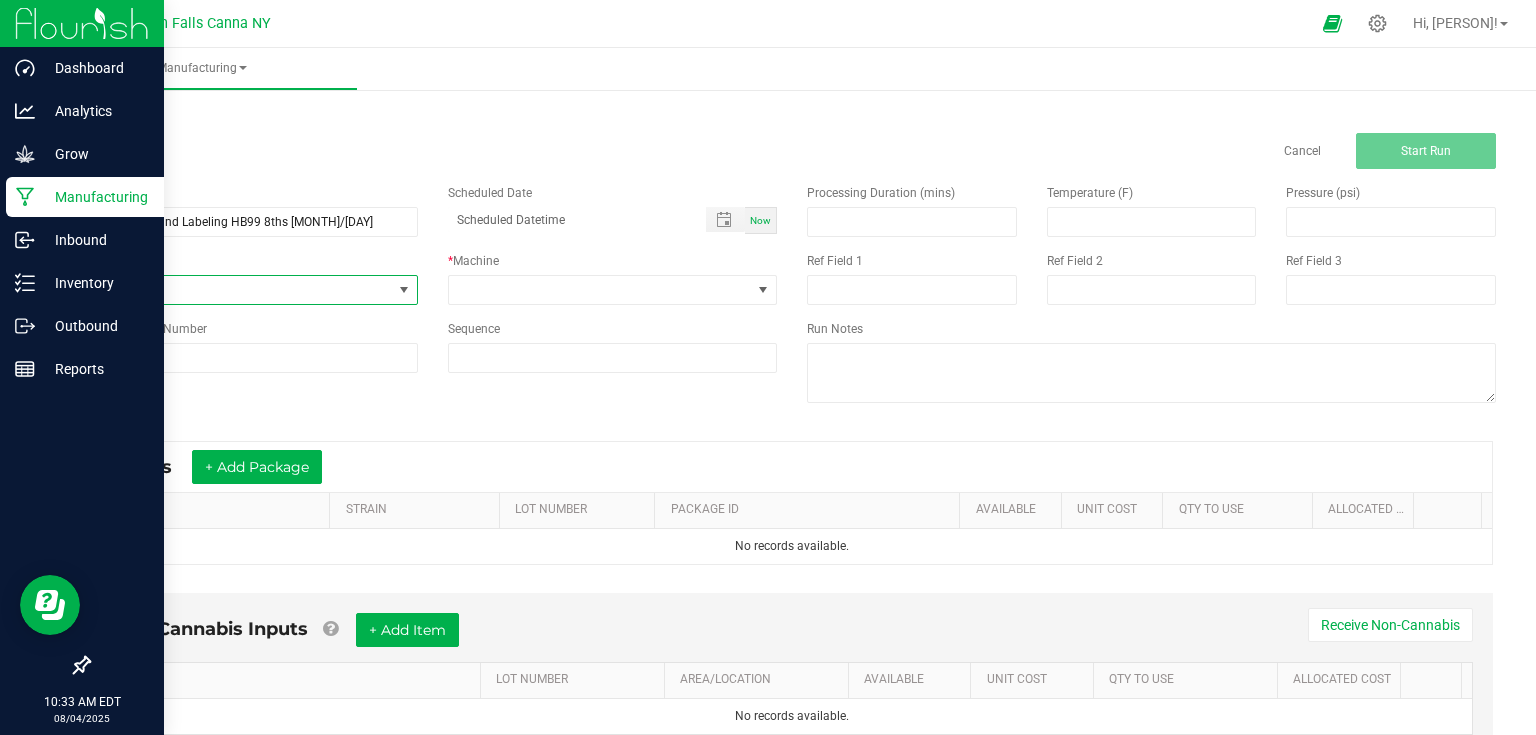 click on "None" at bounding box center (240, 290) 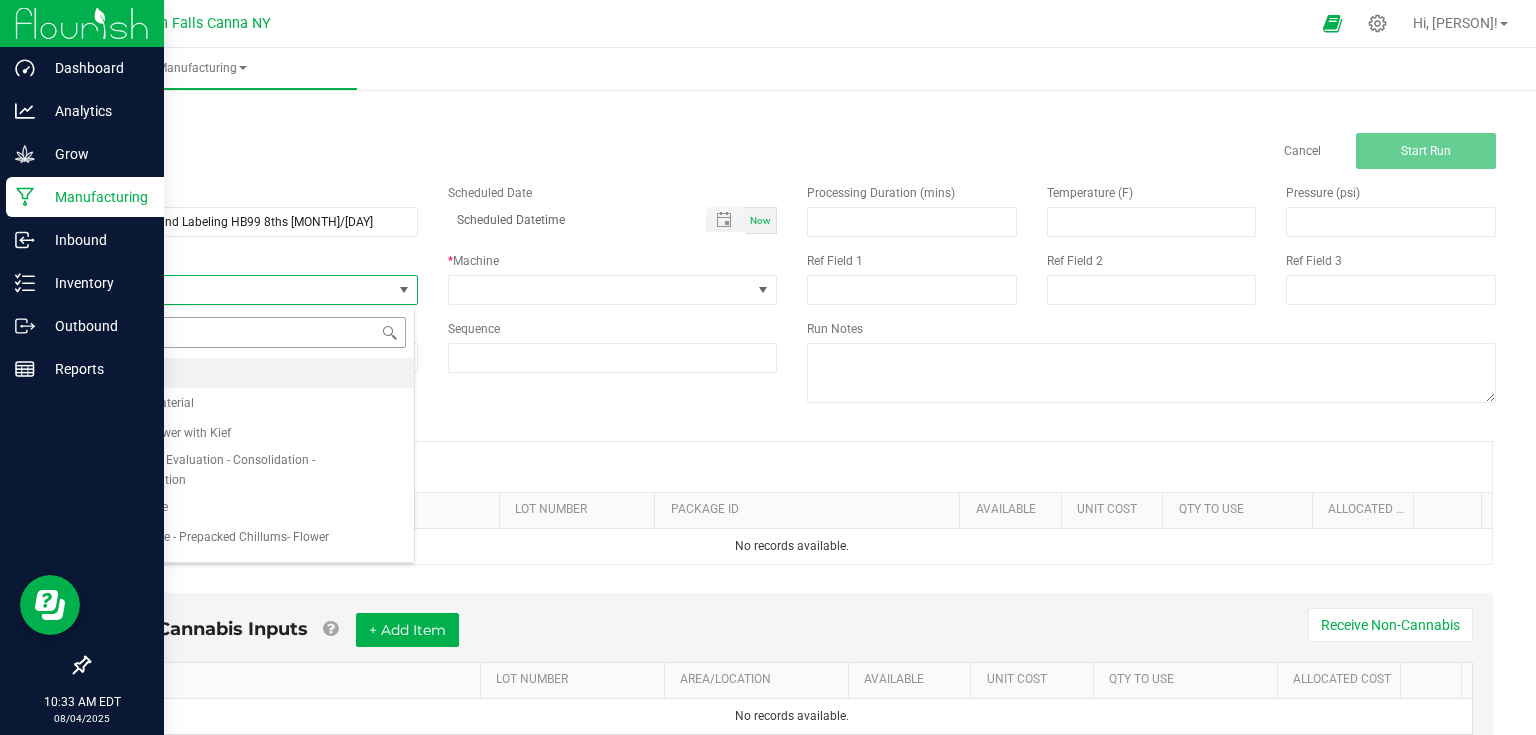 scroll, scrollTop: 99970, scrollLeft: 99673, axis: both 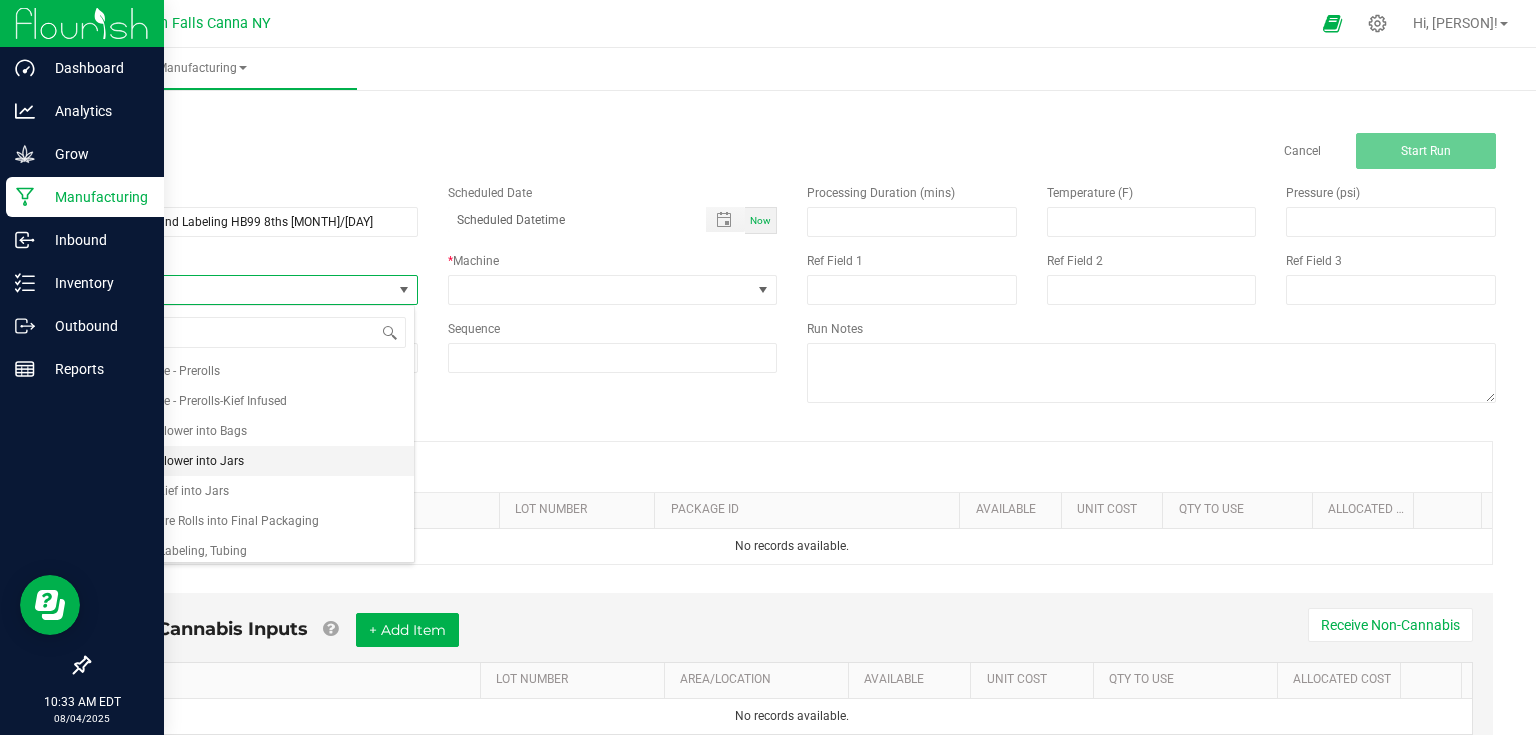 click on "Package - Flower into Jars" at bounding box center [172, 461] 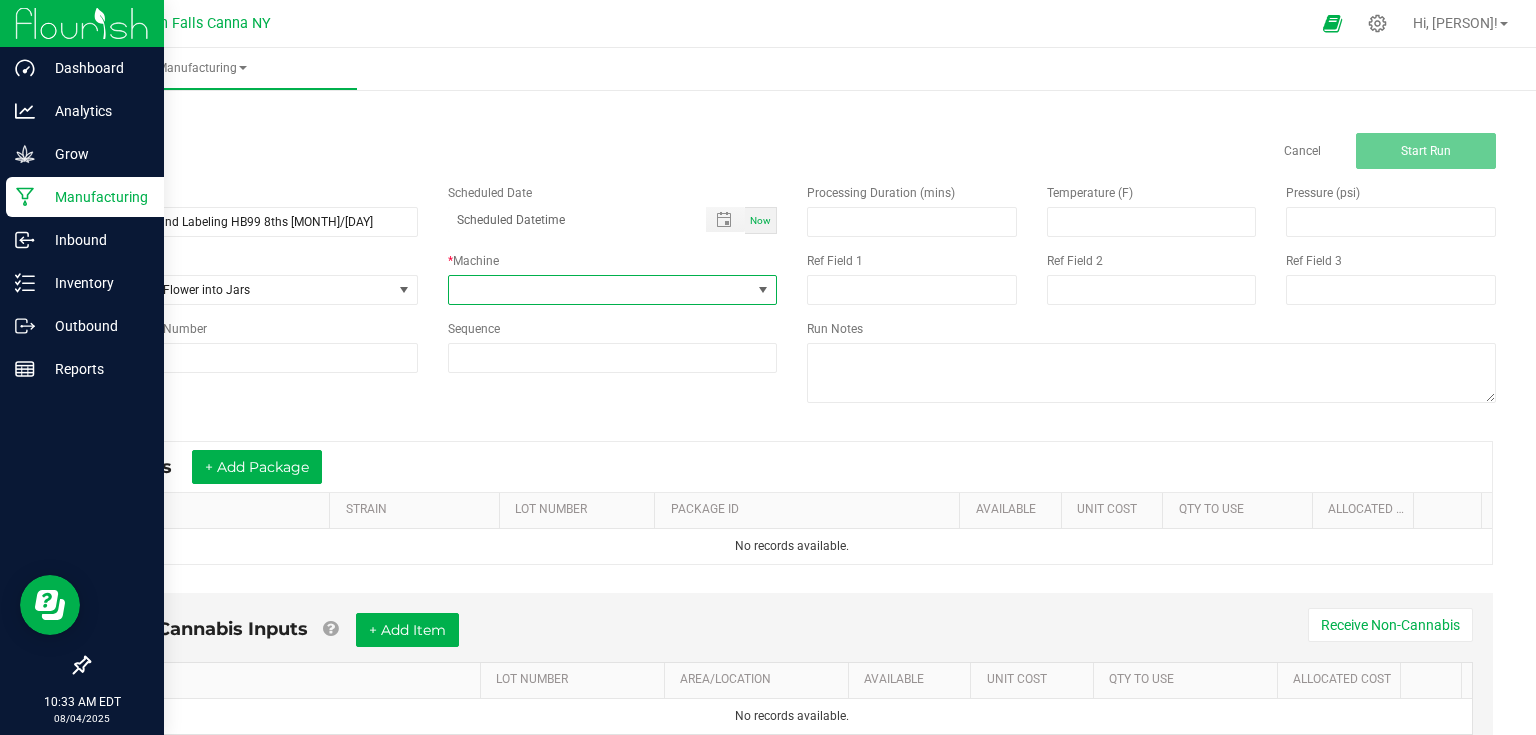 click at bounding box center [600, 290] 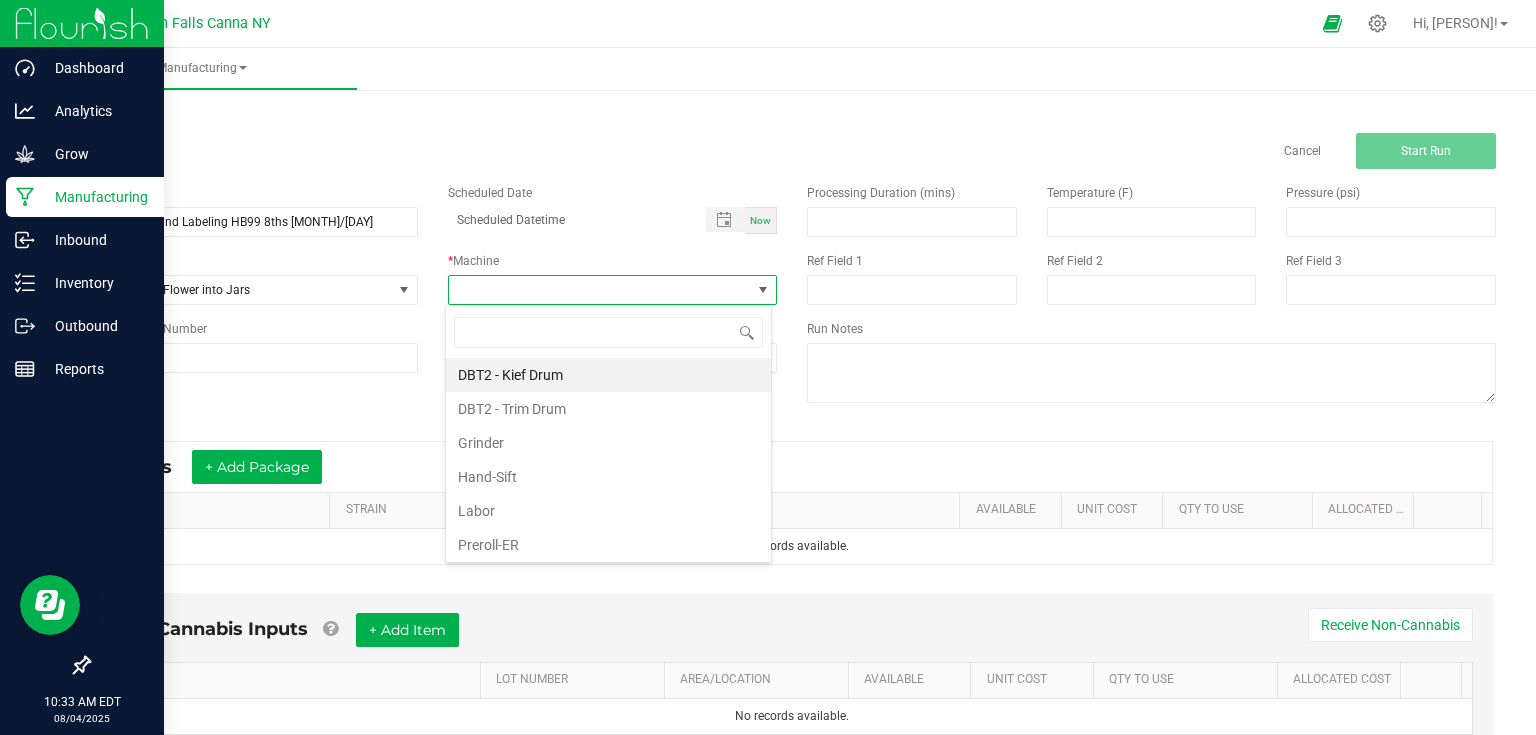 scroll, scrollTop: 99970, scrollLeft: 99673, axis: both 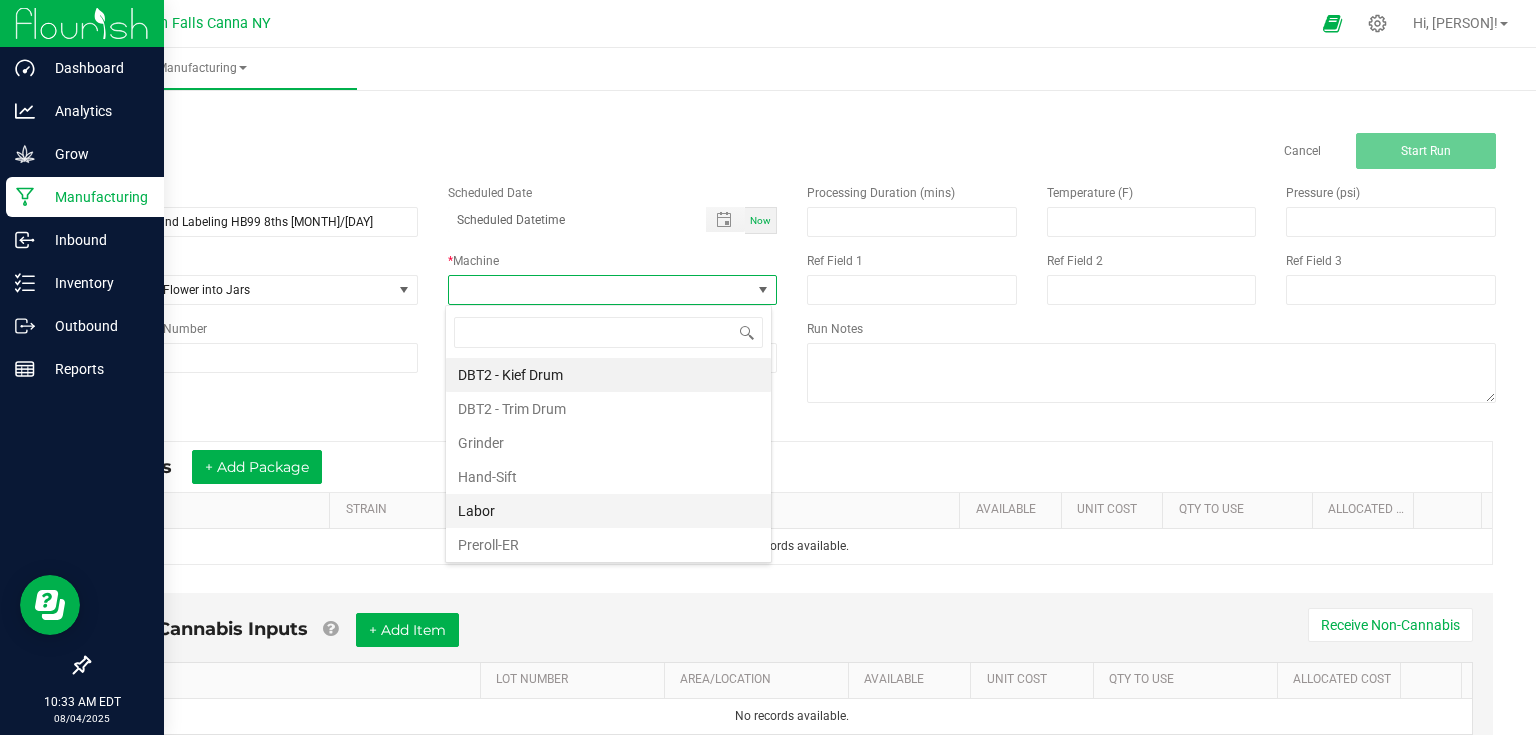 click on "Labor" at bounding box center [608, 511] 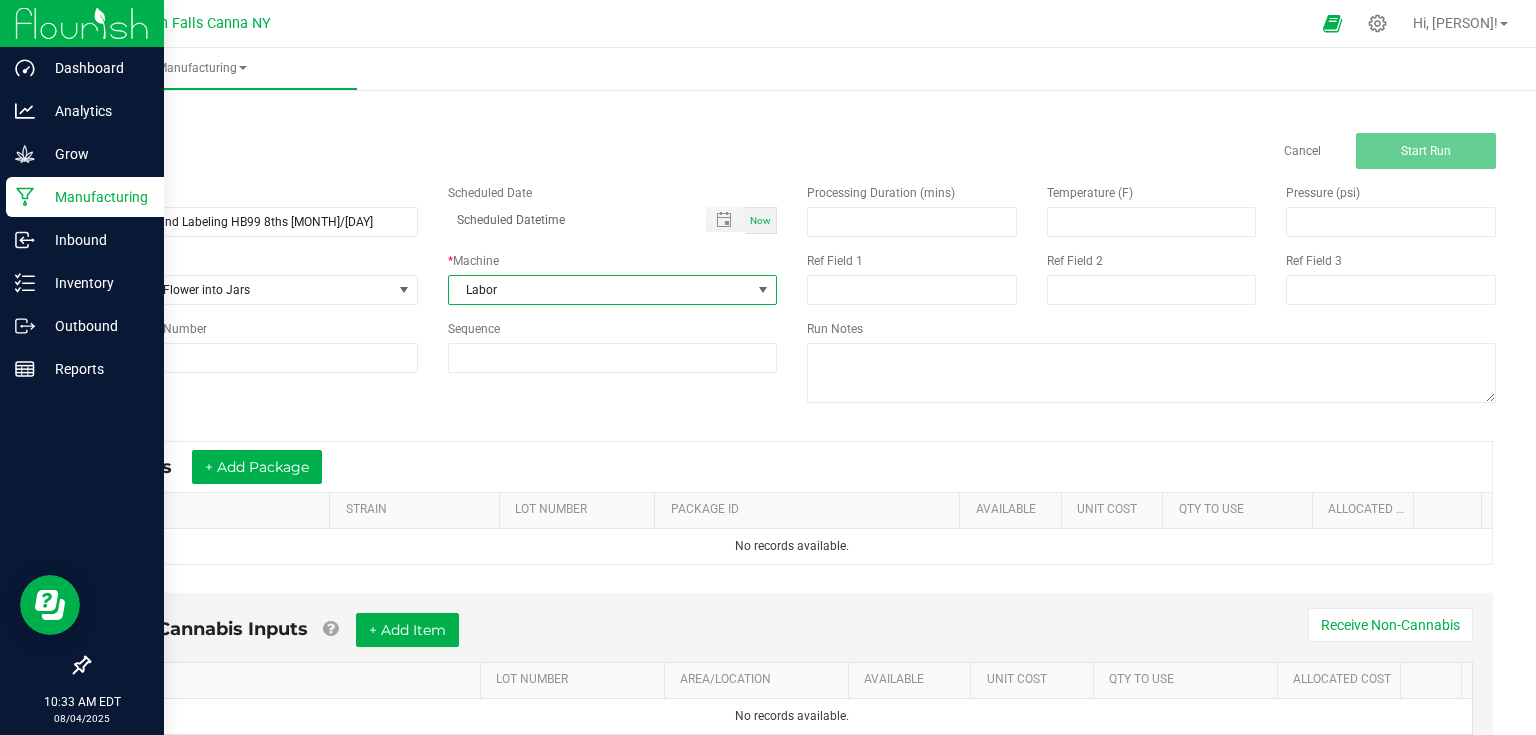 click on "Processing Duration (mins)   Temperature (F)   Pressure (psi)   Ref Field 1   Ref Field 2   Ref Field 3   Run Notes" at bounding box center [1151, 296] 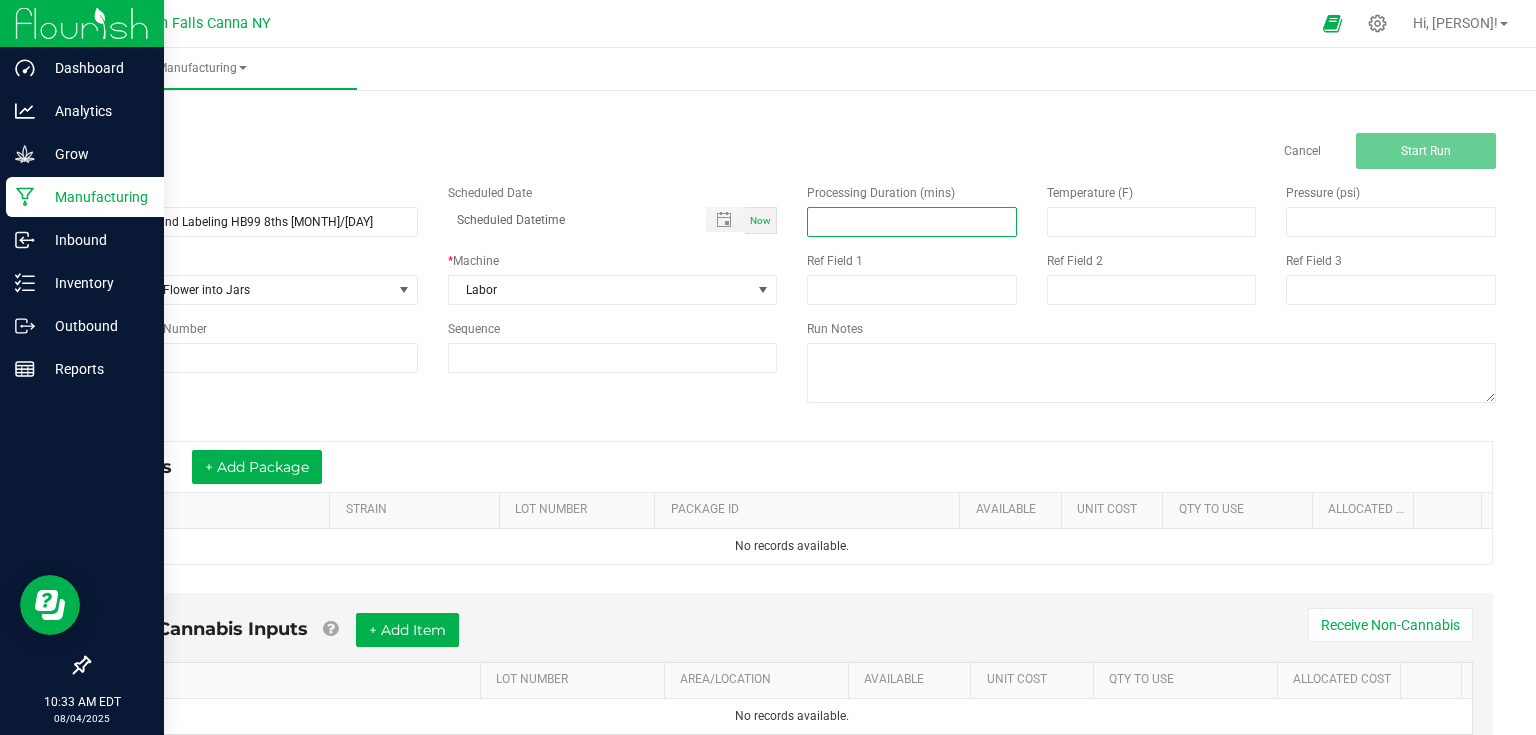 click at bounding box center [912, 222] 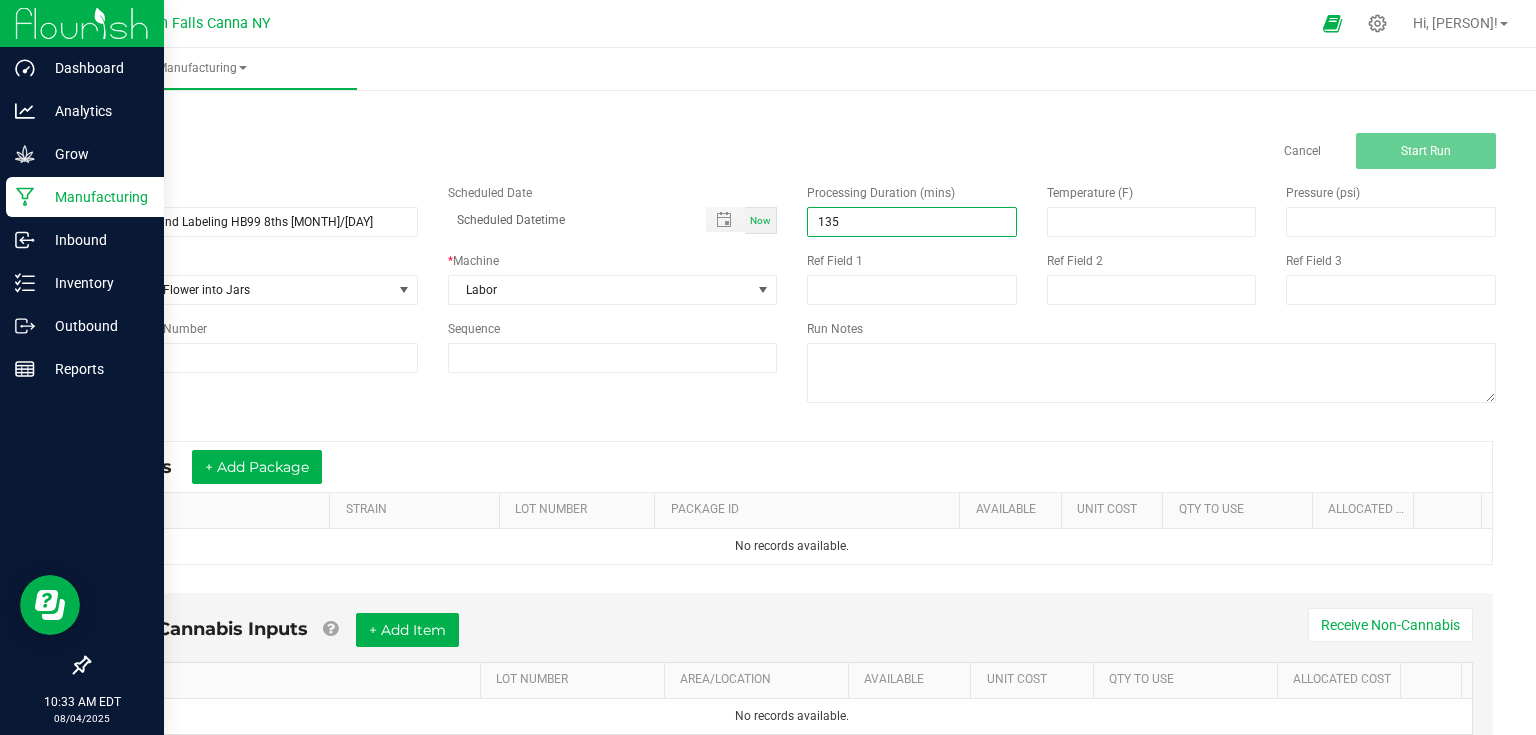 type on "135.00" 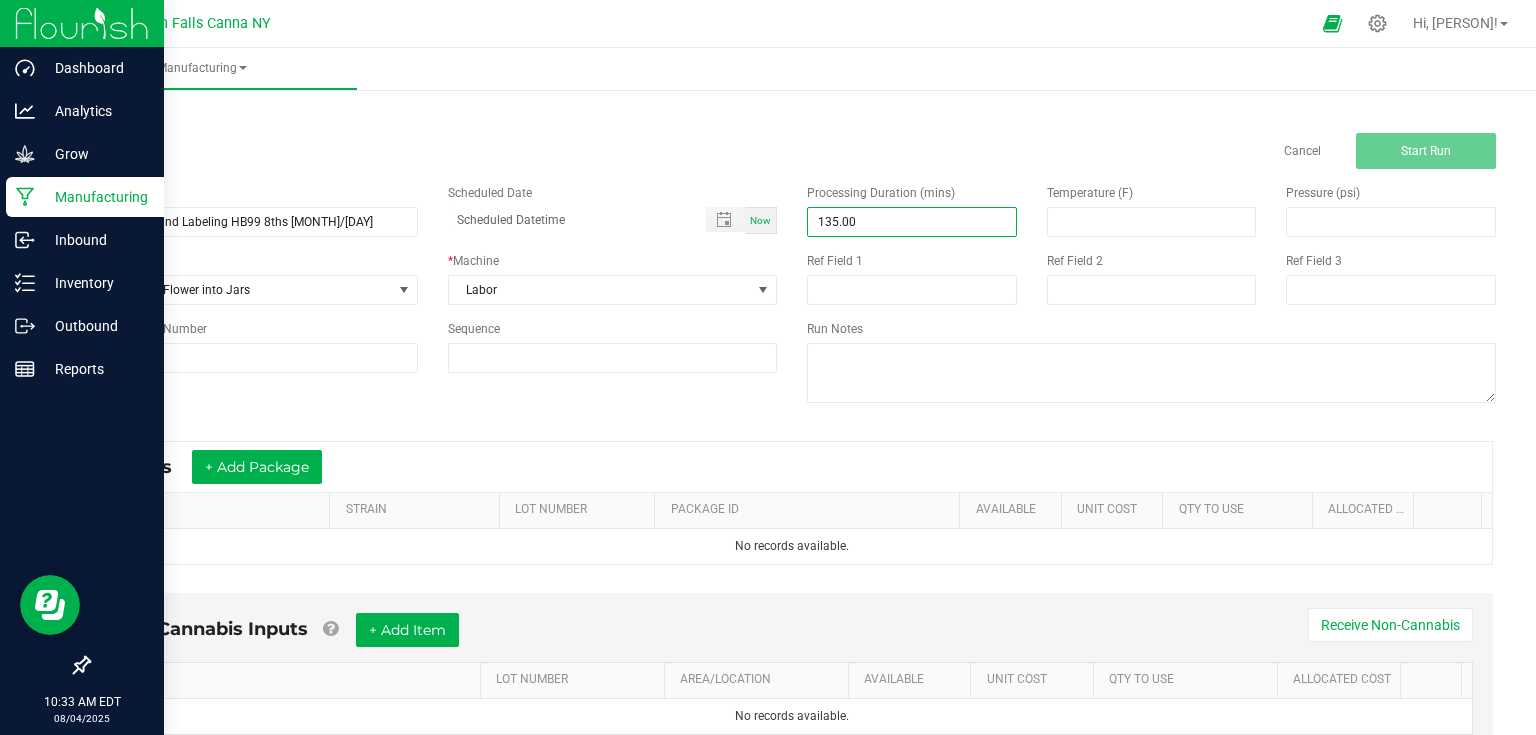 click on "Name  Packaging and Labeling HB99 8ths 8/4  Scheduled Date  Now  Run Type  Package - Flower into Jars  *   Machine  Labor  Reference Lot Number   Sequence   Processing Duration (mins)  135.00  Temperature (F)   Pressure (psi)   Ref Field 1   Ref Field 2   Ref Field 3   Run Notes" at bounding box center [792, 296] 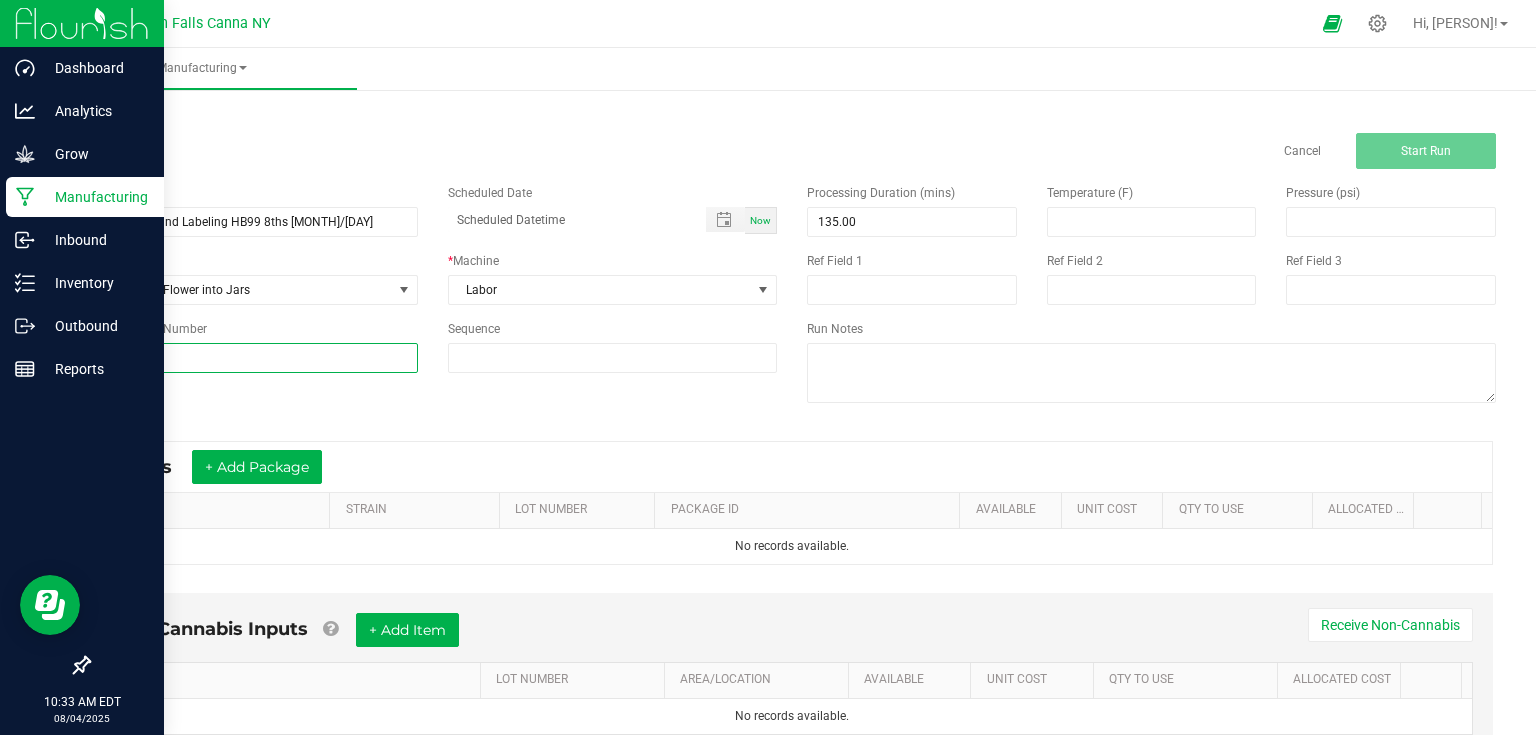 click at bounding box center [253, 358] 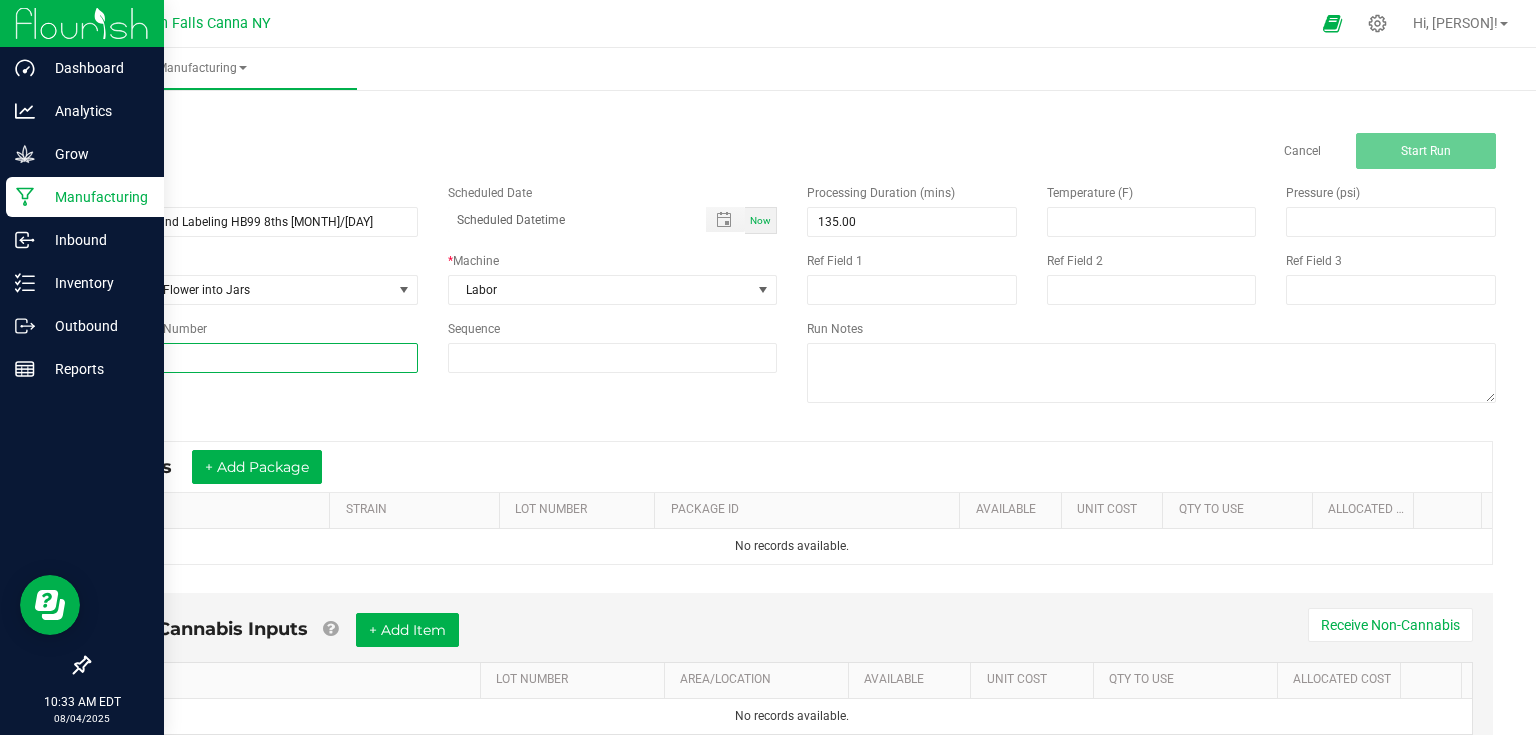 type on "24-F0039-1" 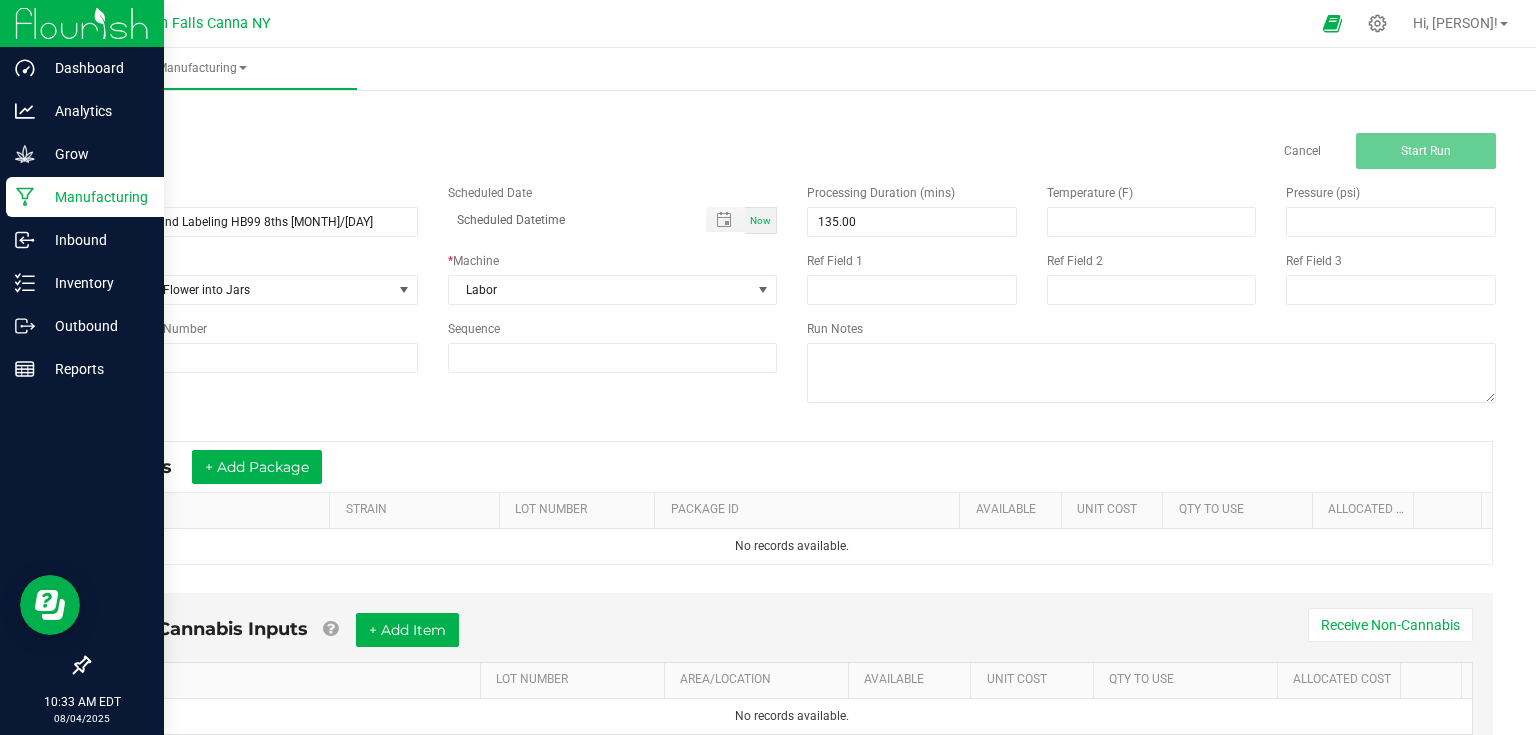 click on "*    Inputs    + Add Package  ITEM STRAIN LOT NUMBER PACKAGE ID AVAILABLE Unit Cost QTY TO USE Allocated Cost  No records available." at bounding box center [792, 503] 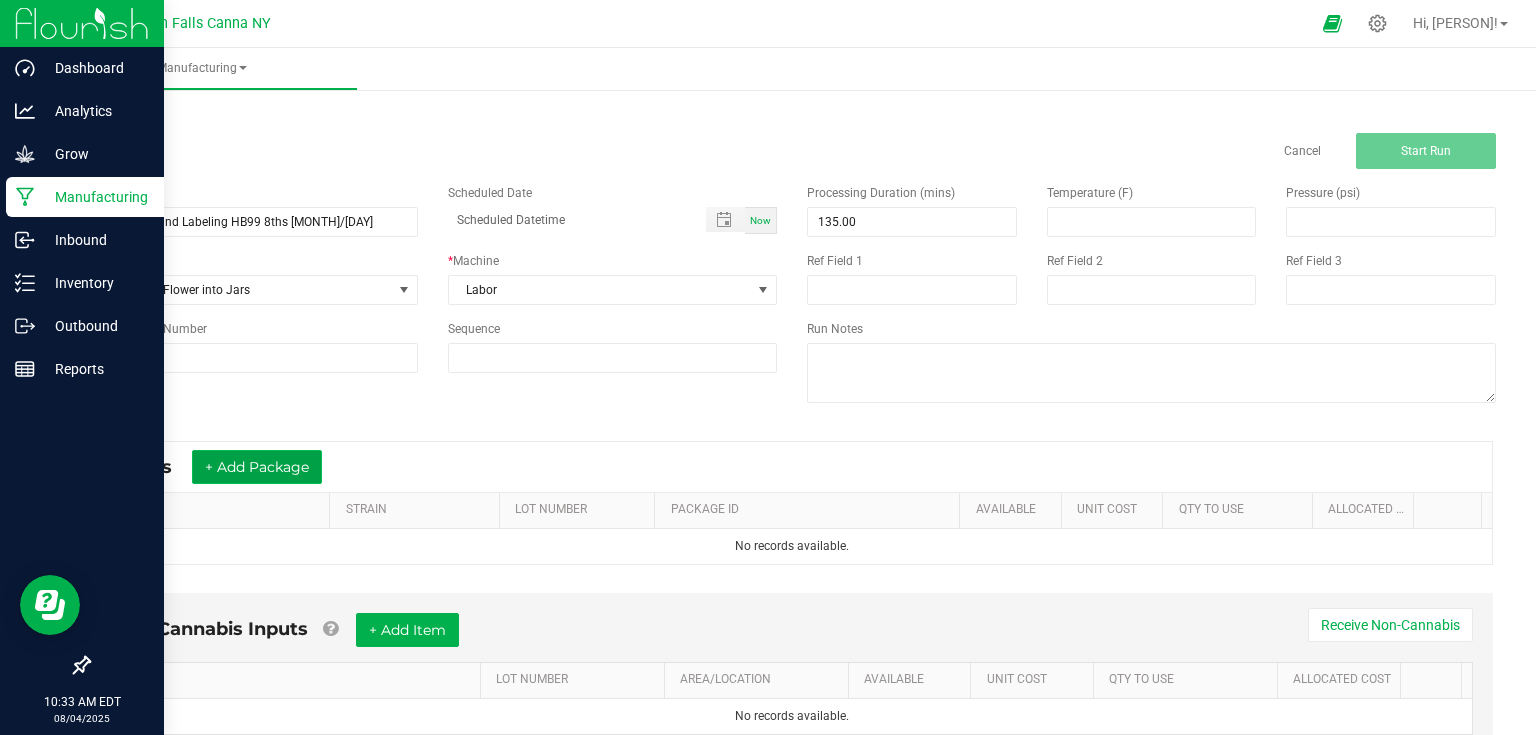 click on "+ Add Package" at bounding box center [257, 467] 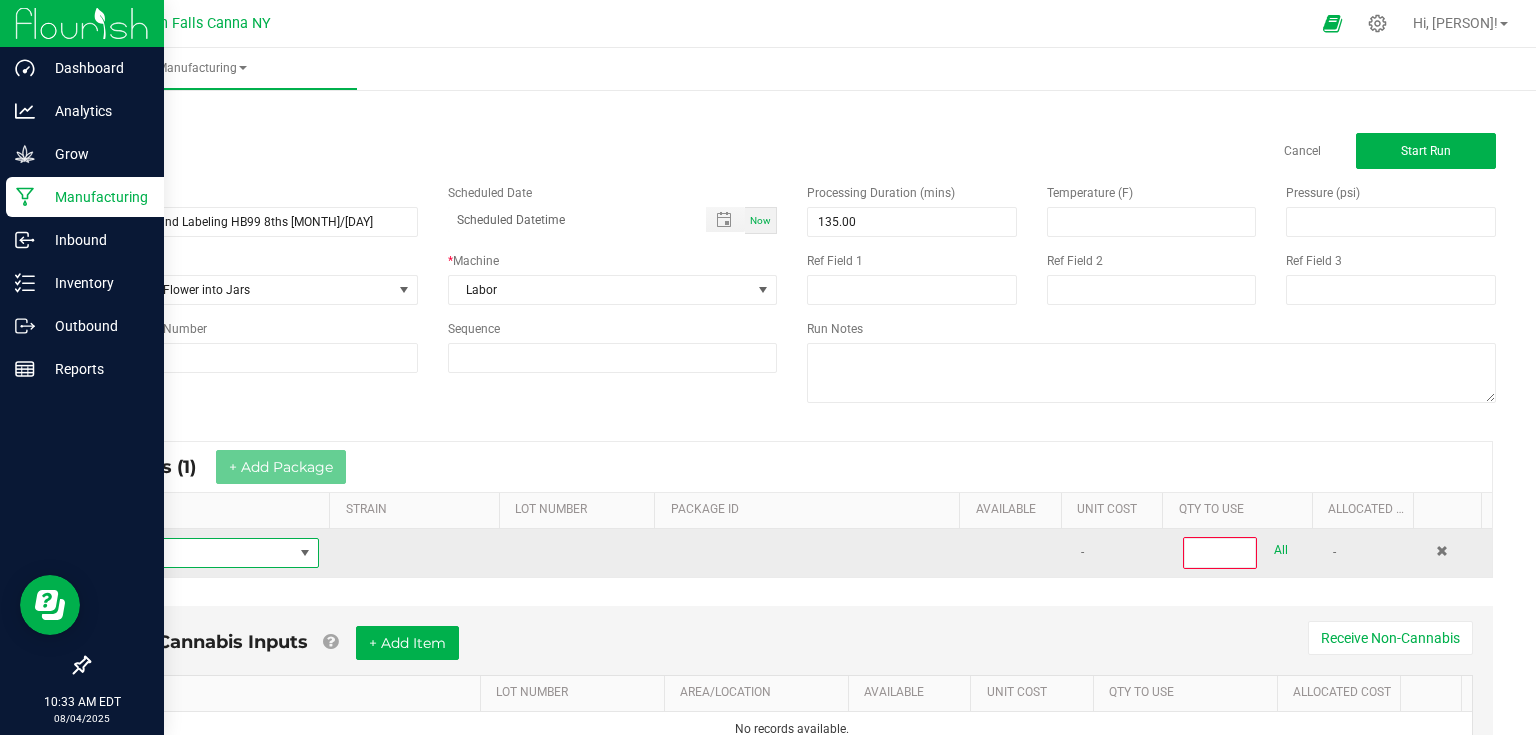 click at bounding box center [199, 553] 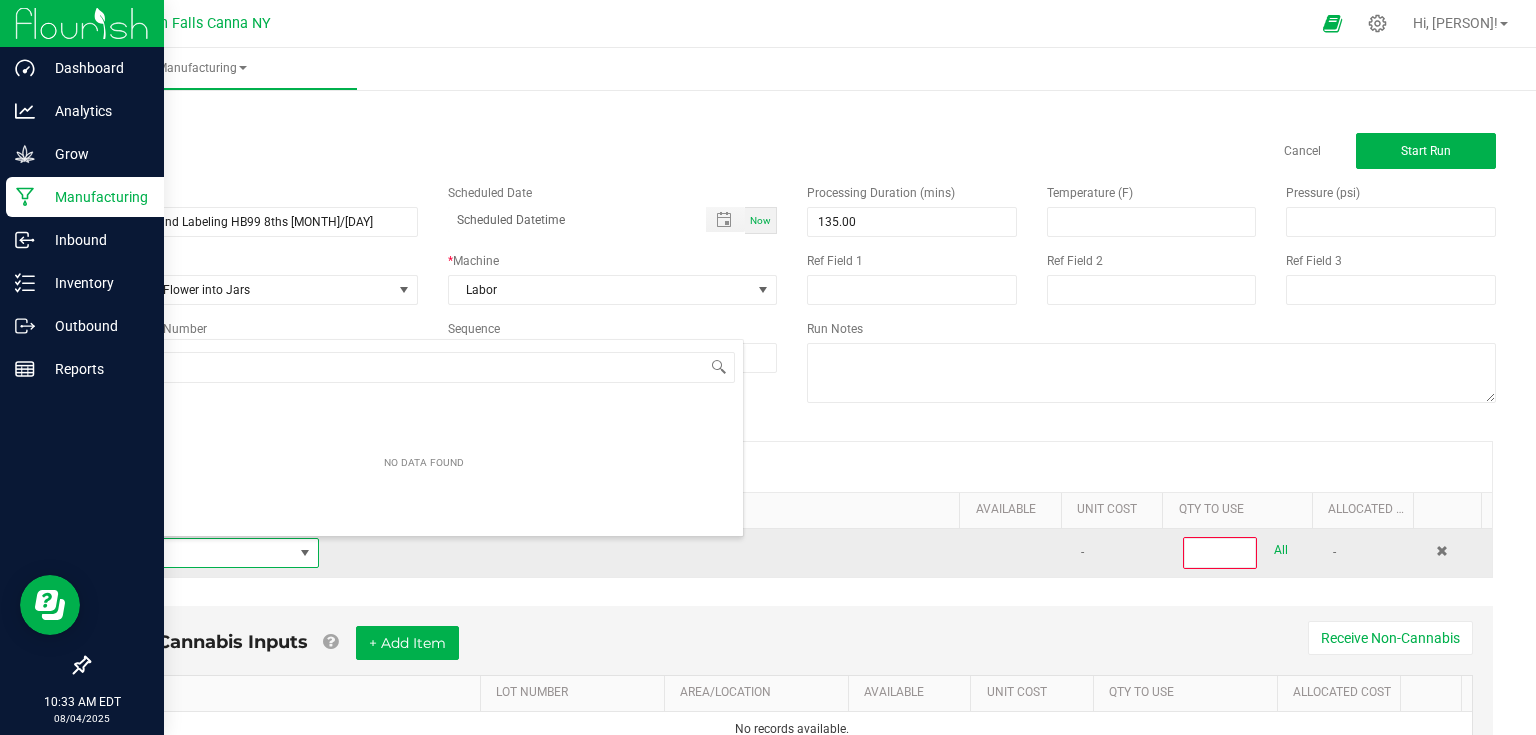 scroll, scrollTop: 99970, scrollLeft: 99788, axis: both 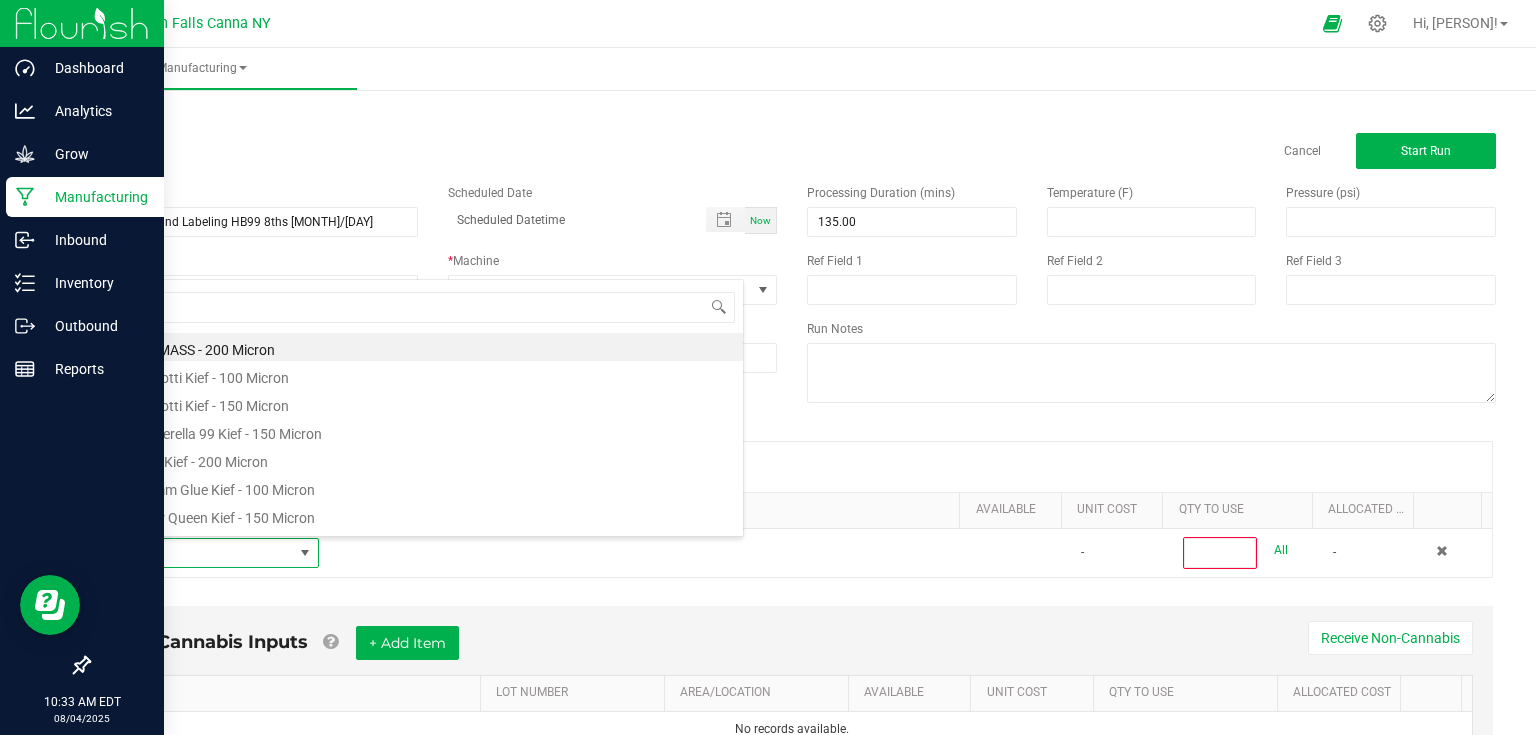 click on "Name  Packaging and Labeling HB99 8ths 8/4  Scheduled Date  Now  Run Type  Package - Flower into Jars  *   Machine  Labor  Reference Lot Number  24-F0039-1  Sequence   Processing Duration (mins)  135.00  Temperature (F)   Pressure (psi)   Ref Field 1   Ref Field 2   Ref Field 3   Run Notes" at bounding box center [792, 296] 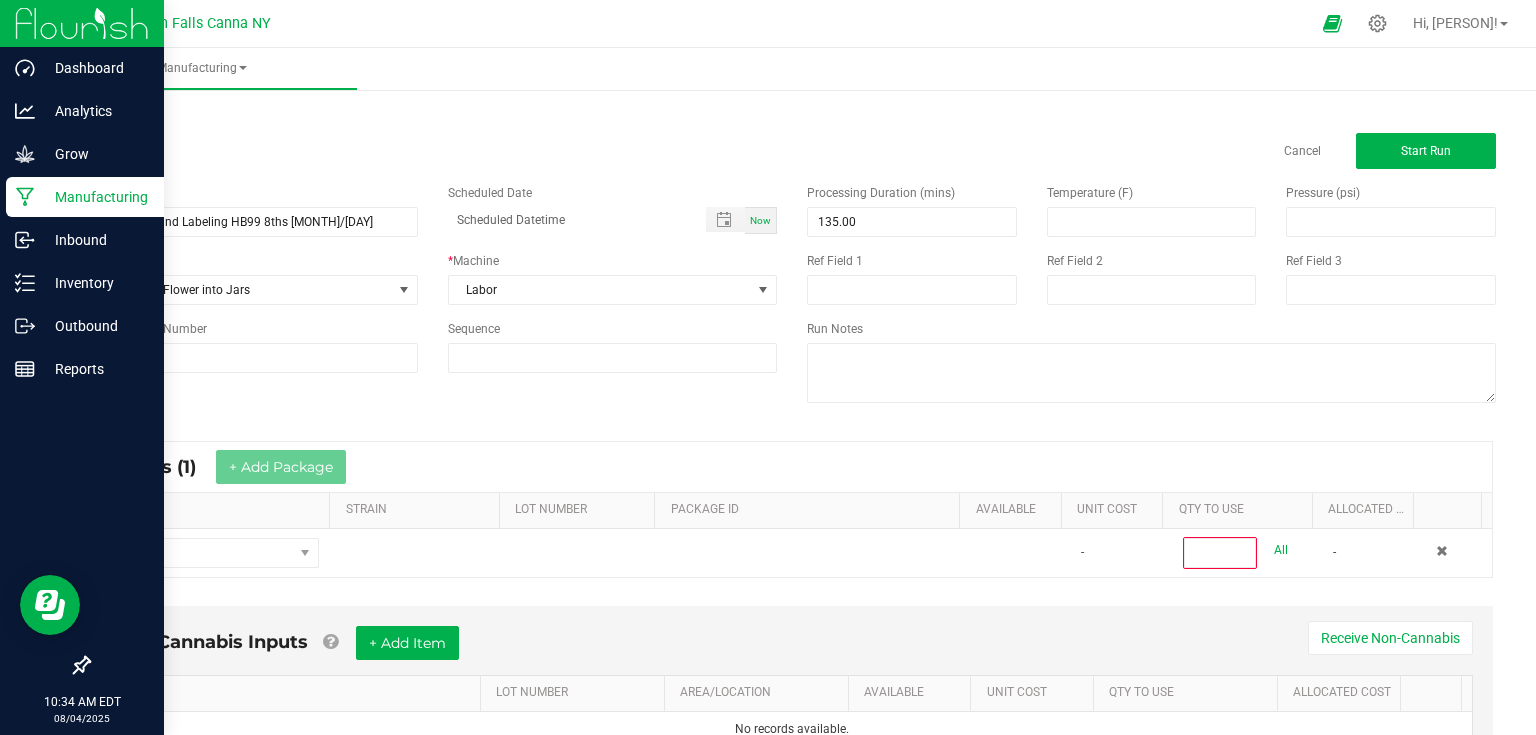 click on "Name  Packaging and Labeling HB99 8ths 8/4  Scheduled Date  Now  Run Type  Package - Flower into Jars  *   Machine  Labor  Reference Lot Number  24-F0039-1  Sequence   Processing Duration (mins)  135.00  Temperature (F)   Pressure (psi)   Ref Field 1   Ref Field 2   Ref Field 3   Run Notes" at bounding box center (792, 296) 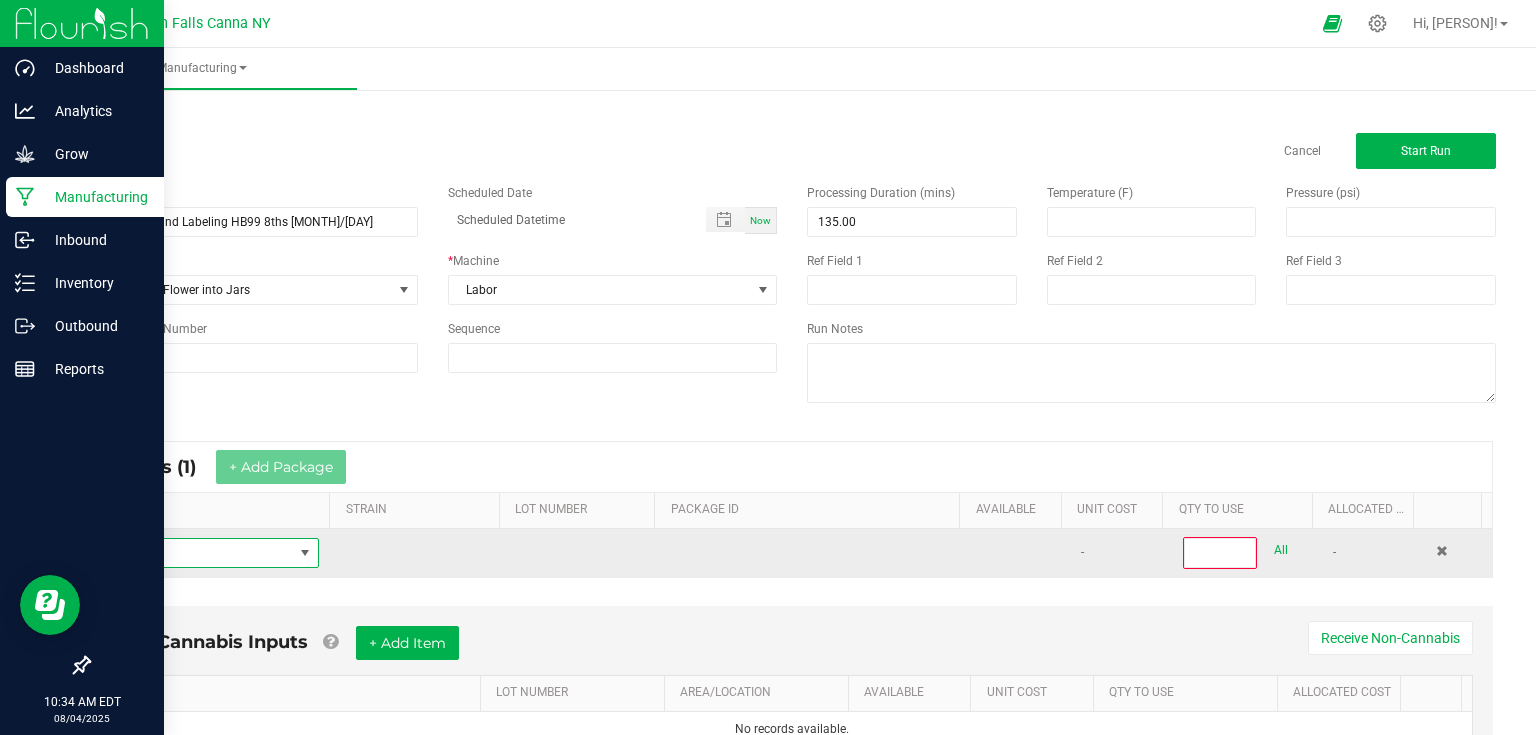 click at bounding box center (305, 553) 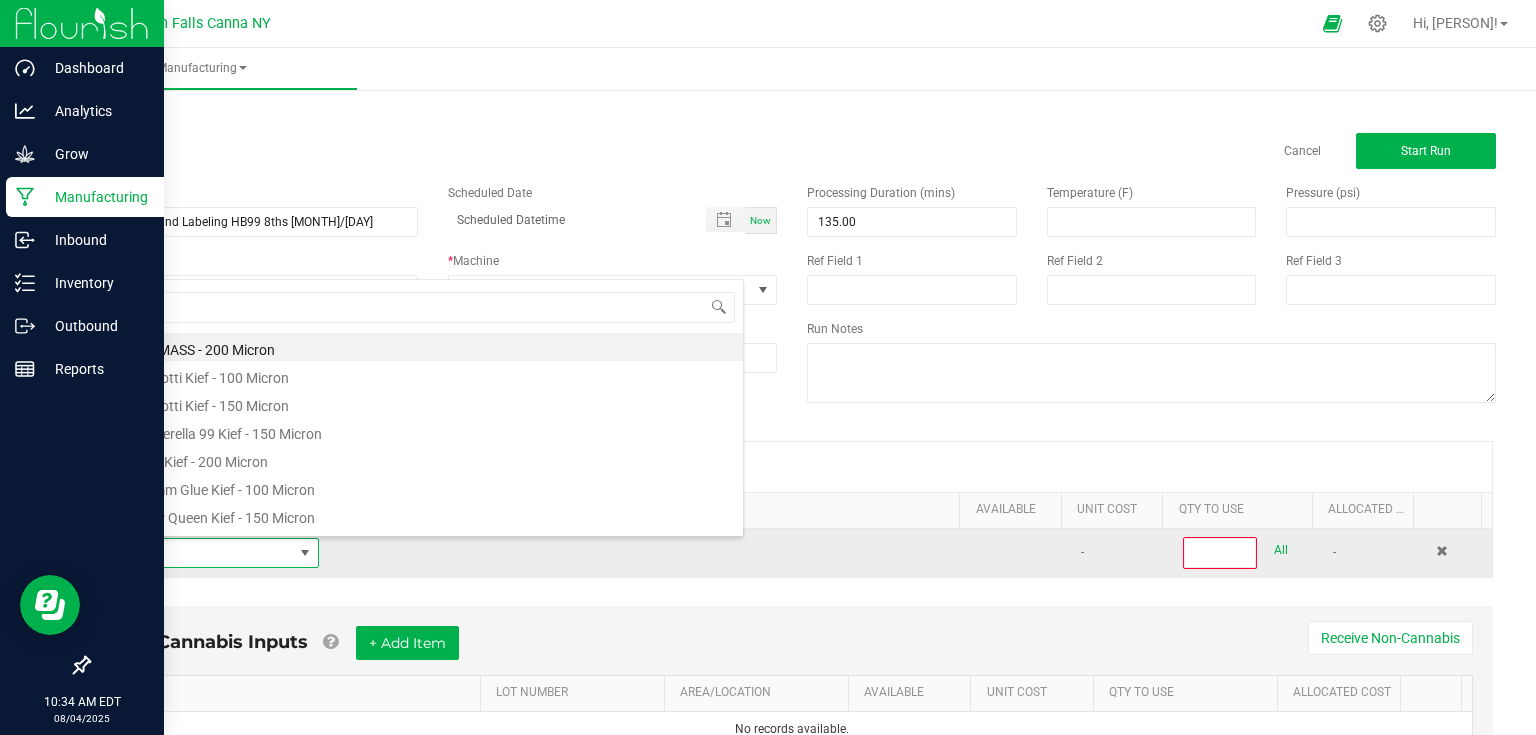 scroll, scrollTop: 99970, scrollLeft: 99788, axis: both 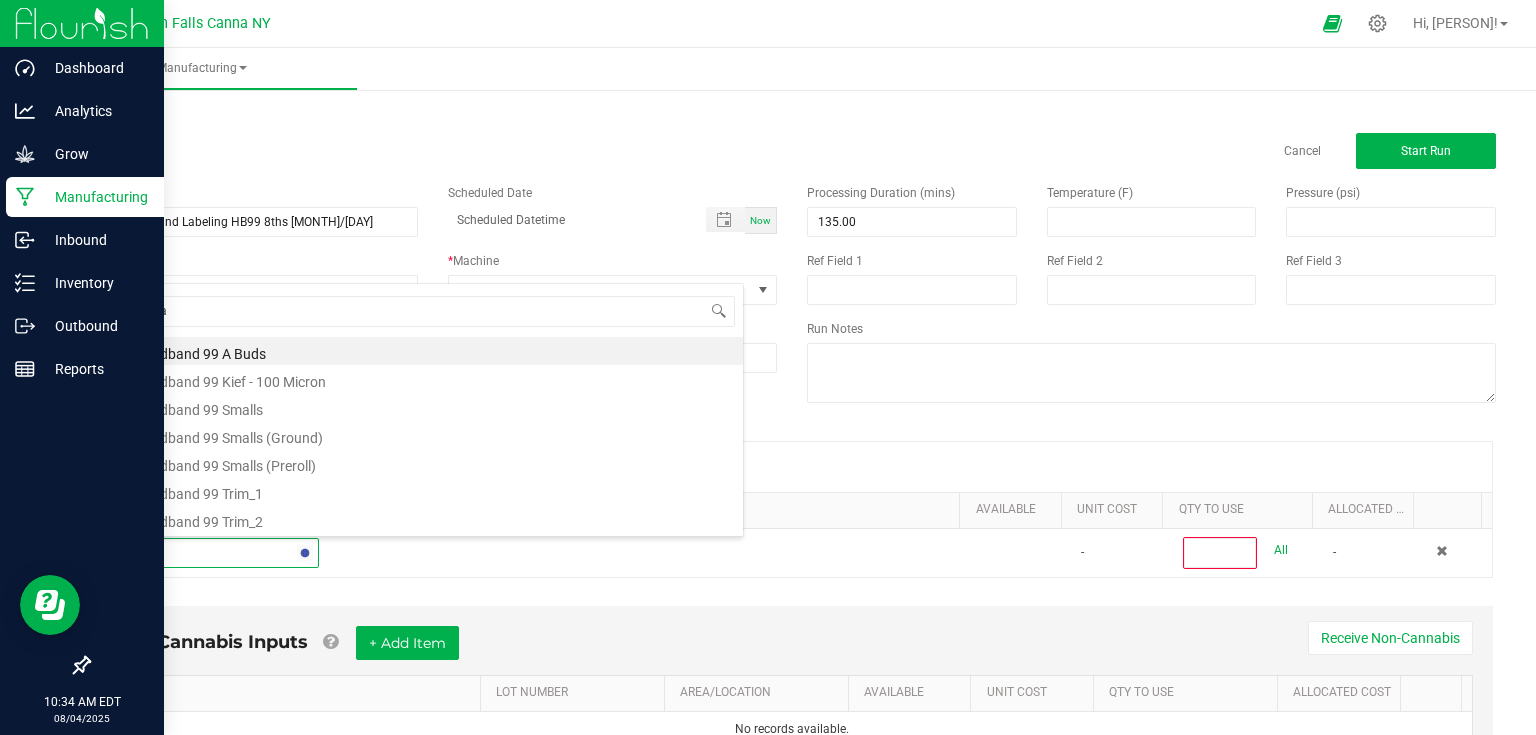 type on "4 - head" 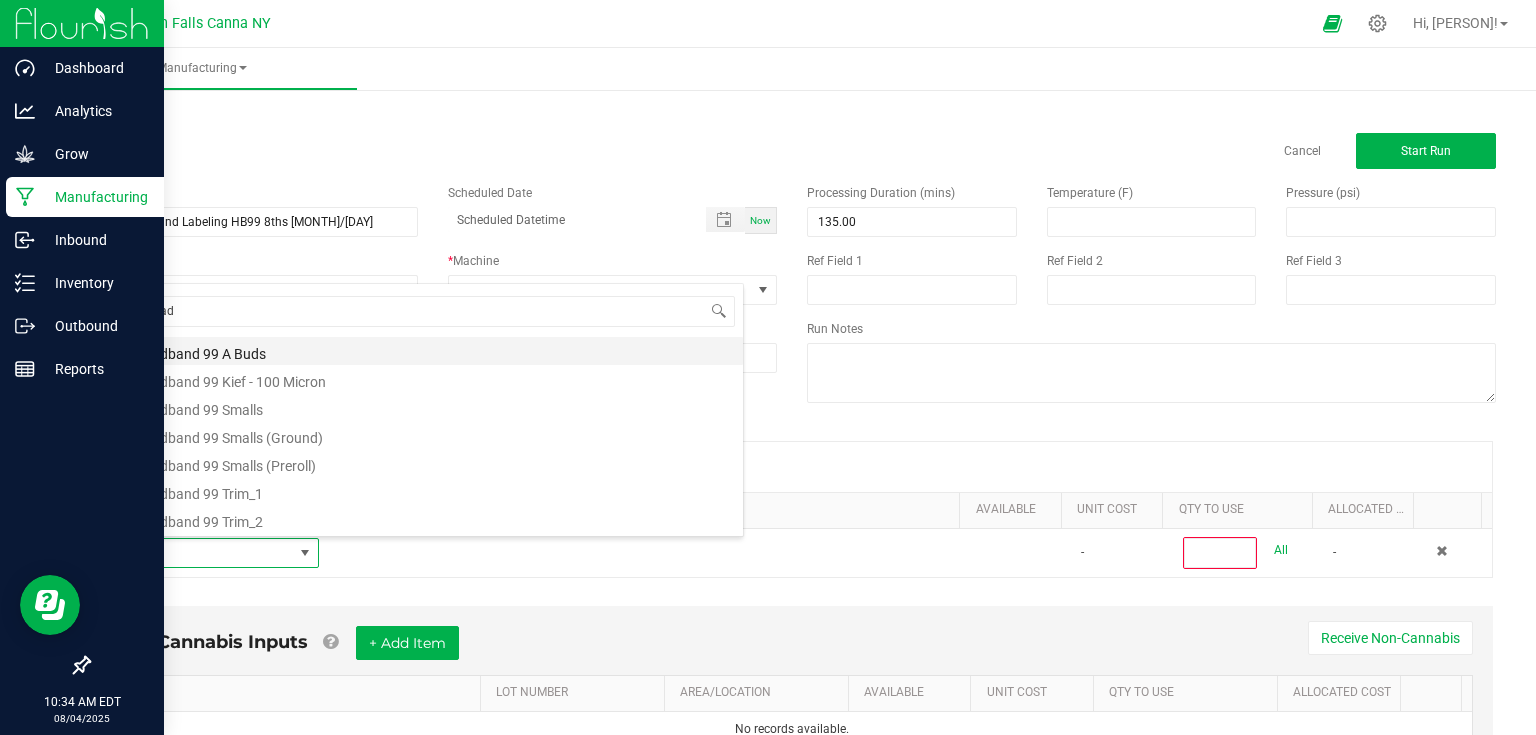 click on "4 - Headband 99 A Buds" at bounding box center [424, 351] 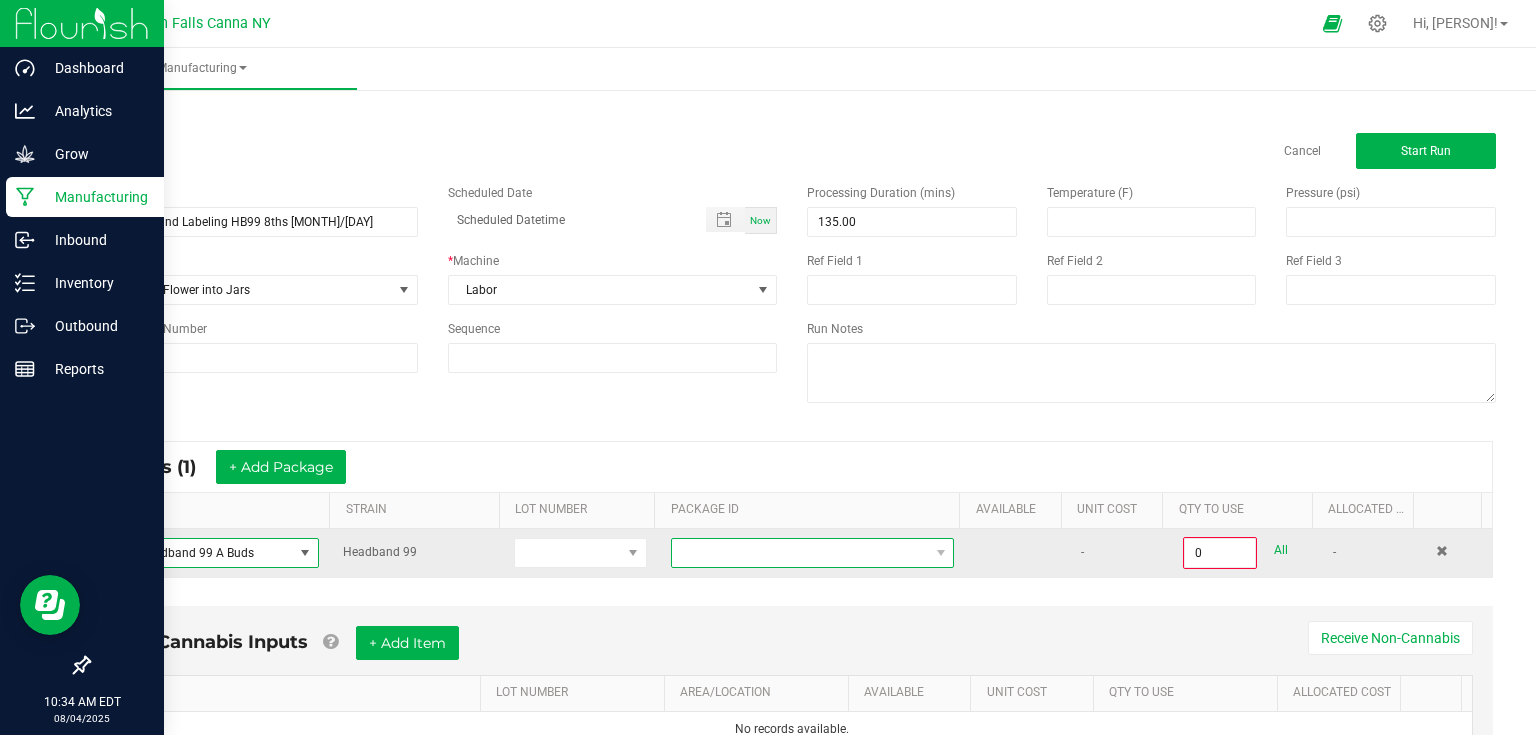 click at bounding box center [800, 553] 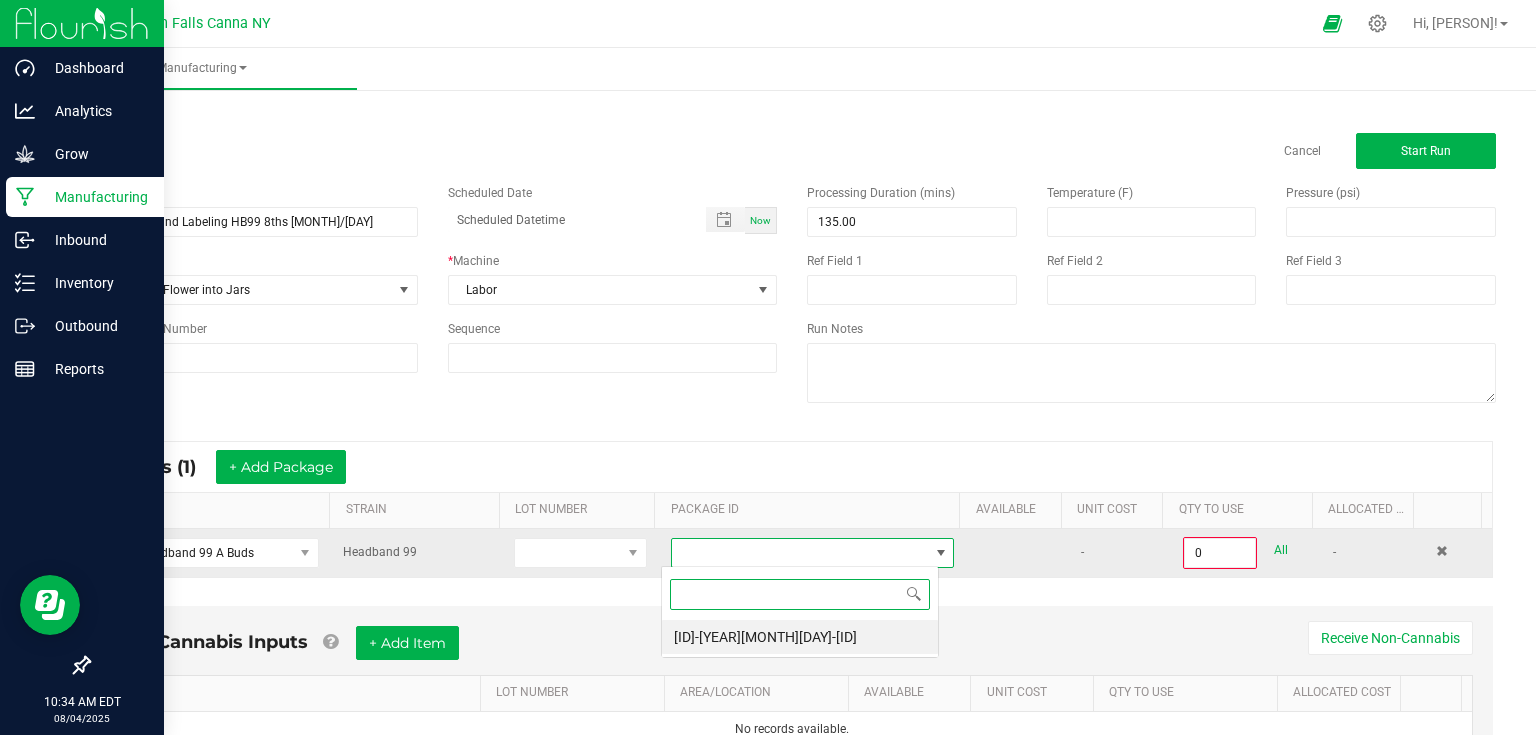 scroll, scrollTop: 99970, scrollLeft: 99721, axis: both 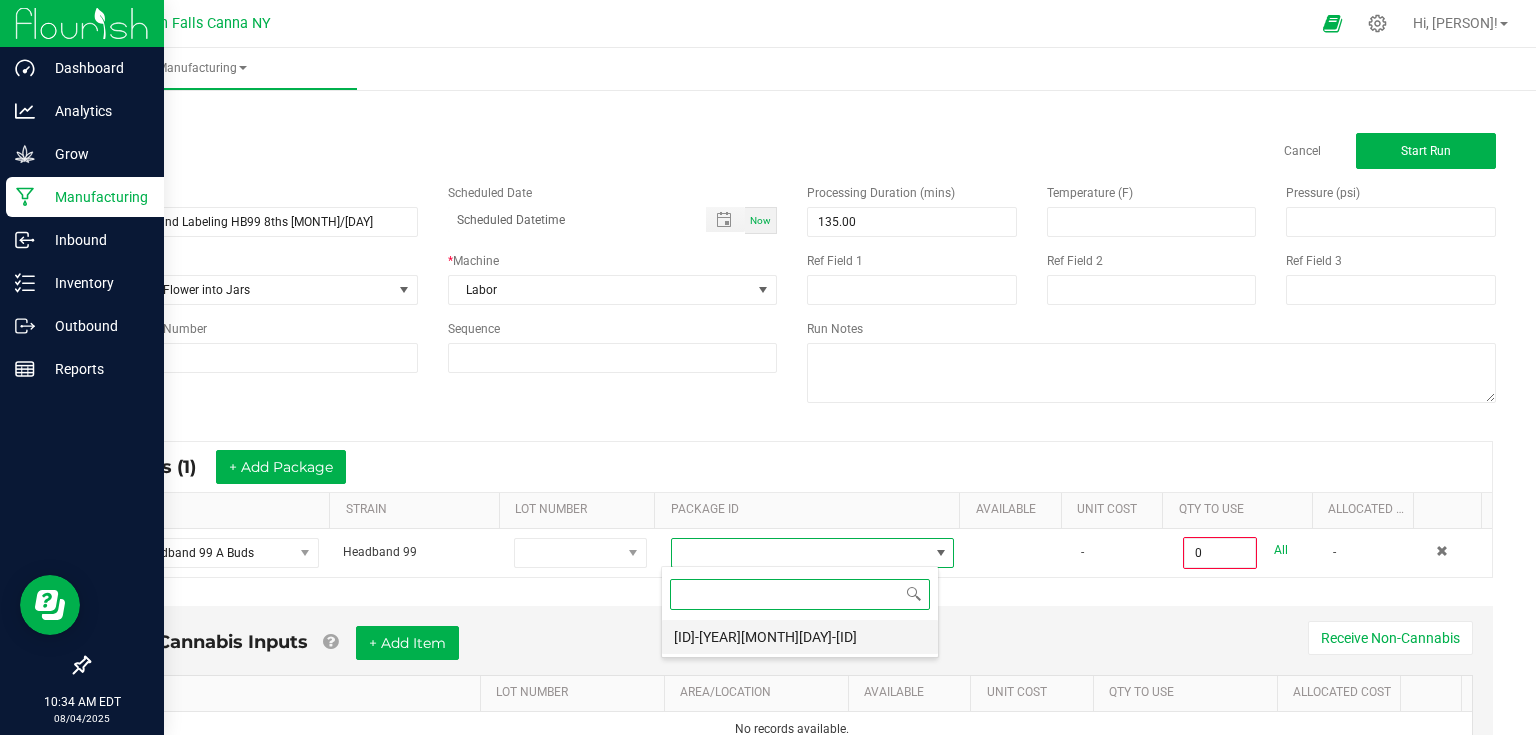 click on "[ID]-[YEAR][MONTH][DAY]-[ID]" at bounding box center (800, 637) 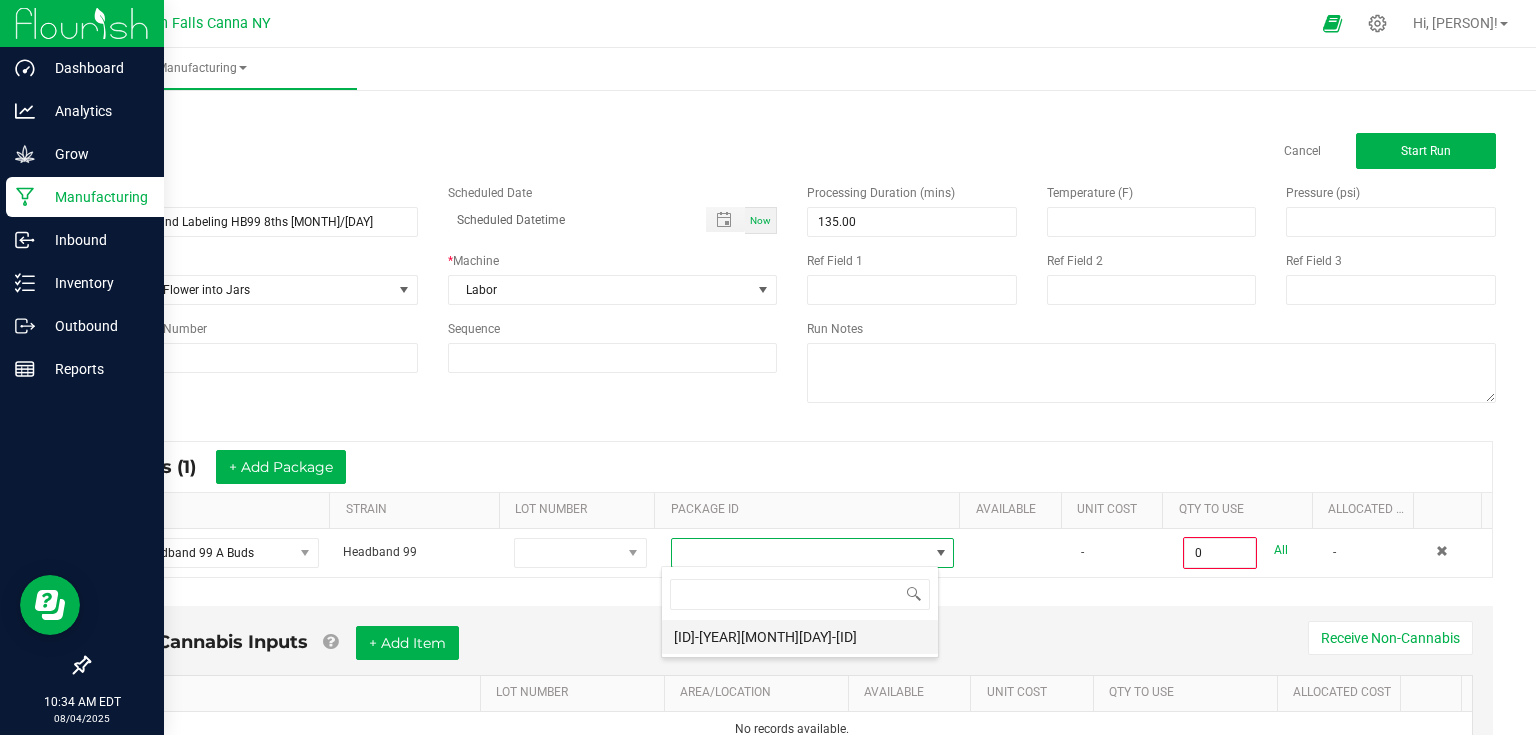 type on "0.0000 kg" 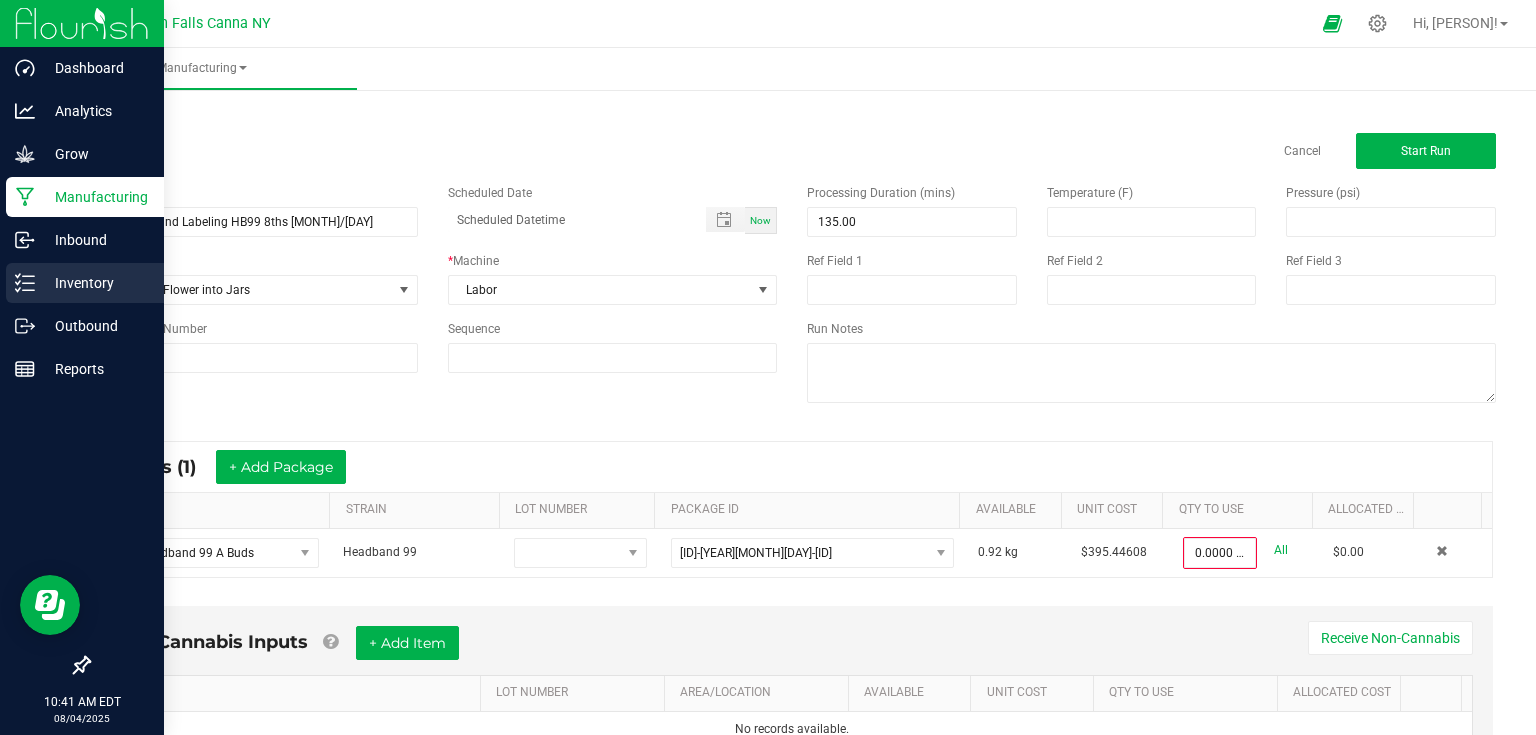 click on "Inventory" at bounding box center [95, 283] 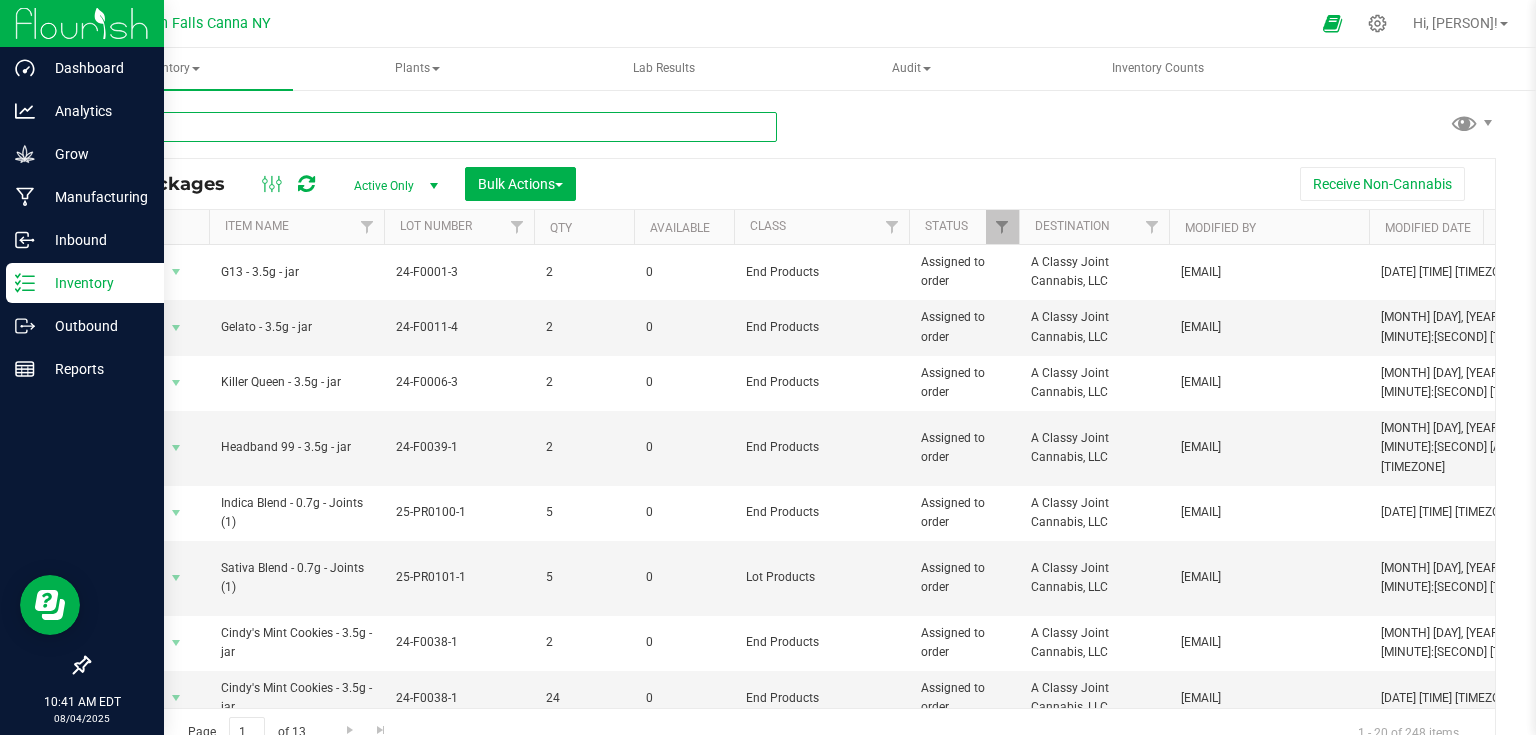 click at bounding box center [432, 127] 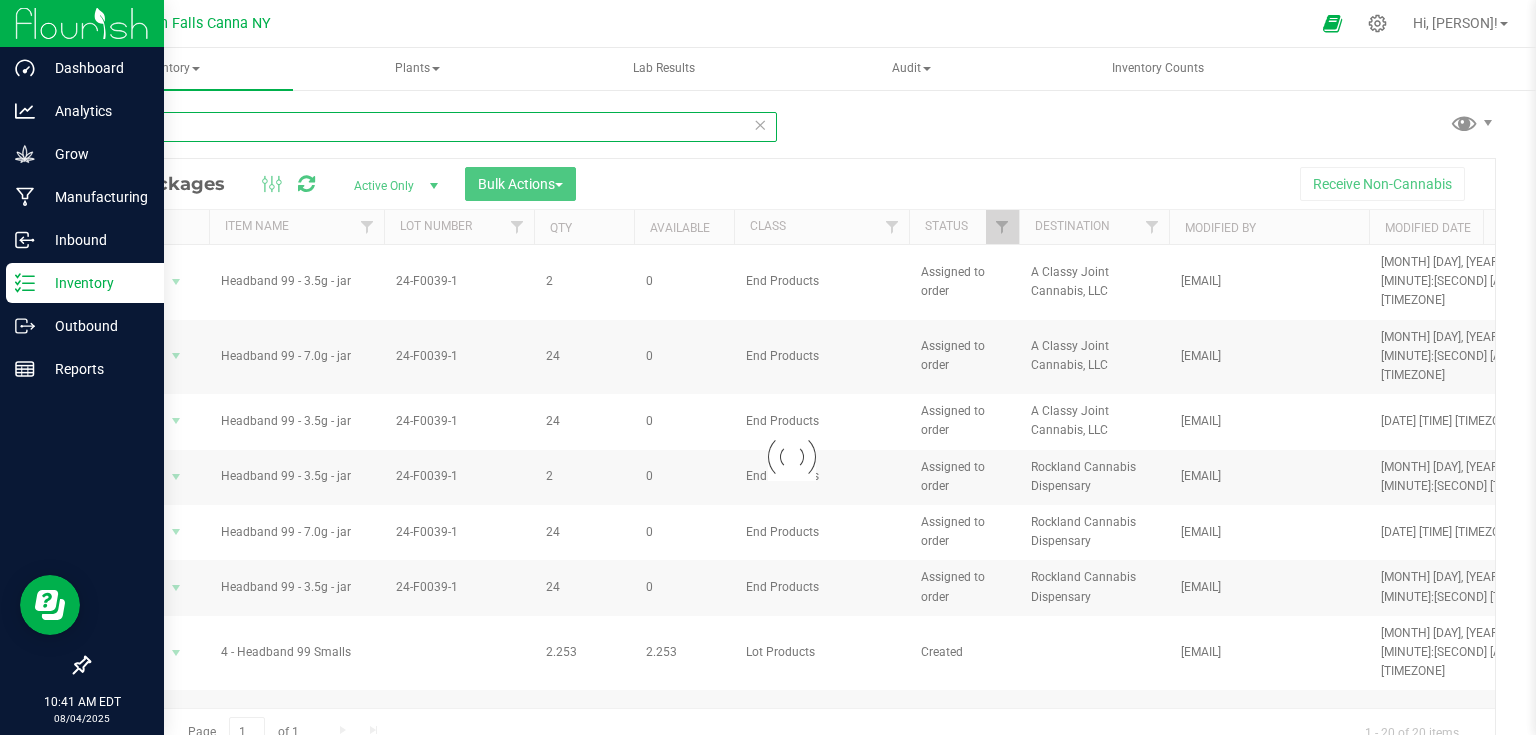type on "h" 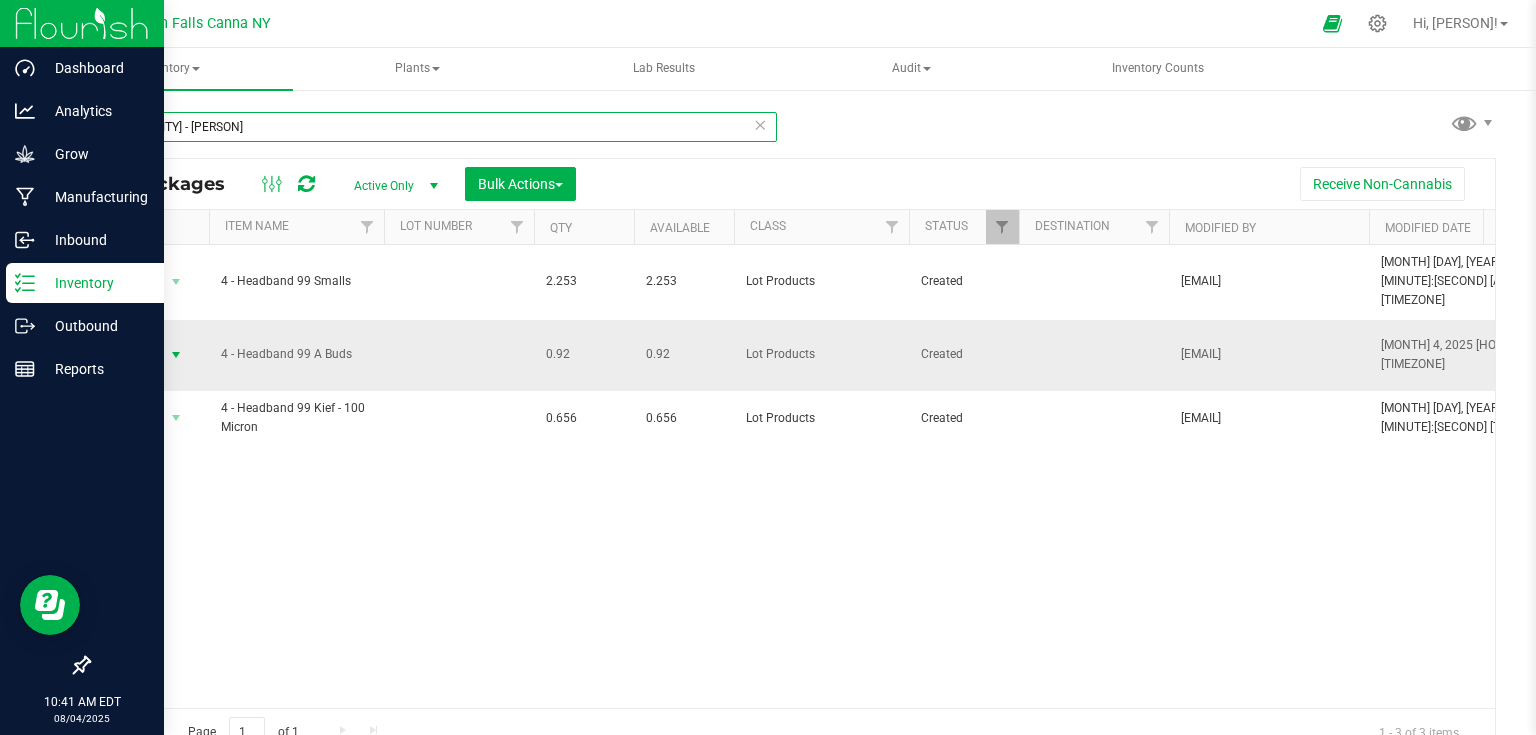 type on "[QUANTITY] - [PERSON]" 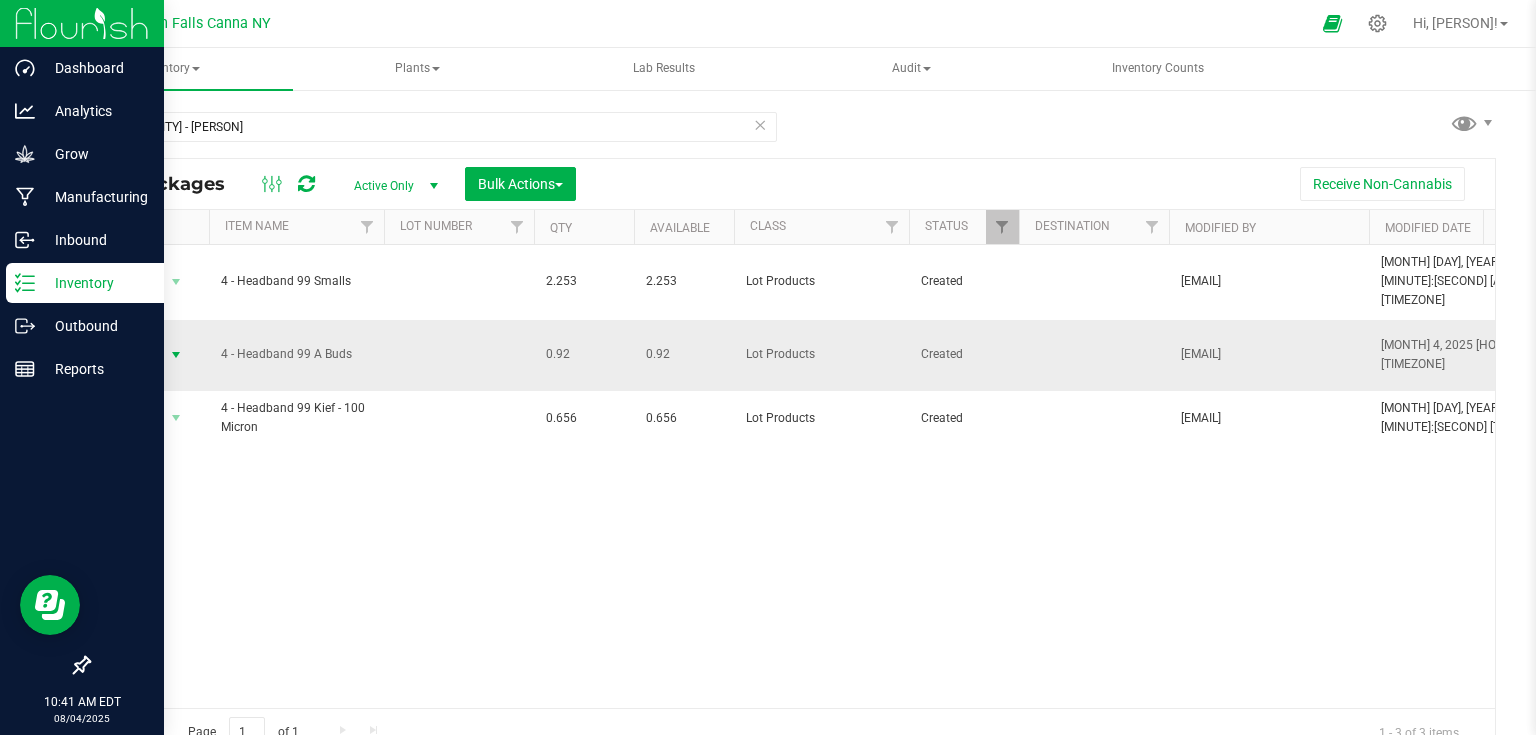 click at bounding box center (176, 355) 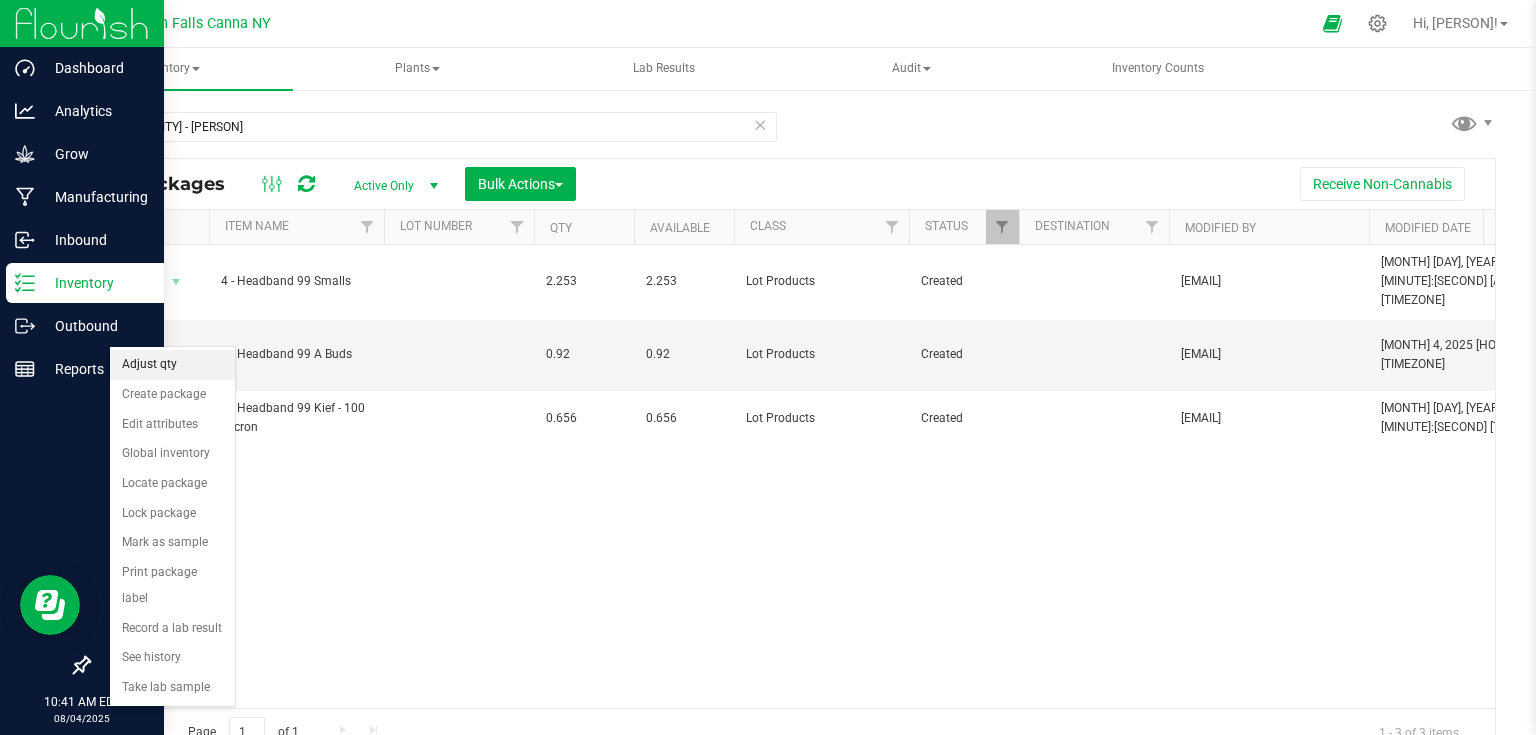 click on "Adjust qty" at bounding box center (172, 365) 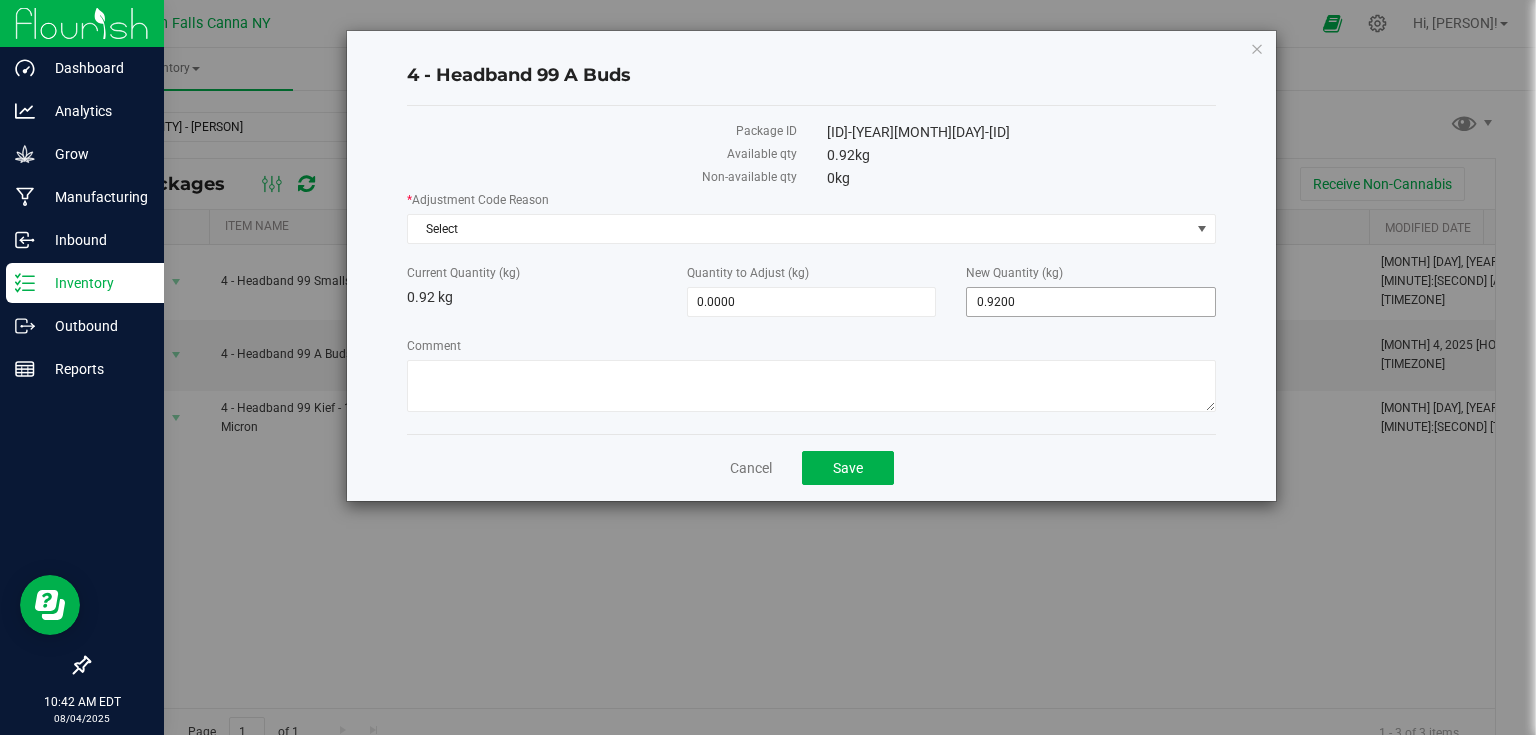click on "[QUANTITY] [QUANTITY]" at bounding box center (1091, 302) 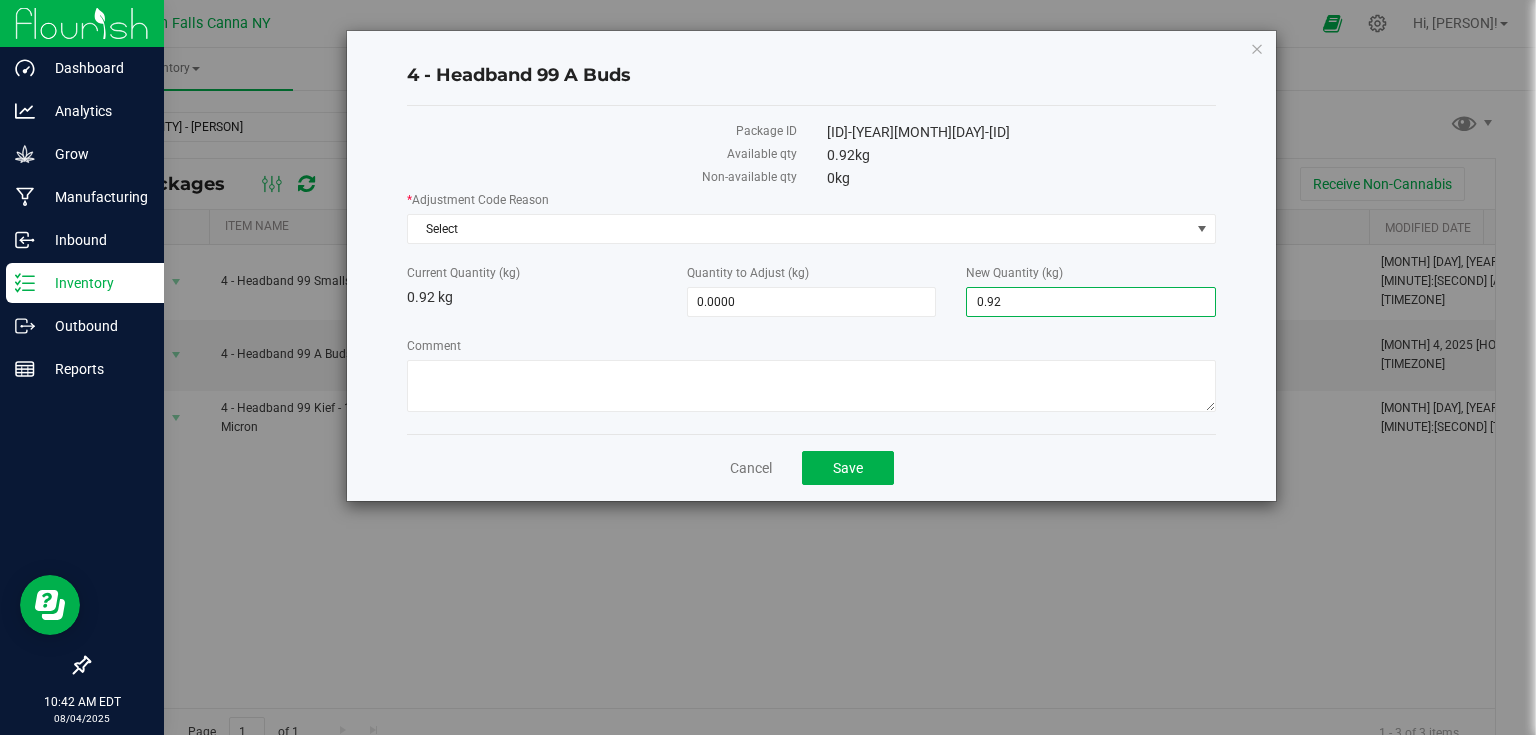 click on "0.92" at bounding box center [1091, 302] 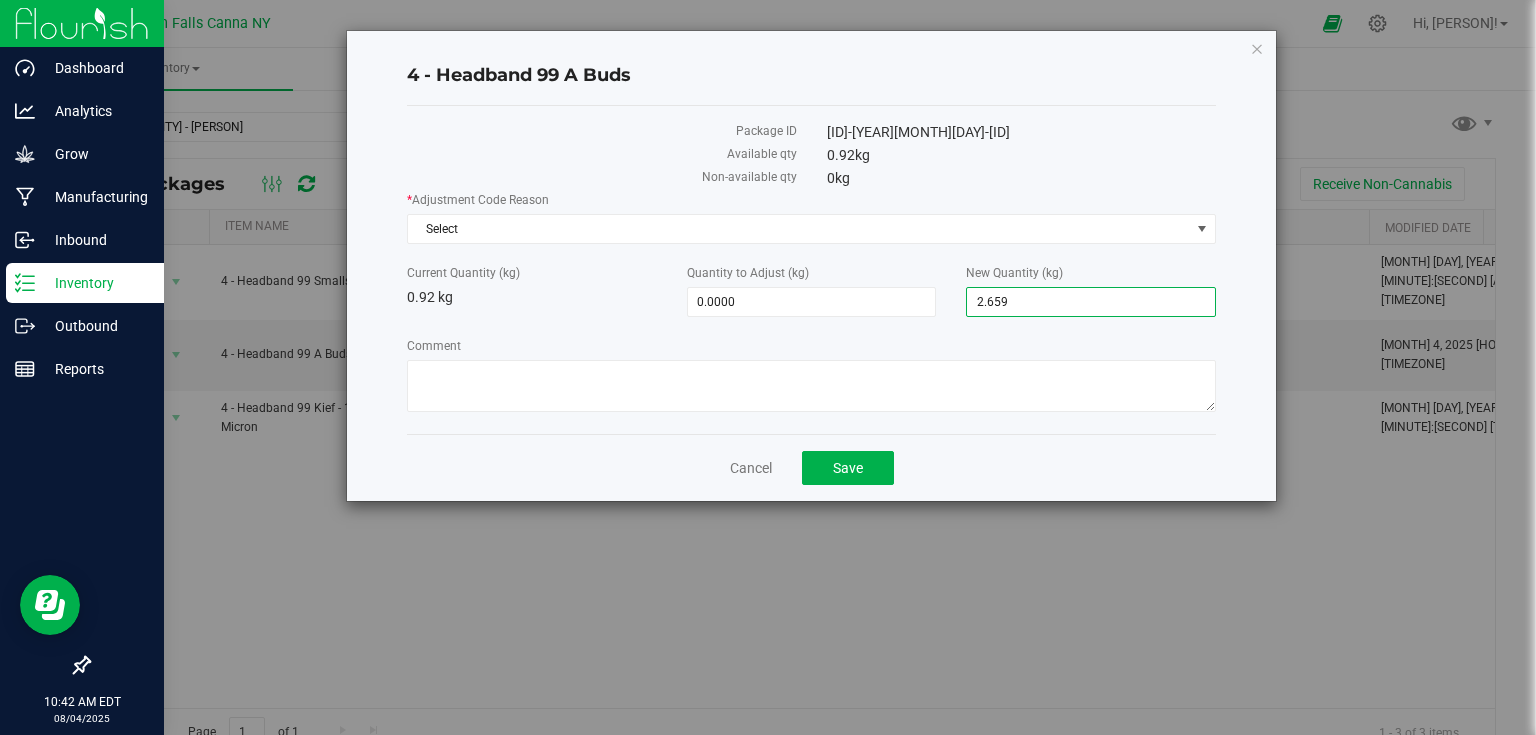type on "2.6595" 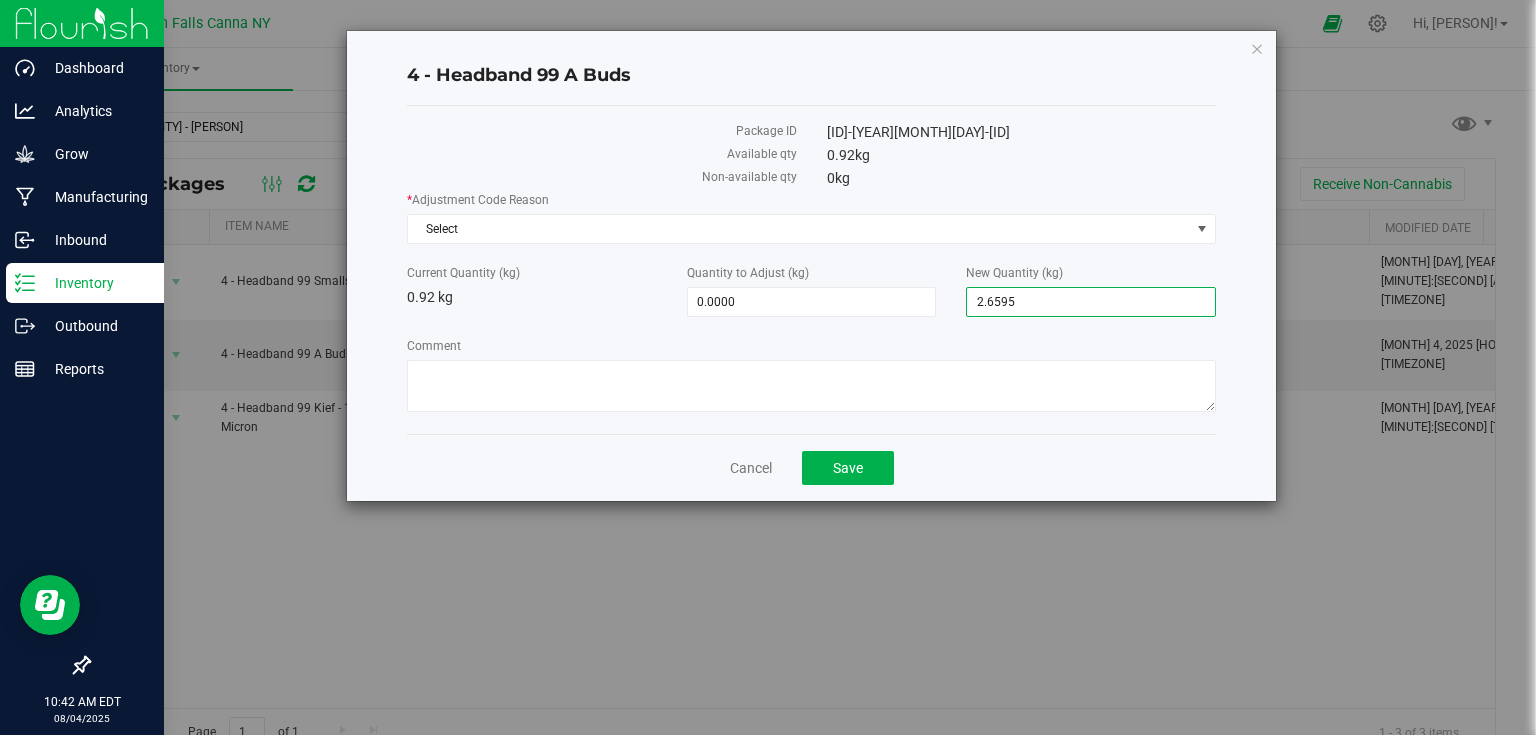 type on "1.7395" 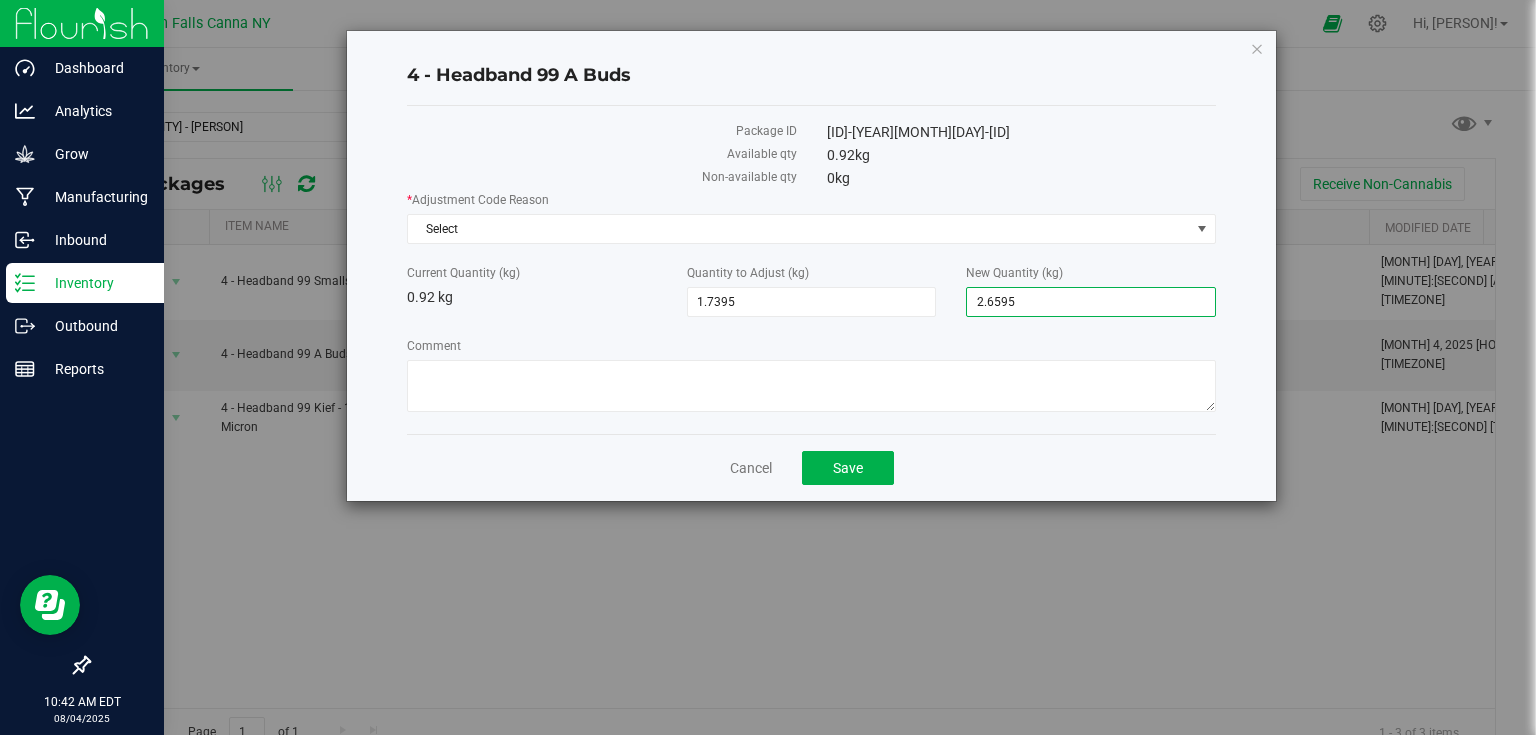 click on "*
Adjustment Code Reason
Select Select API Adjustment Error API Conversion Error During License-to-License Transfer Entry Error In-House Quality Control Moisture Loss Package Material Plant Death Planting Clone/Seed Sample Destroyed (Lab Use Only) Scale Variance Seed Count Spoilage Theft Trade Sample Waste
Current Quantity (kg)
[QUANTITY] kg
Quantity to Adjust (kg)
[QUANTITY] [QUANTITY]
New Quantity (kg)
[QUANTITY] [QUANTITY]
Comment" at bounding box center (811, 304) 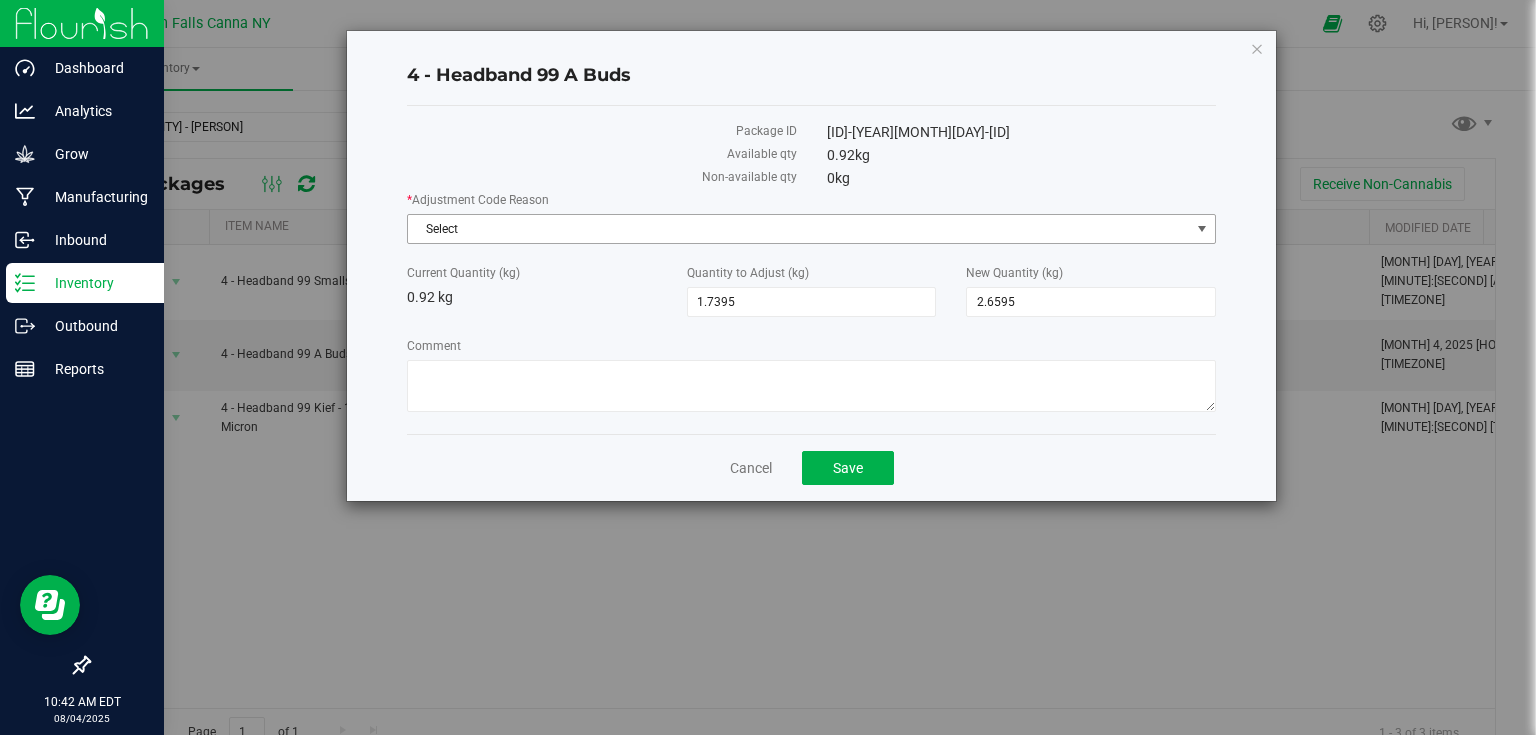 click on "Select" at bounding box center [799, 229] 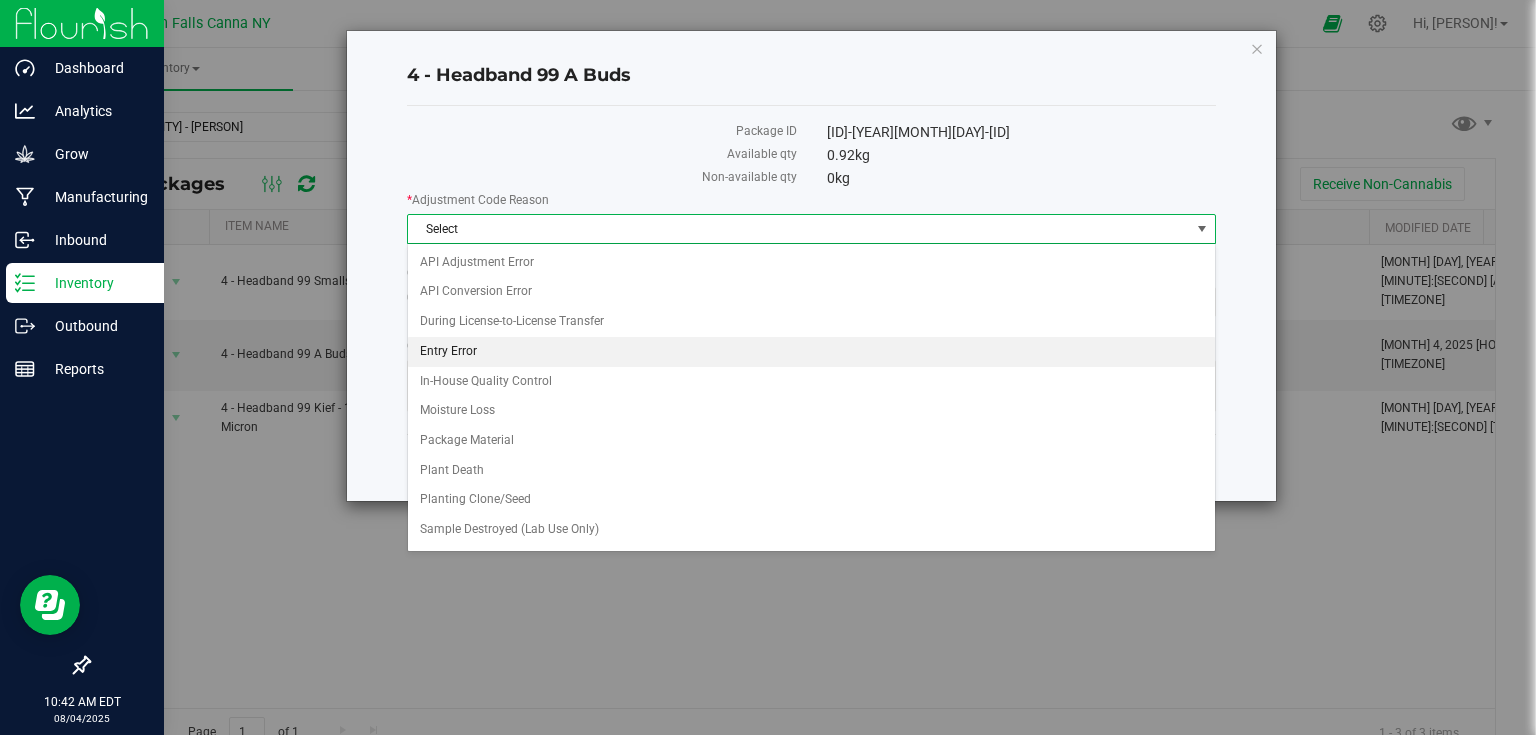 click on "Entry Error" at bounding box center [811, 352] 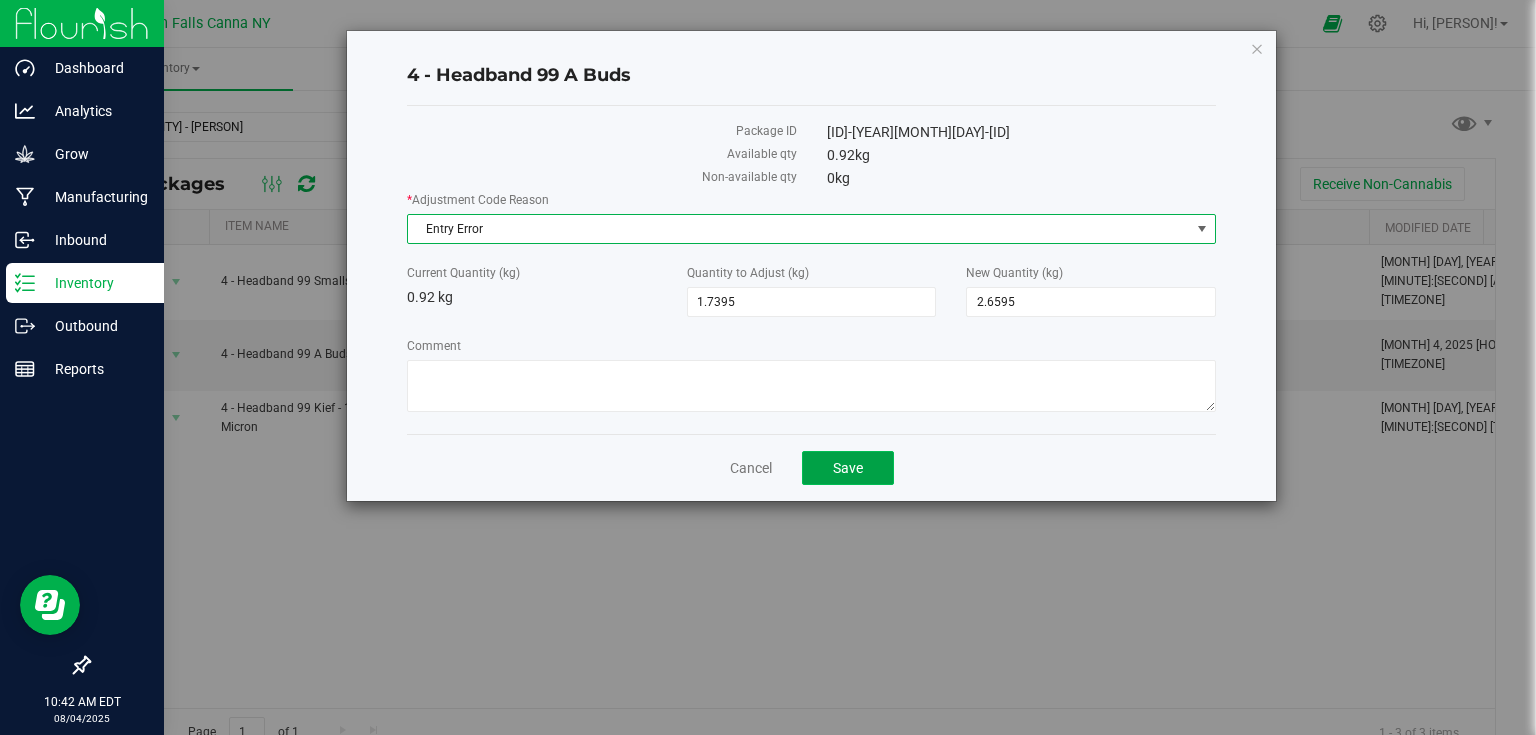 click on "Save" 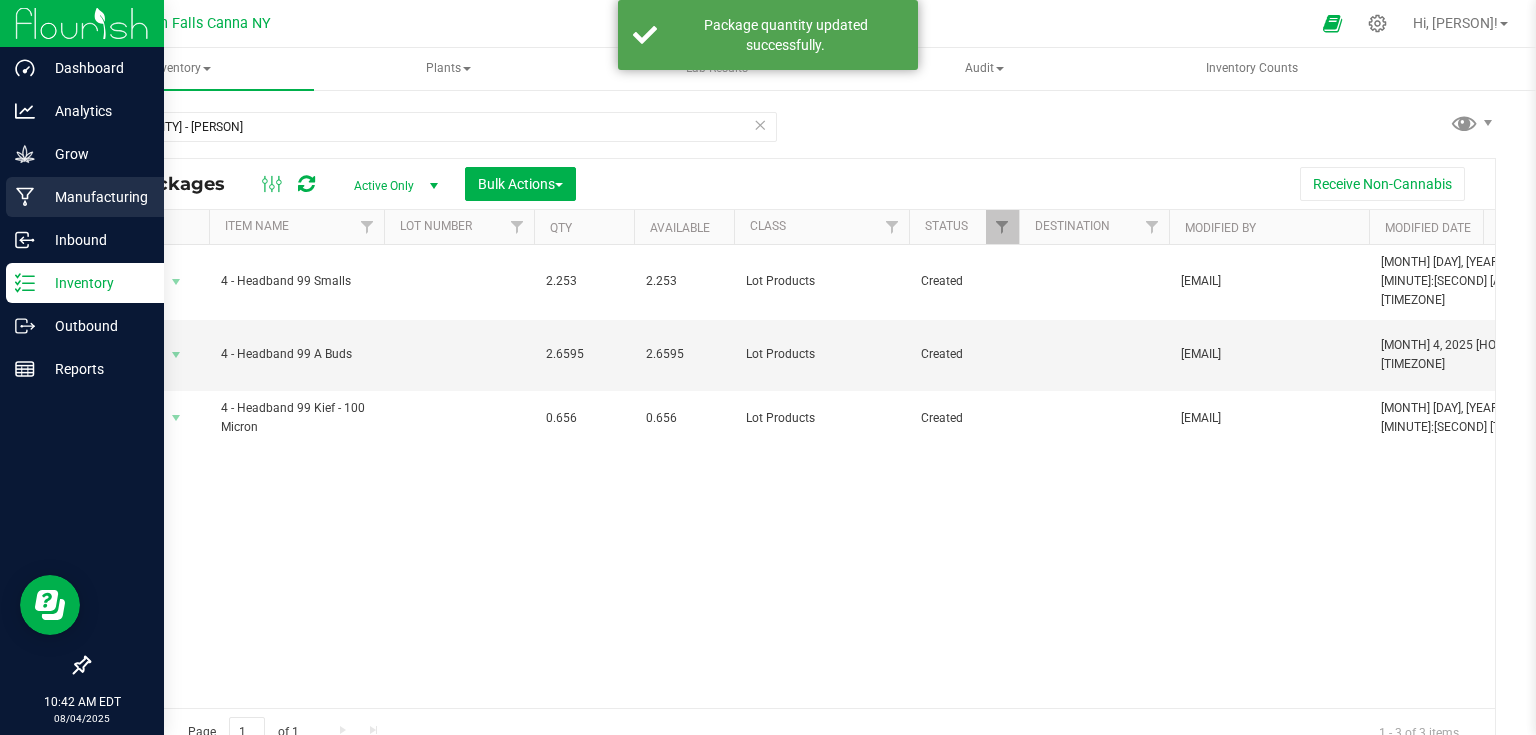 click on "Manufacturing" at bounding box center (95, 197) 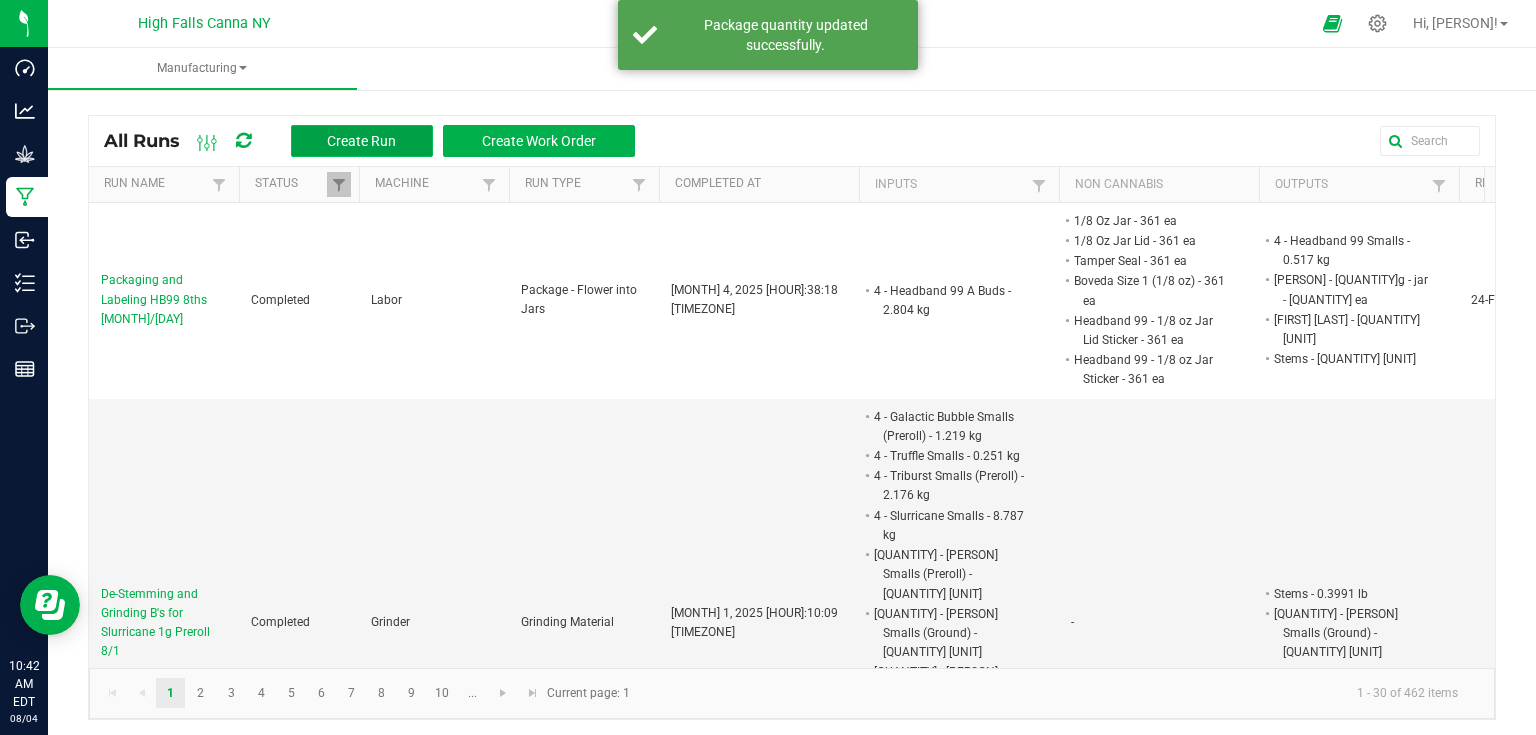 click on "Create Run" at bounding box center (361, 141) 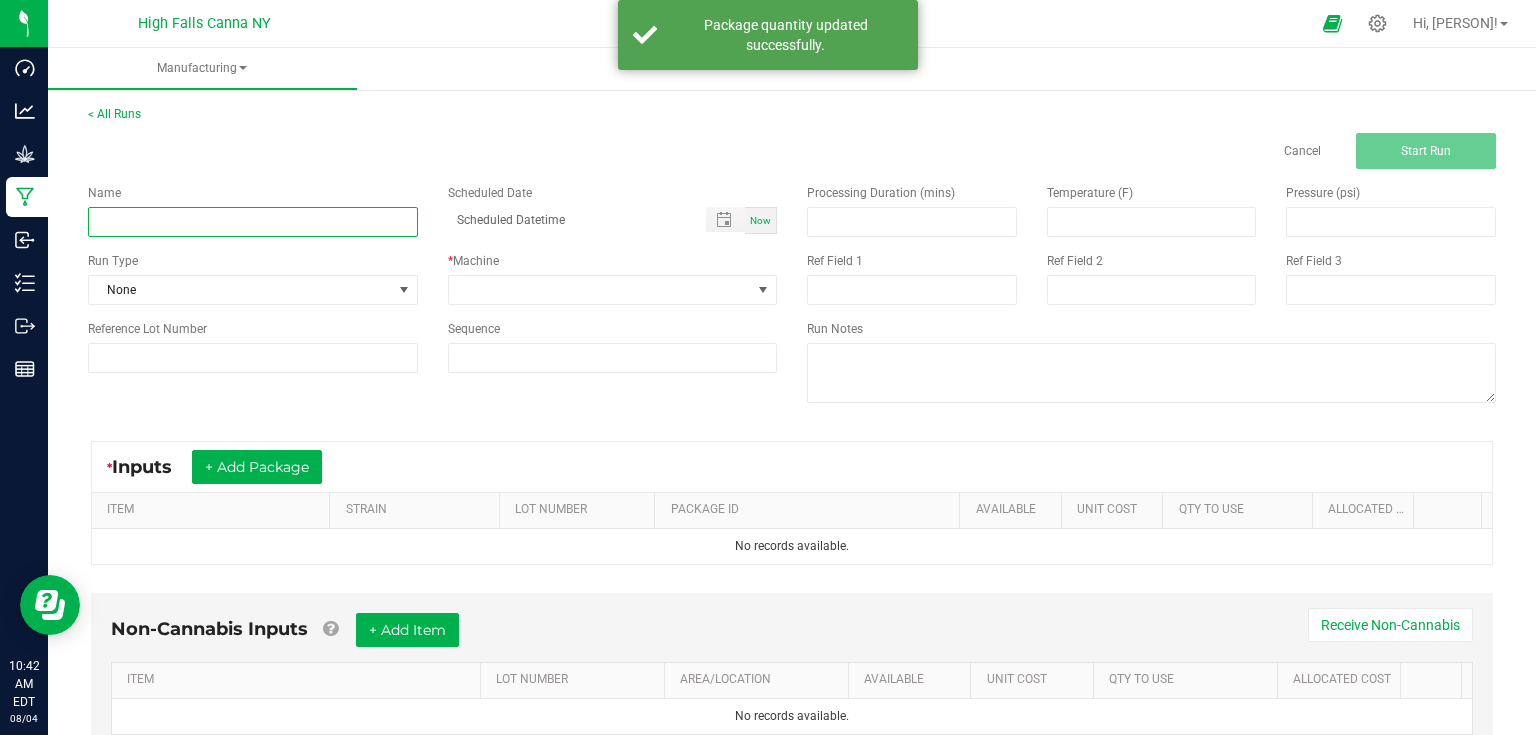 click at bounding box center (253, 222) 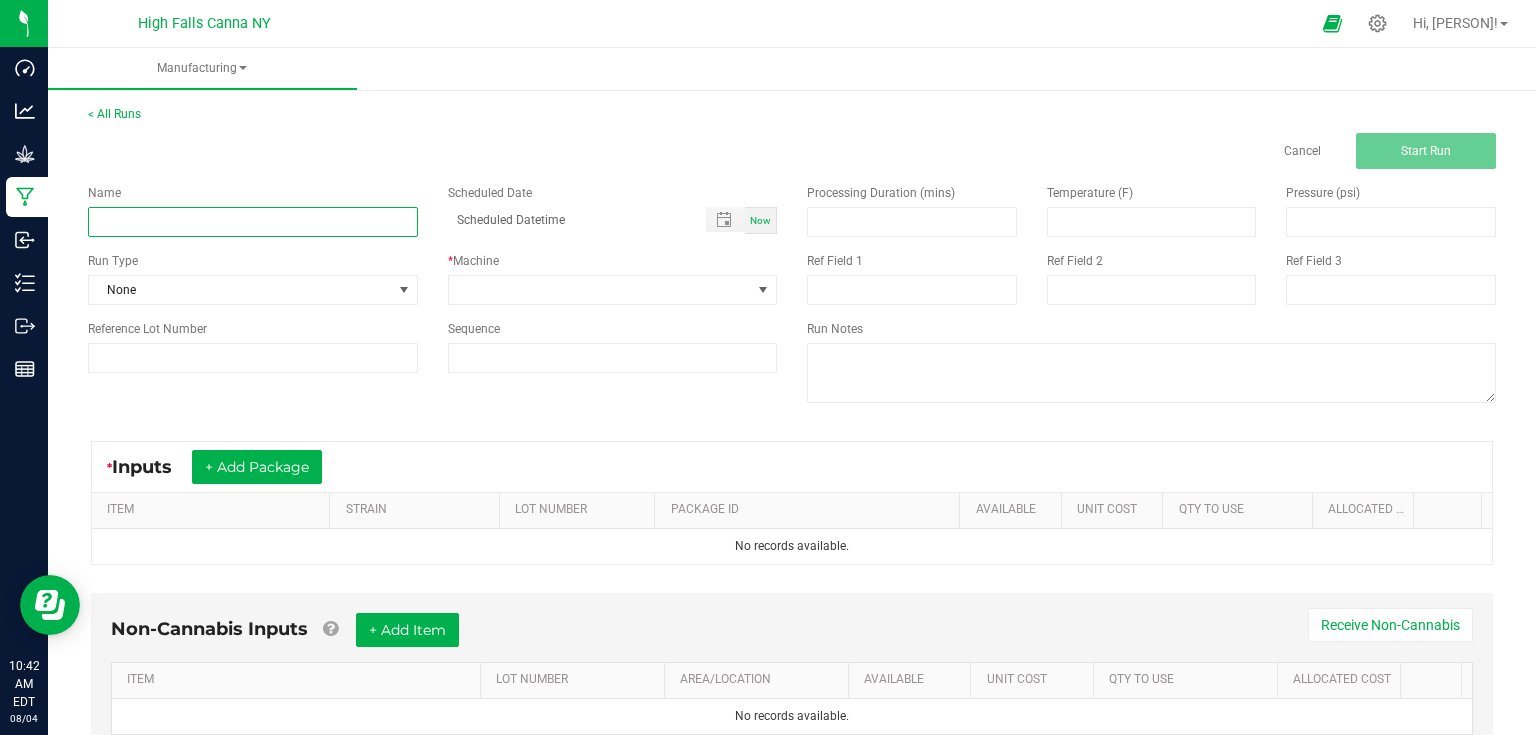 type on "p" 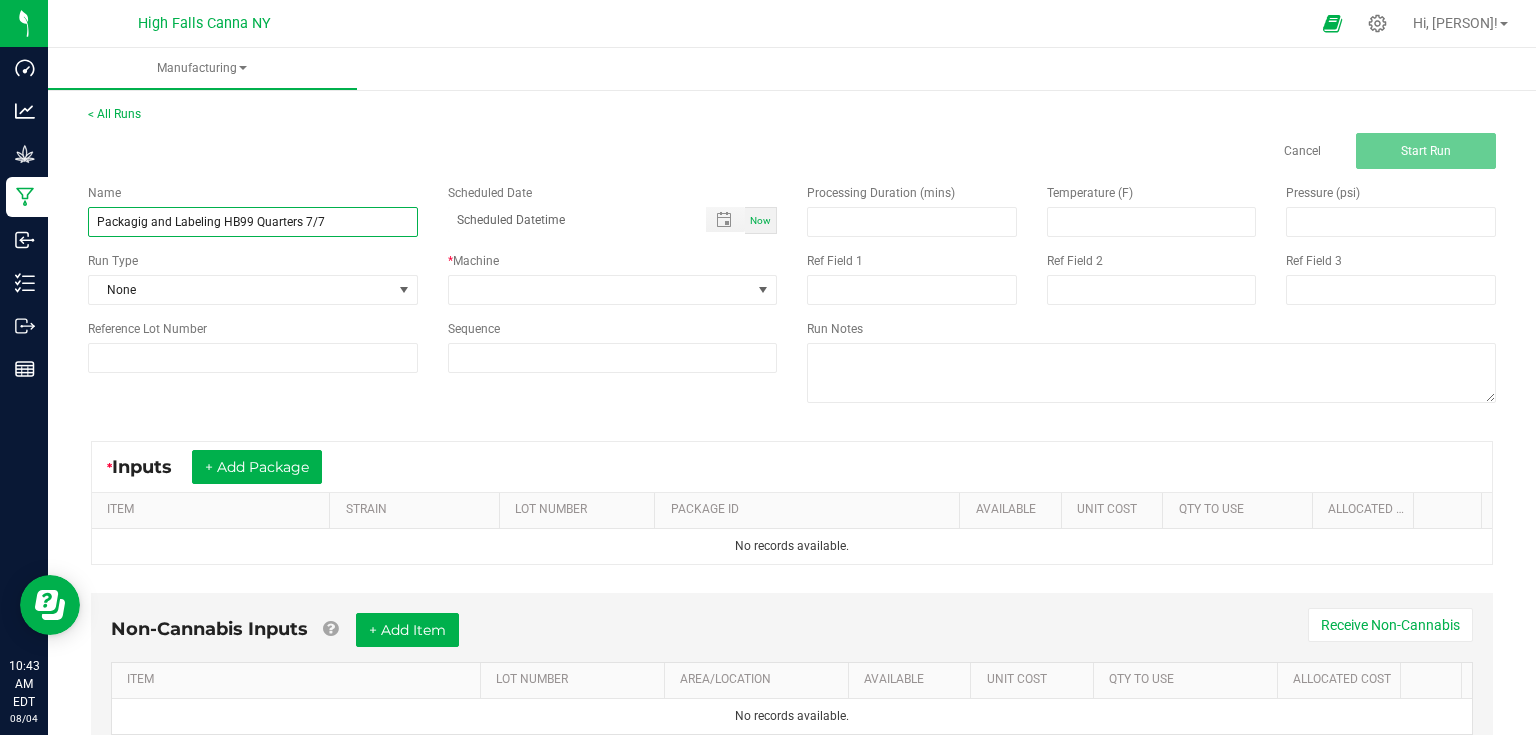 click on "Packagig and Labeling HB99 Quarters 7/7" at bounding box center [253, 222] 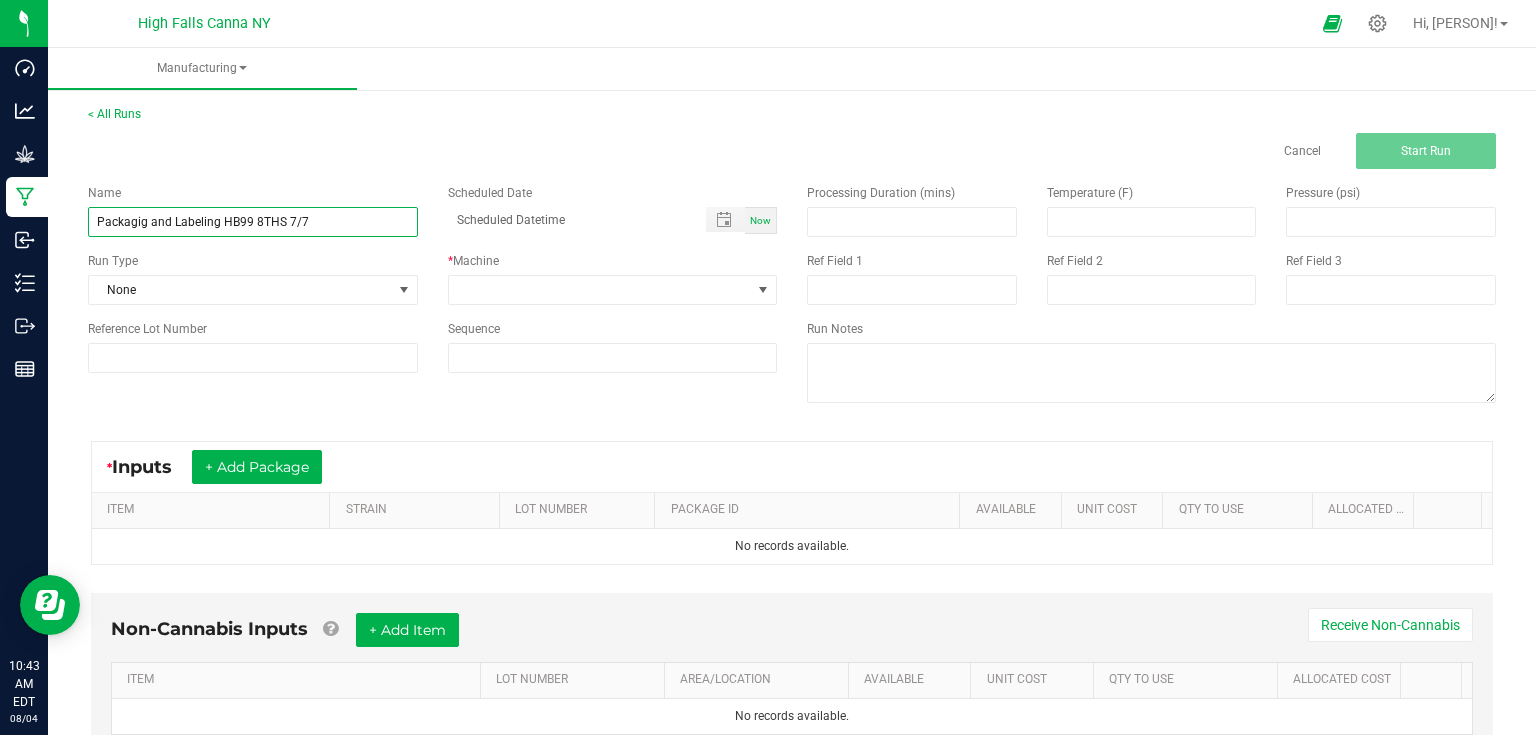 click on "Packagig and Labeling HB99 8THS 7/7" at bounding box center [253, 222] 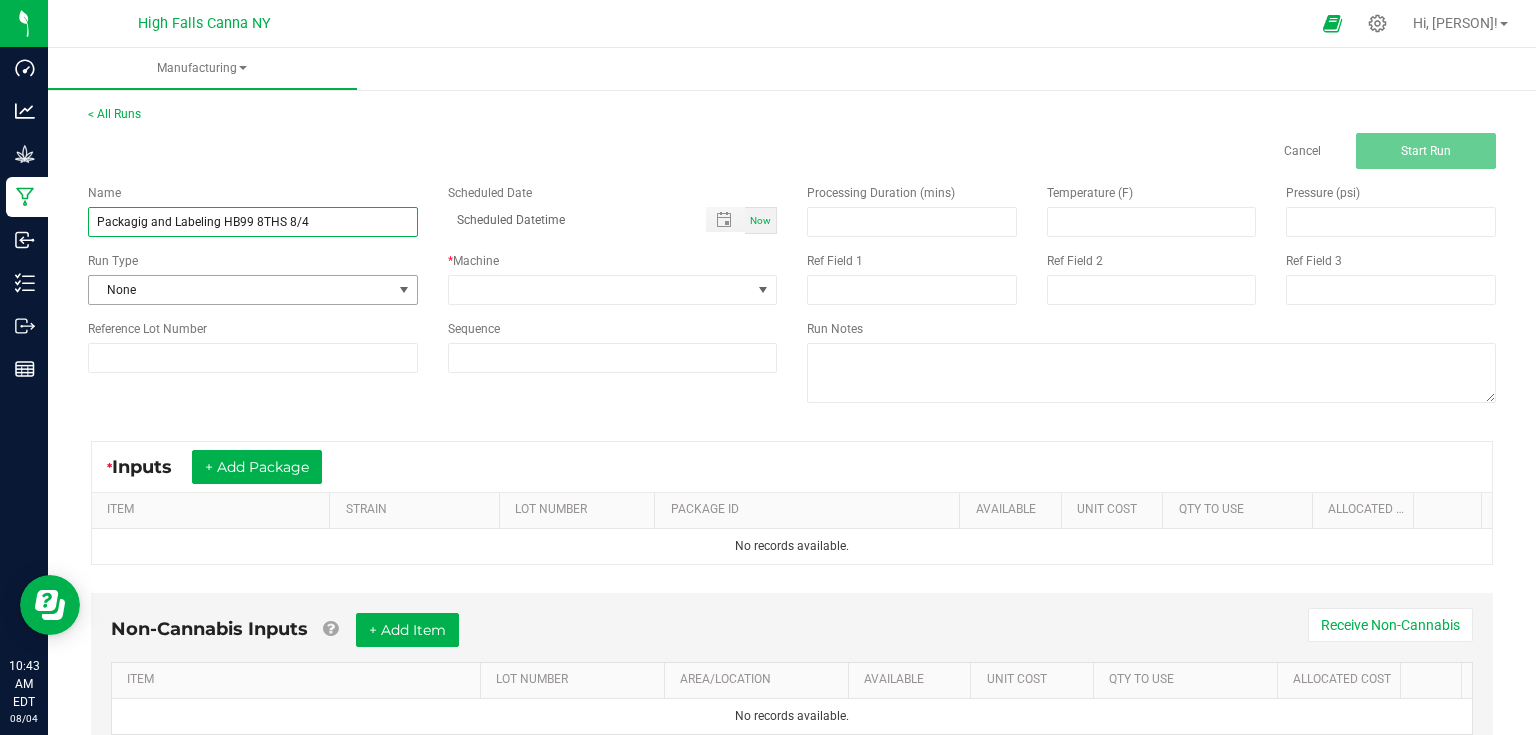 type on "Packagig and Labeling HB99 8THS 8/4" 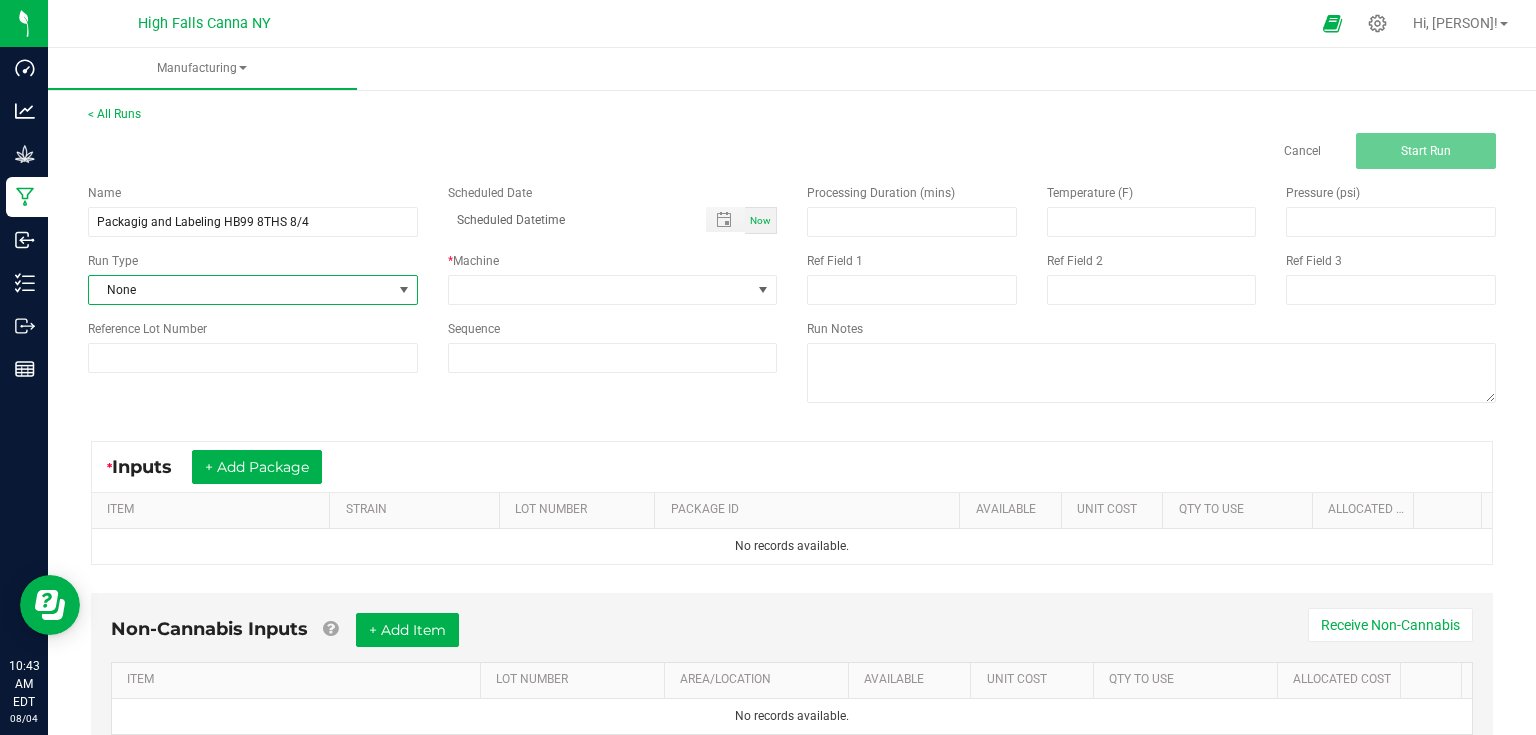 click at bounding box center (404, 290) 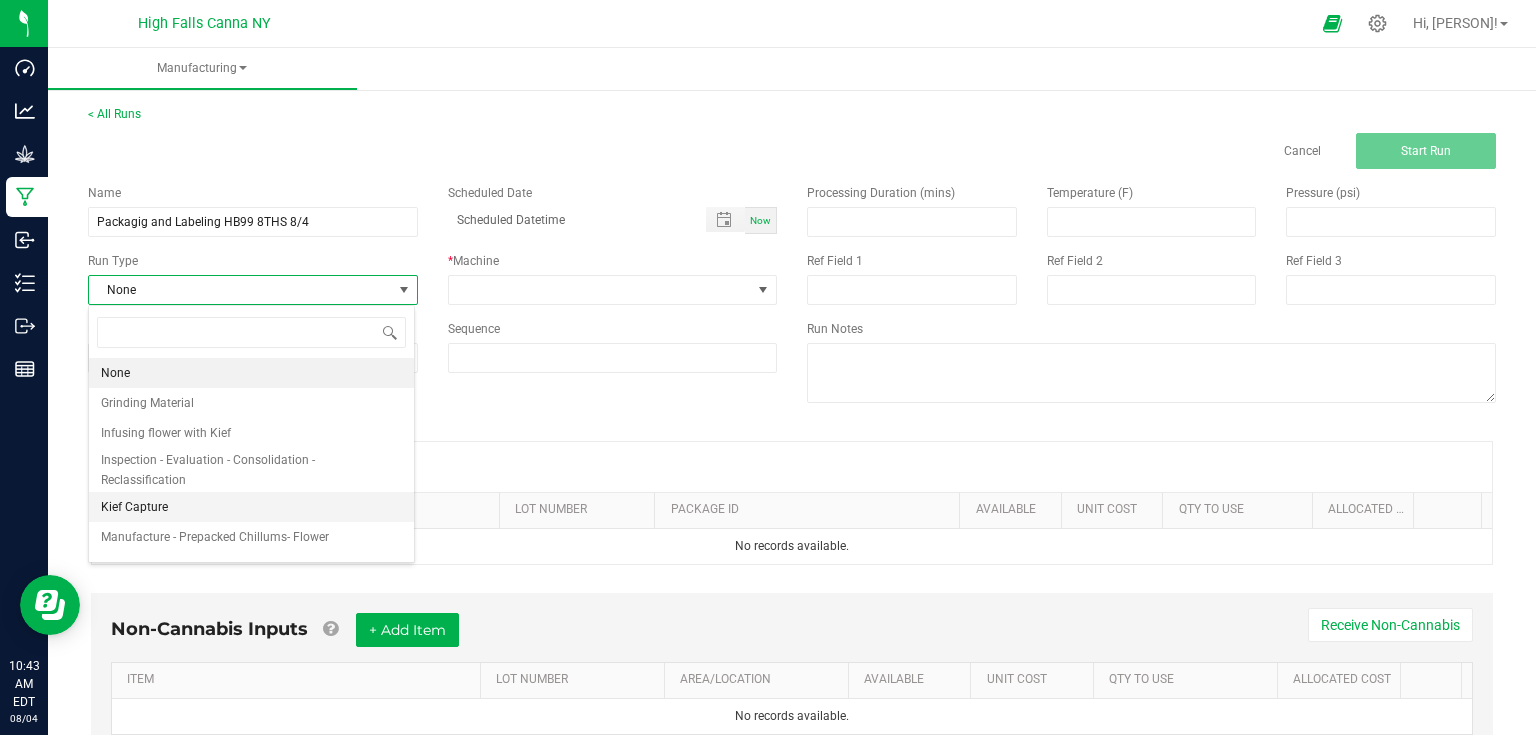 scroll, scrollTop: 99970, scrollLeft: 99673, axis: both 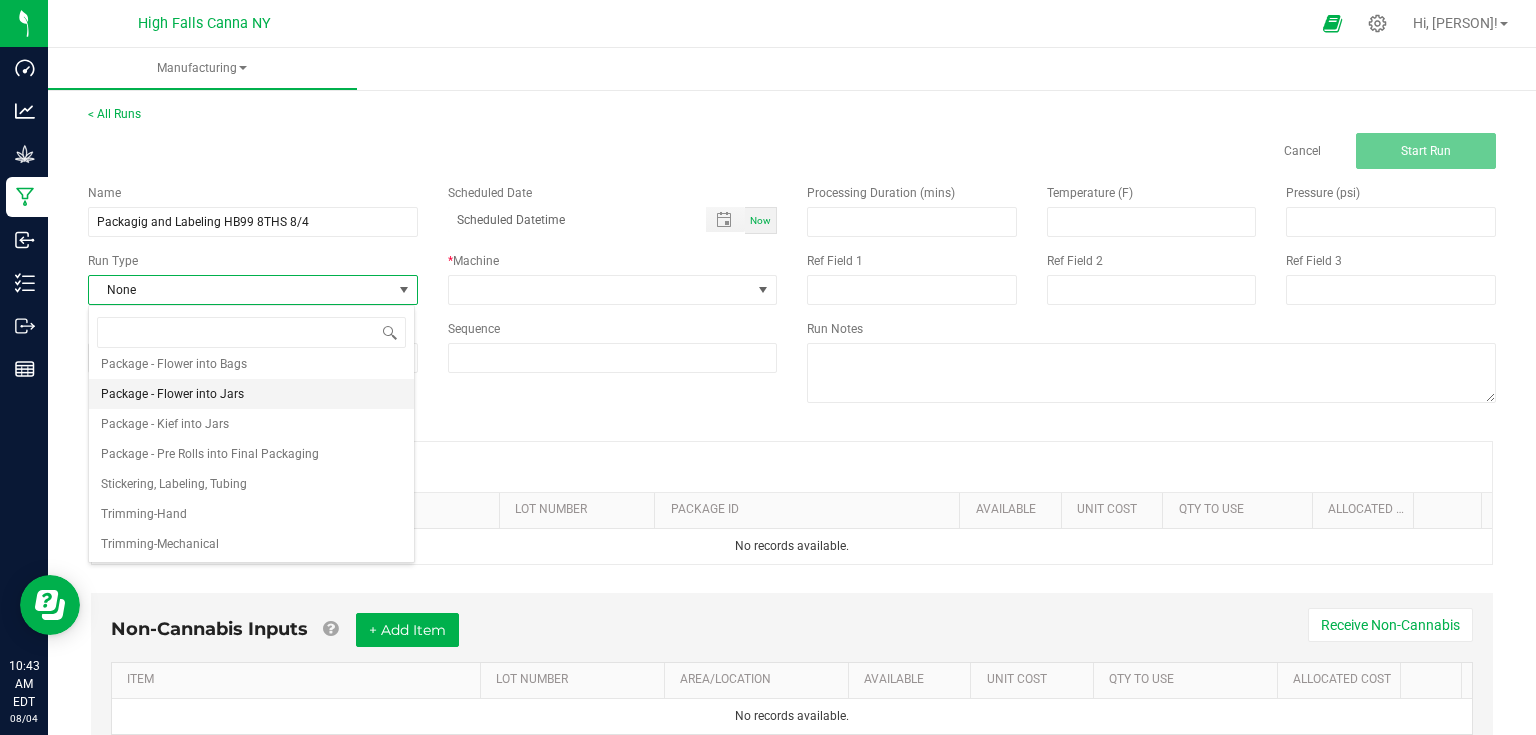 click on "Package - Flower into Jars" at bounding box center (251, 394) 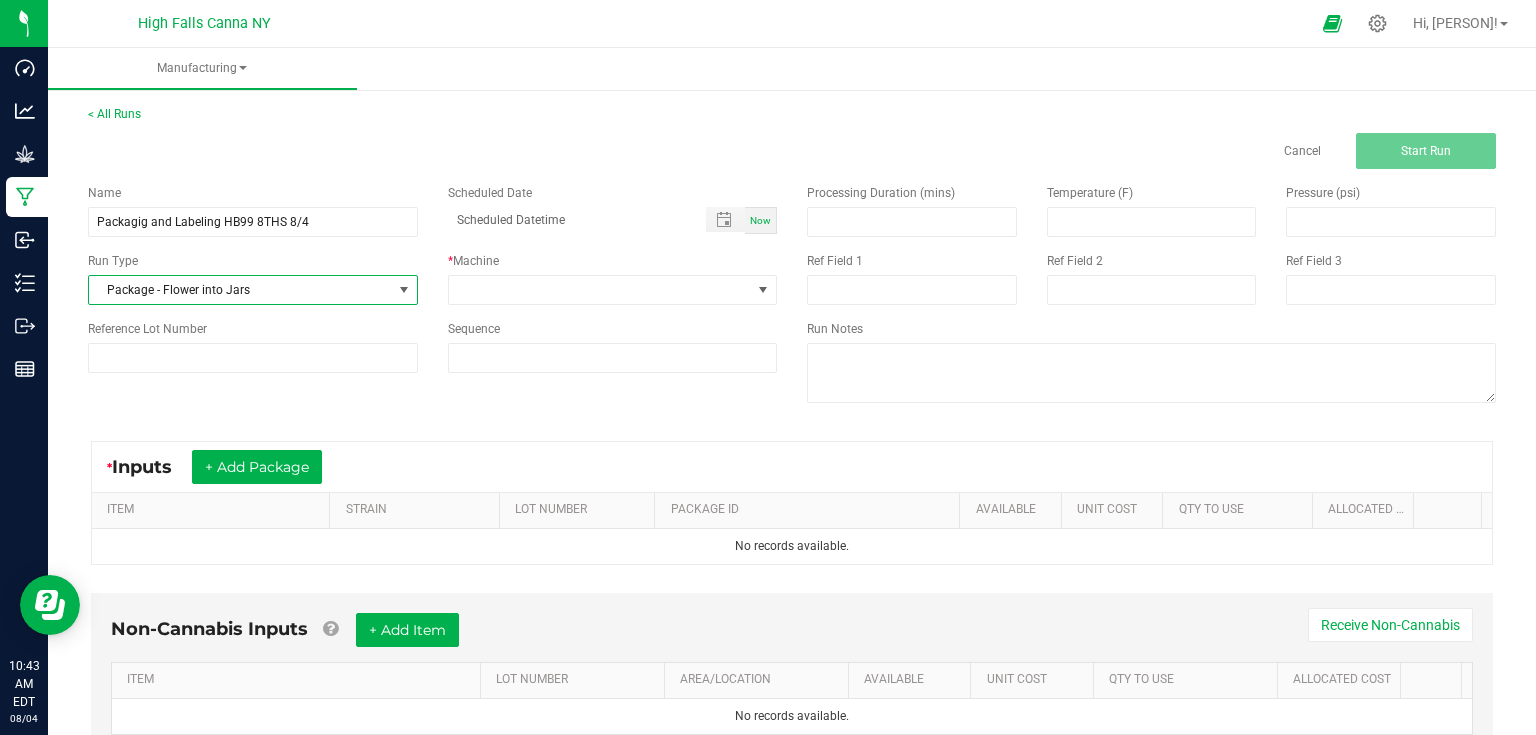 click on "*   Machine" at bounding box center [613, 278] 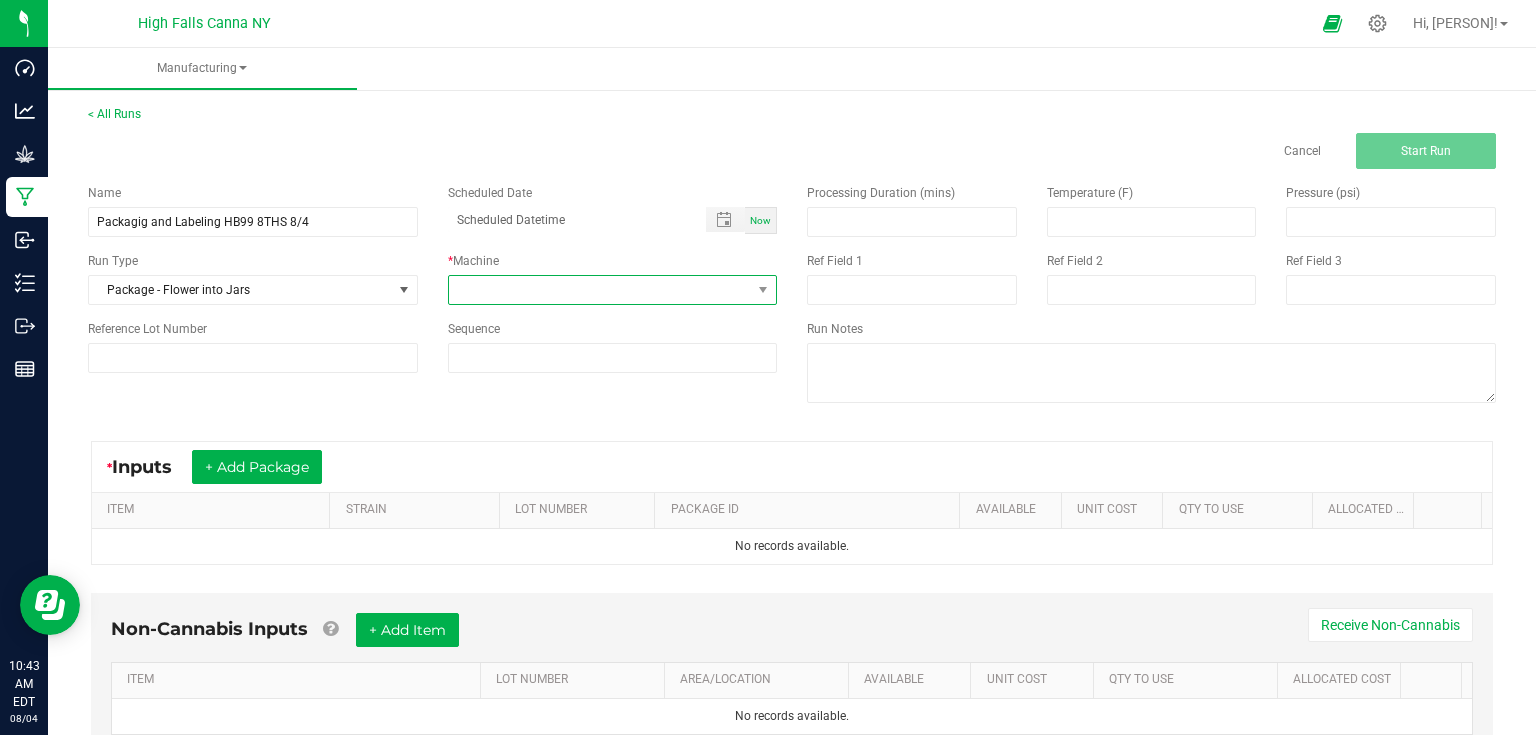 click at bounding box center [600, 290] 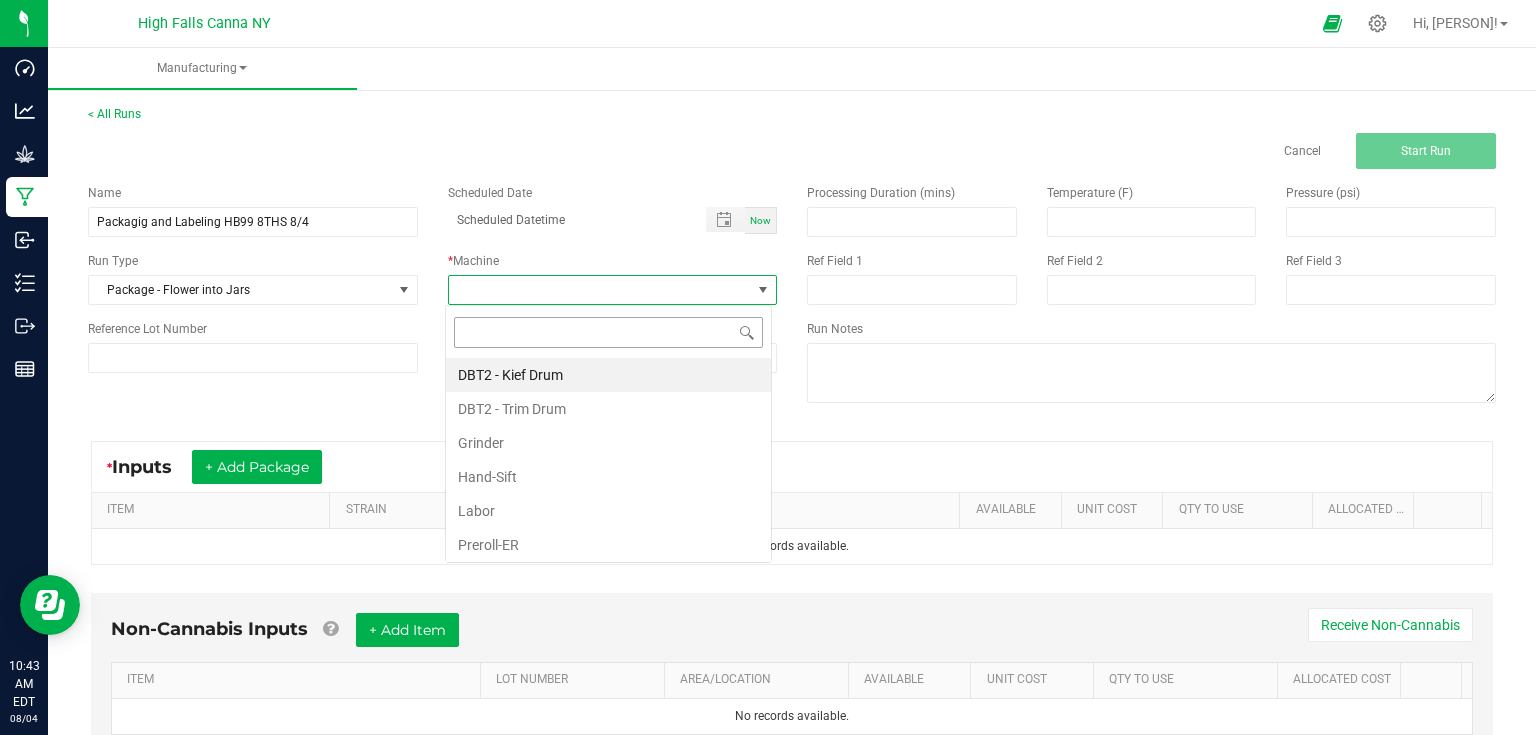 scroll, scrollTop: 99970, scrollLeft: 99673, axis: both 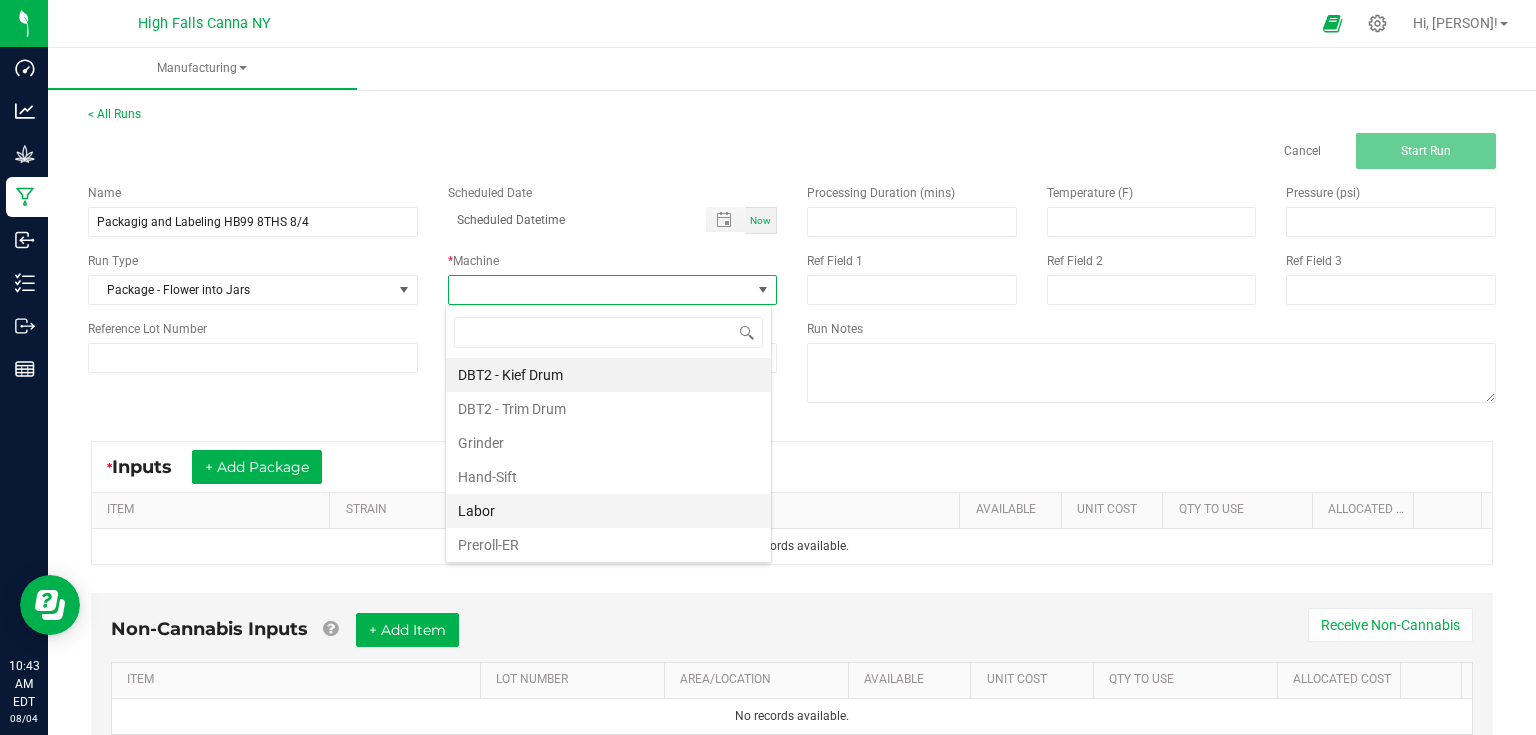 click on "Labor" at bounding box center [608, 511] 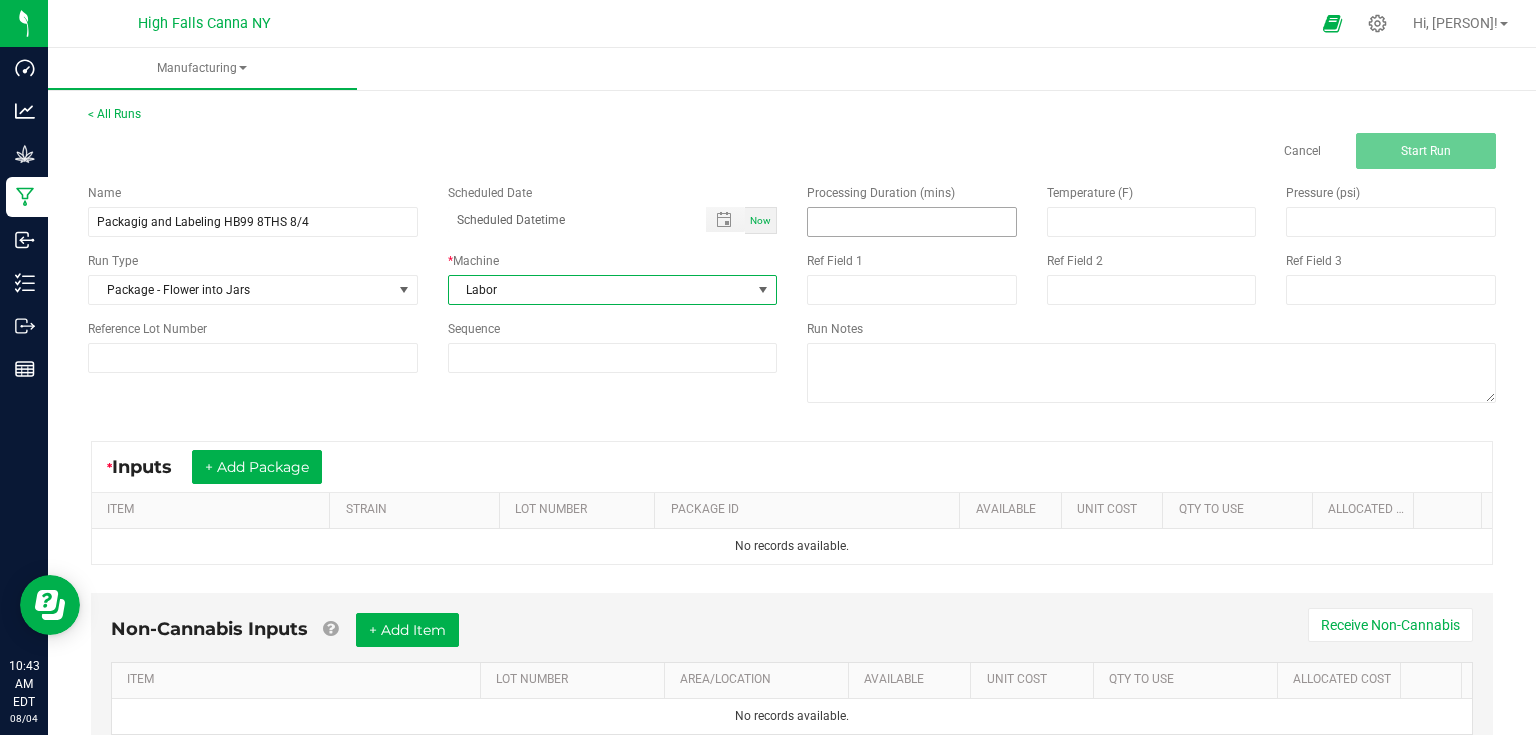 click at bounding box center (912, 222) 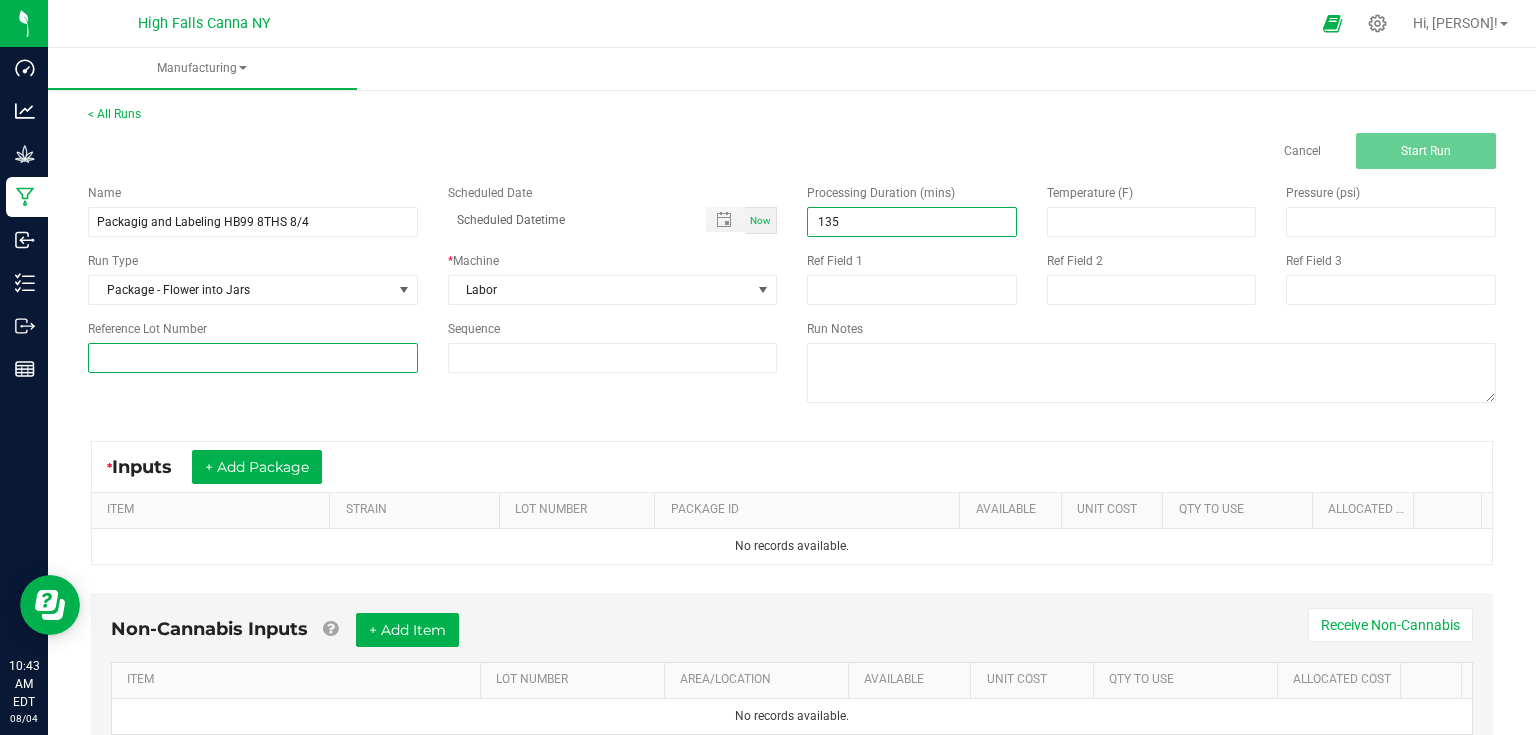 type on "135.00" 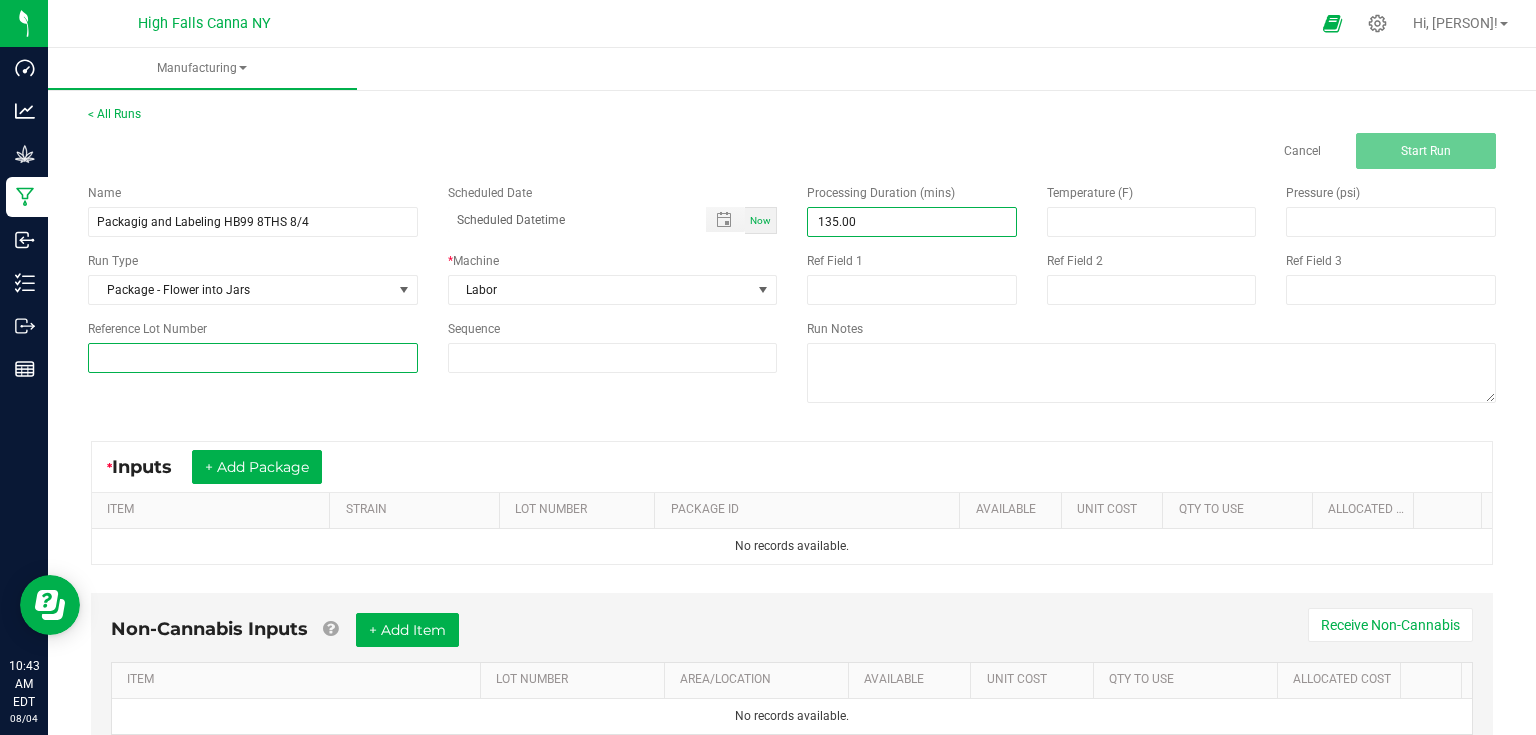 click at bounding box center (253, 358) 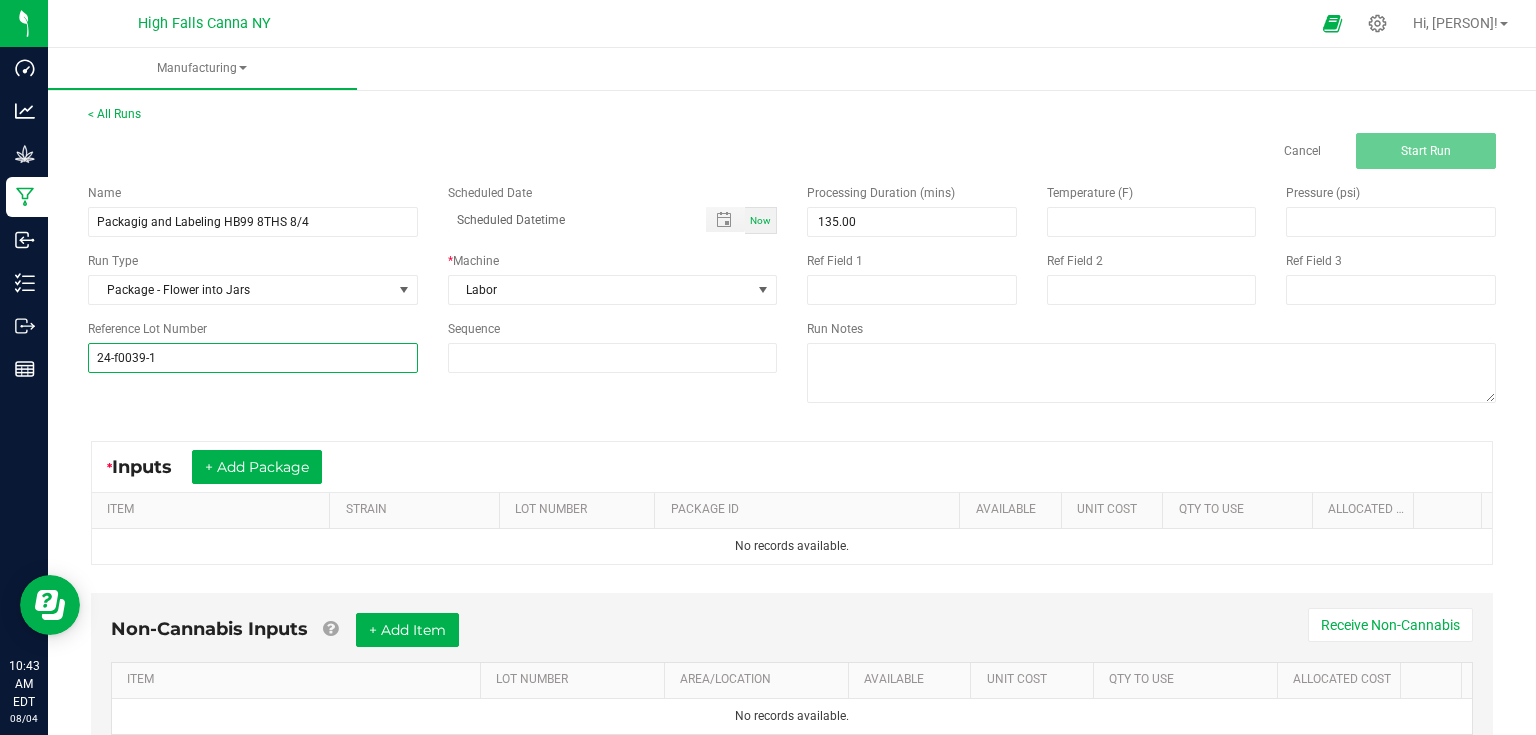 type on "24-f0039-1" 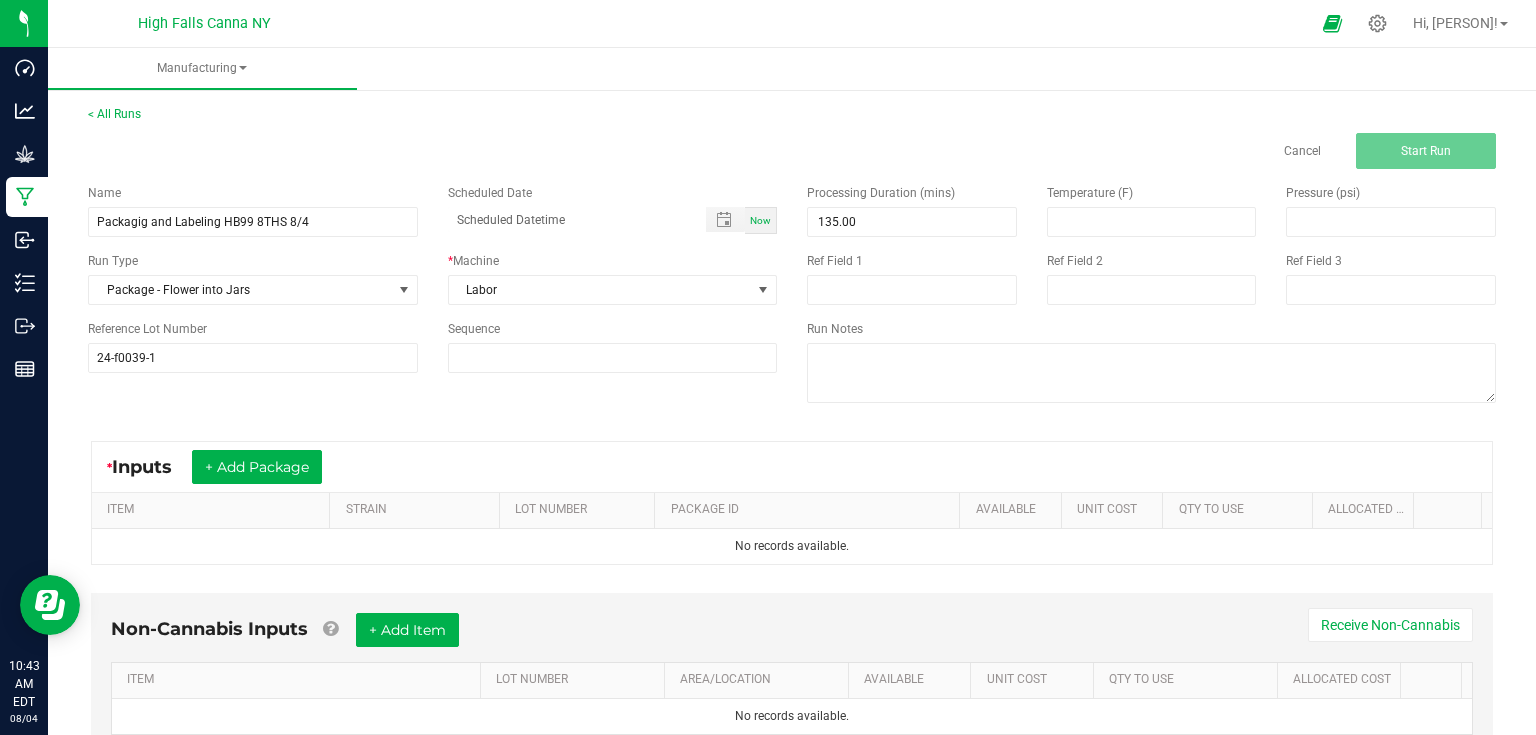 click on "*    Inputs    + Add Package" at bounding box center [792, 467] 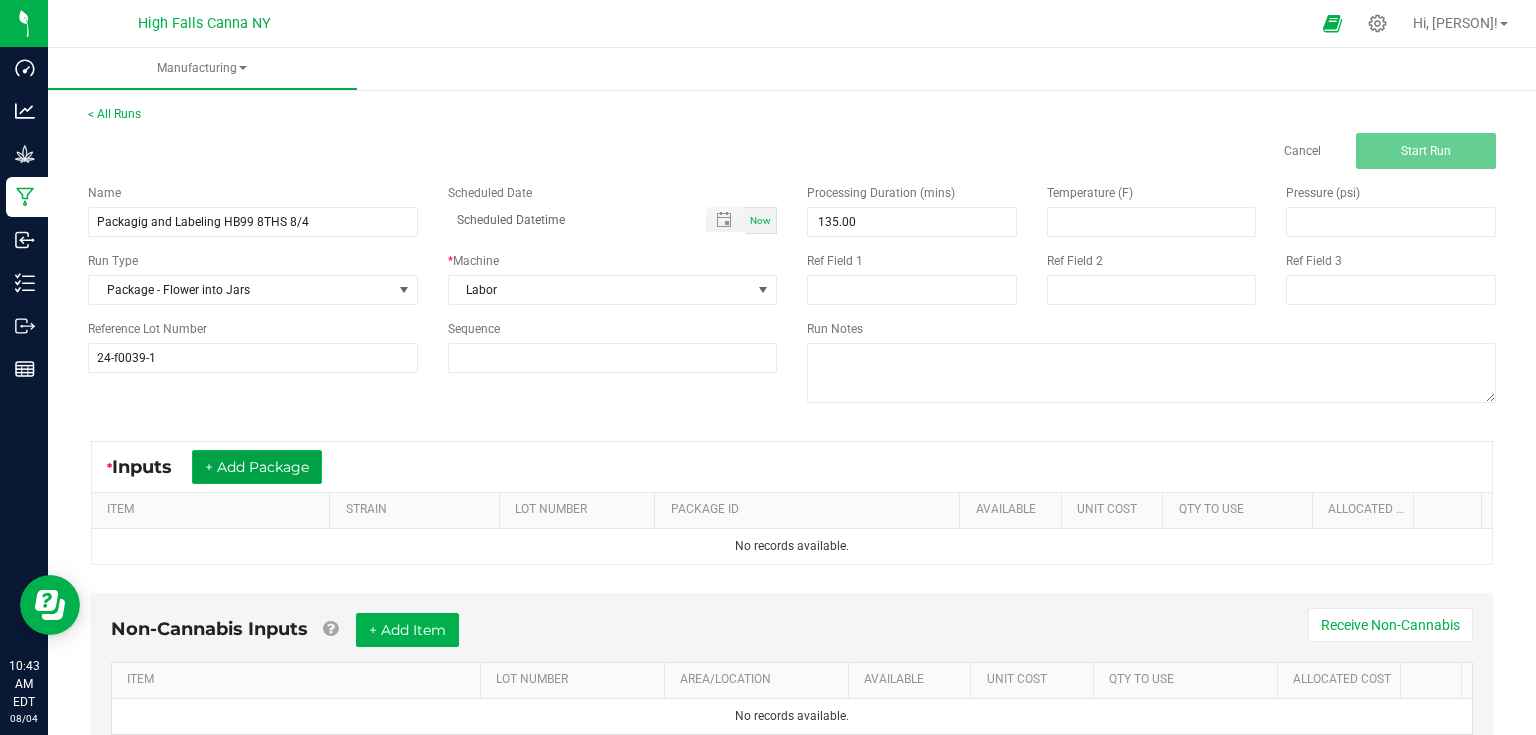 click on "+ Add Package" at bounding box center (257, 467) 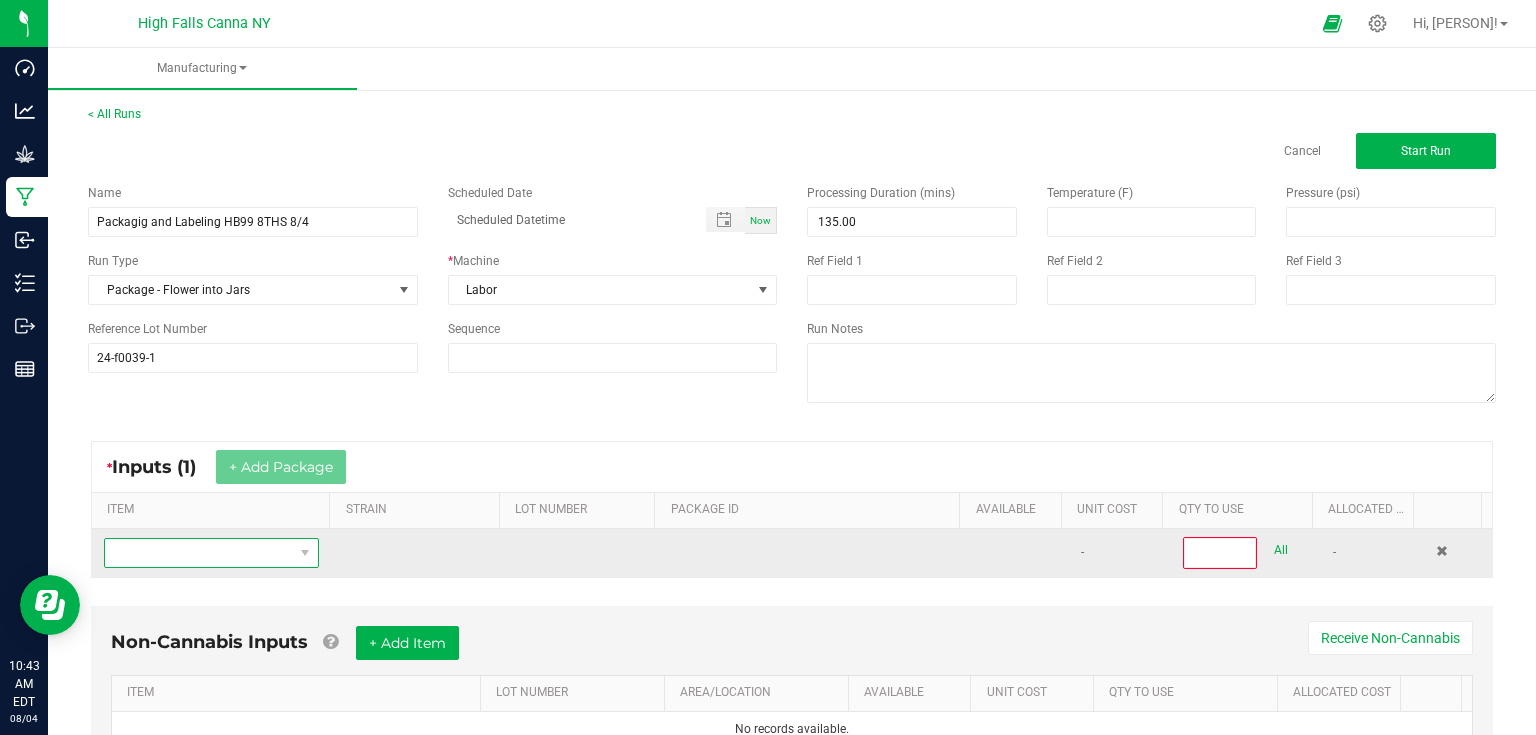 click at bounding box center [199, 553] 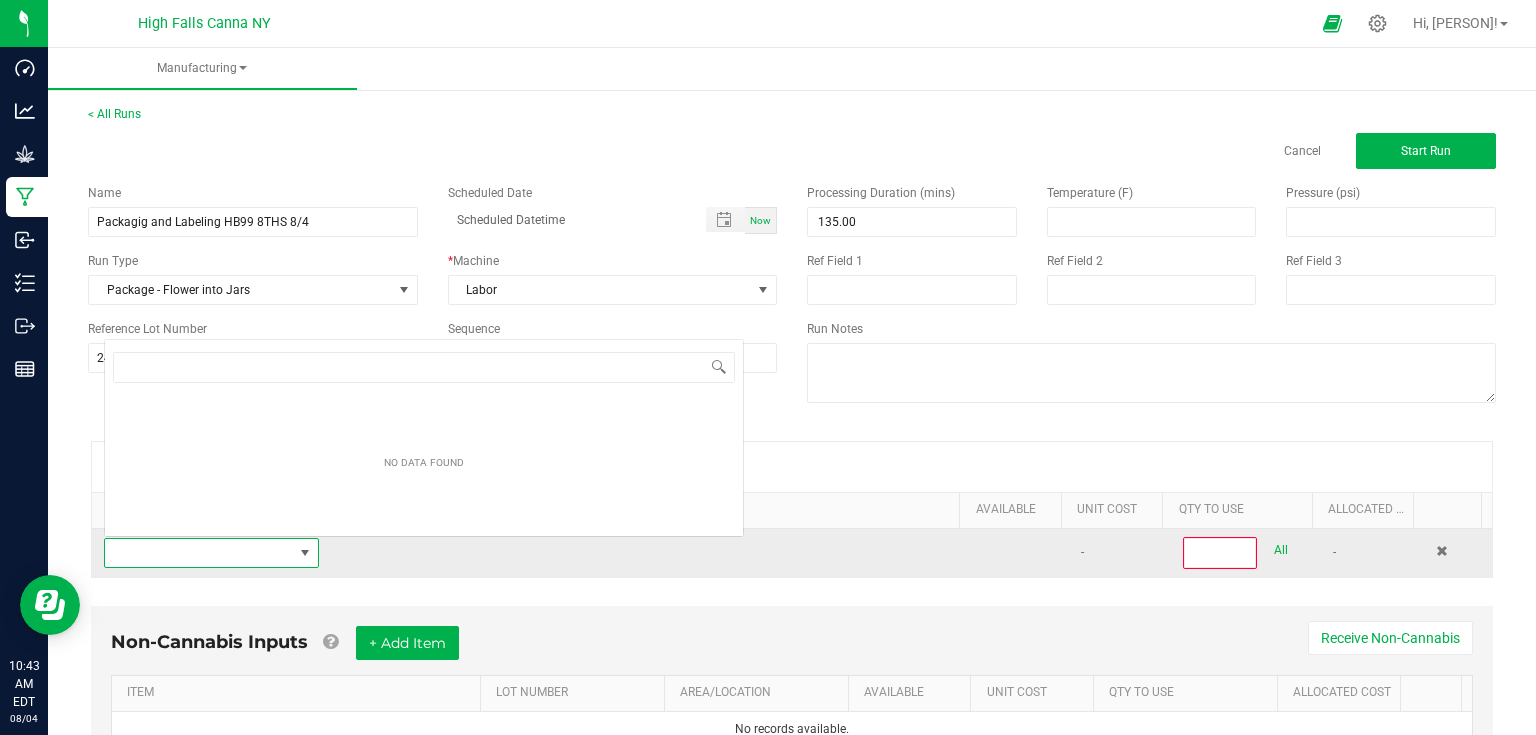 scroll, scrollTop: 0, scrollLeft: 0, axis: both 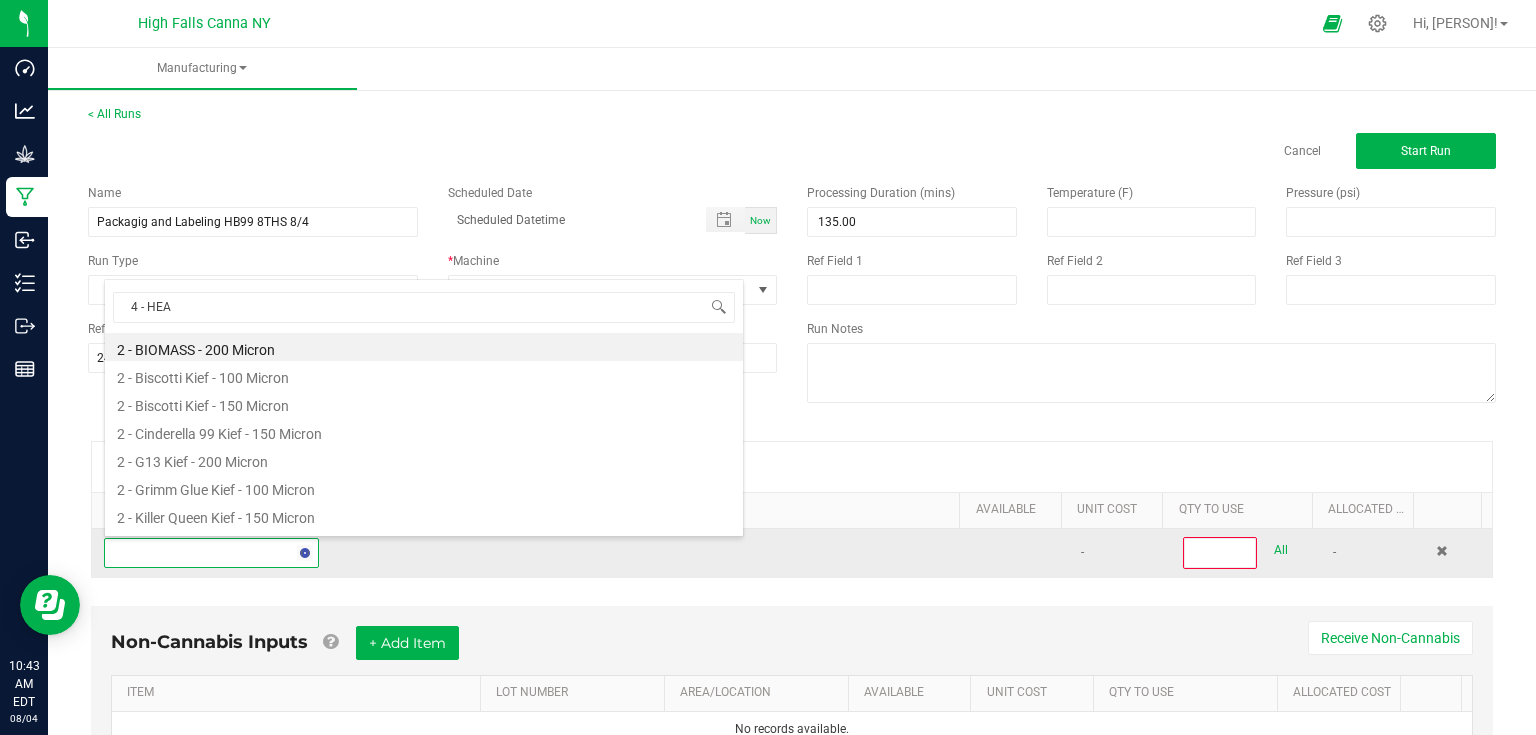 type on "[QUANTITY] - [PERSON]" 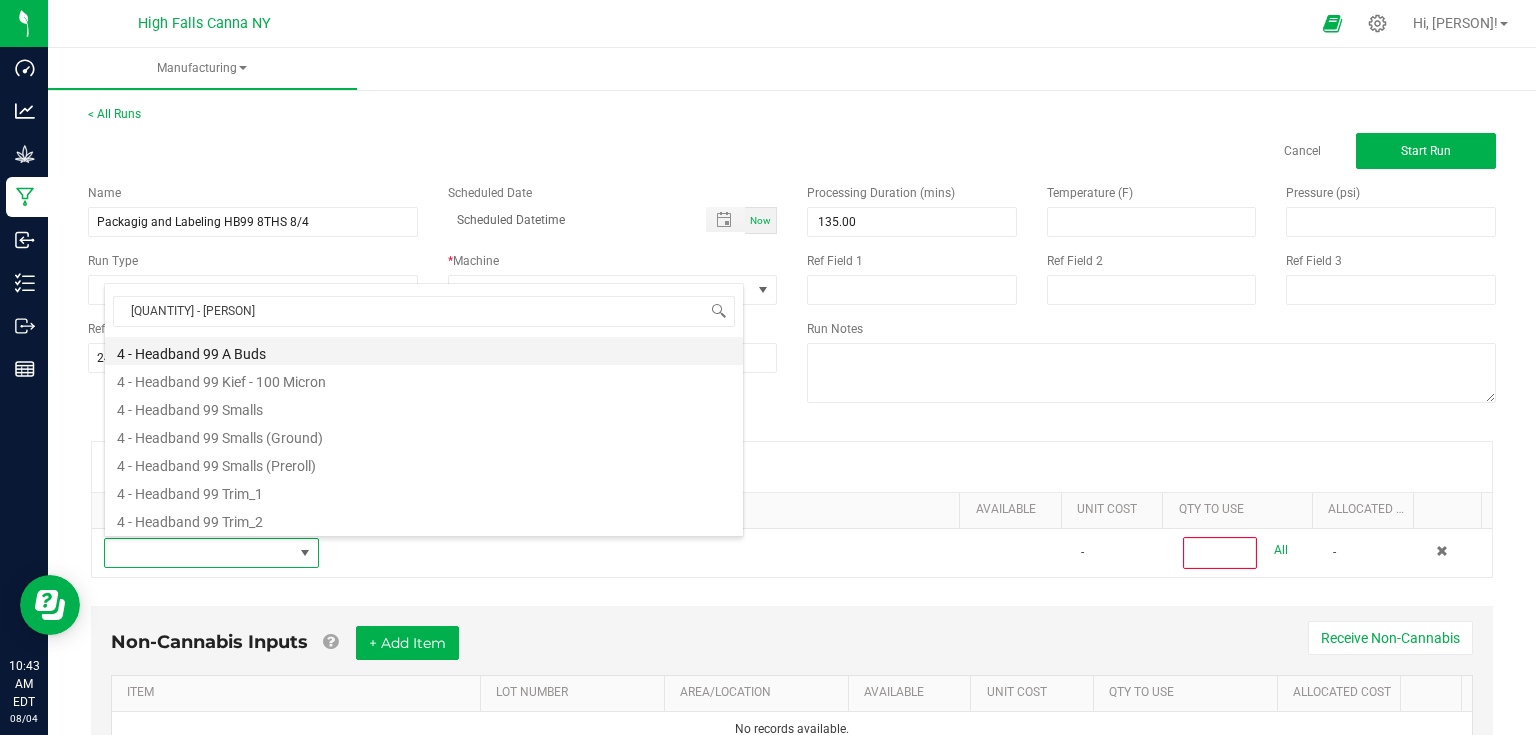 click on "4 - Headband 99 A Buds" at bounding box center (424, 351) 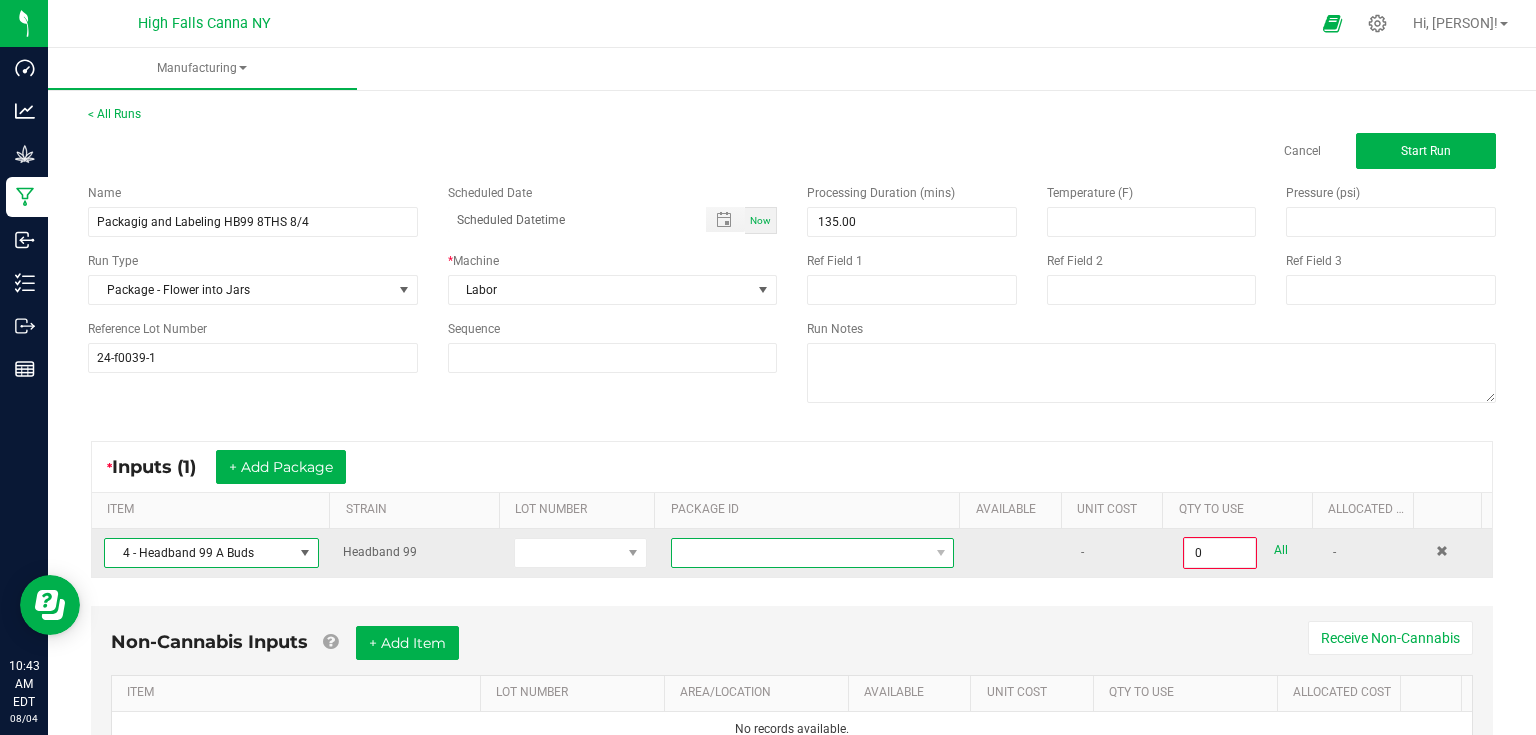 click at bounding box center (800, 553) 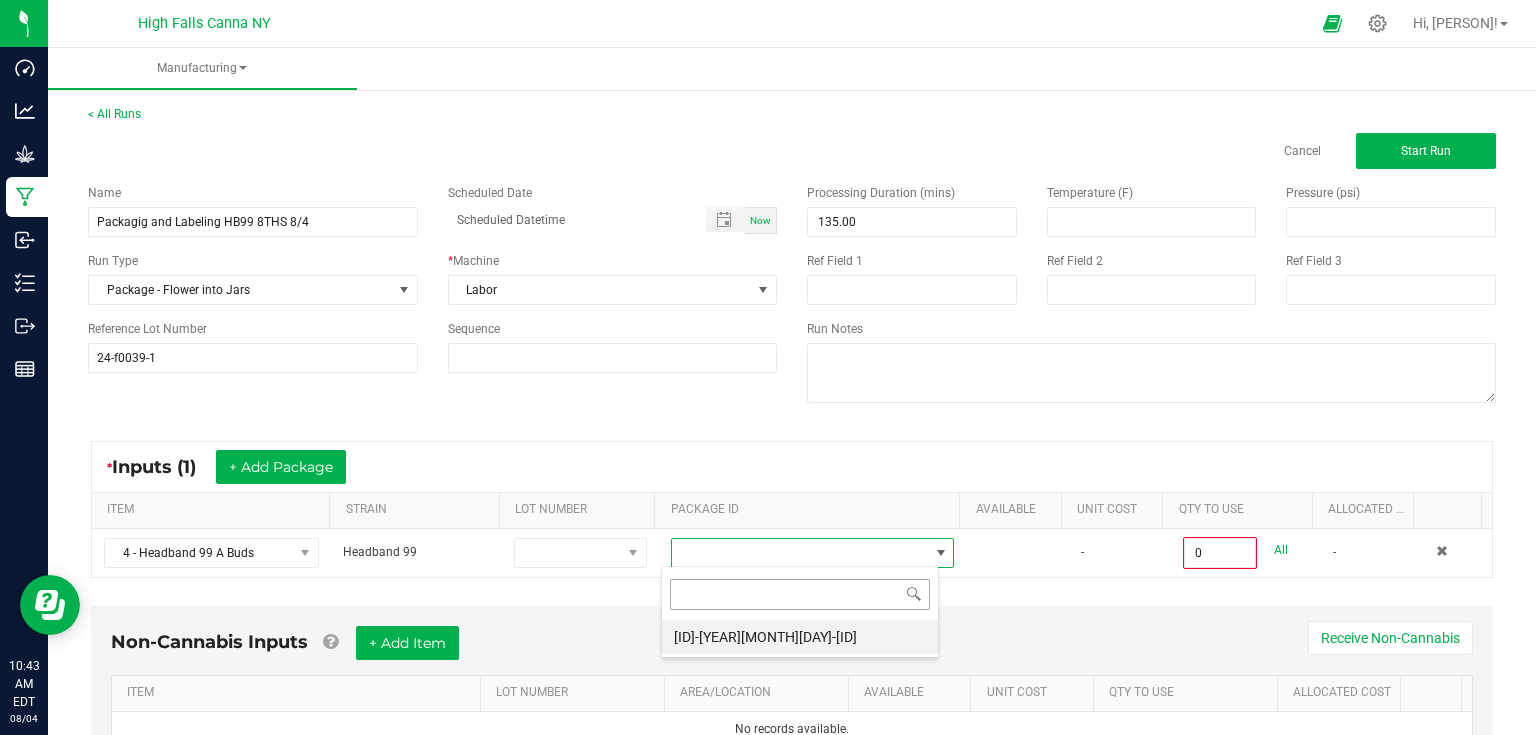 scroll, scrollTop: 99970, scrollLeft: 99721, axis: both 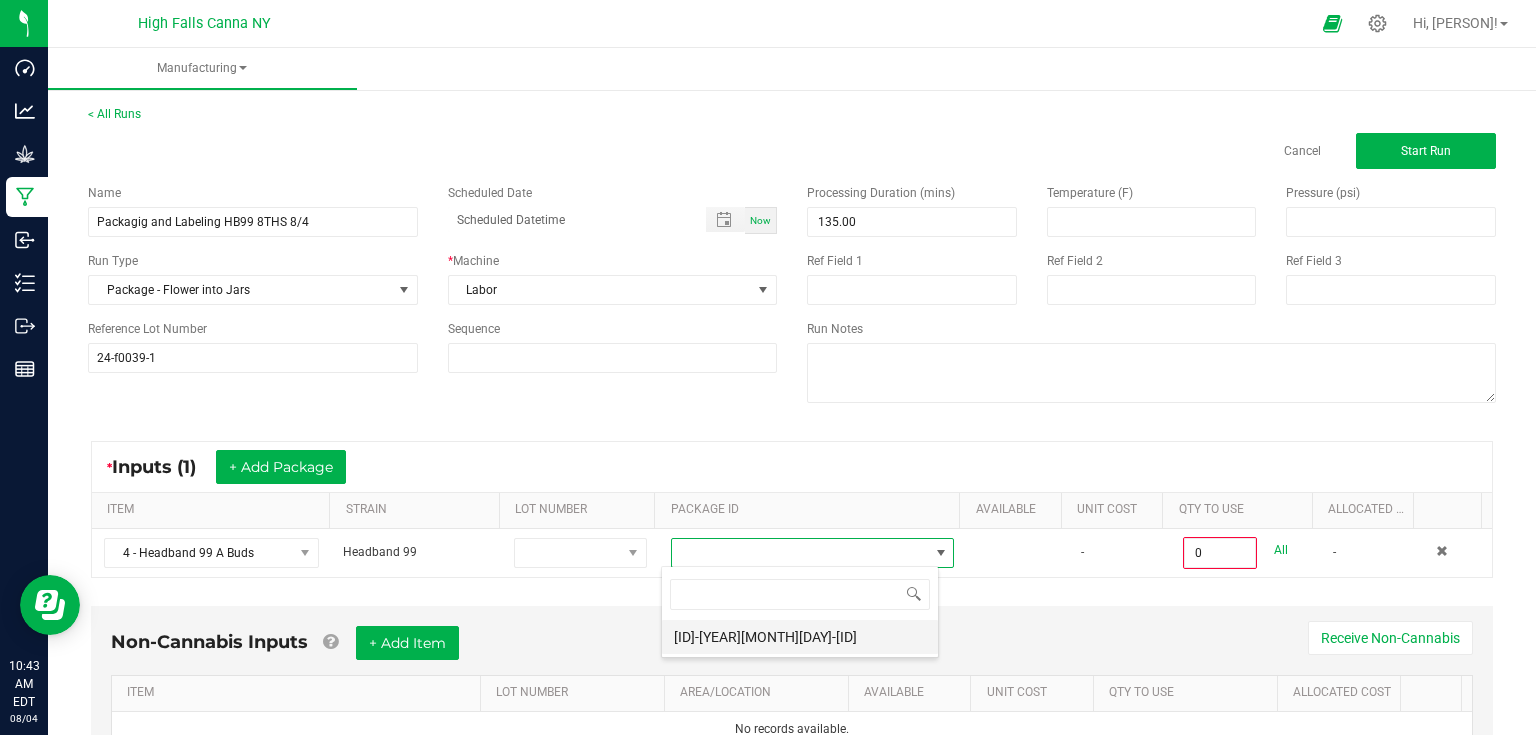 click on "[ID]-[YEAR][MONTH][DAY]-[ID]" at bounding box center (800, 637) 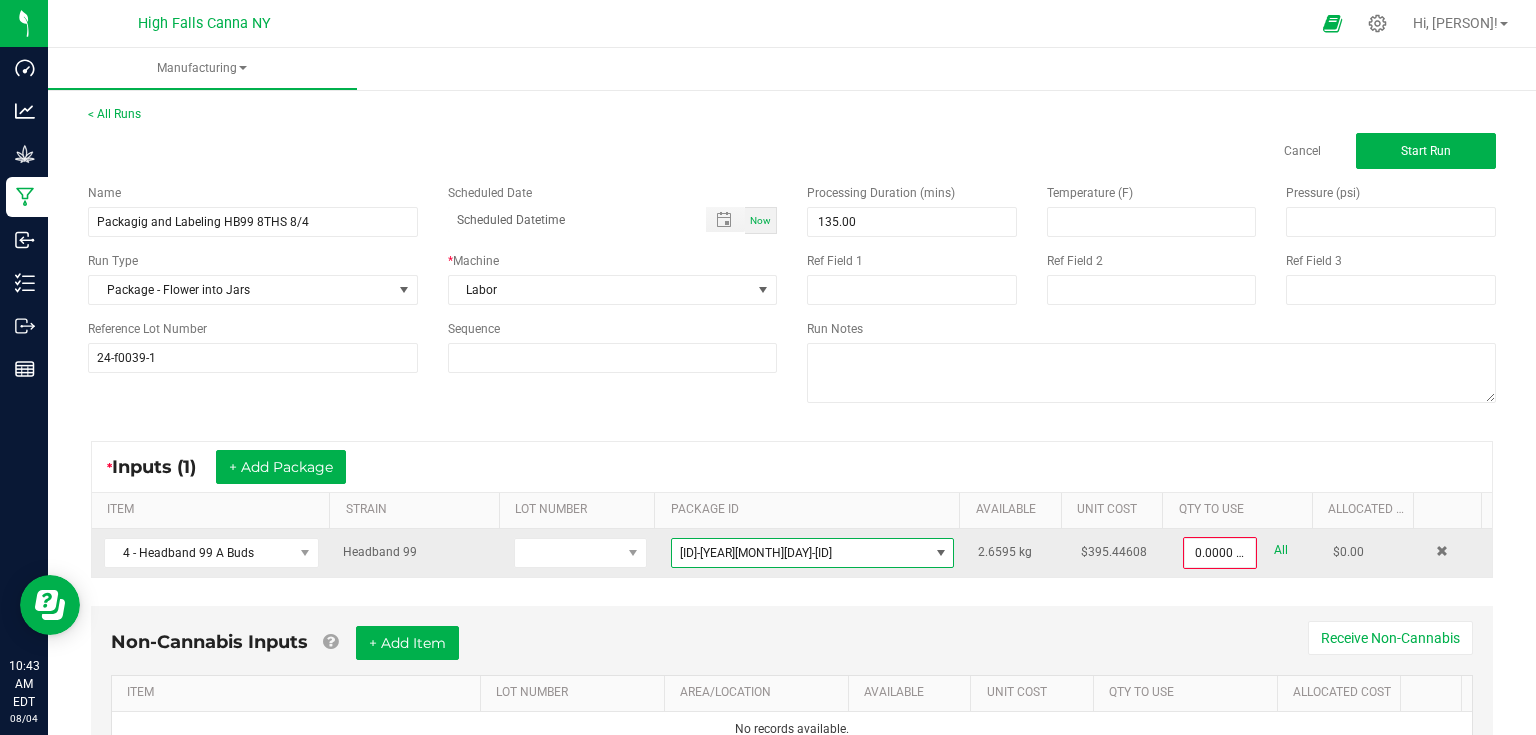 click on "All" at bounding box center [1281, 550] 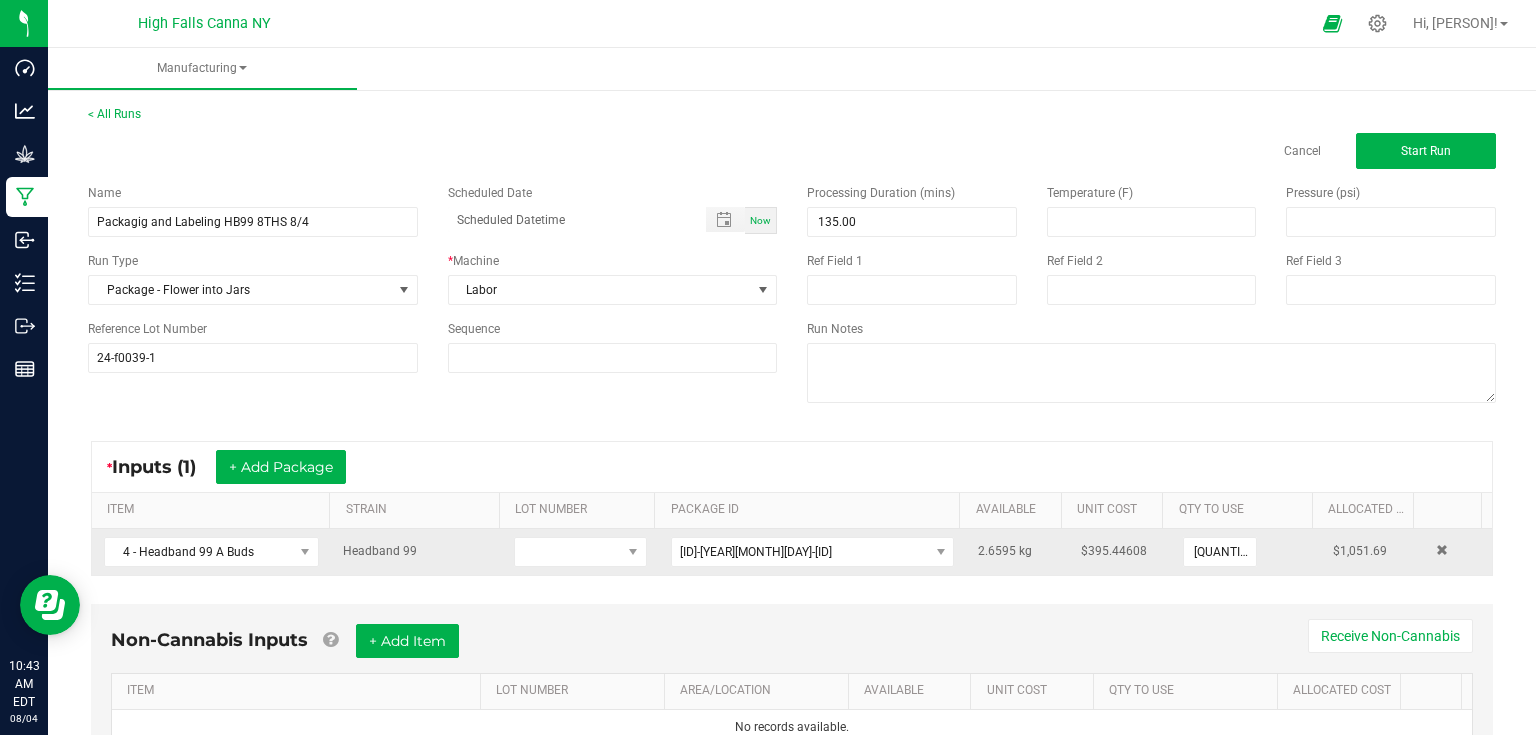 click on "*    Inputs (1)   + Add Package  ITEM STRAIN LOT NUMBER PACKAGE ID AVAILABLE Unit Cost QTY TO USE Allocated Cost 4 - Headband 99 A Buds  Headband 99  [ID-CODE] 2.6595   kg  $395.44608  2.6595 kg  $1,051.69" at bounding box center (792, 508) 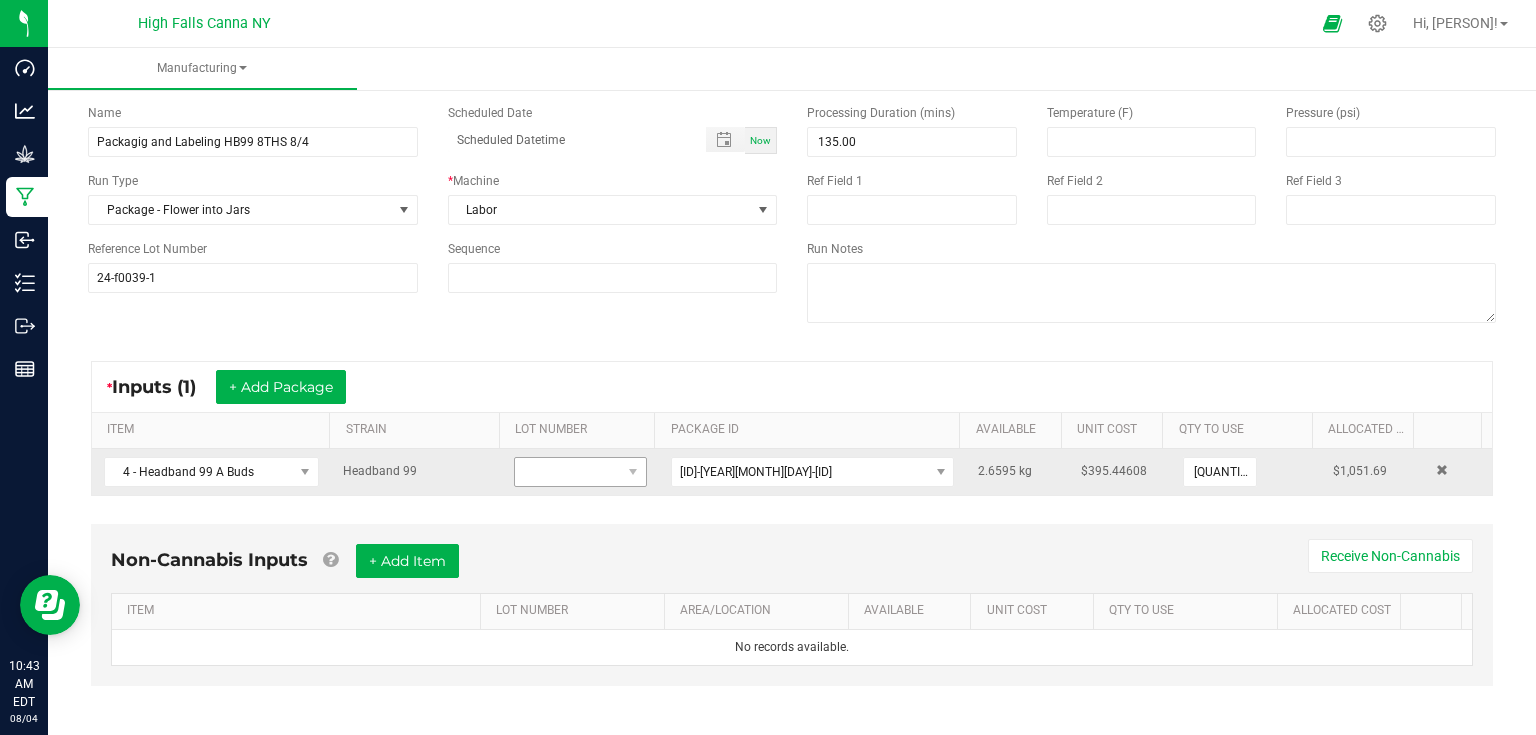 scroll, scrollTop: 85, scrollLeft: 0, axis: vertical 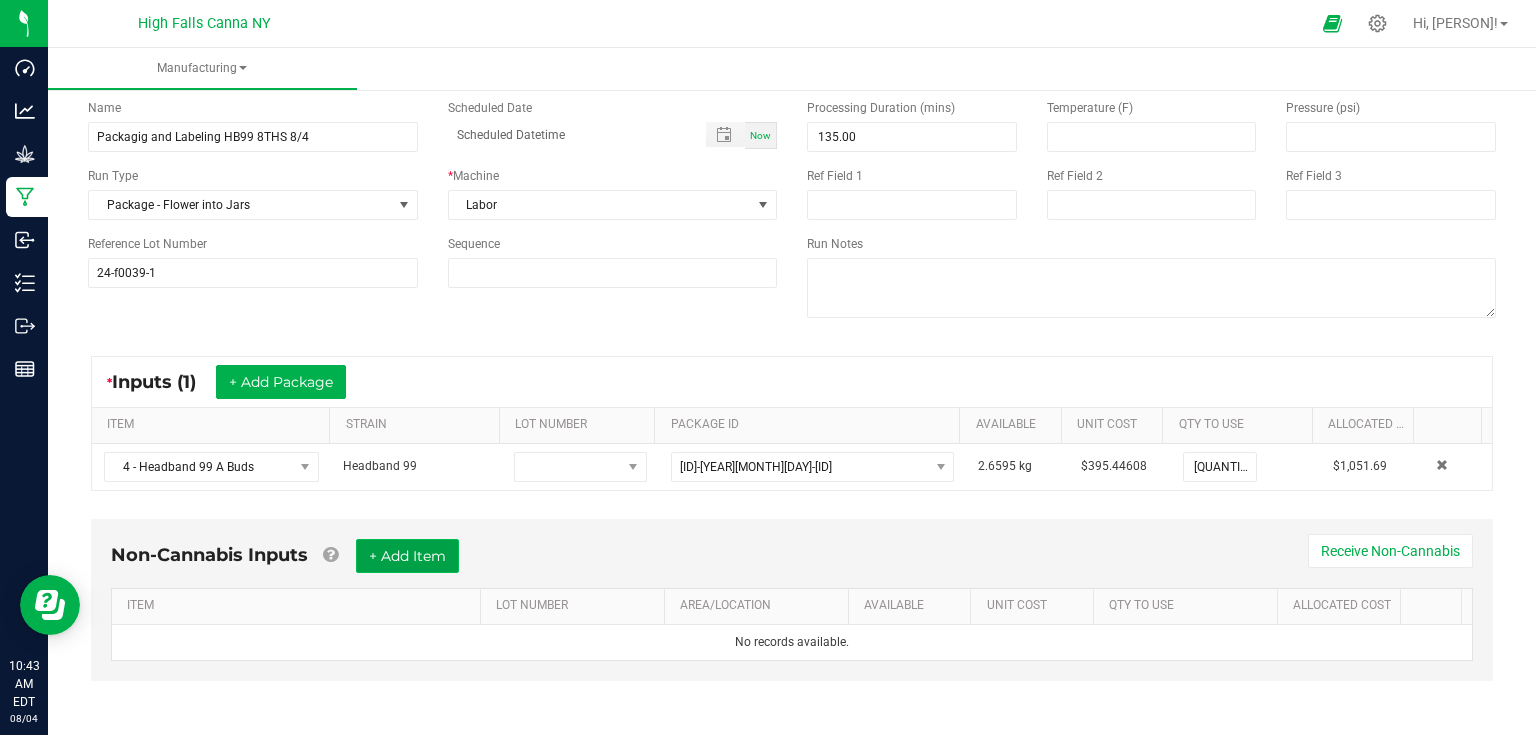 click on "+ Add Item" at bounding box center [407, 556] 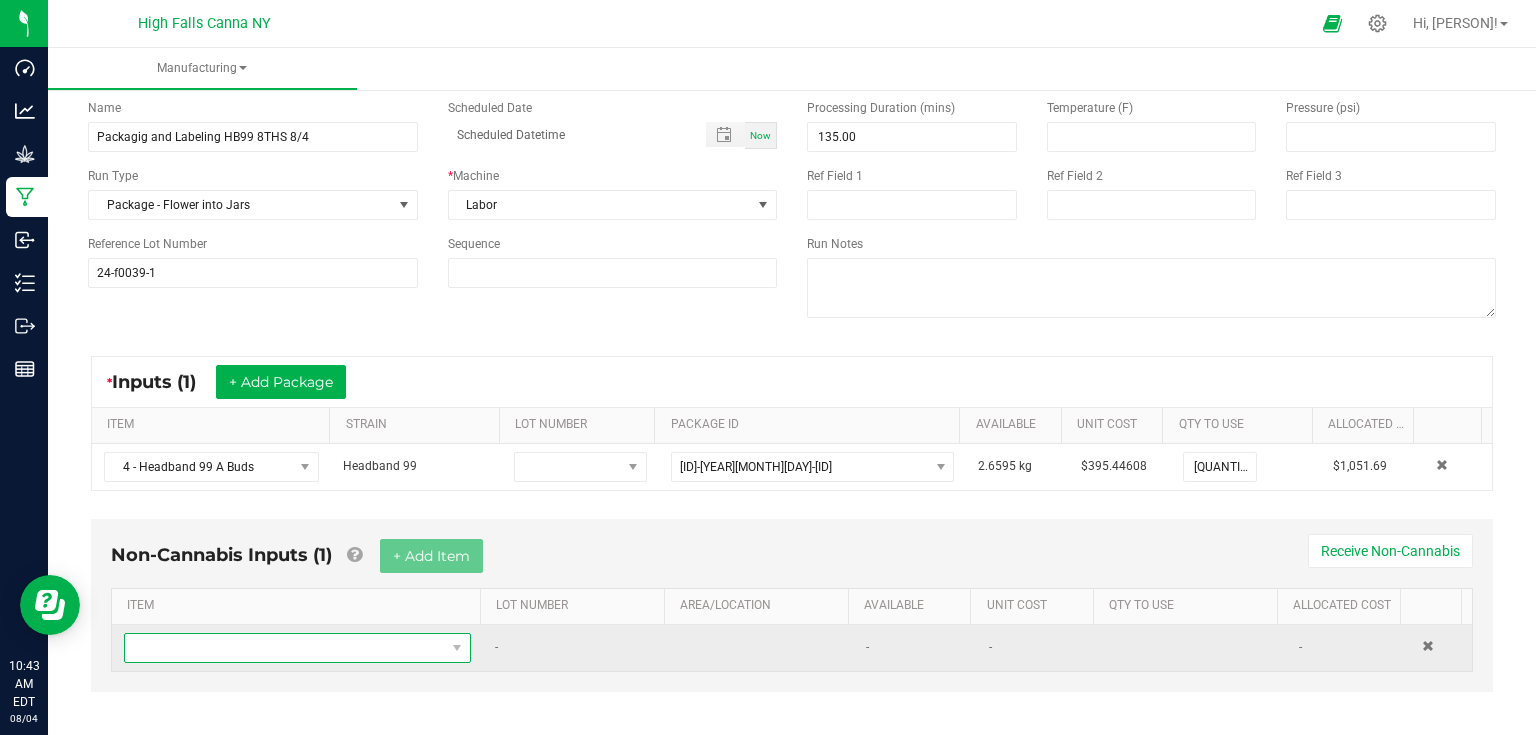 click at bounding box center [285, 648] 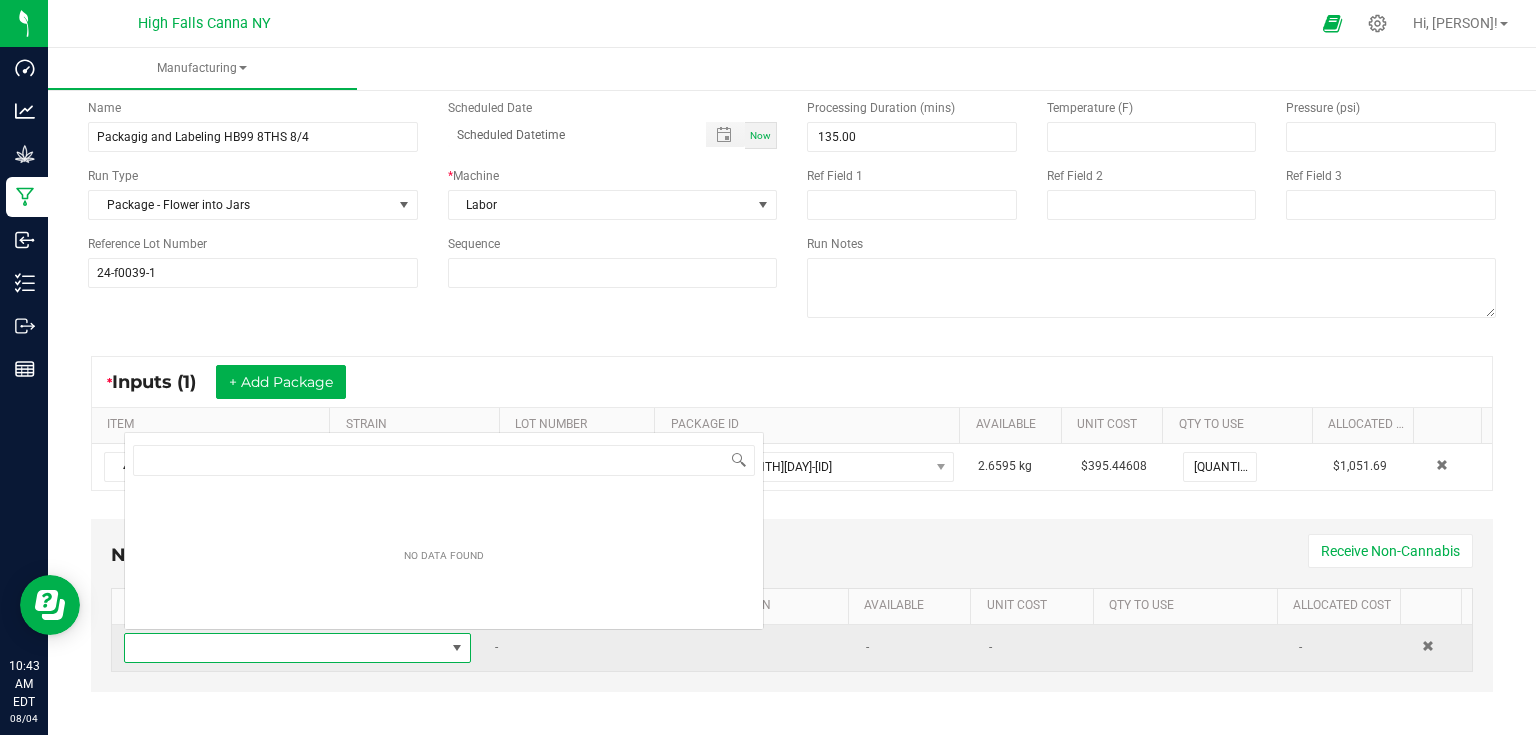 scroll, scrollTop: 0, scrollLeft: 0, axis: both 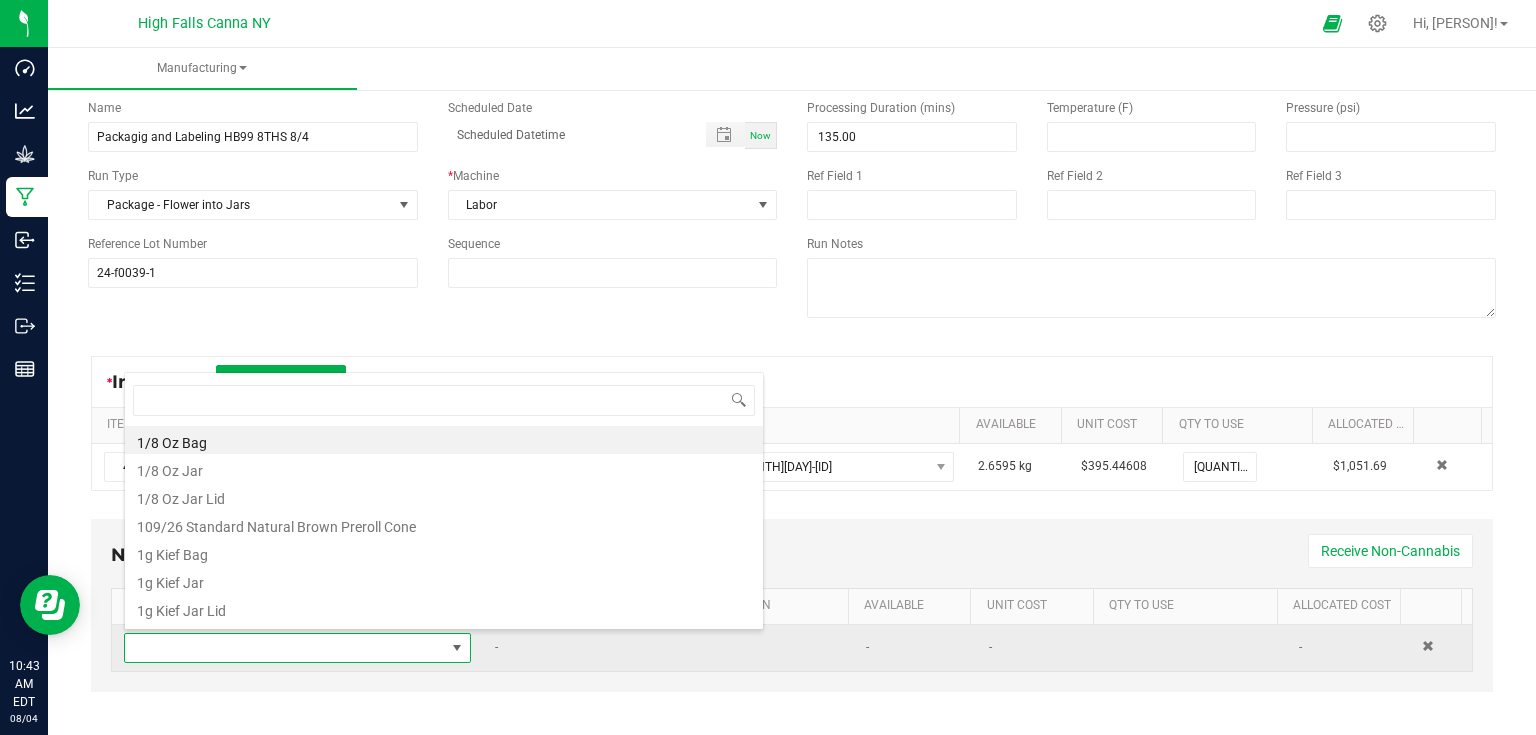 type on "1" 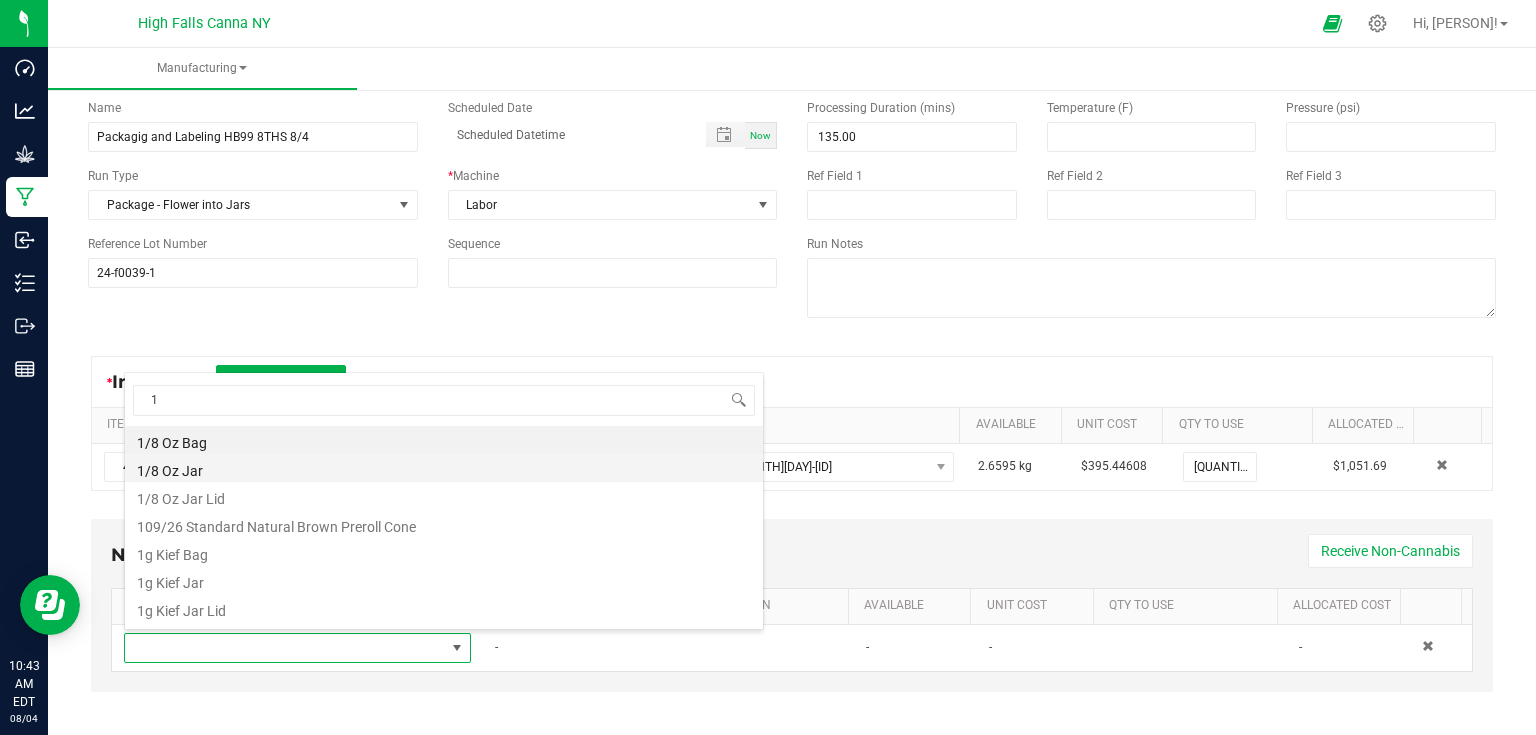 click on "1/8 Oz Jar" at bounding box center (444, 468) 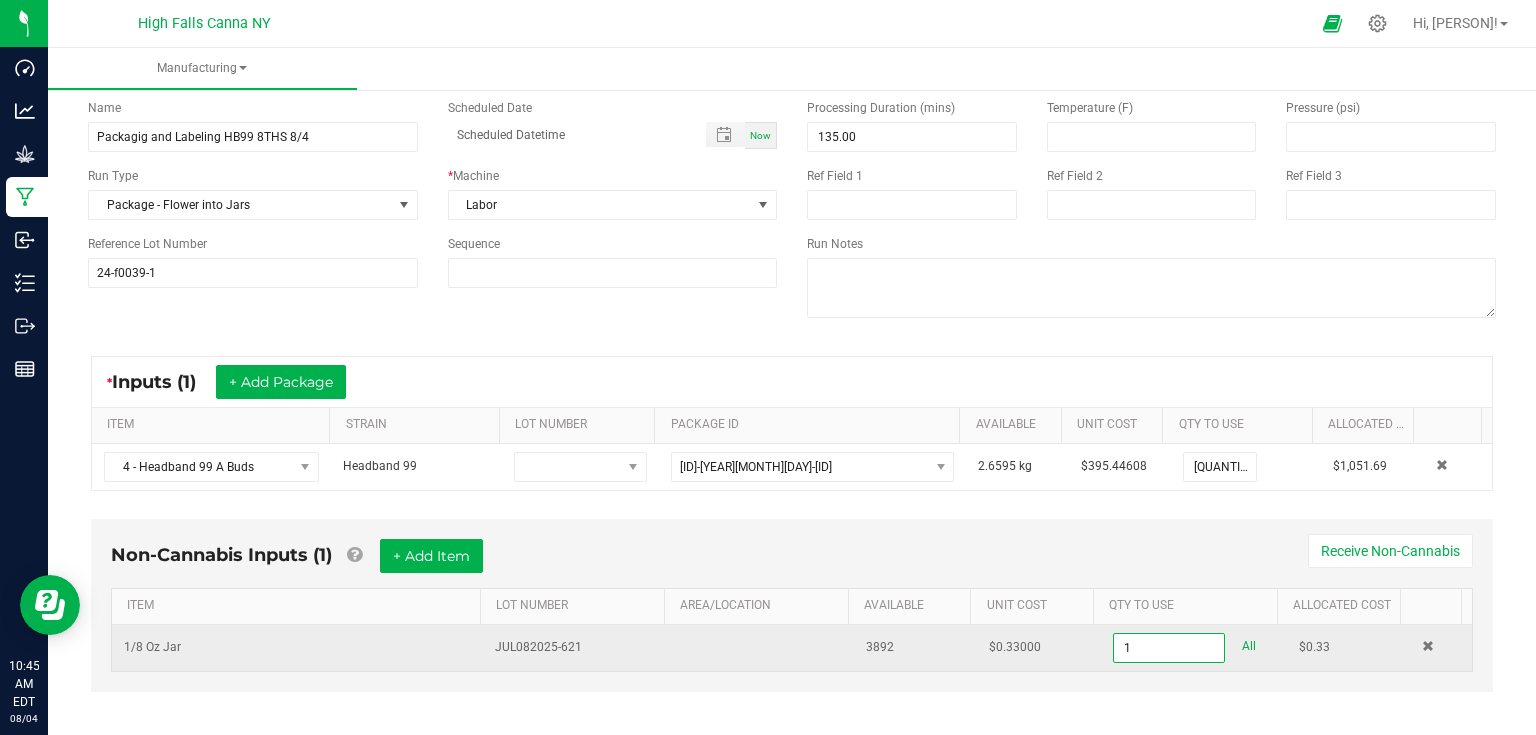 click on "1" at bounding box center [1169, 648] 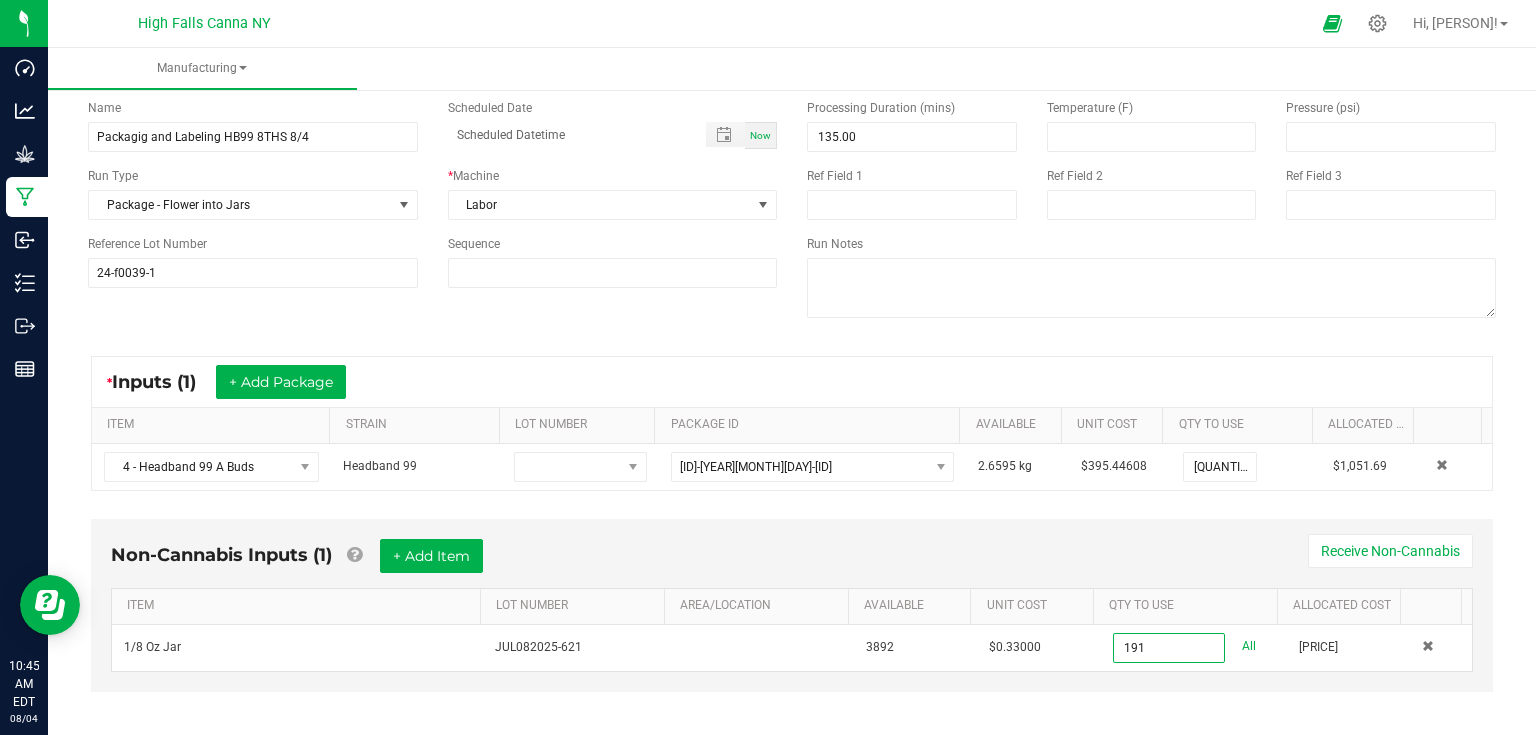type on "191 ea" 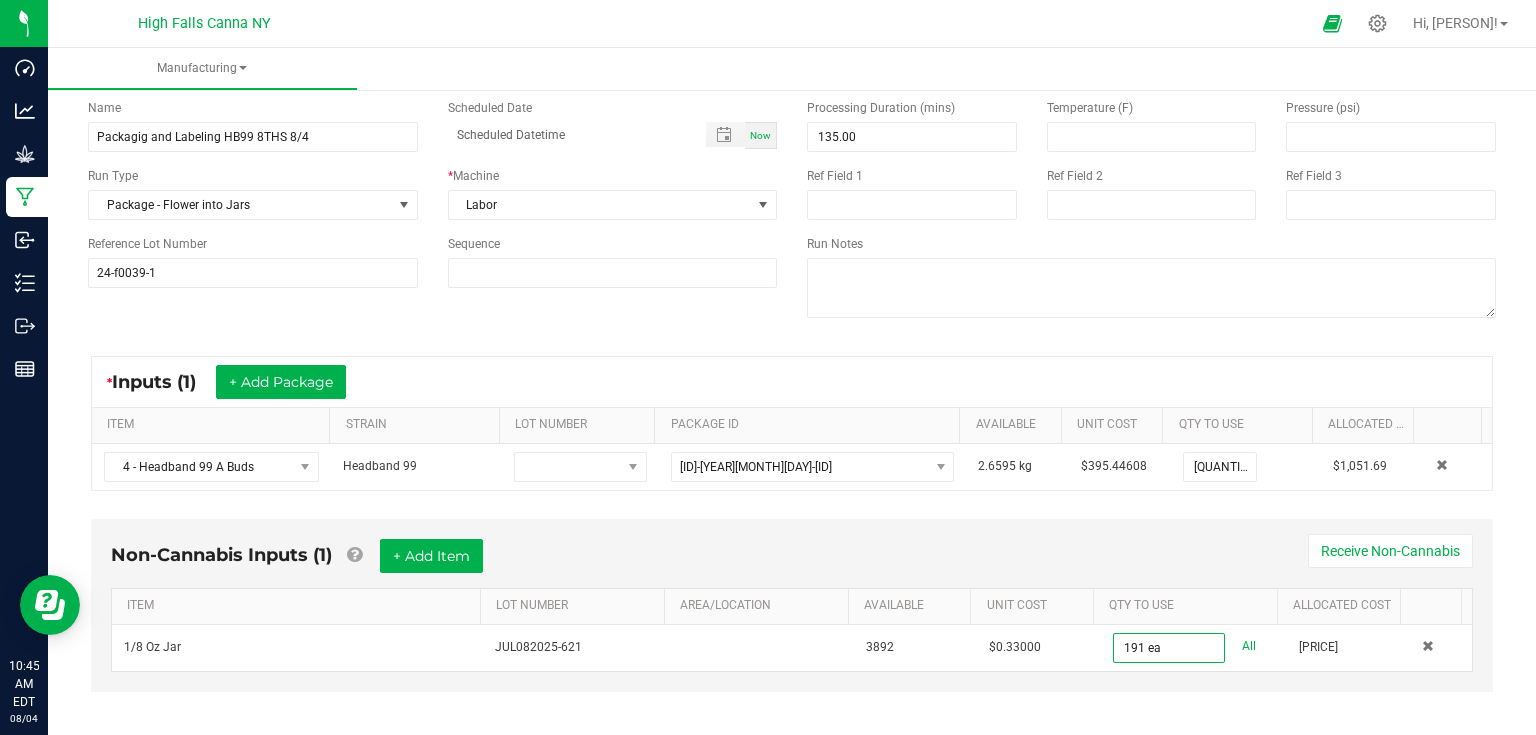 click on "Non-Cannabis Inputs ([QUANTITY])  + Add Item   Receive Non-Cannabis" at bounding box center (792, 563) 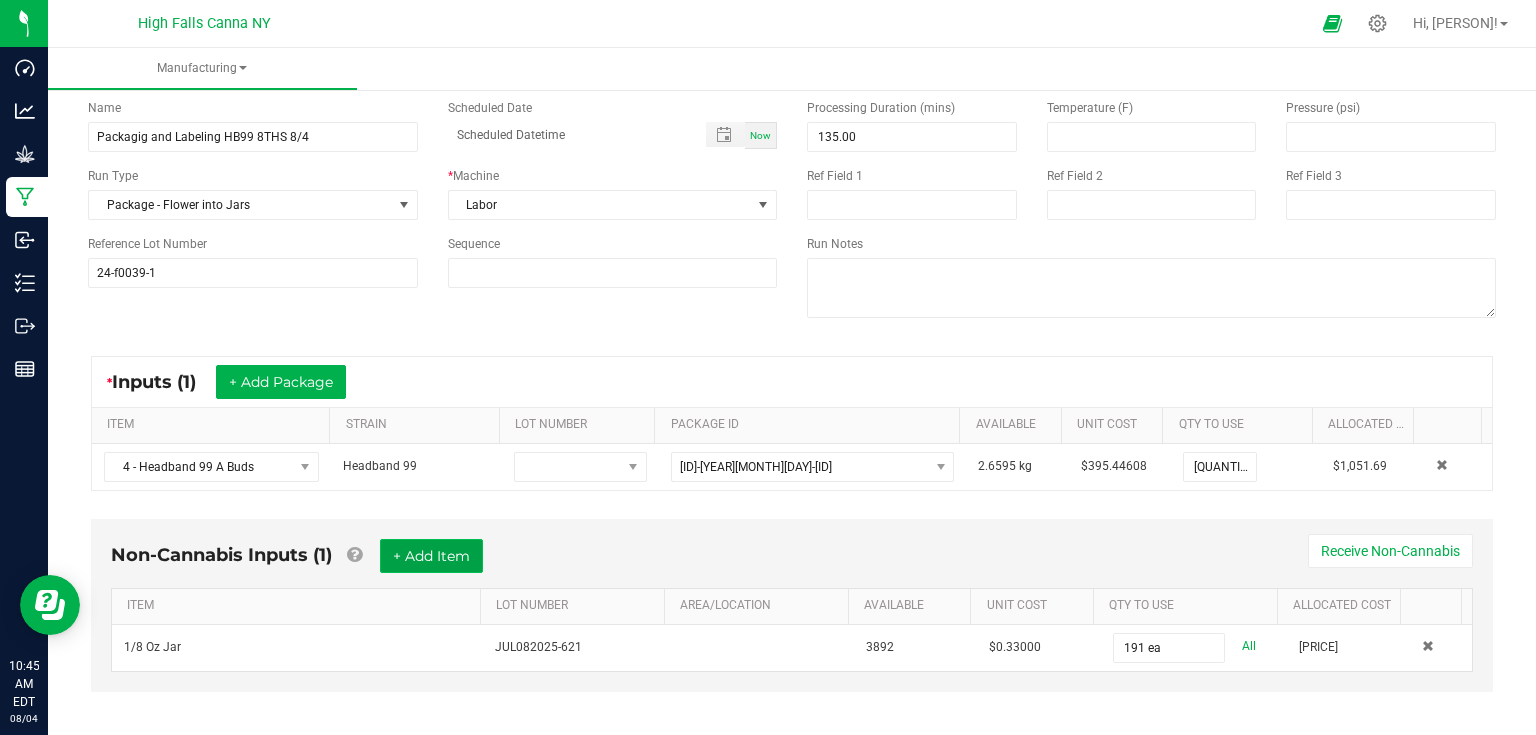 click on "+ Add Item" at bounding box center (431, 556) 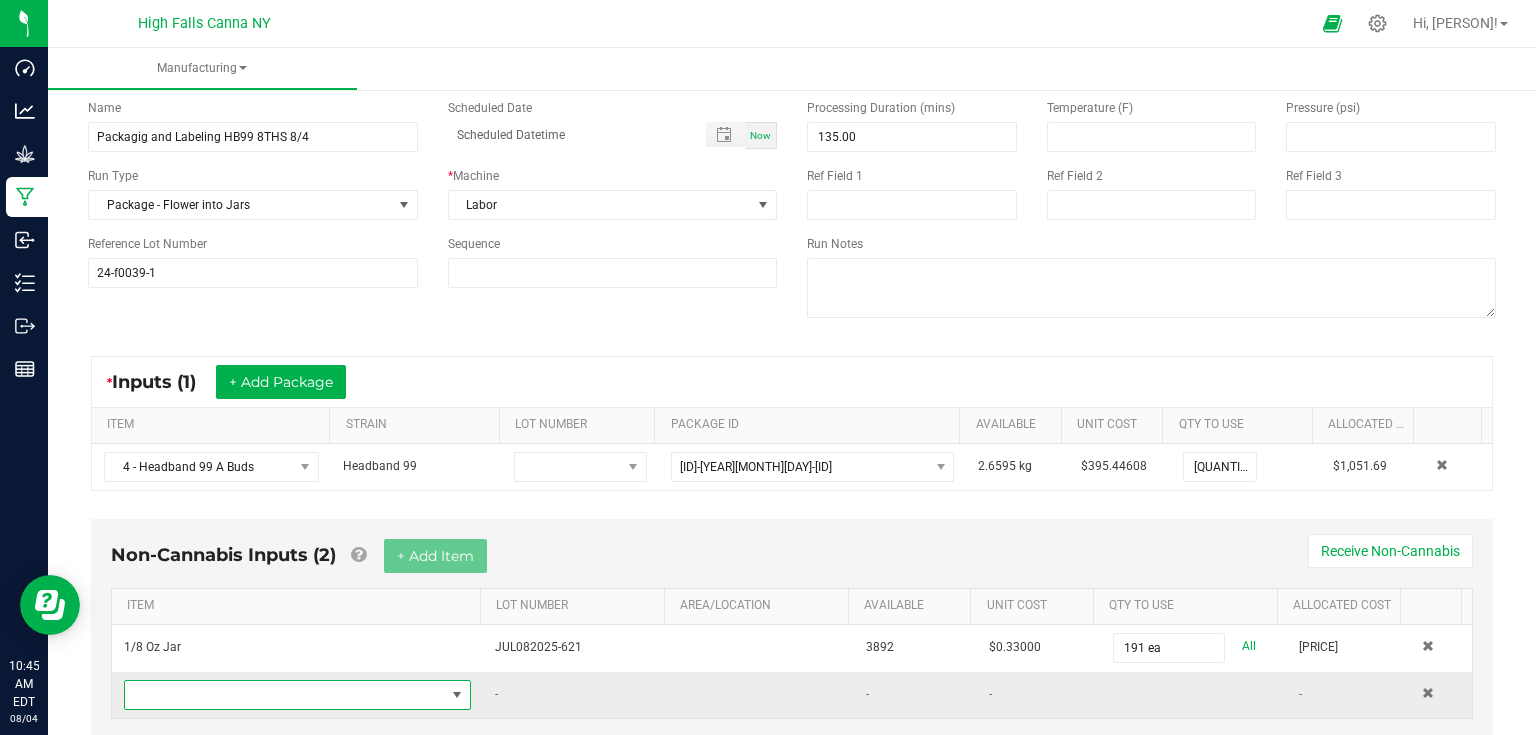 click at bounding box center [285, 695] 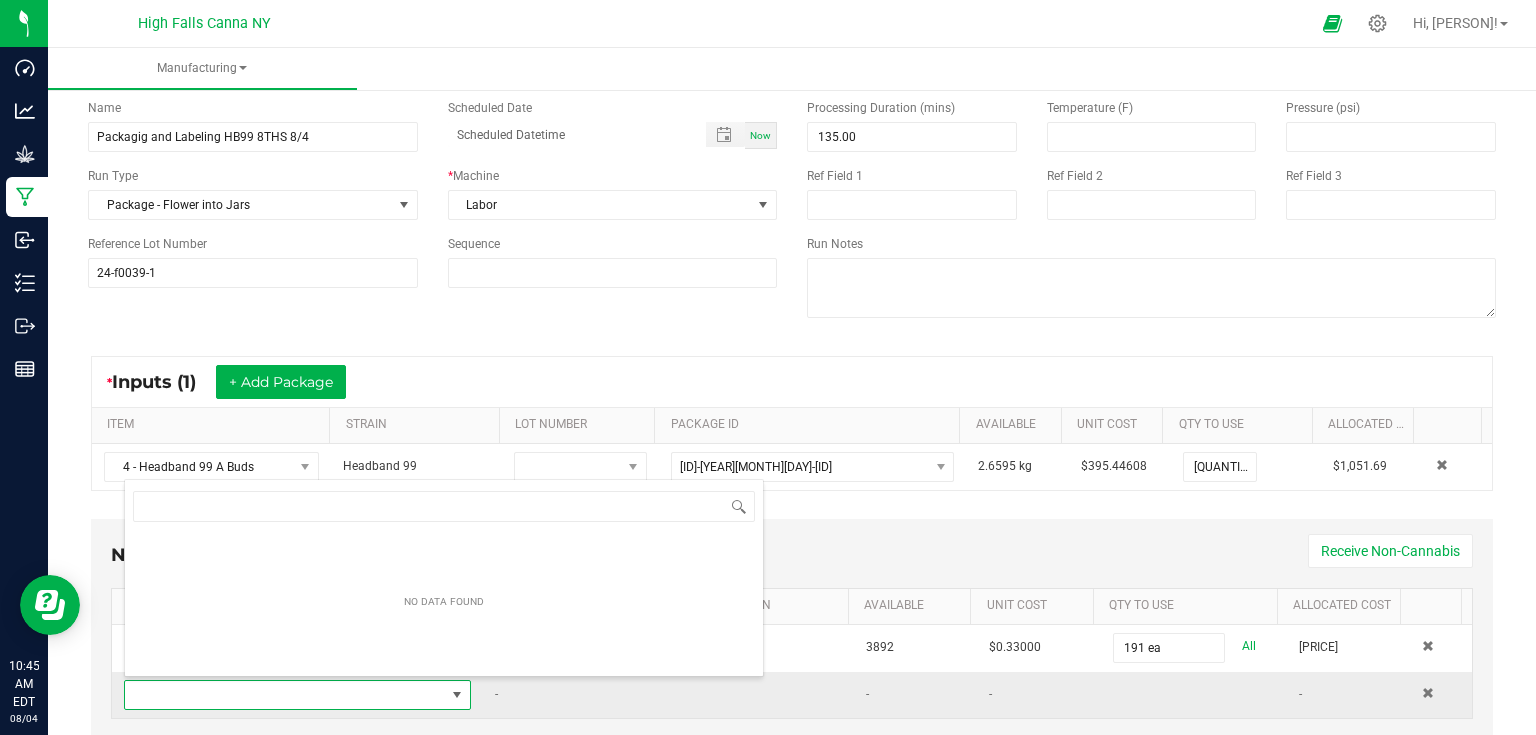 scroll, scrollTop: 99970, scrollLeft: 99659, axis: both 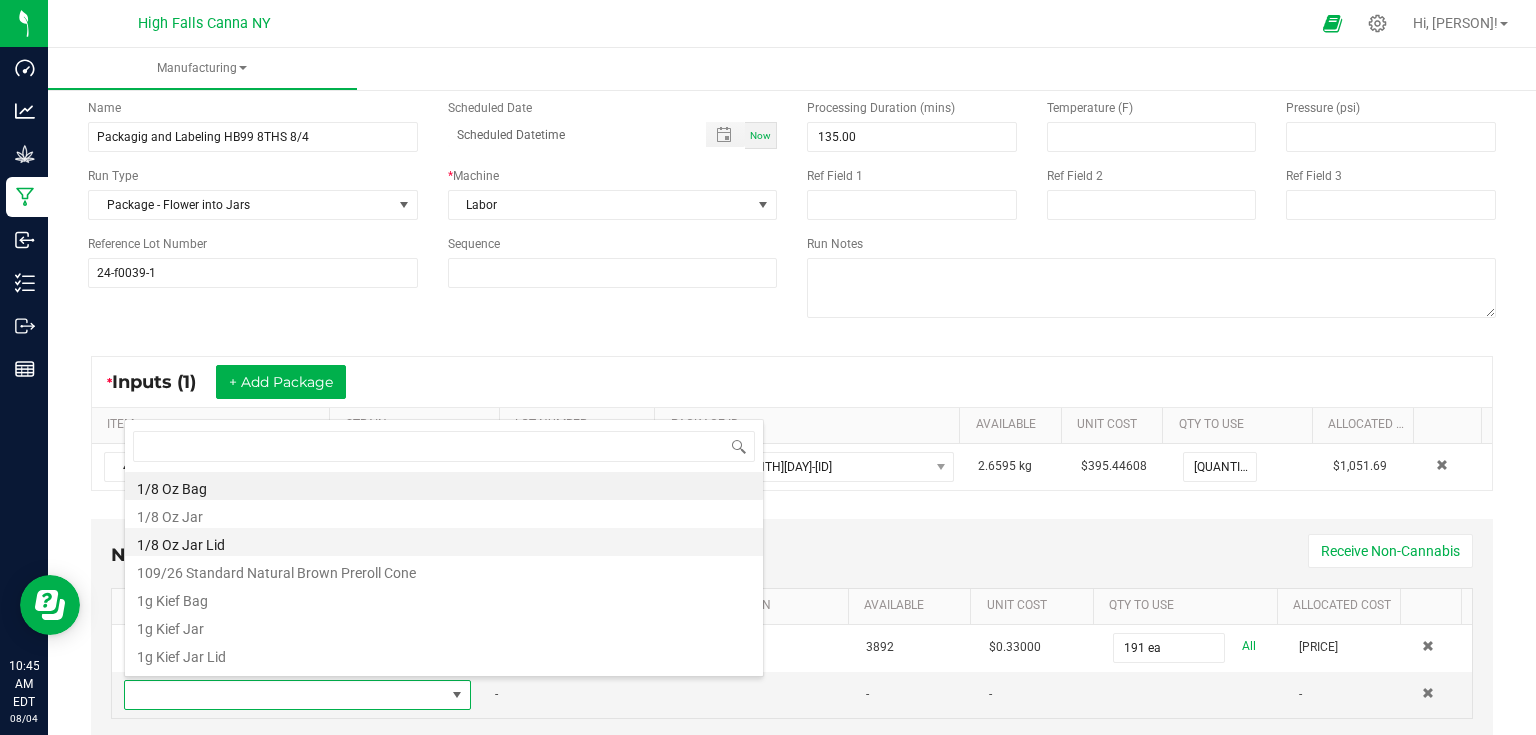 click on "1/8 Oz Jar Lid" at bounding box center (444, 542) 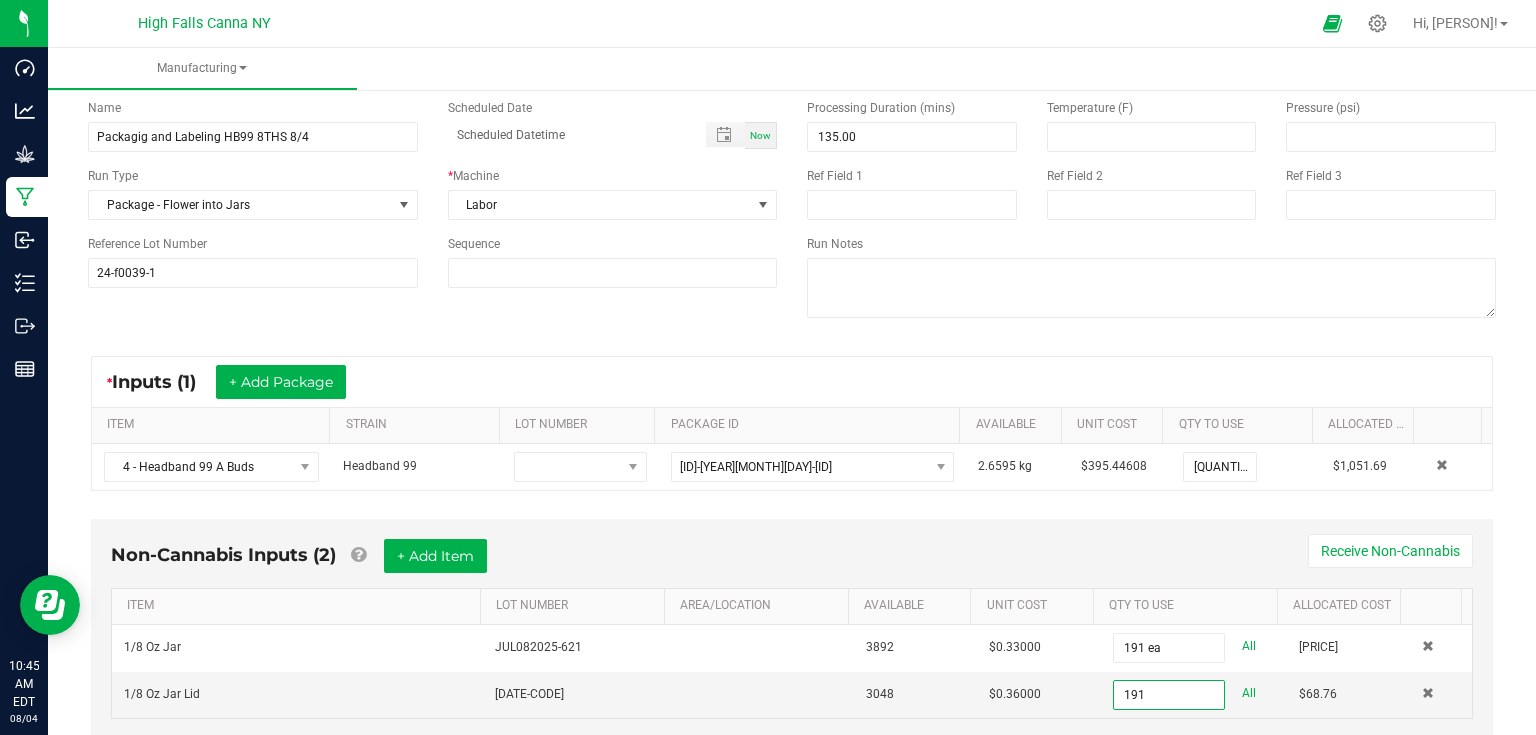 type on "191 ea" 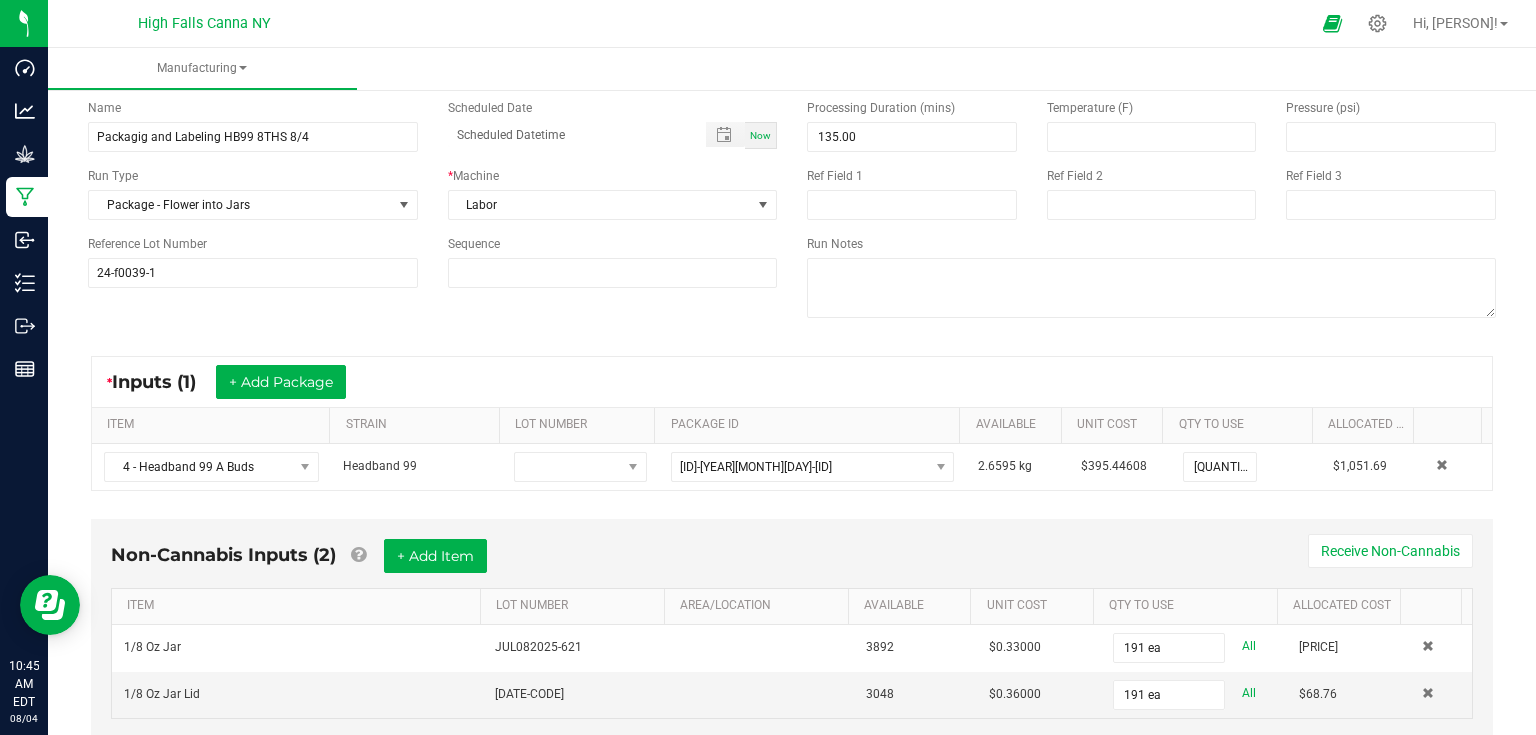 click on "Non-Cannabis Inputs (2)  + Add Item   Receive Non-Cannabis" at bounding box center (792, 563) 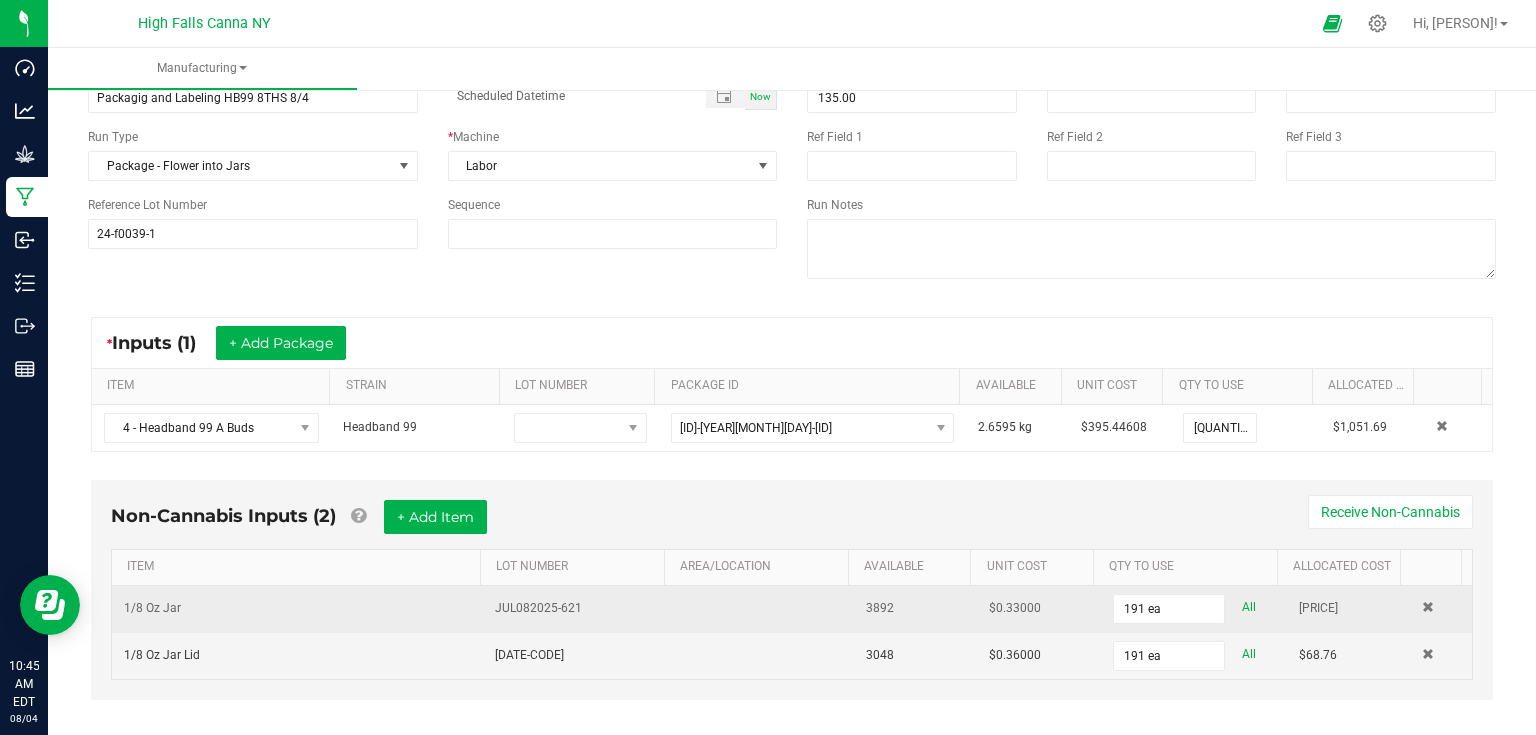 scroll, scrollTop: 142, scrollLeft: 0, axis: vertical 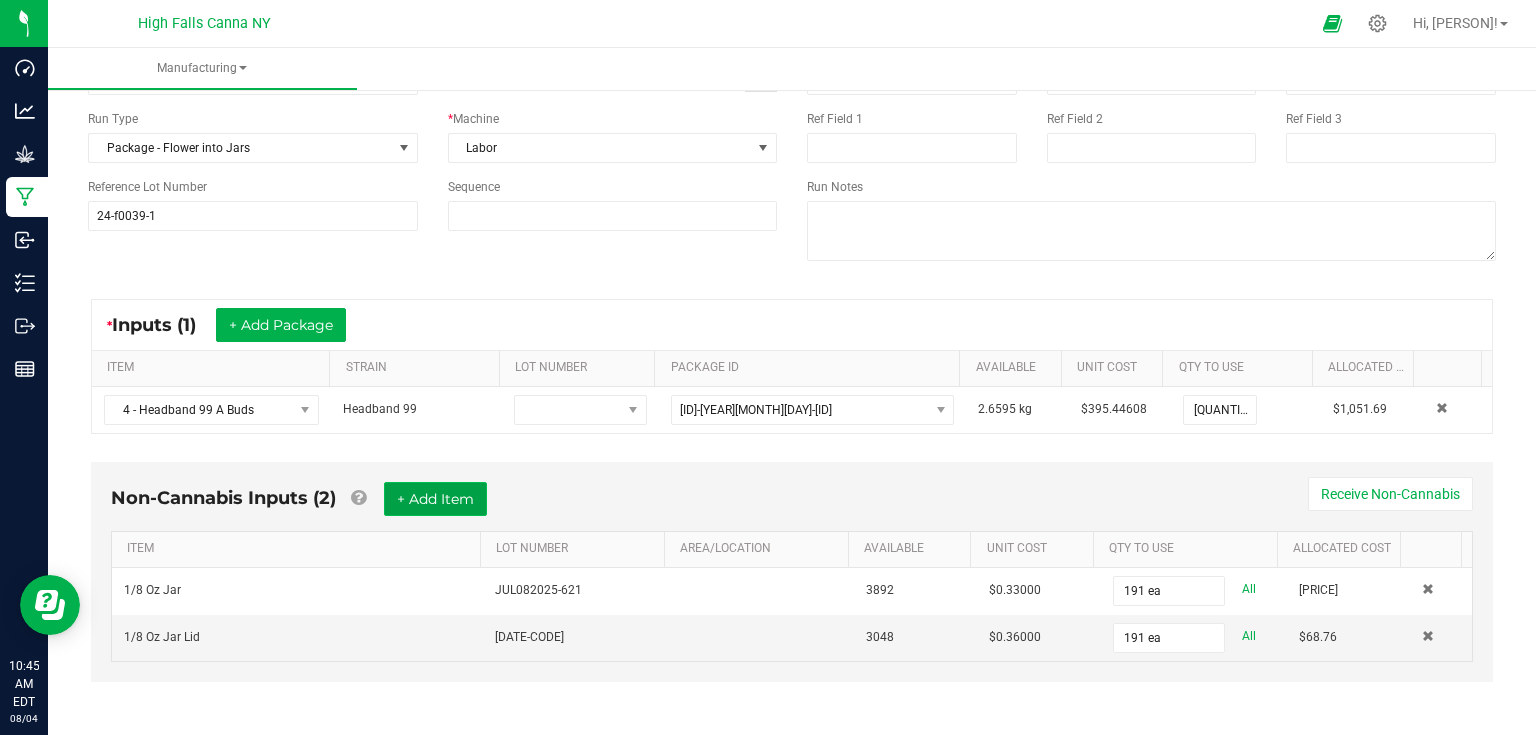 click on "+ Add Item" at bounding box center [435, 499] 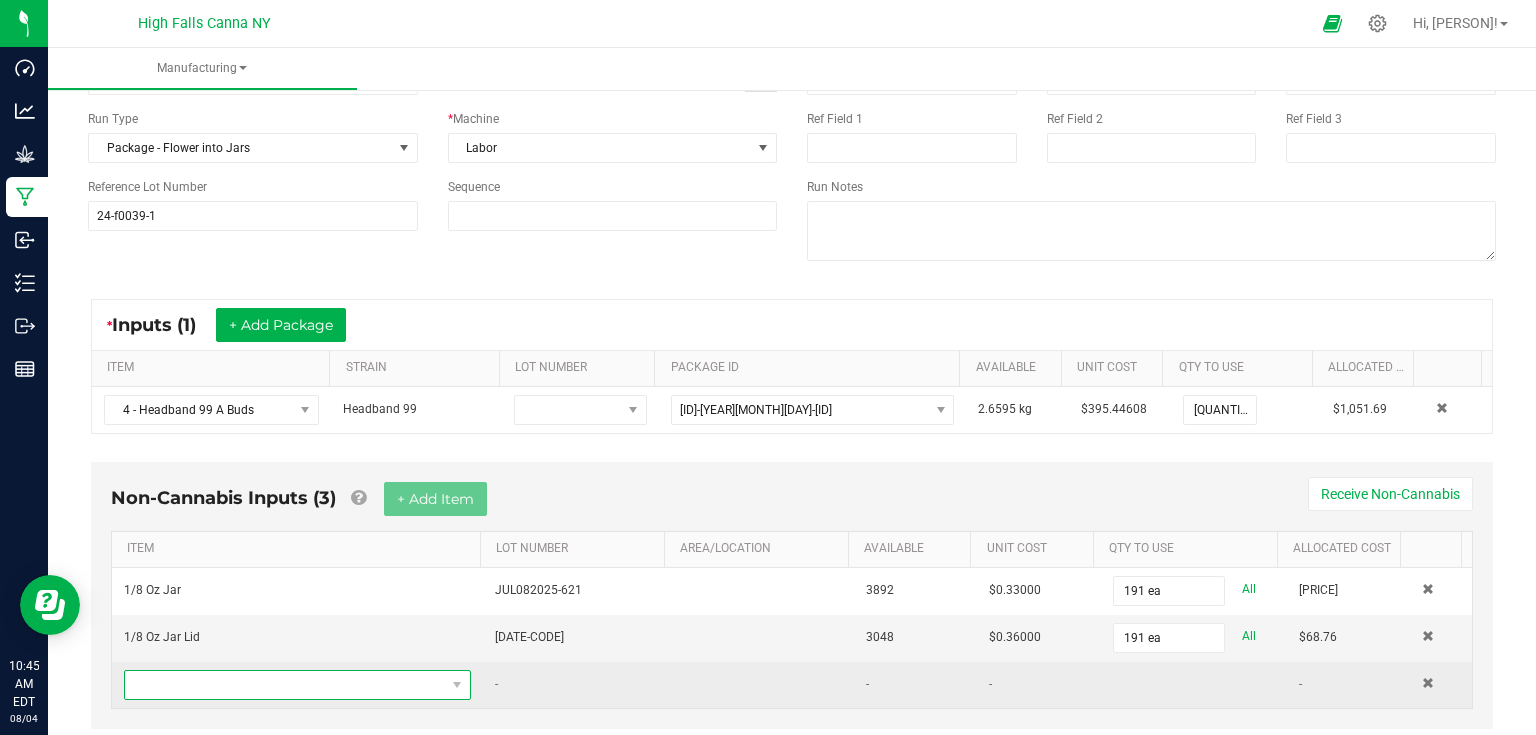 click at bounding box center [285, 685] 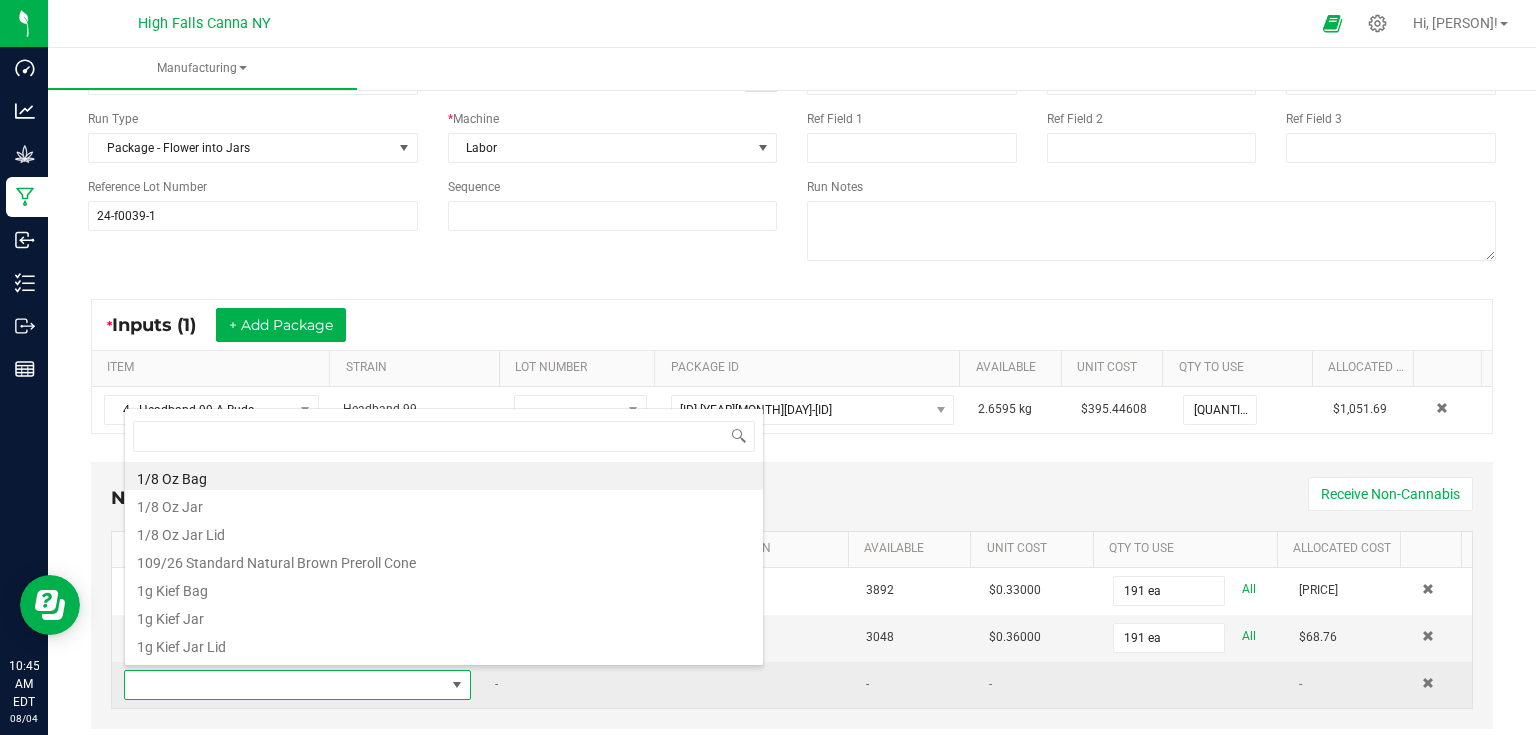 scroll, scrollTop: 99970, scrollLeft: 99659, axis: both 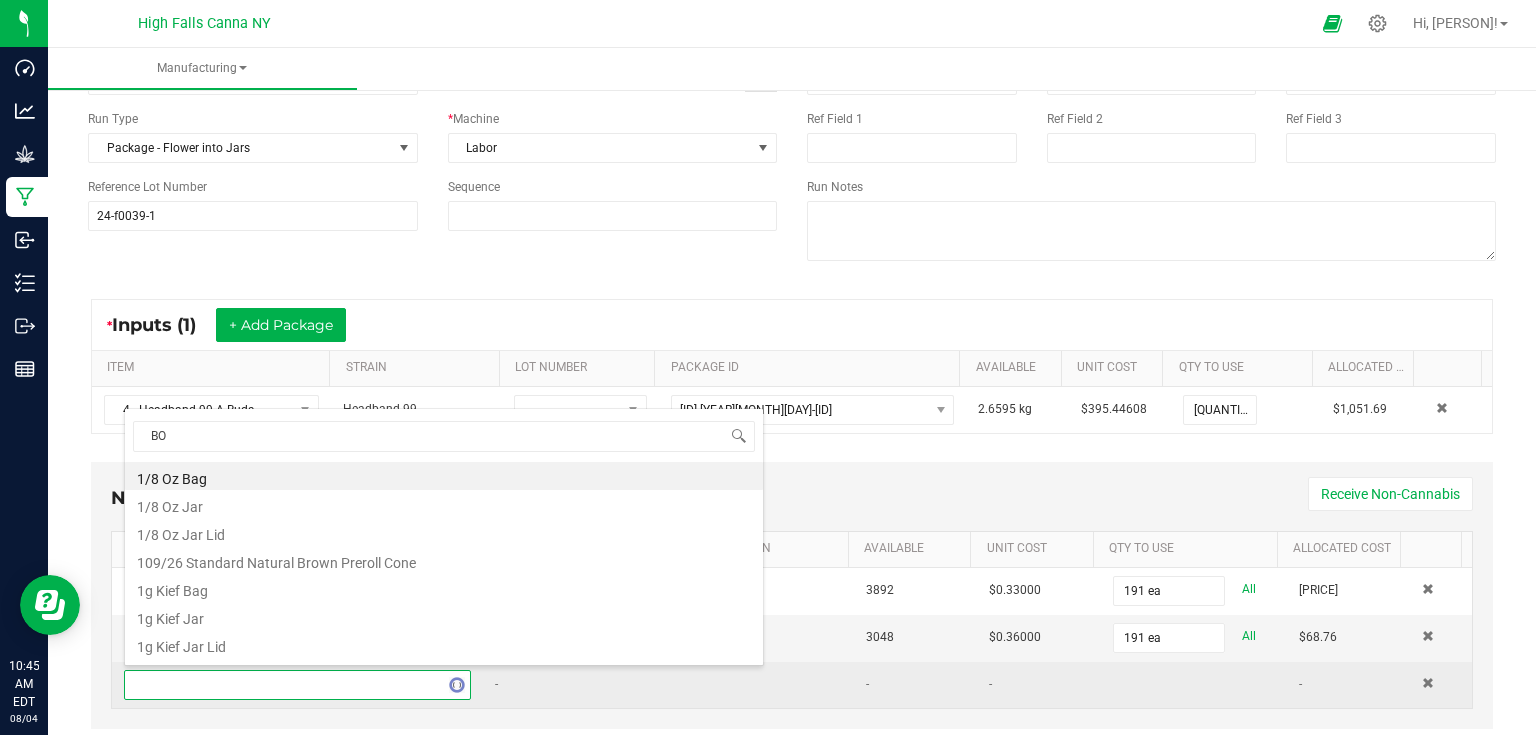 type on "BOV" 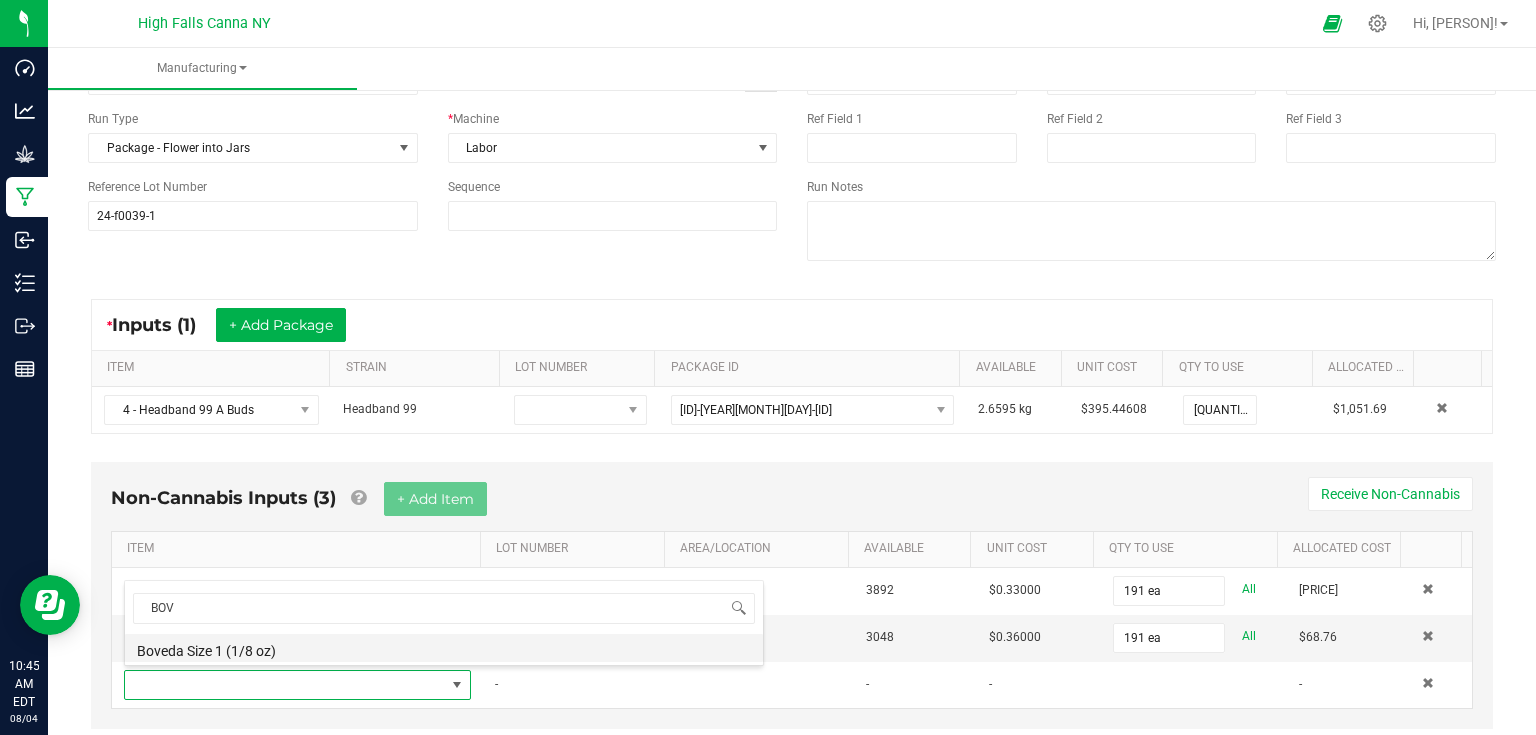 click on "Boveda Size 1 (1/8 oz)" at bounding box center (444, 648) 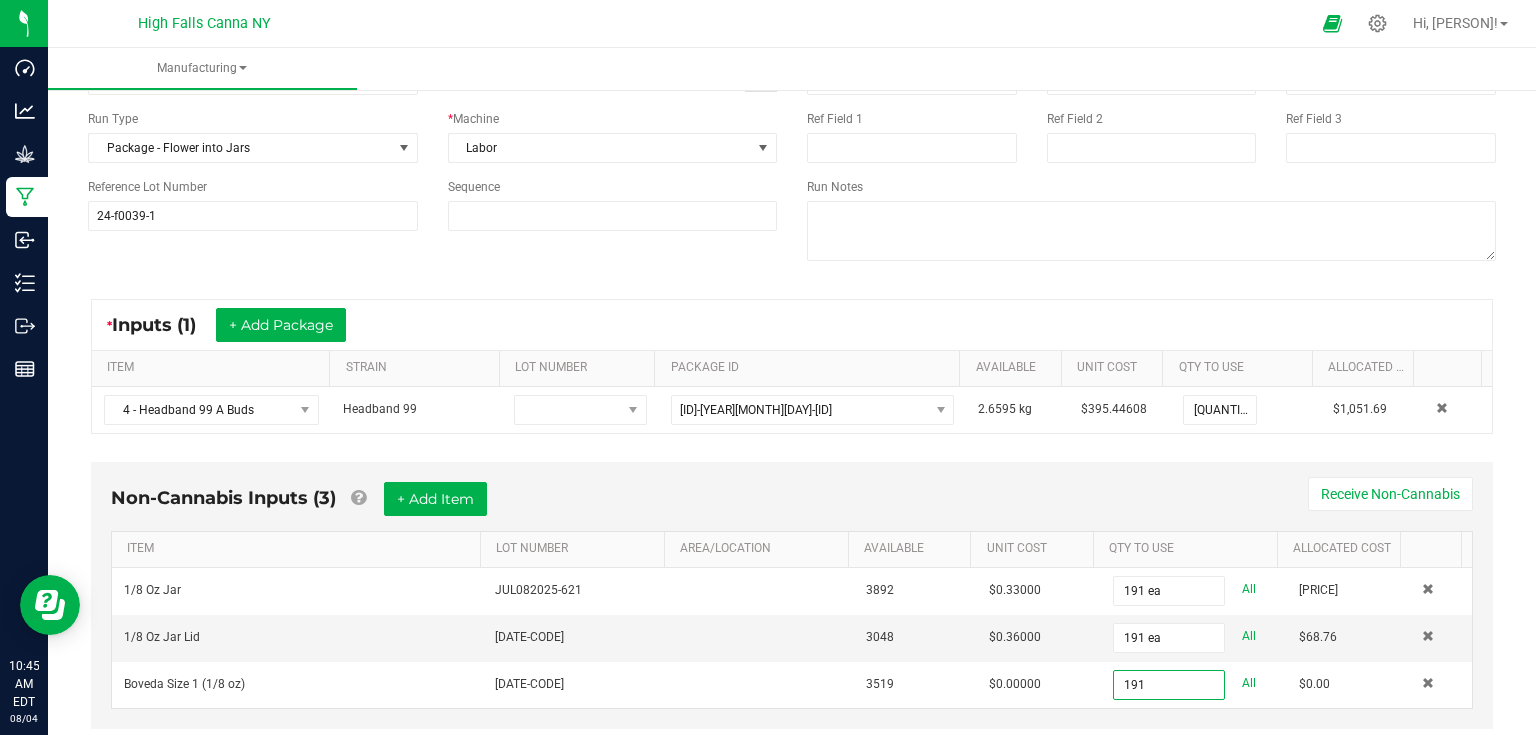 type on "191 ea" 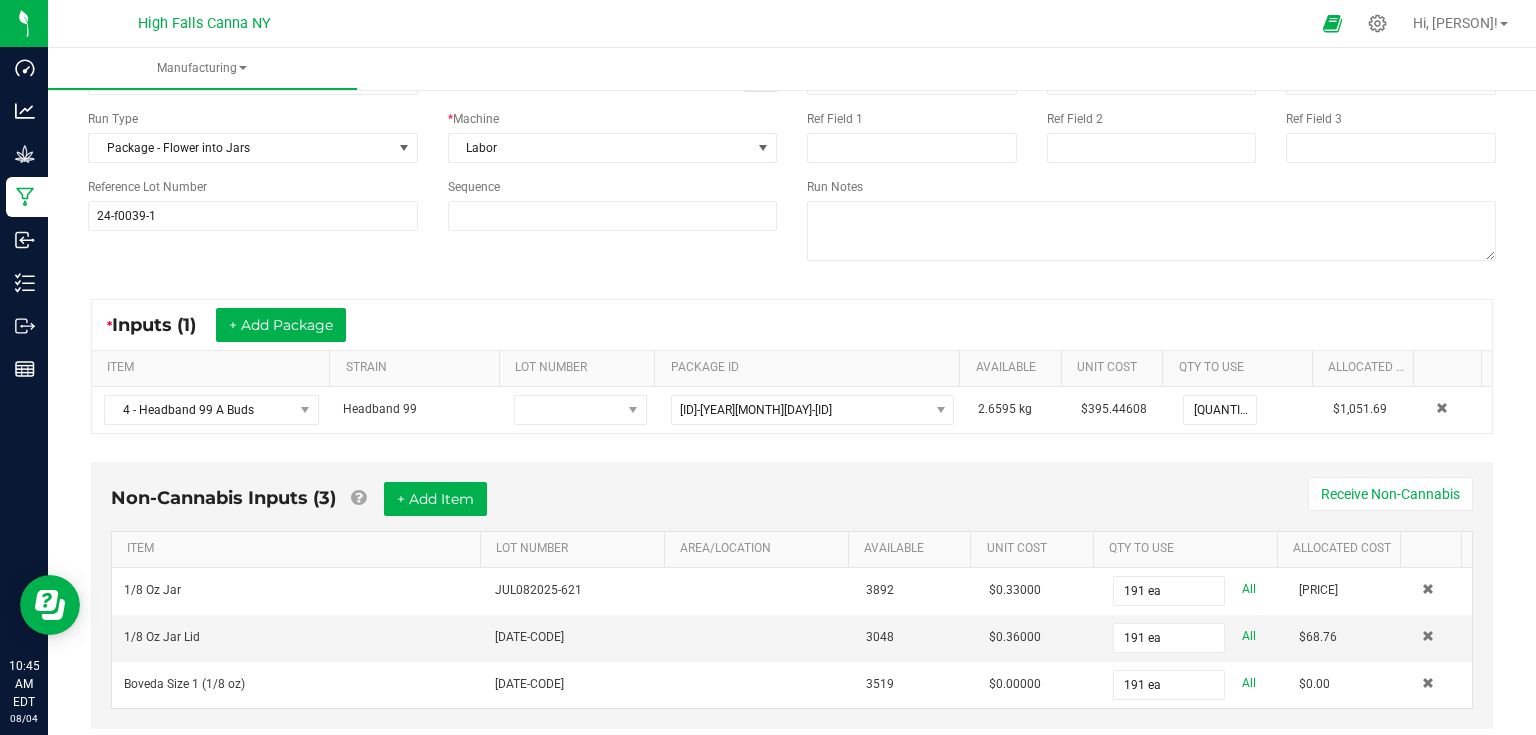 click on "Non-Cannabis Inputs (3)  + Add Item   Receive Non-Cannabis" at bounding box center (792, 506) 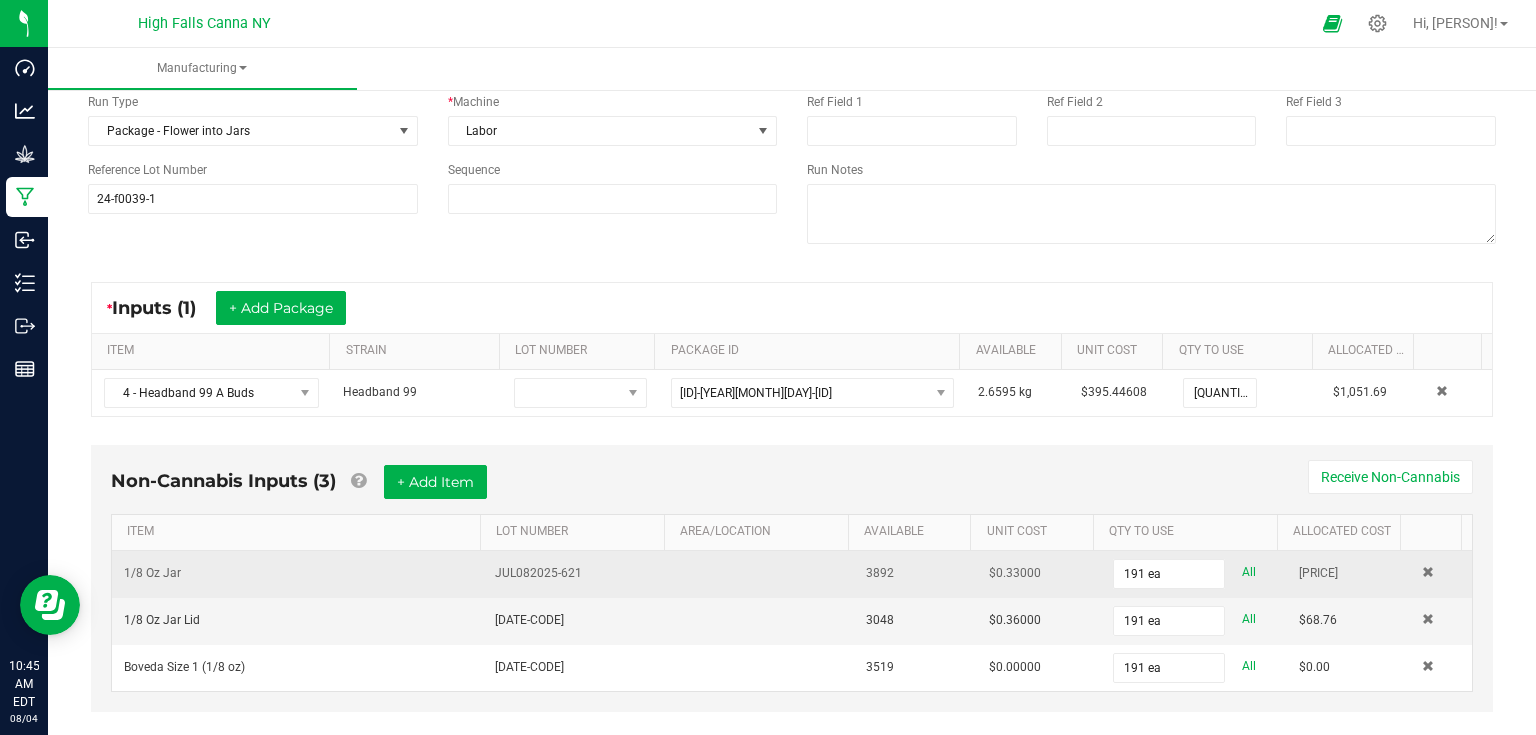 scroll, scrollTop: 188, scrollLeft: 0, axis: vertical 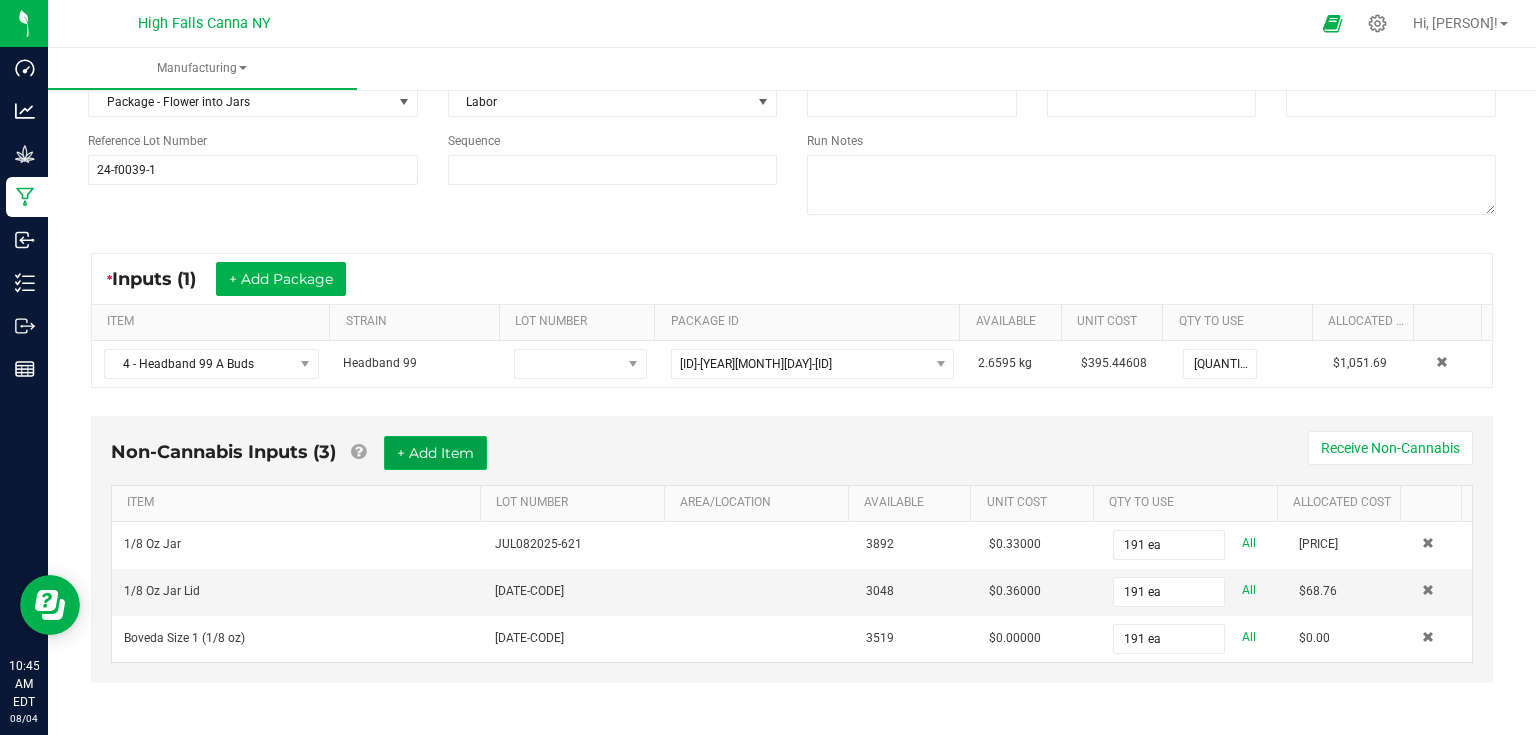 click on "+ Add Item" at bounding box center (435, 453) 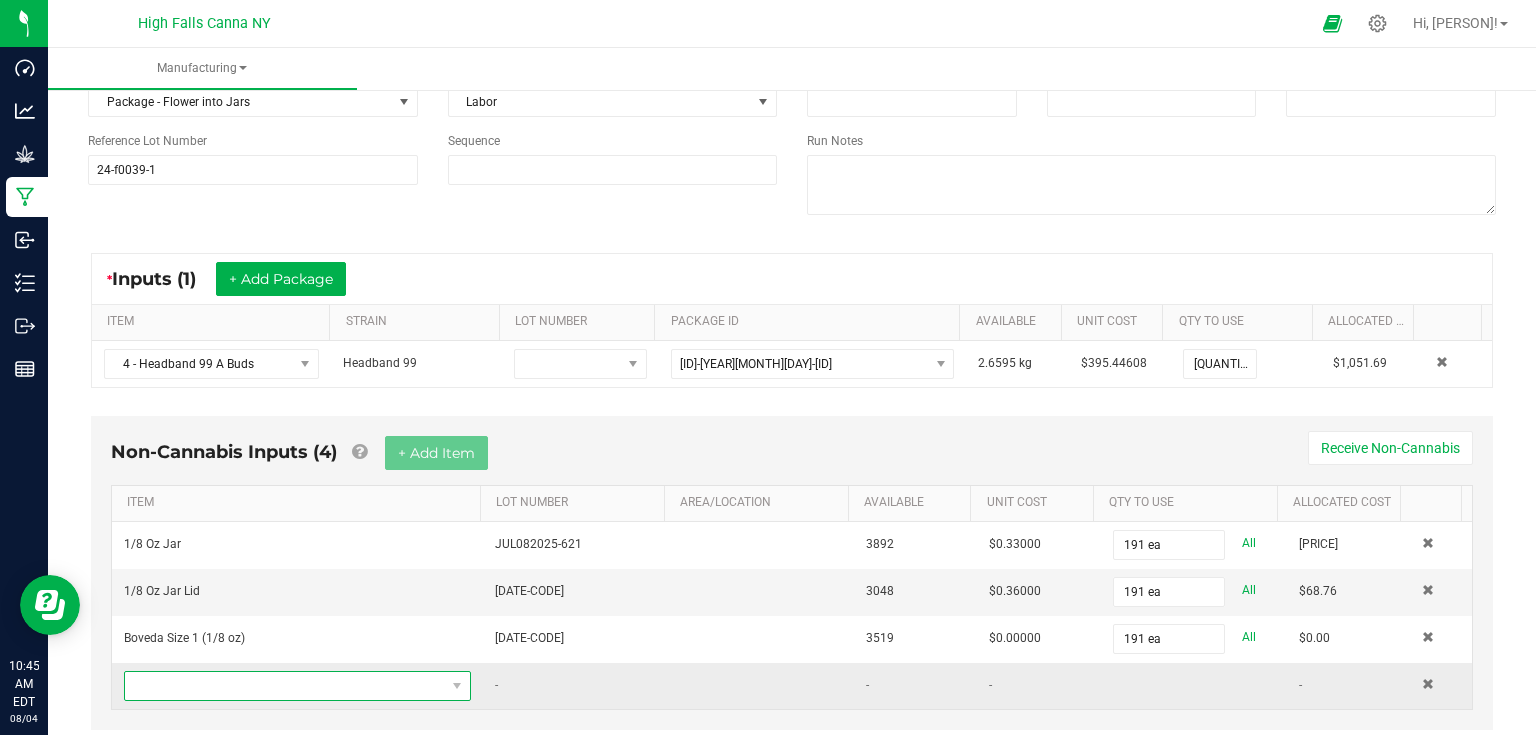 click at bounding box center (285, 686) 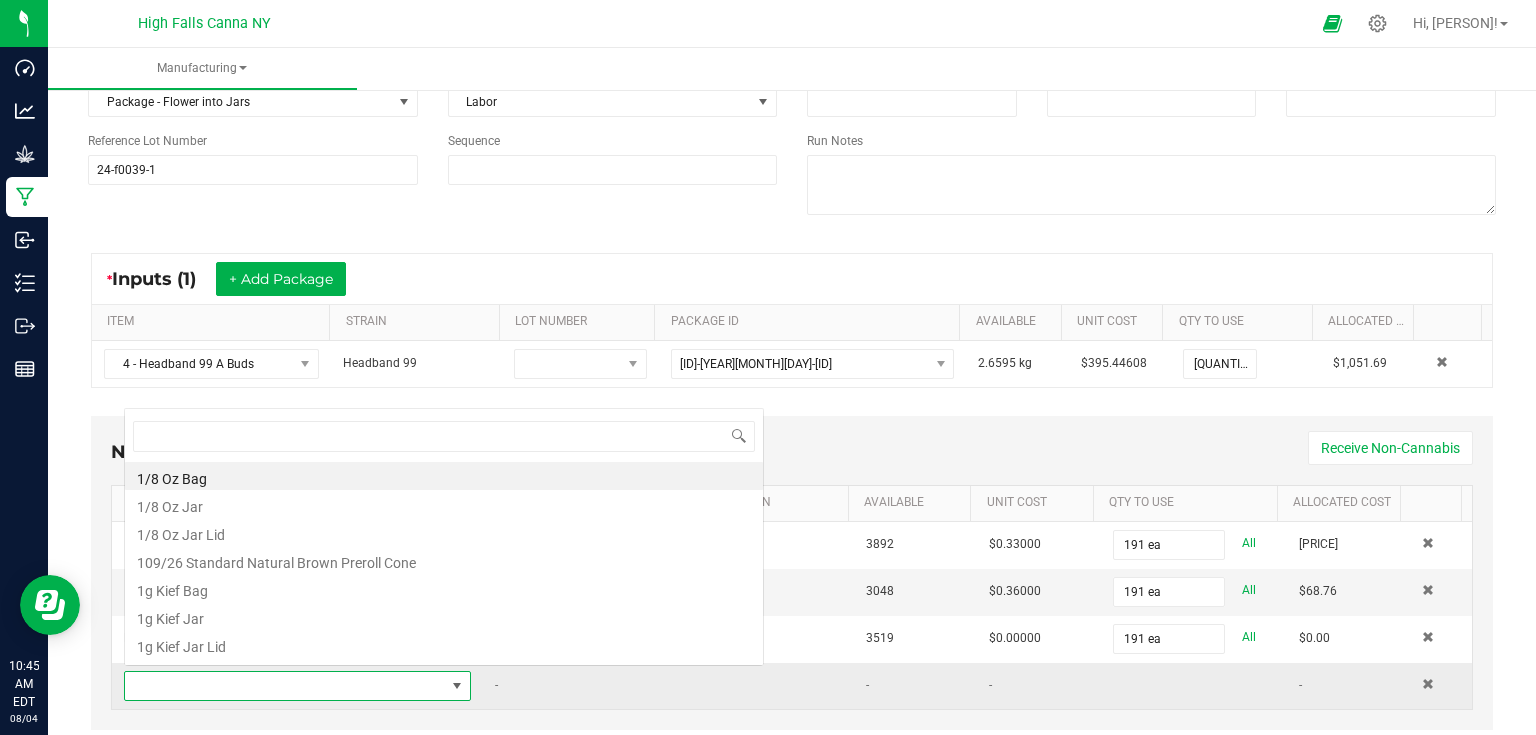 scroll, scrollTop: 0, scrollLeft: 0, axis: both 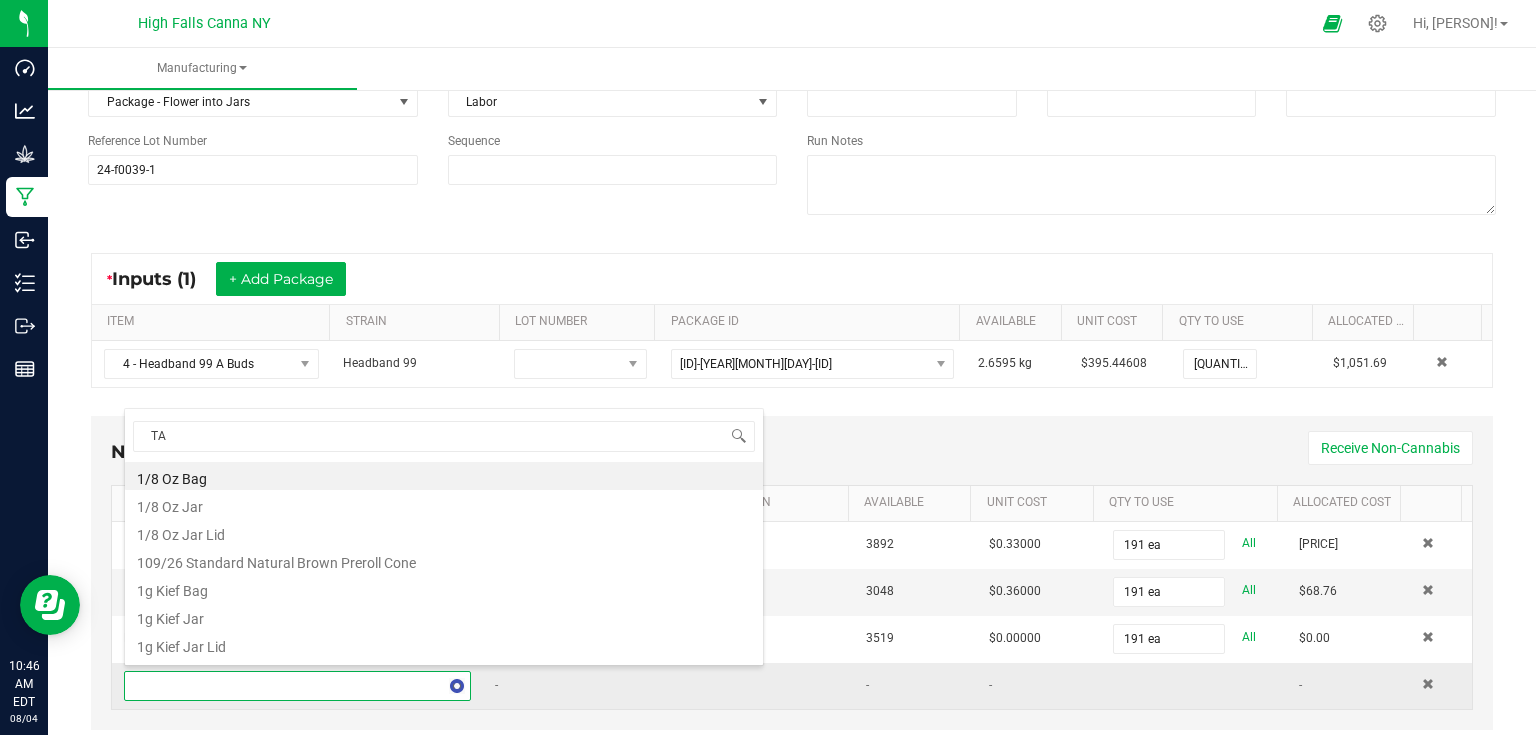 type on "TAM" 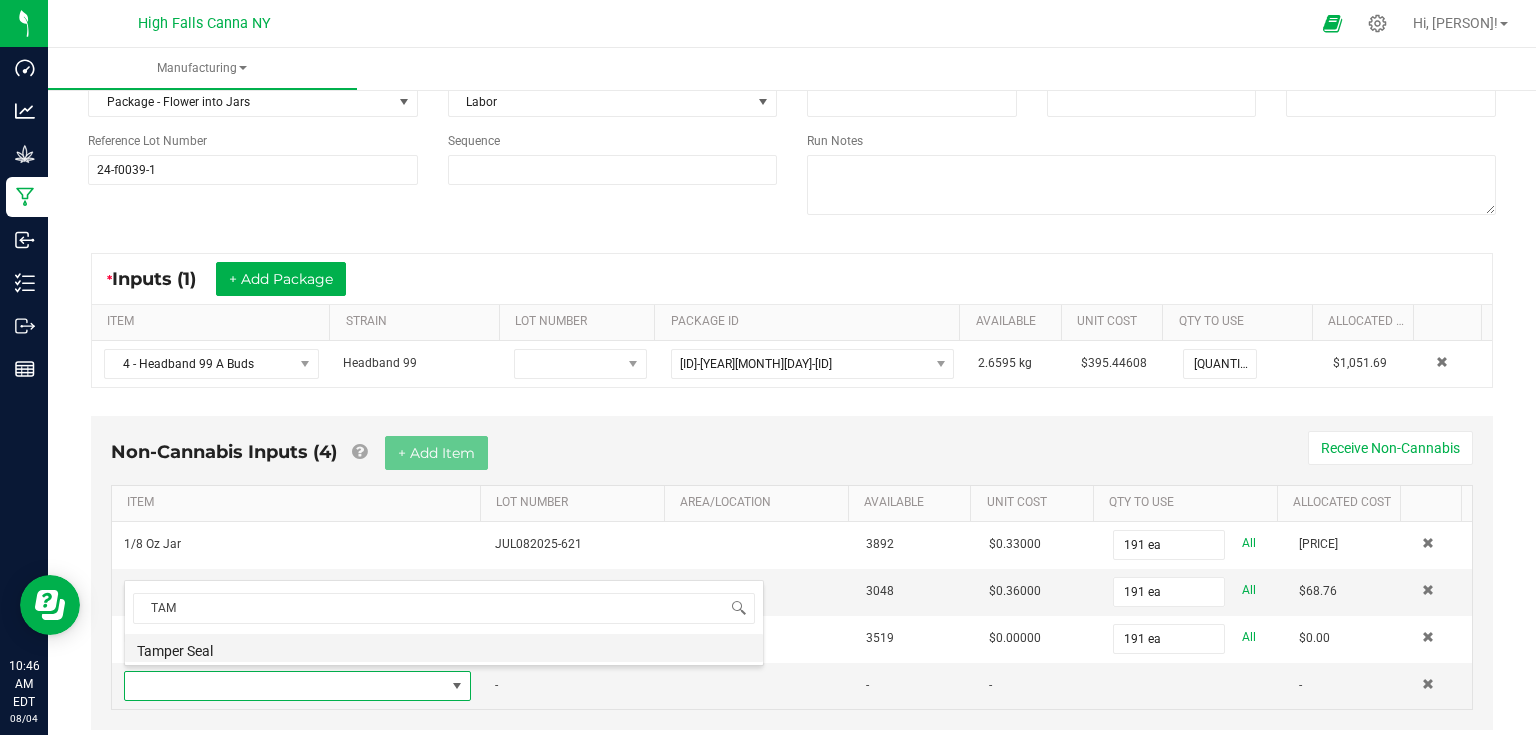 click on "Tamper Seal" at bounding box center (444, 648) 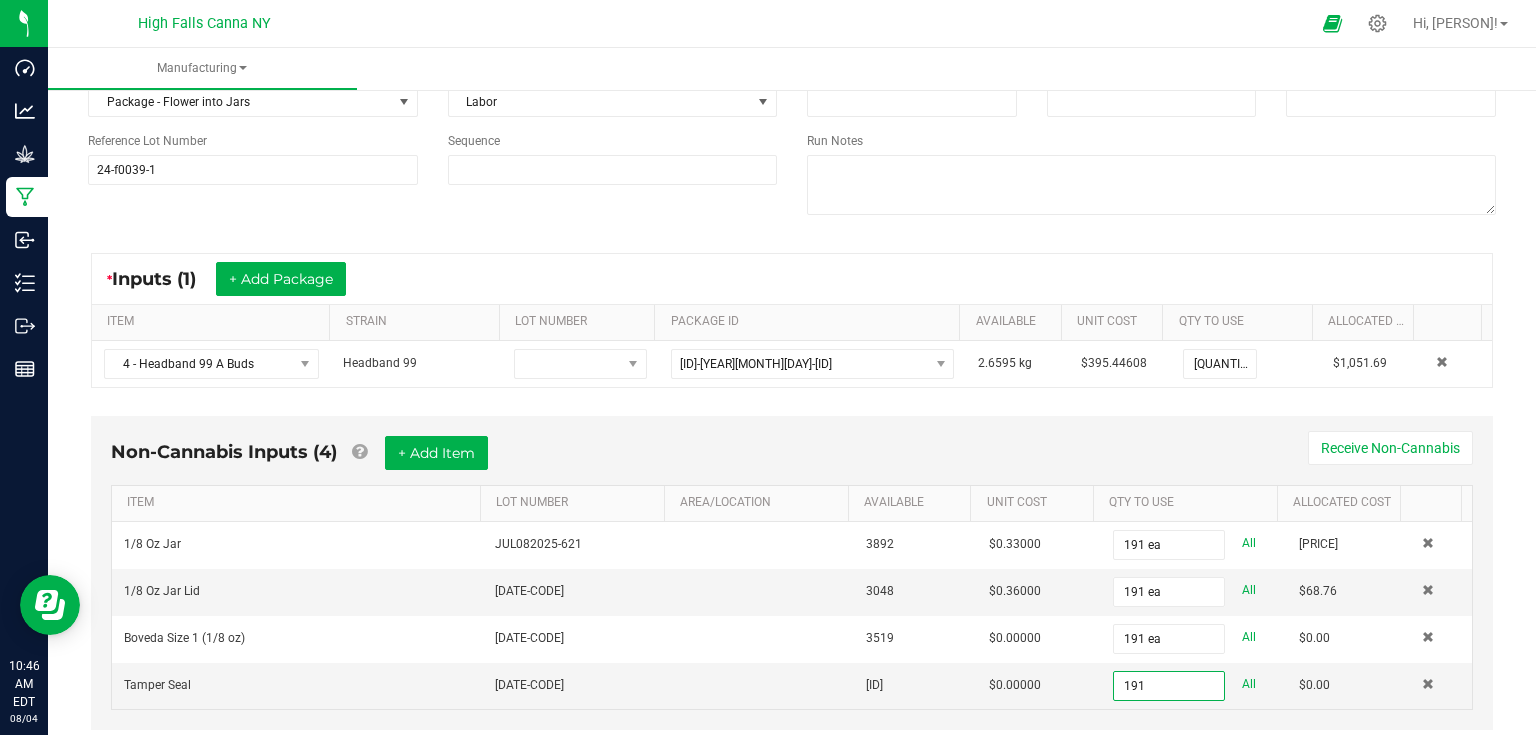 type on "191 ea" 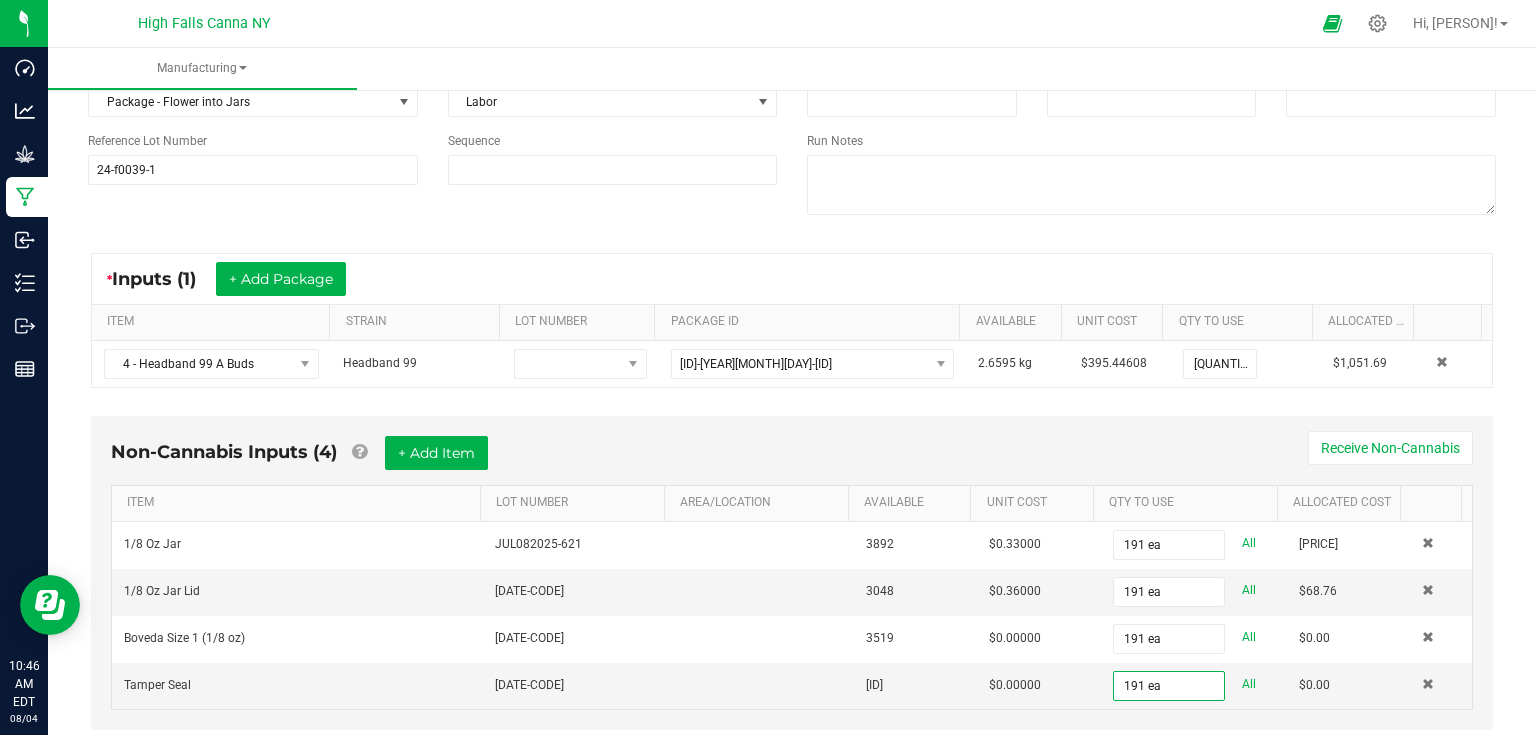 click on "Non-Cannabis Inputs (4)  + Add Item   Receive Non-Cannabis" at bounding box center [792, 460] 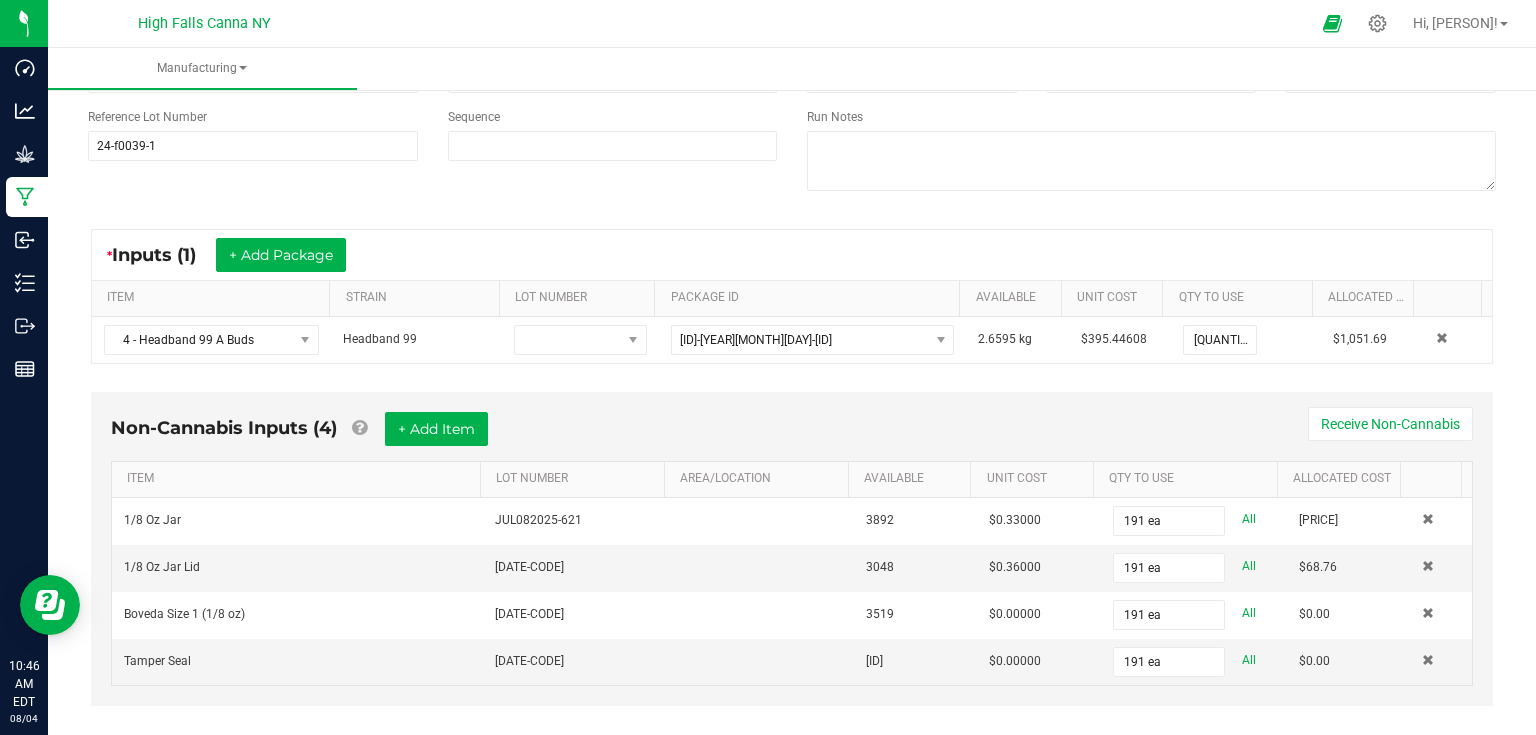 scroll, scrollTop: 235, scrollLeft: 0, axis: vertical 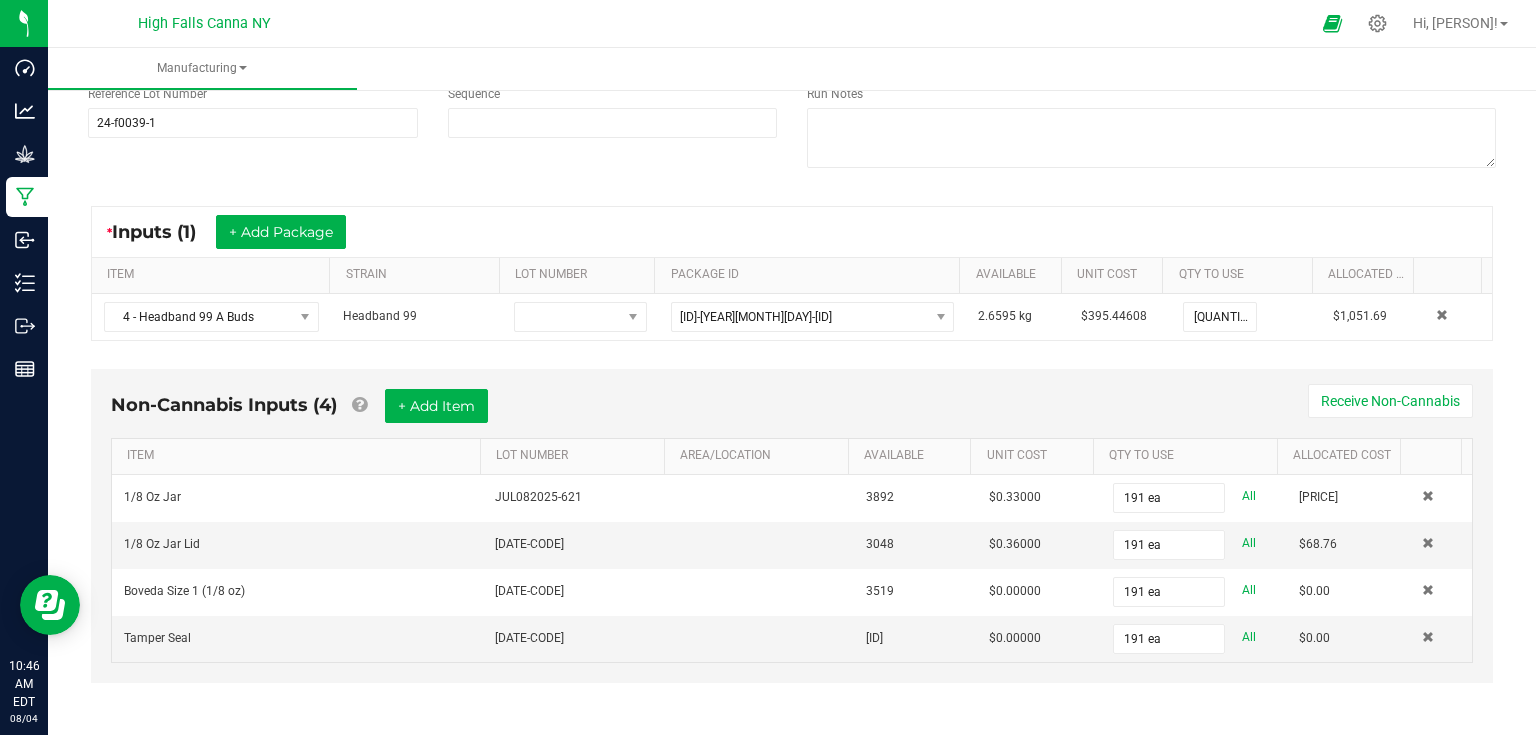 click on "Non-Cannabis Inputs (4)  + Add Item   Receive Non-Cannabis  ITEM LOT NUMBER AREA/LOCATION AVAILABLE Unit Cost QTY TO USE Allocated Cost 1/8 Oz Jar   [DATE-CODE]      3892    $0.33000  191 ea All  $63.03   1/8 Oz Jar Lid   [DATE-CODE]      3048    $0.36000  191 ea All  $68.76   Boveda Size 1 (1/8 oz)   [DATE-CODE]      3519    $0.00000  191 ea All  $0.00   Tamper Seal   [DATE-CODE]      35366    $0.00000  191 ea All  $0.00" at bounding box center [792, 526] 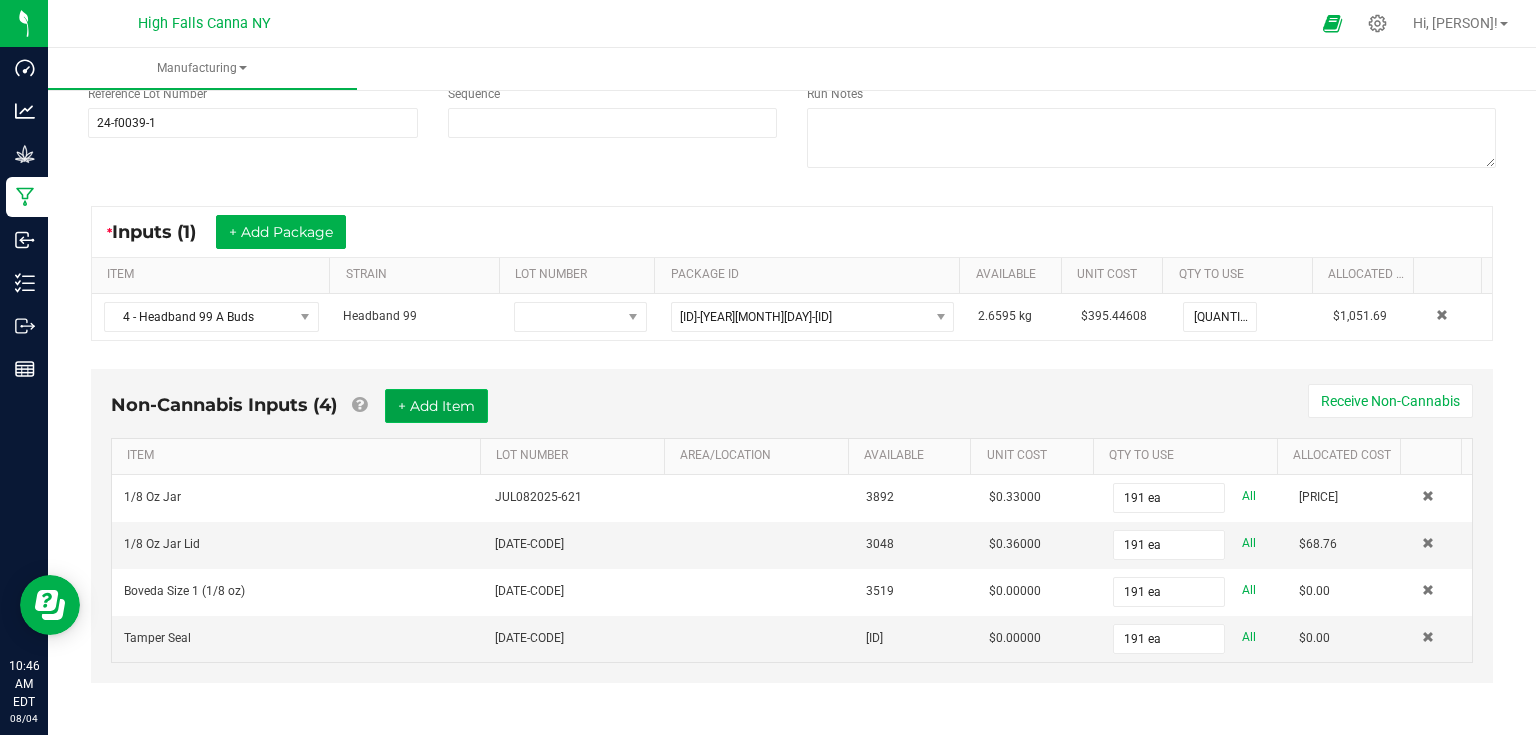 click on "+ Add Item" at bounding box center (436, 406) 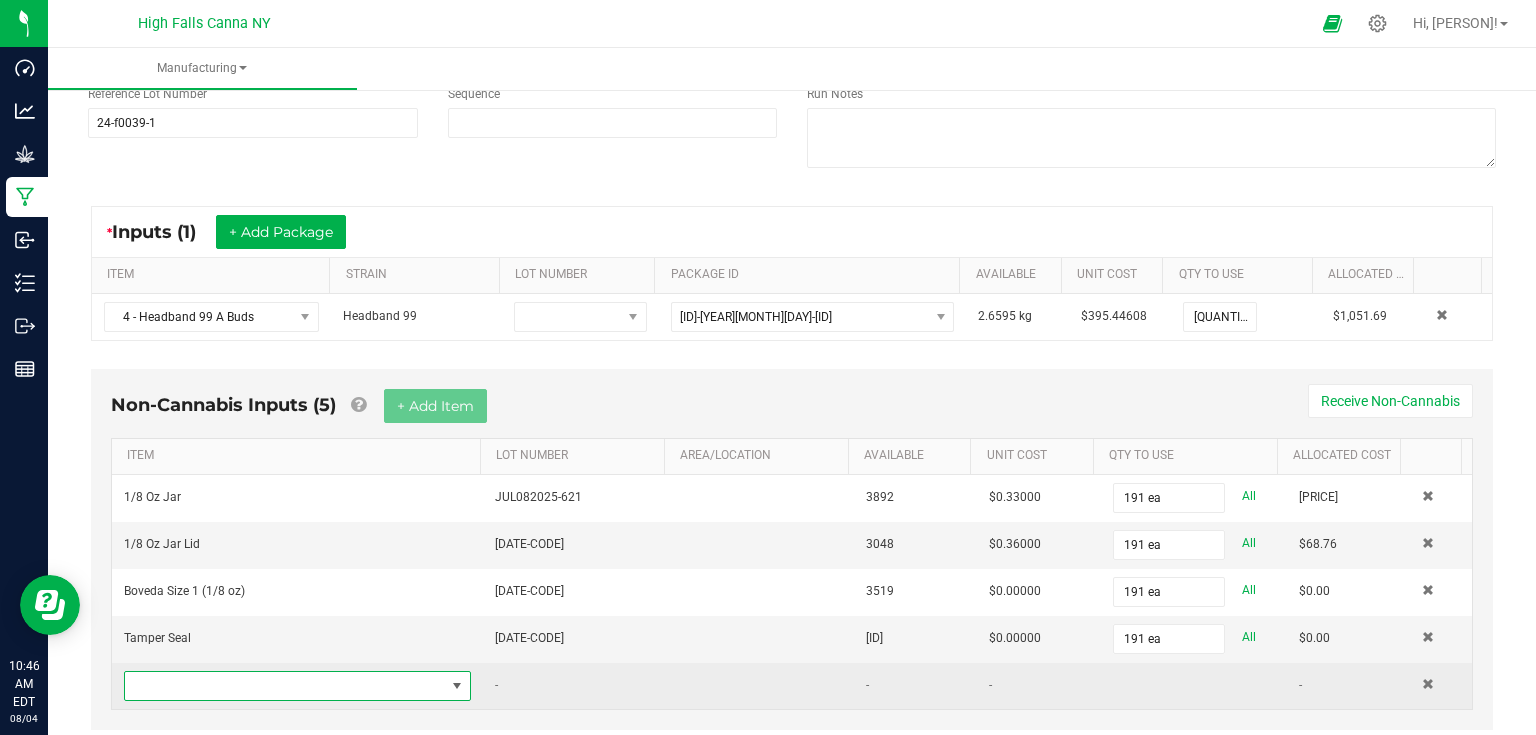 click at bounding box center [285, 686] 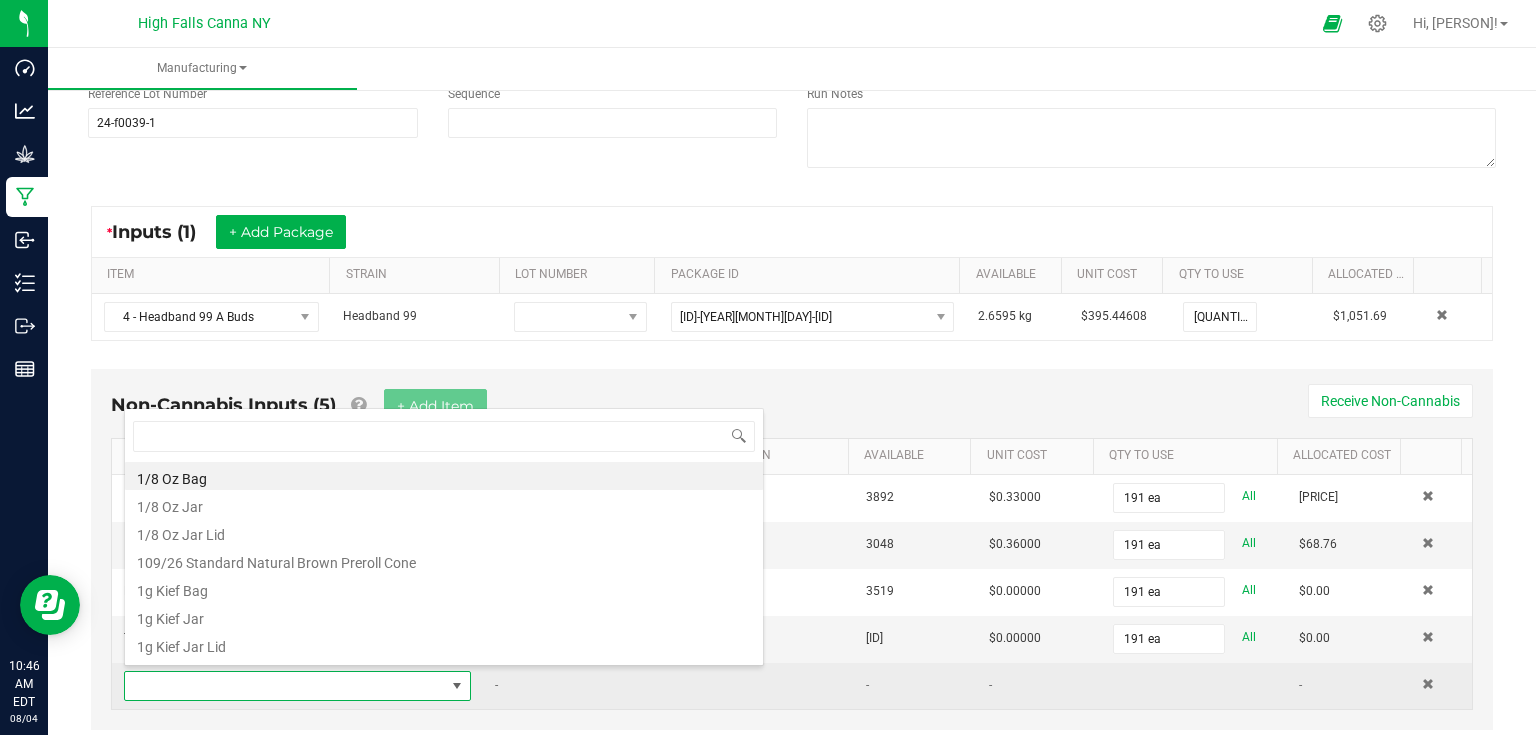 scroll, scrollTop: 99970, scrollLeft: 99659, axis: both 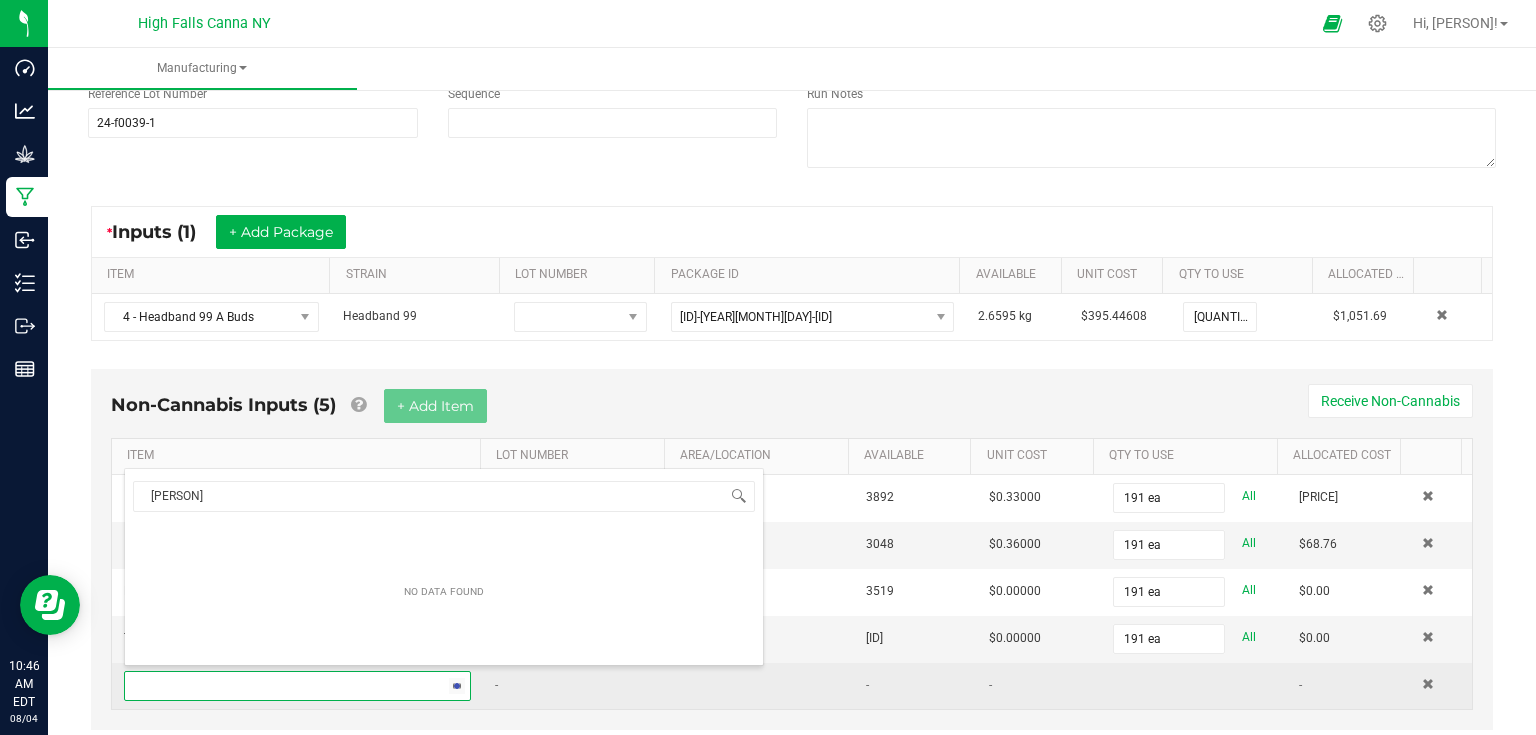 type on "[PERSON]" 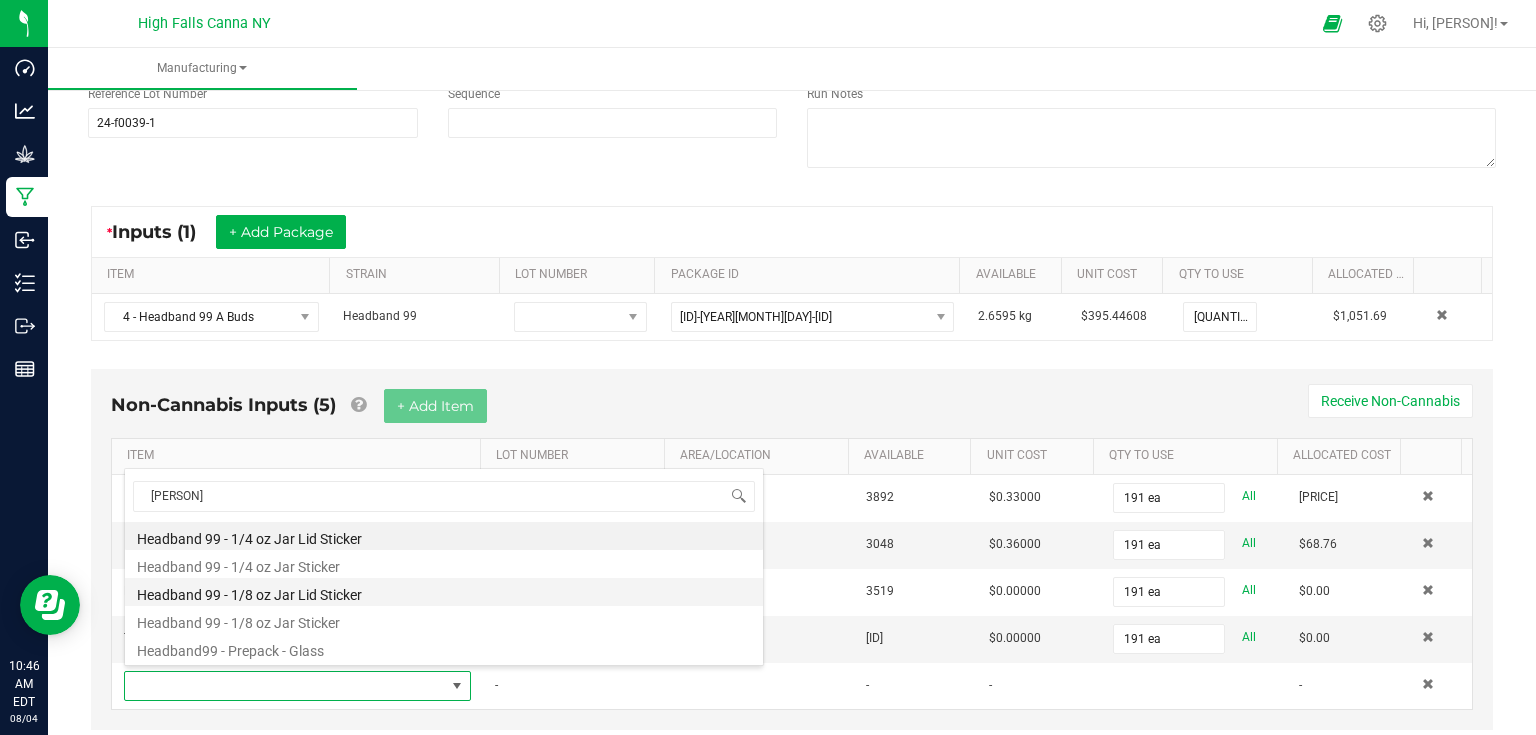click on "Headband 99 - 1/8 oz Jar Lid Sticker" at bounding box center [444, 592] 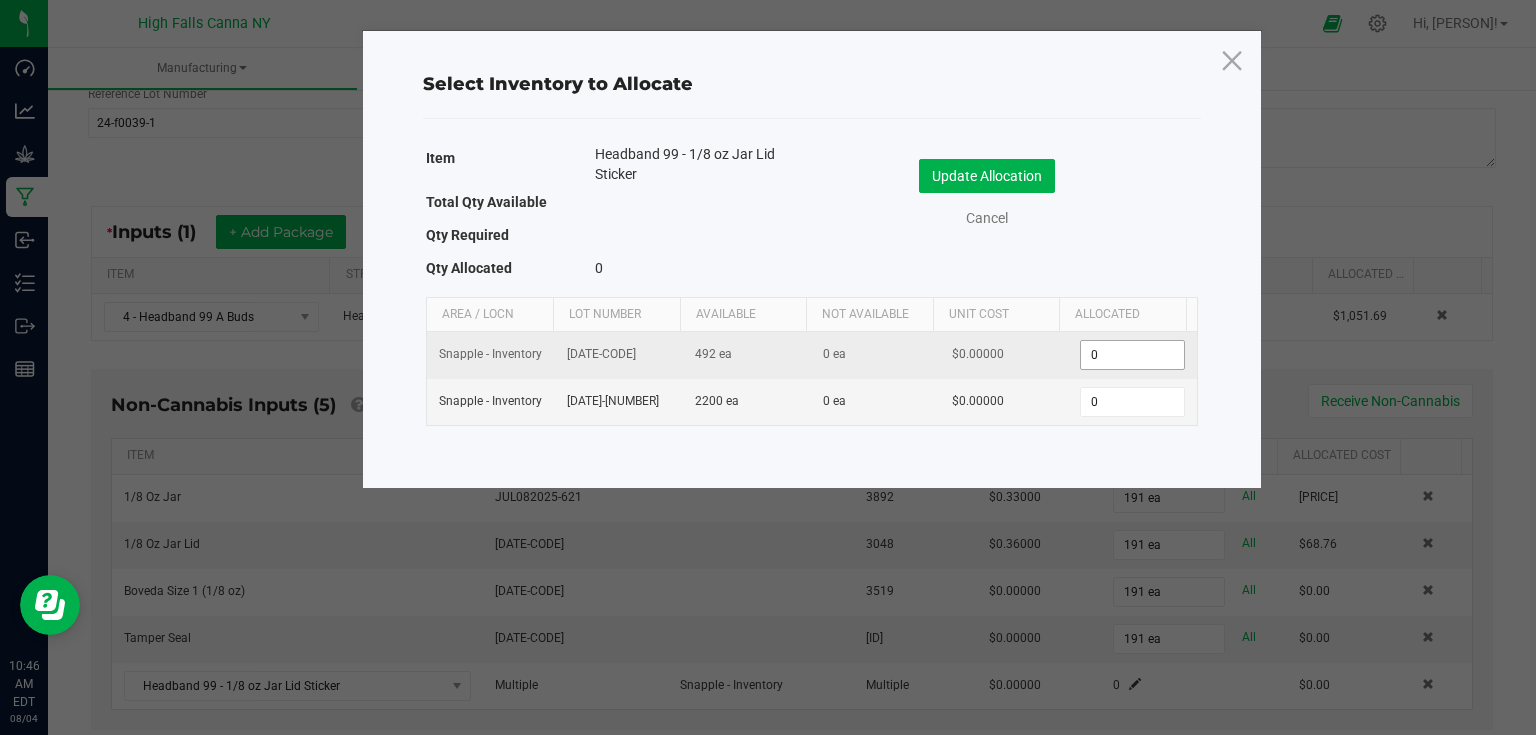 click on "0" at bounding box center (1132, 355) 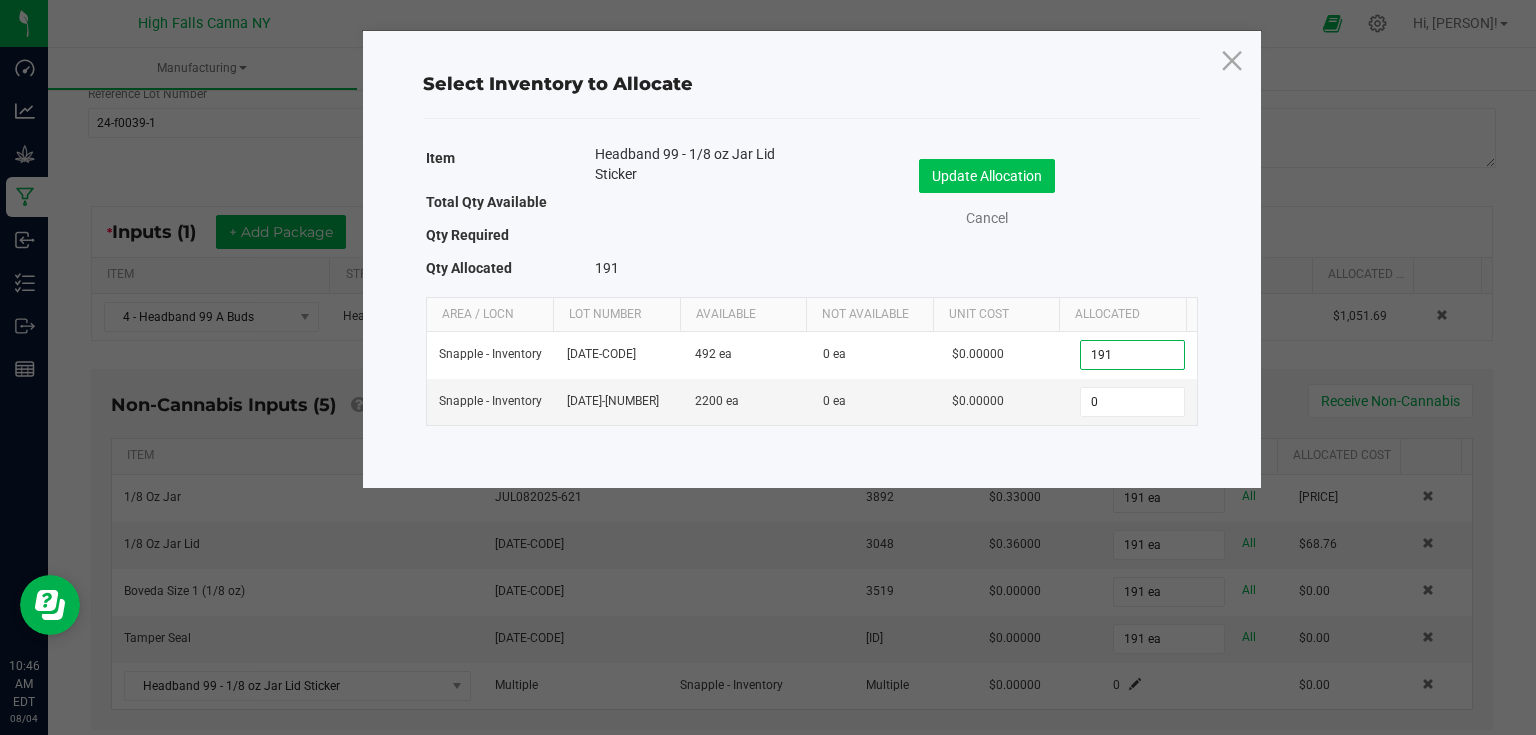 type on "191" 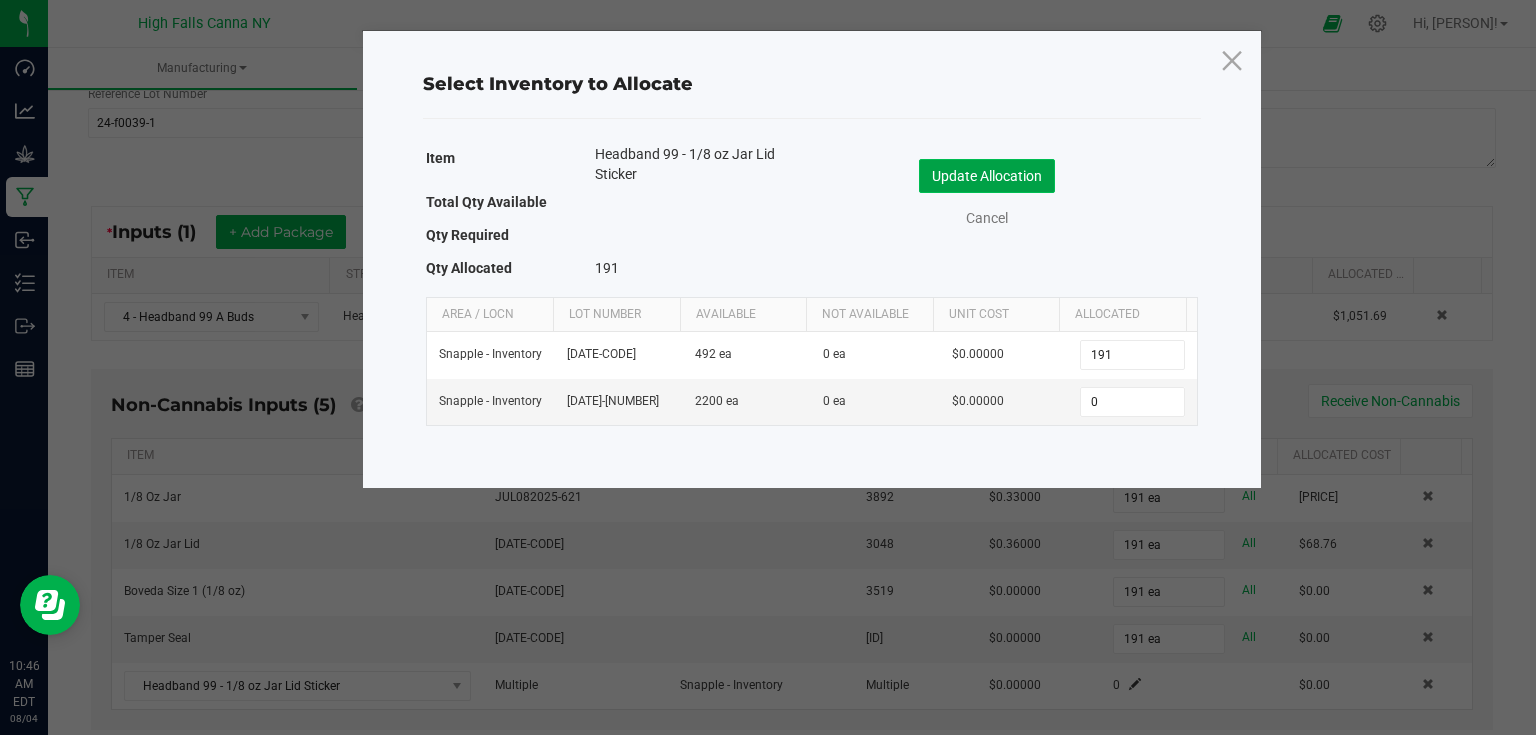 click on "Update Allocation" 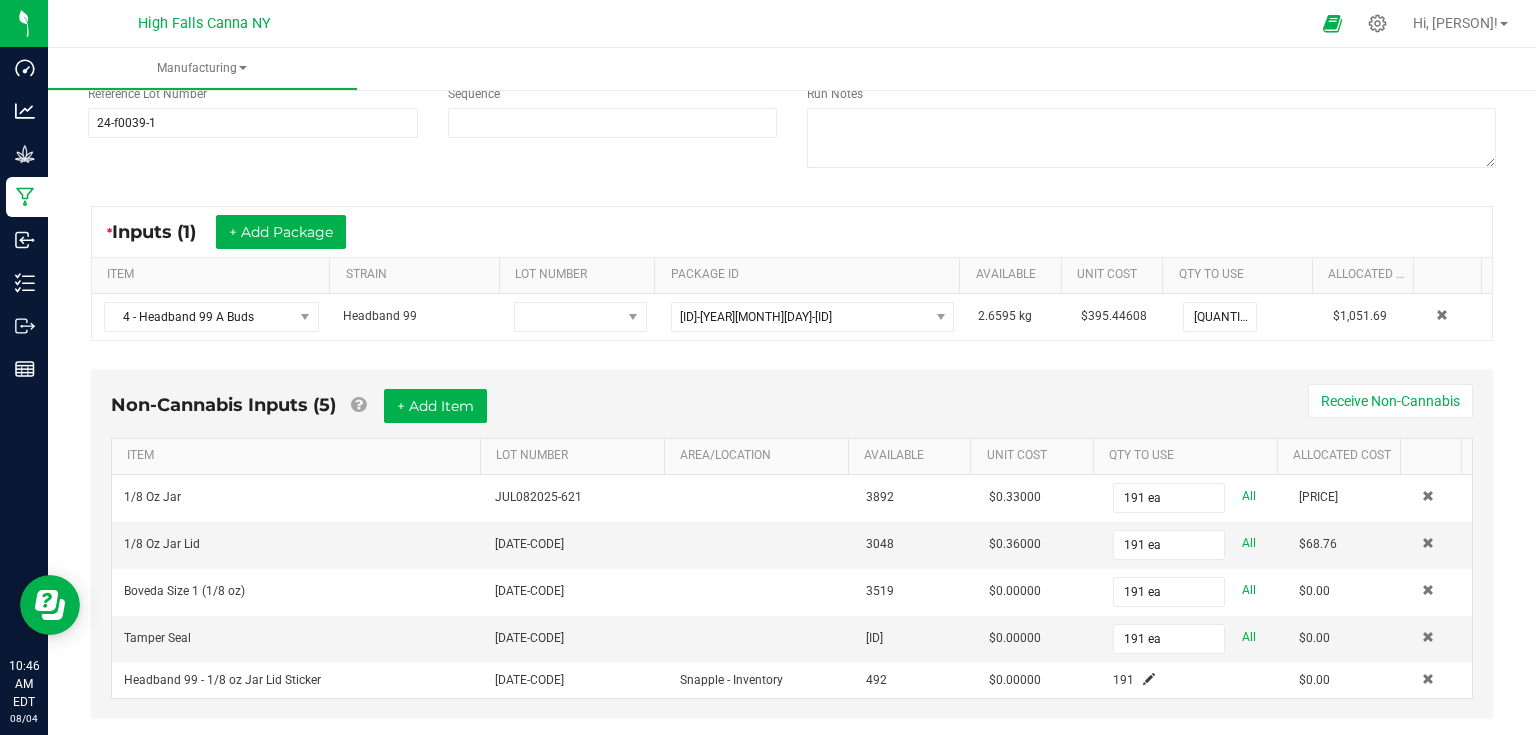 scroll, scrollTop: 271, scrollLeft: 0, axis: vertical 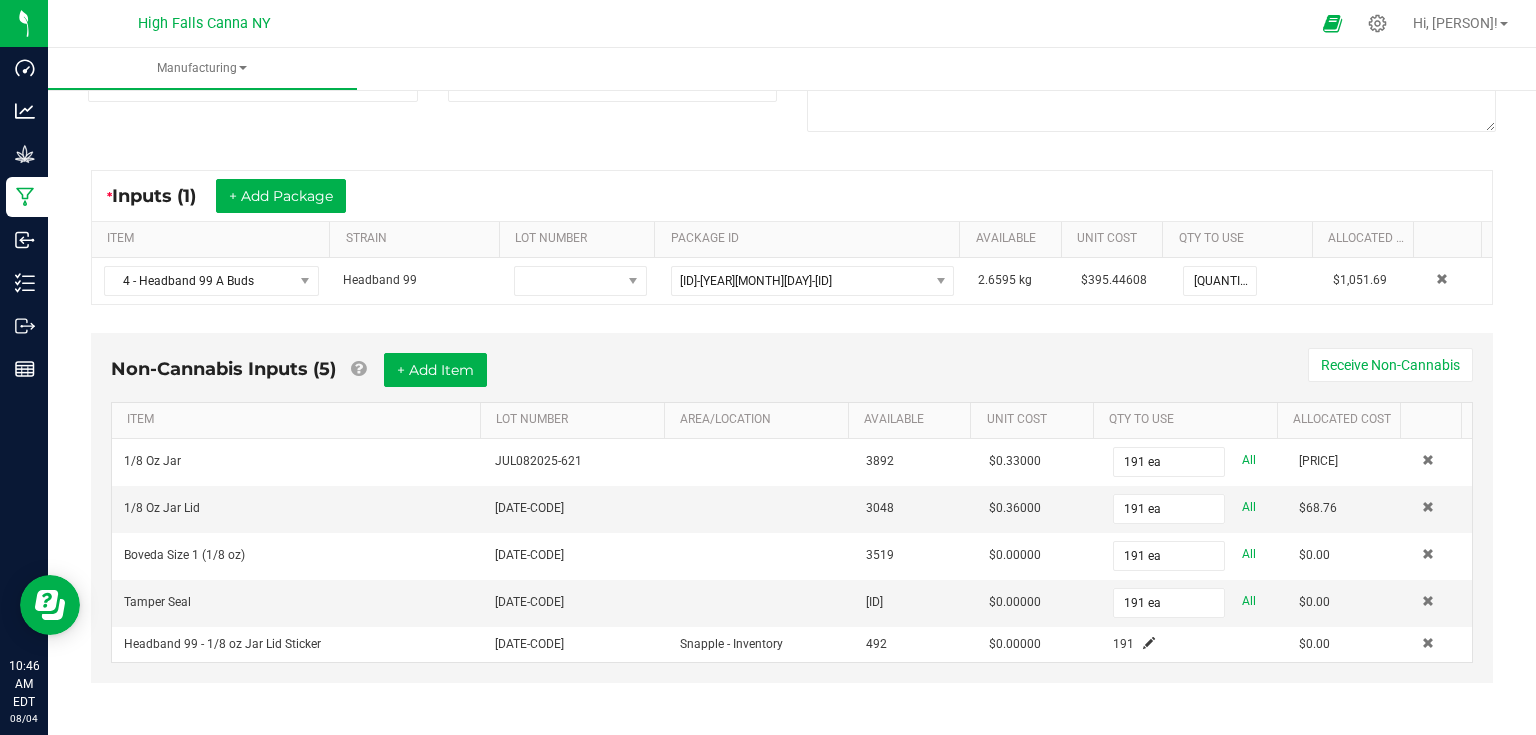 click on "Non-Cannabis Inputs (5)  + Add Item   Receive Non-Cannabis" at bounding box center [792, 377] 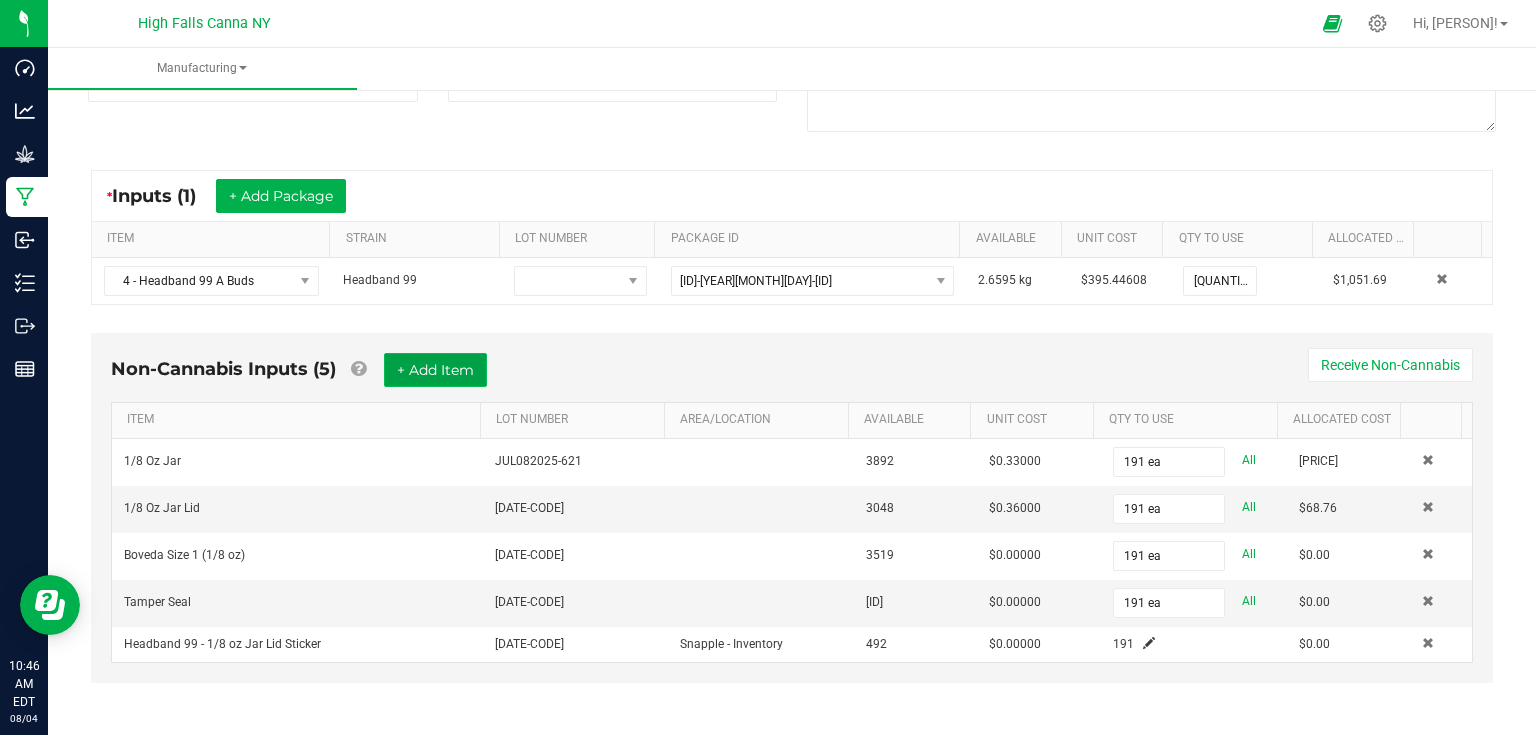 click on "+ Add Item" at bounding box center (435, 370) 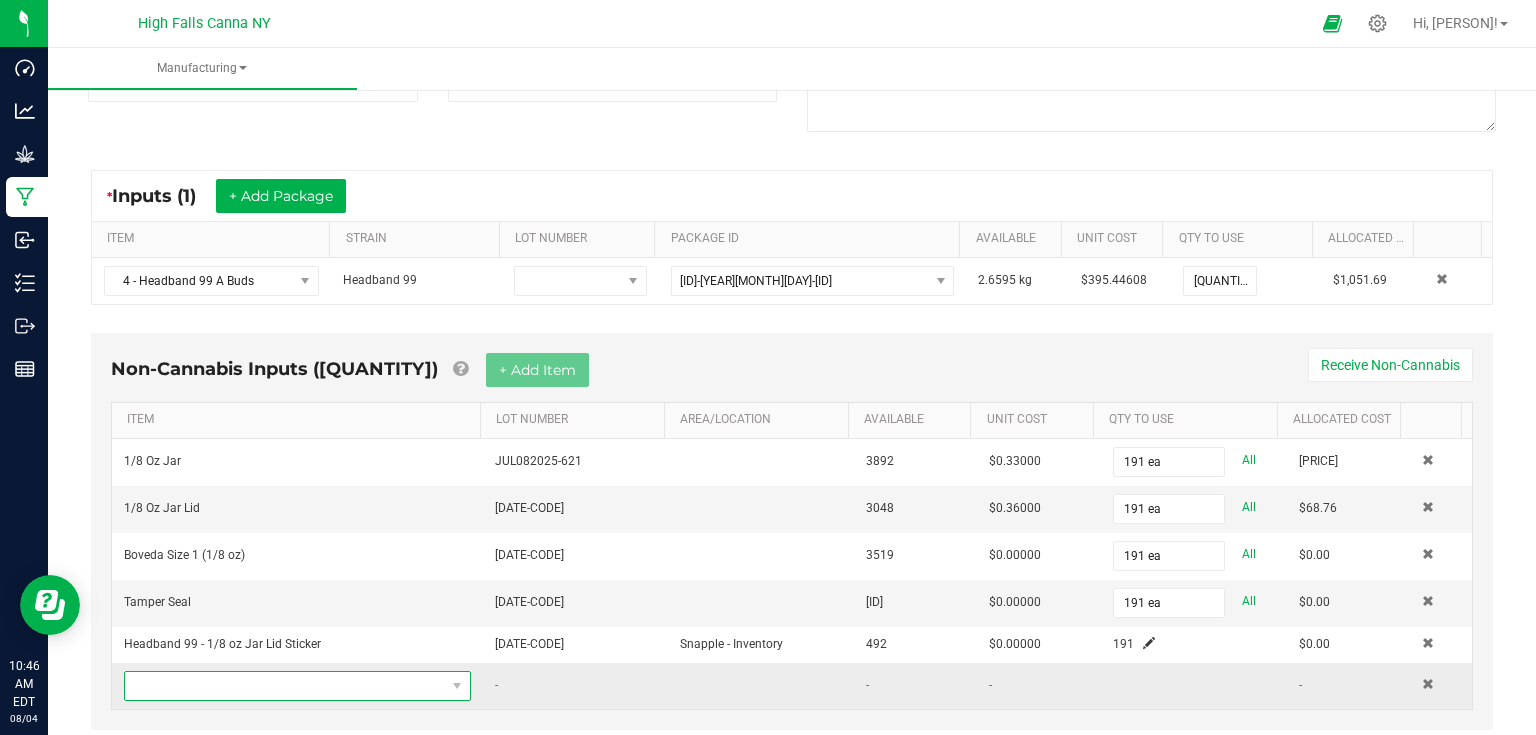 click at bounding box center [285, 686] 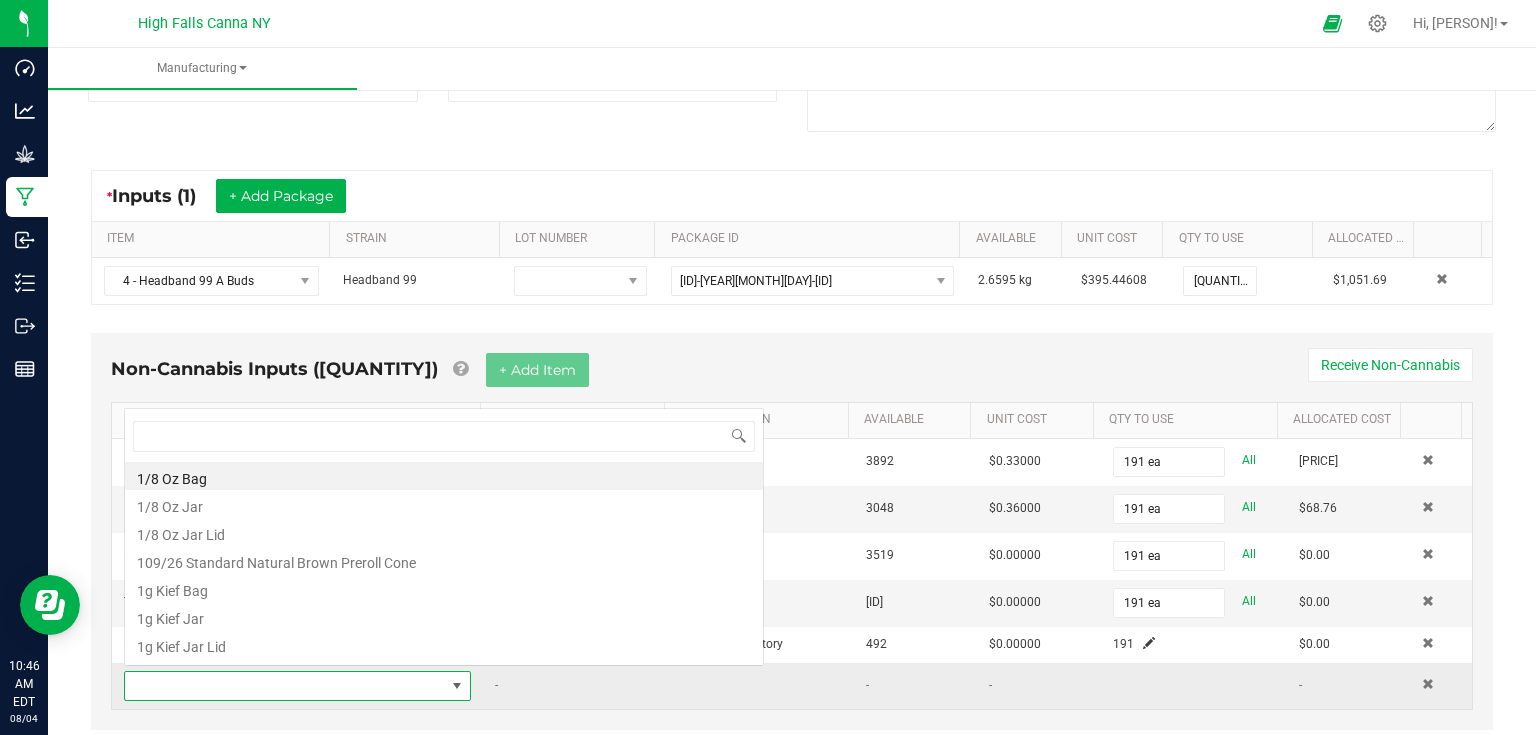 scroll, scrollTop: 0, scrollLeft: 0, axis: both 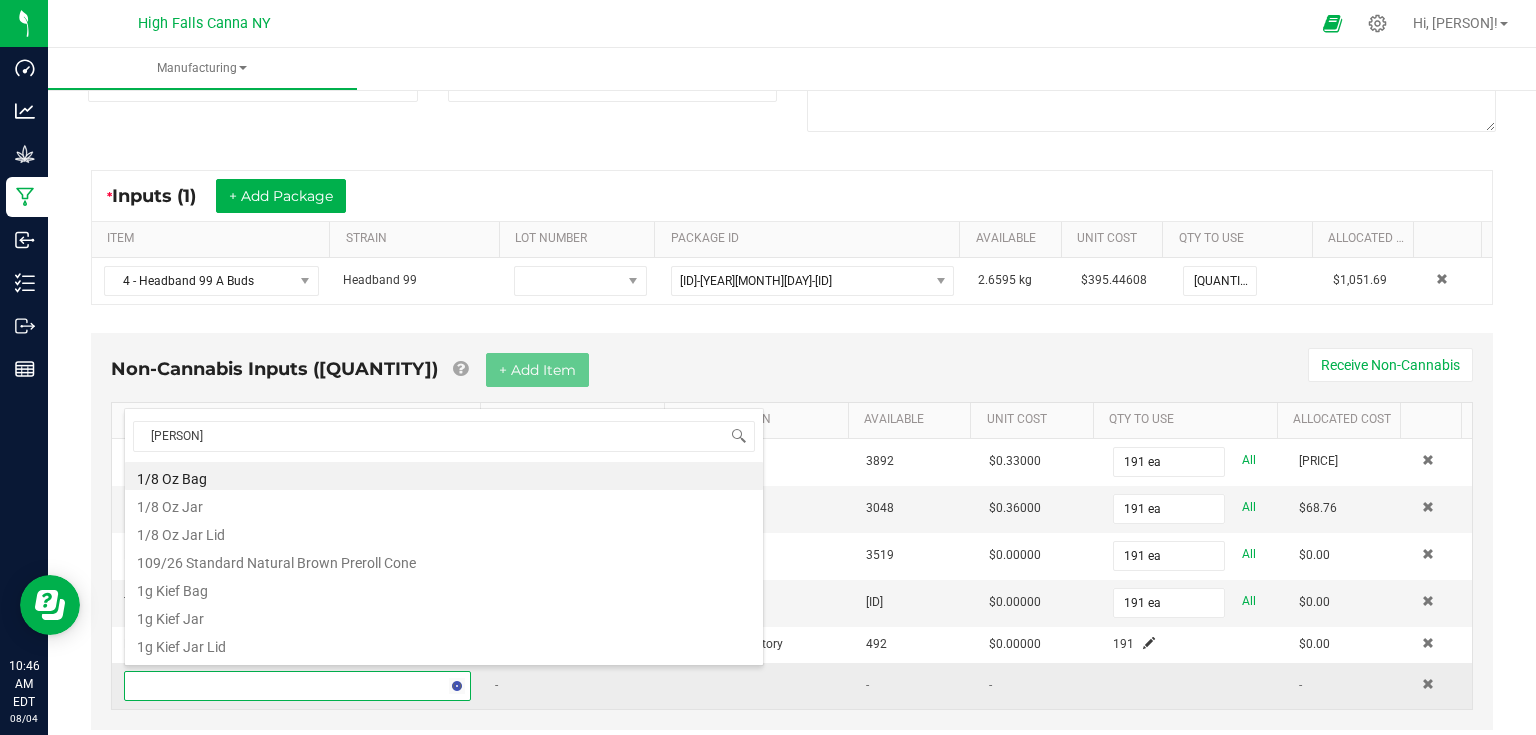 type on "[PERSON]" 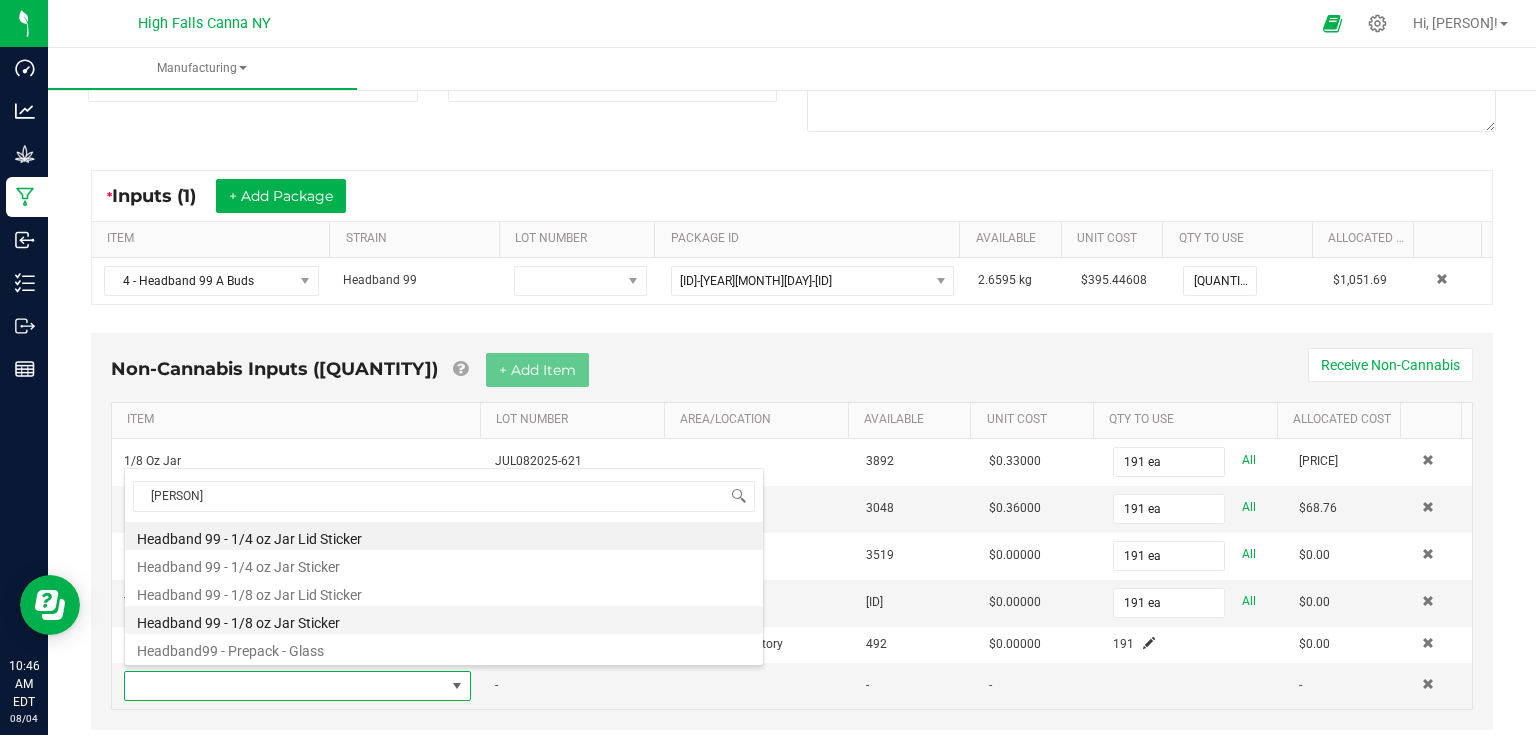 click on "Headband 99 - 1/8 oz Jar Sticker" at bounding box center (444, 620) 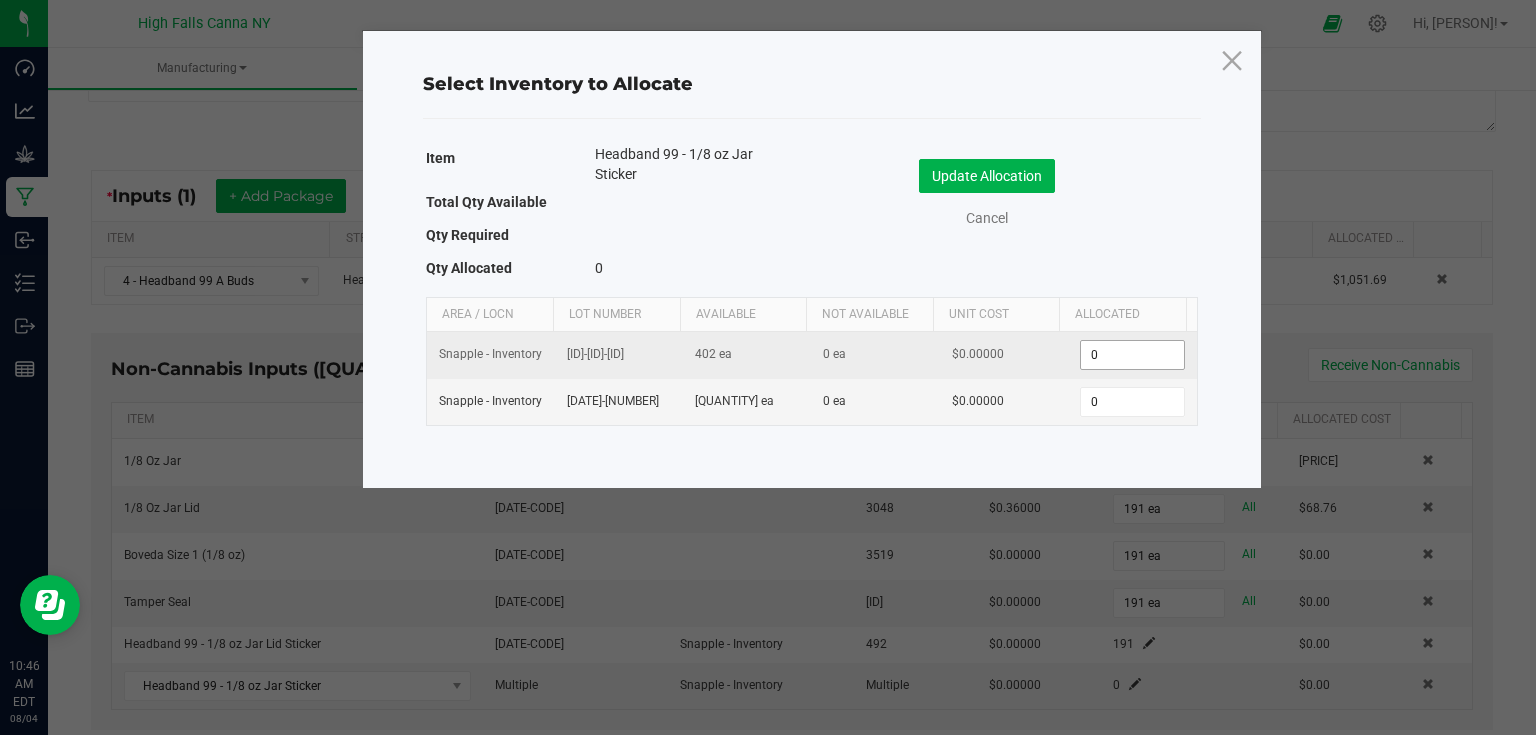 click on "0" at bounding box center (1132, 355) 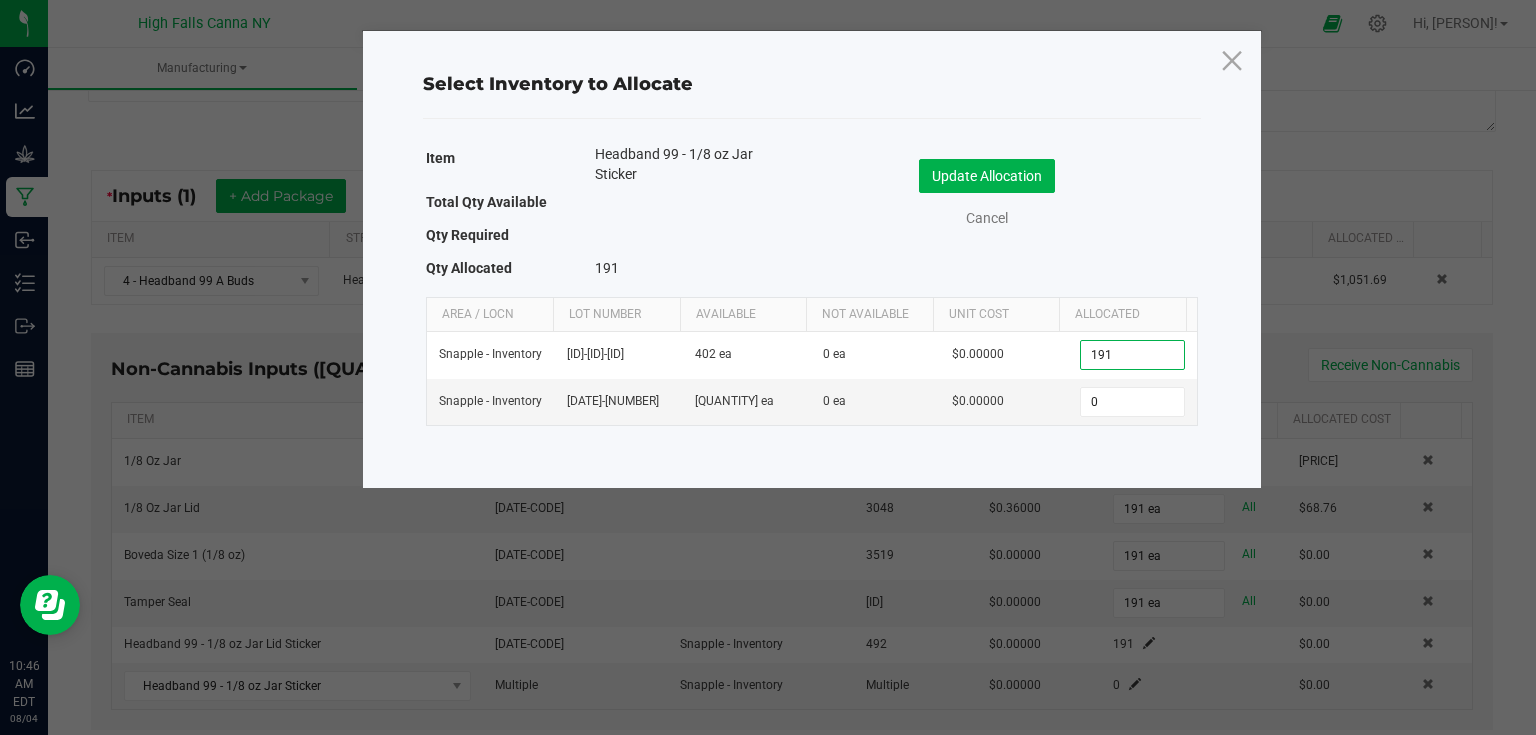 type on "191" 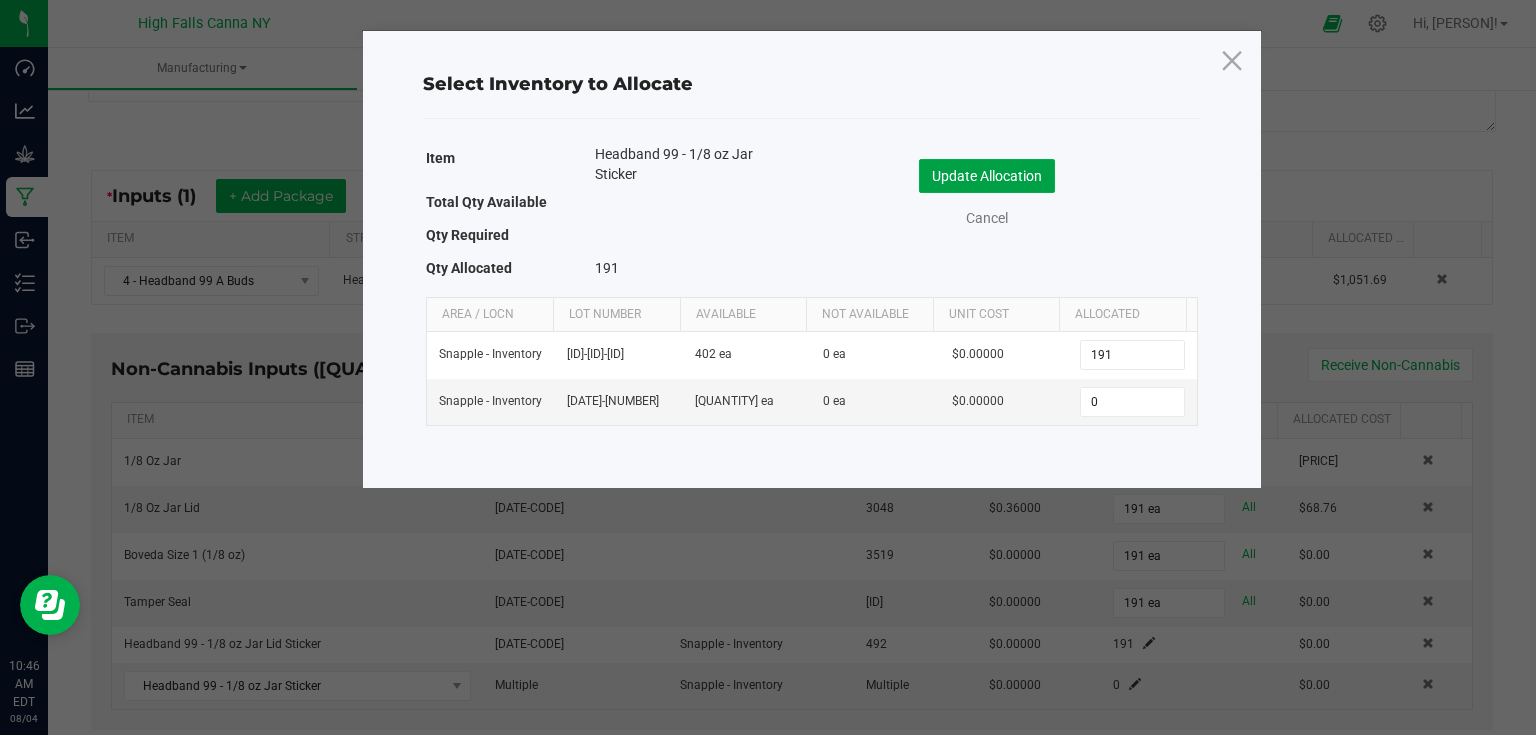 click on "Update Allocation" 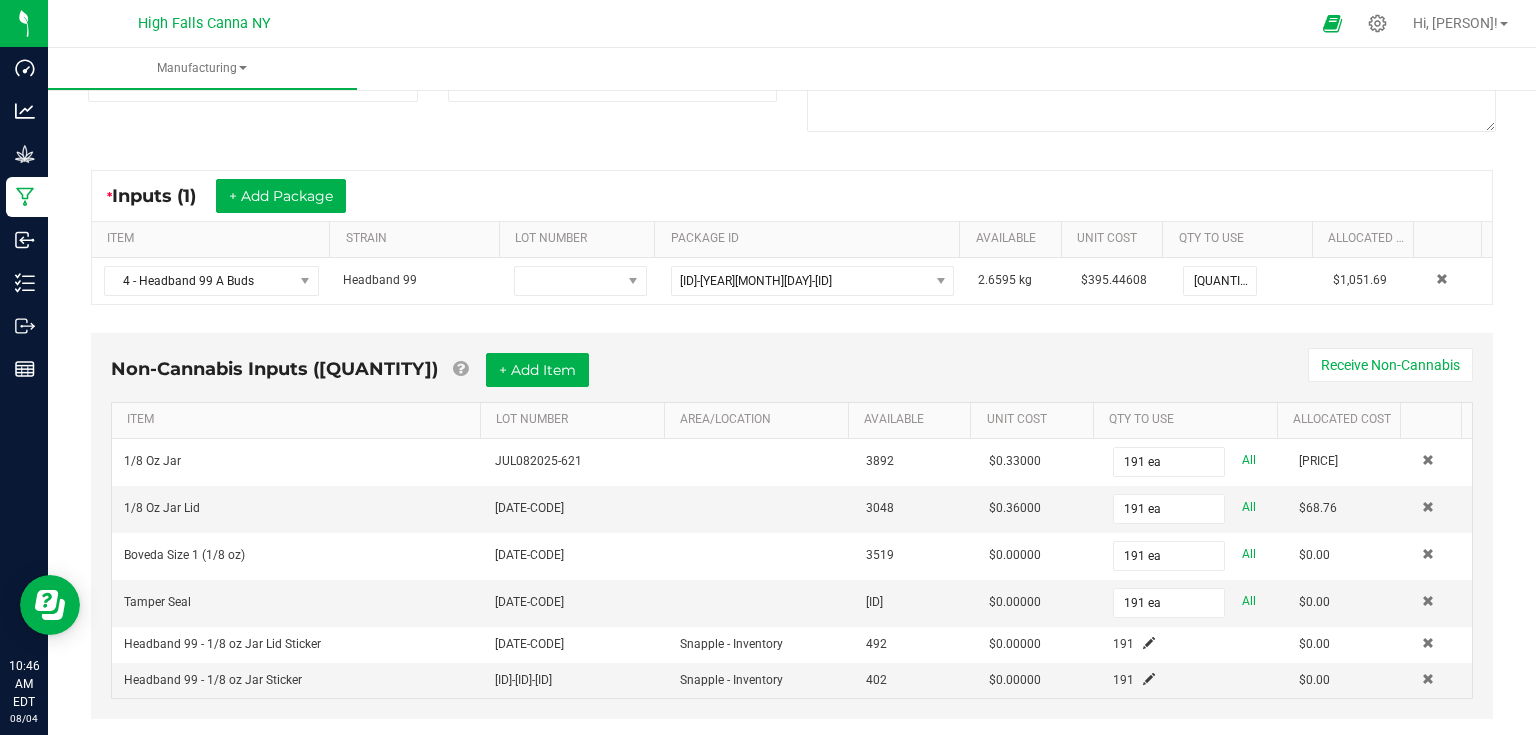 scroll, scrollTop: 0, scrollLeft: 0, axis: both 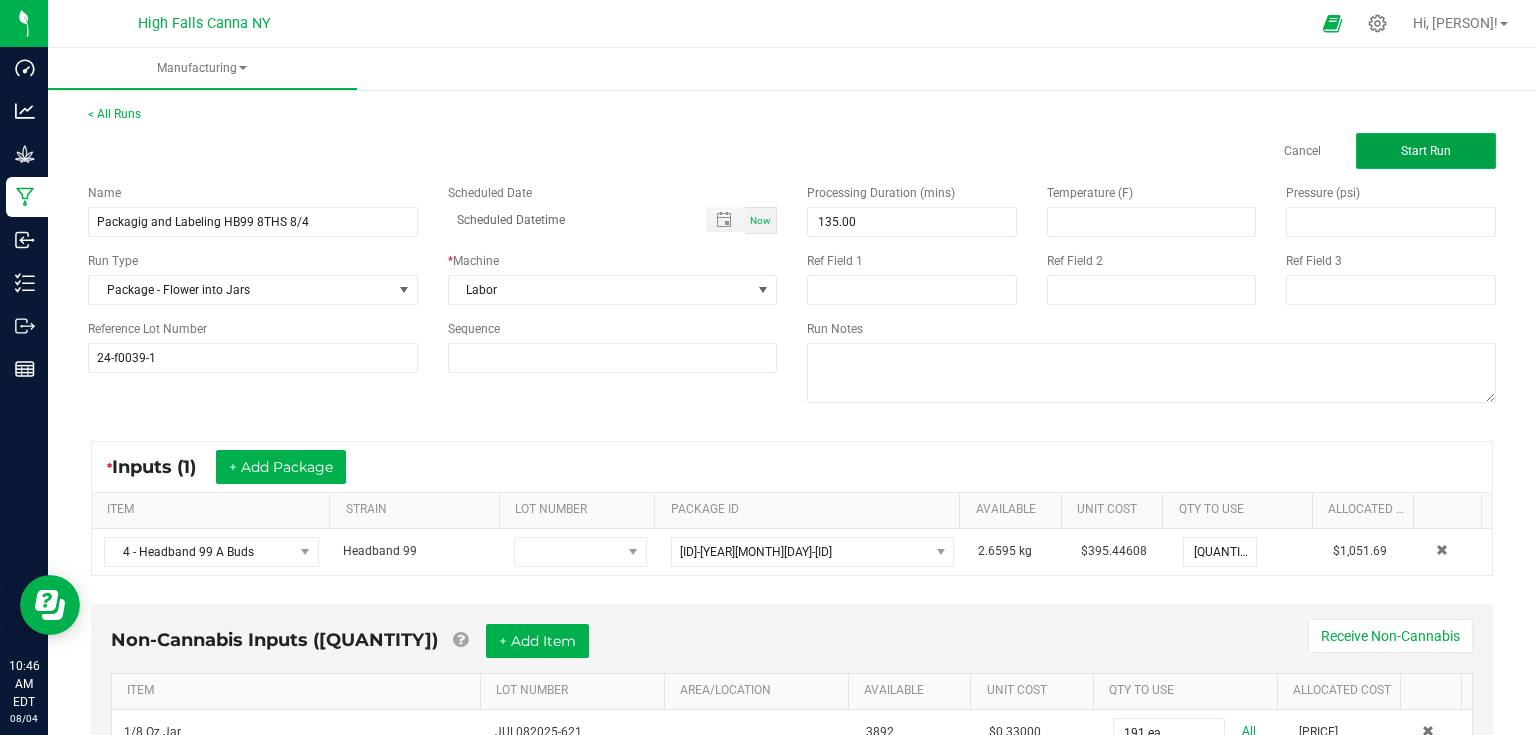 click on "Start Run" 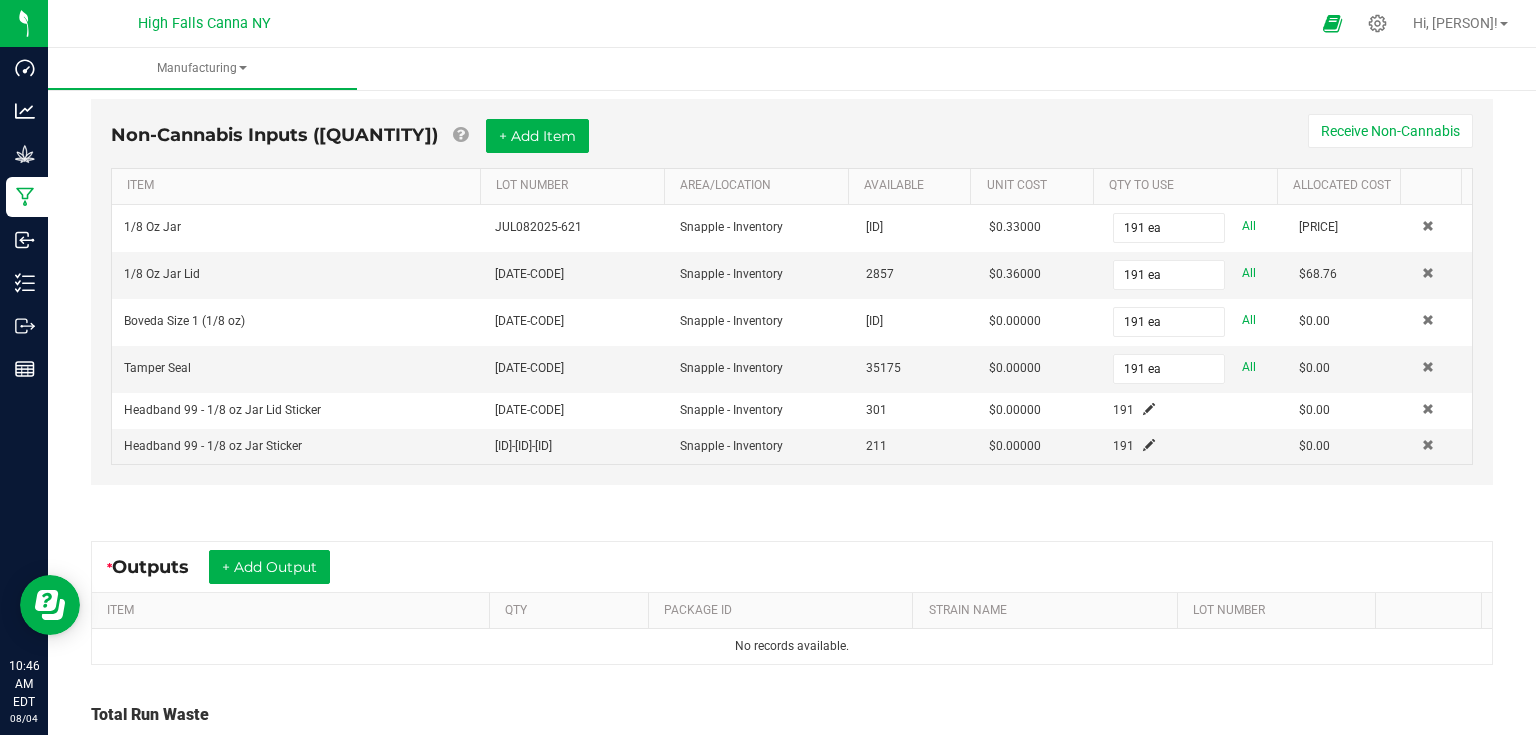 scroll, scrollTop: 560, scrollLeft: 0, axis: vertical 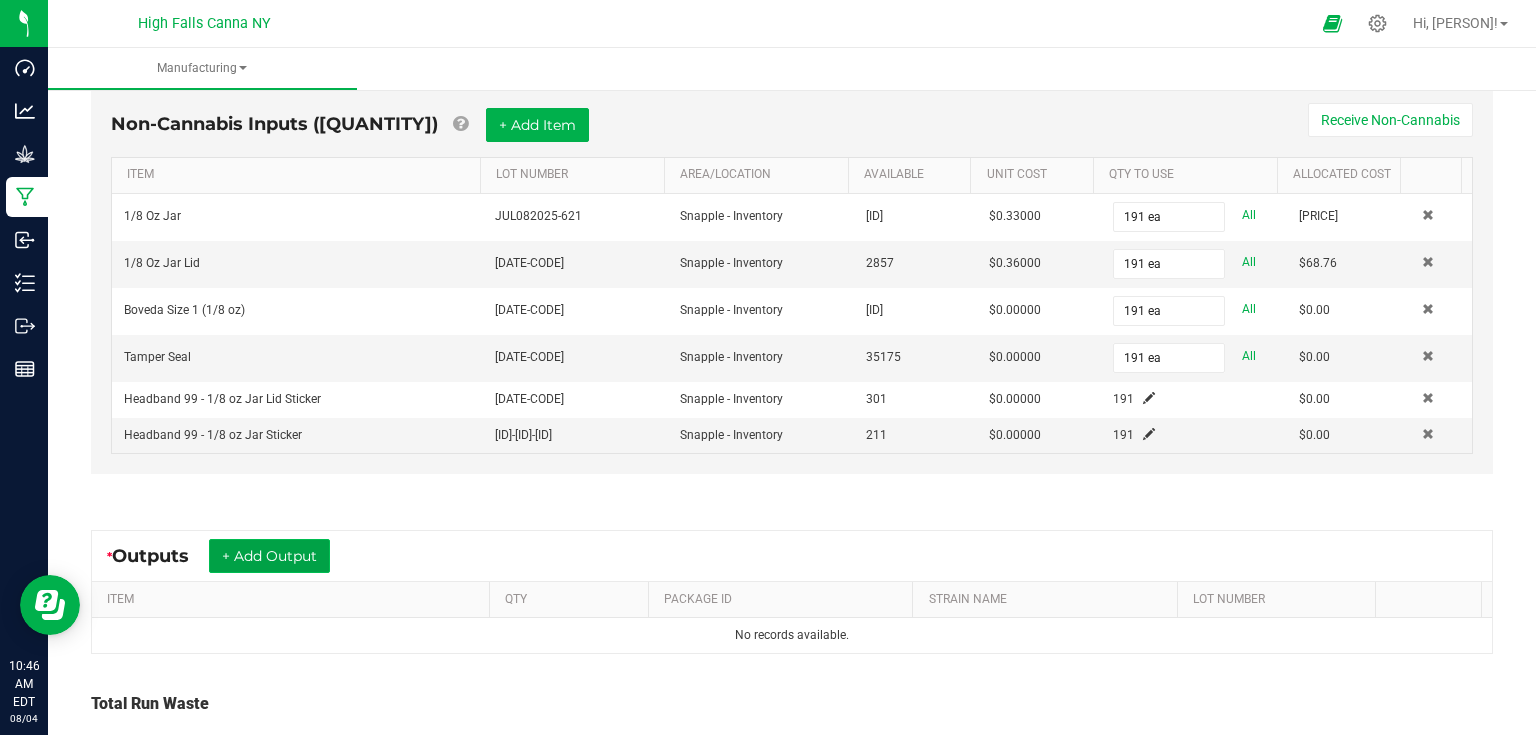 click on "+ Add Output" at bounding box center [269, 556] 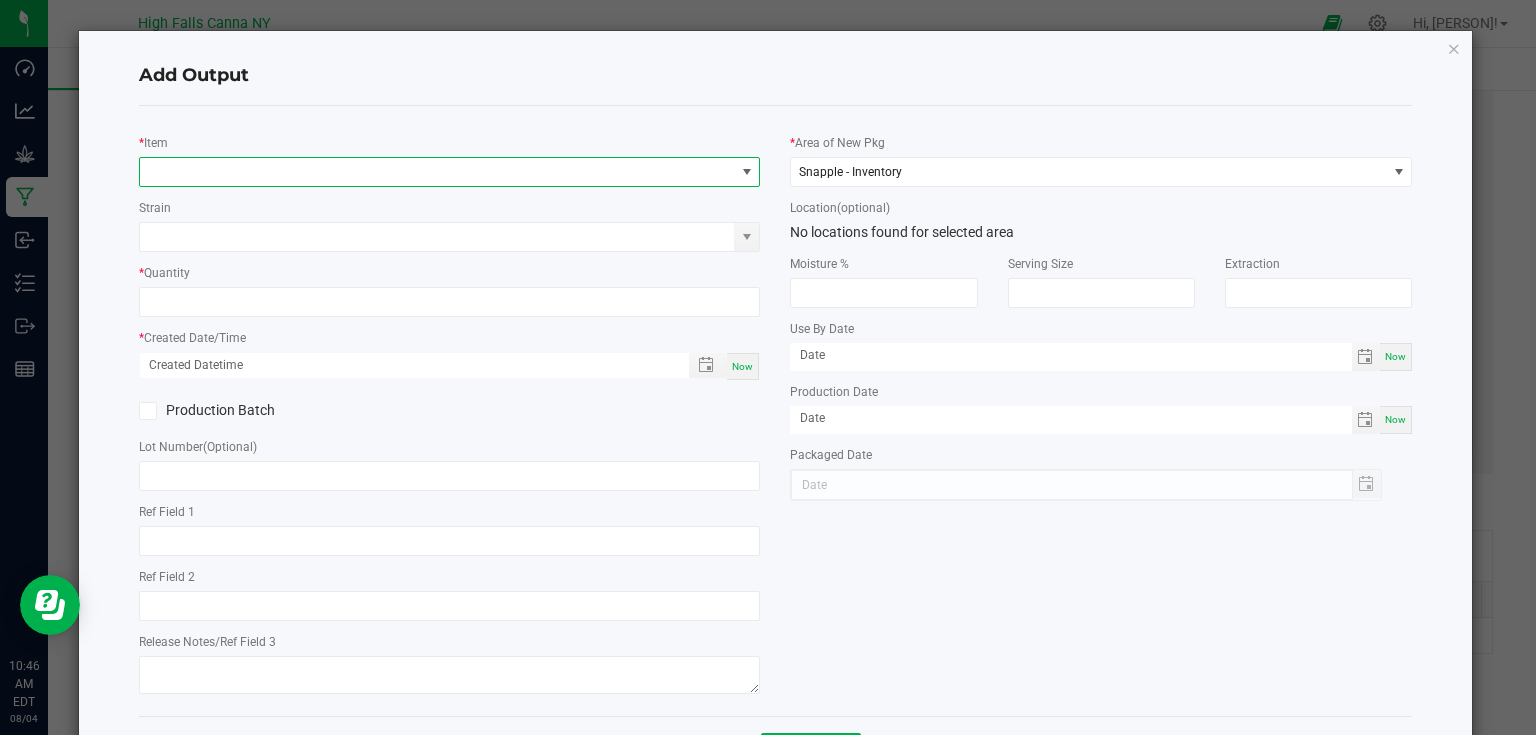 click at bounding box center (437, 172) 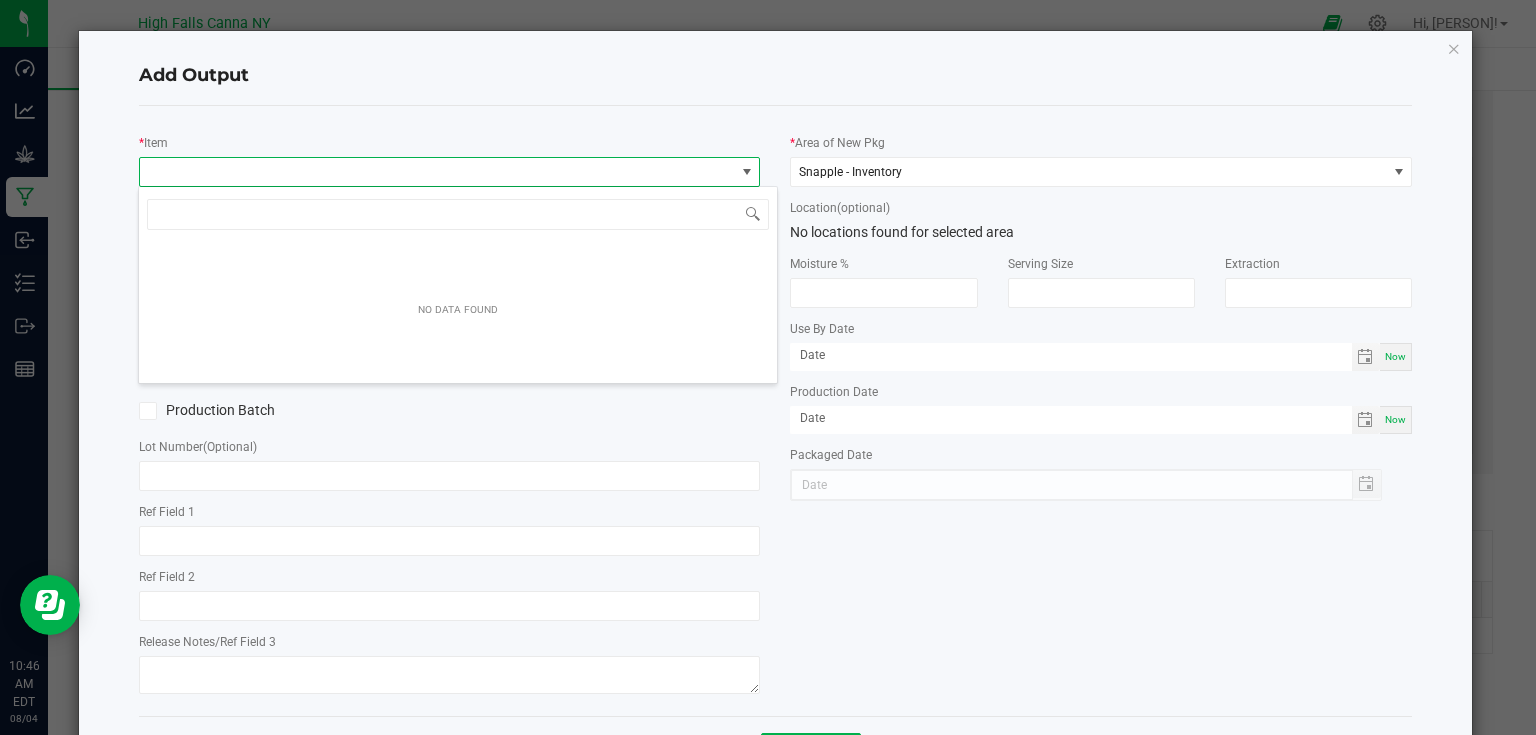 scroll, scrollTop: 99970, scrollLeft: 99383, axis: both 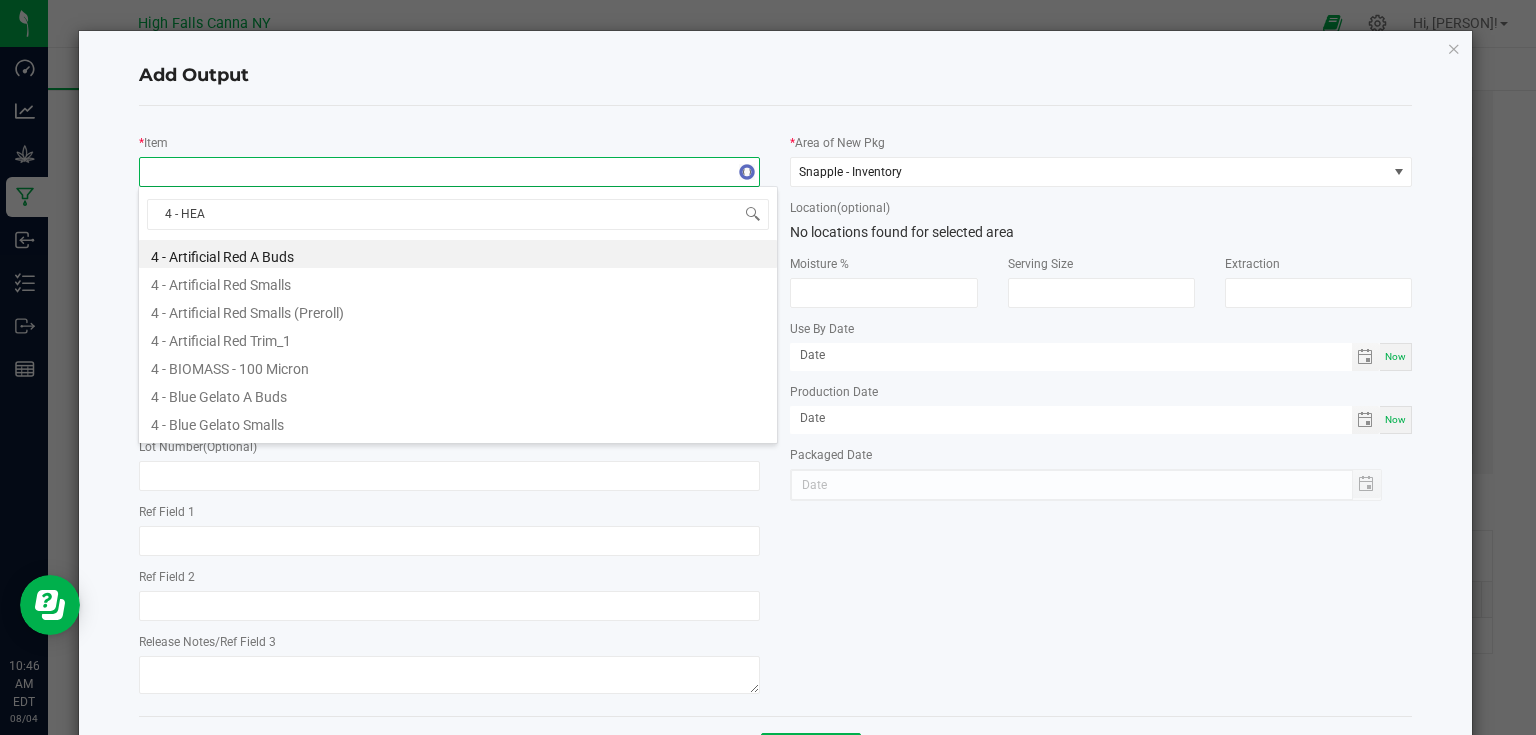type on "[QUANTITY] - [PERSON]" 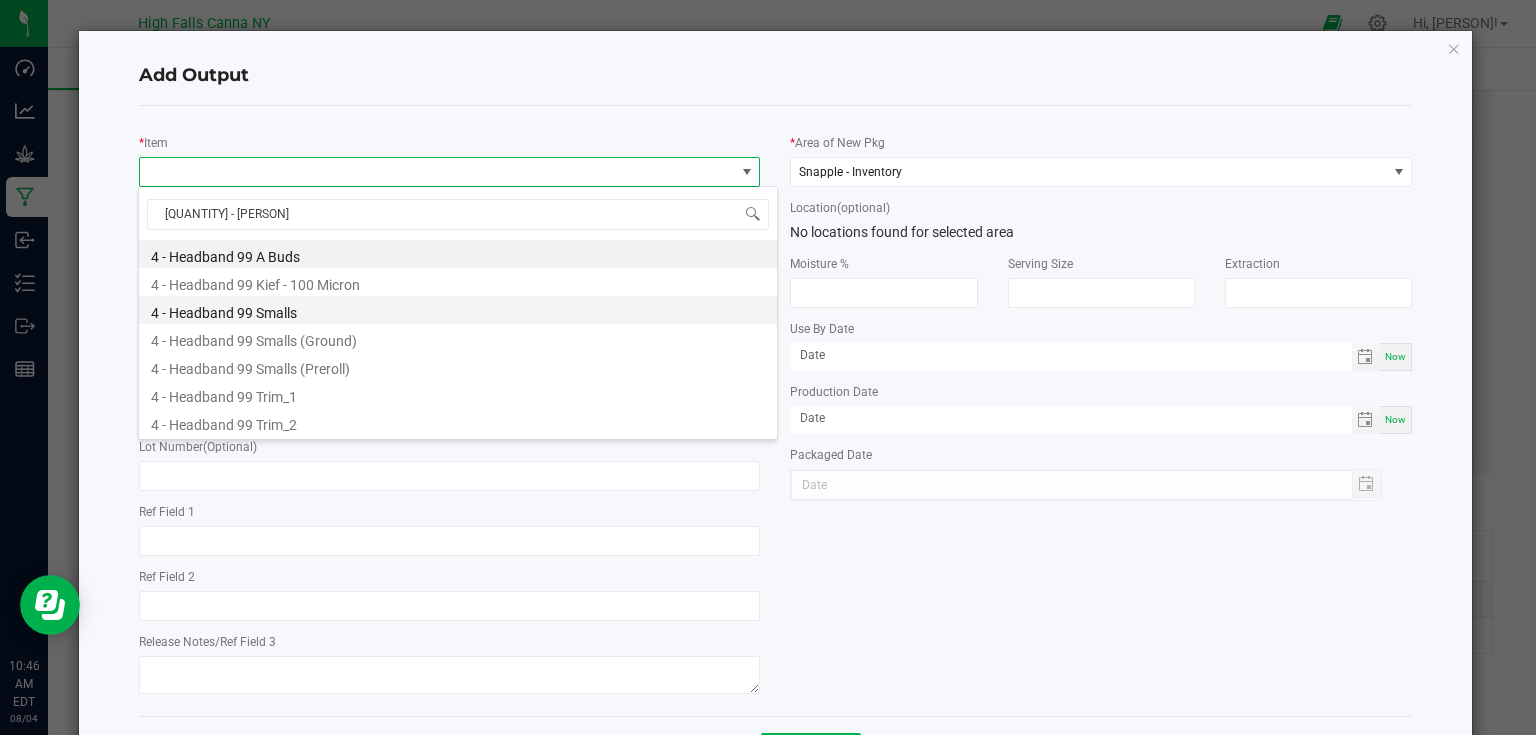 click on "4 - Headband 99 Smalls" at bounding box center (458, 310) 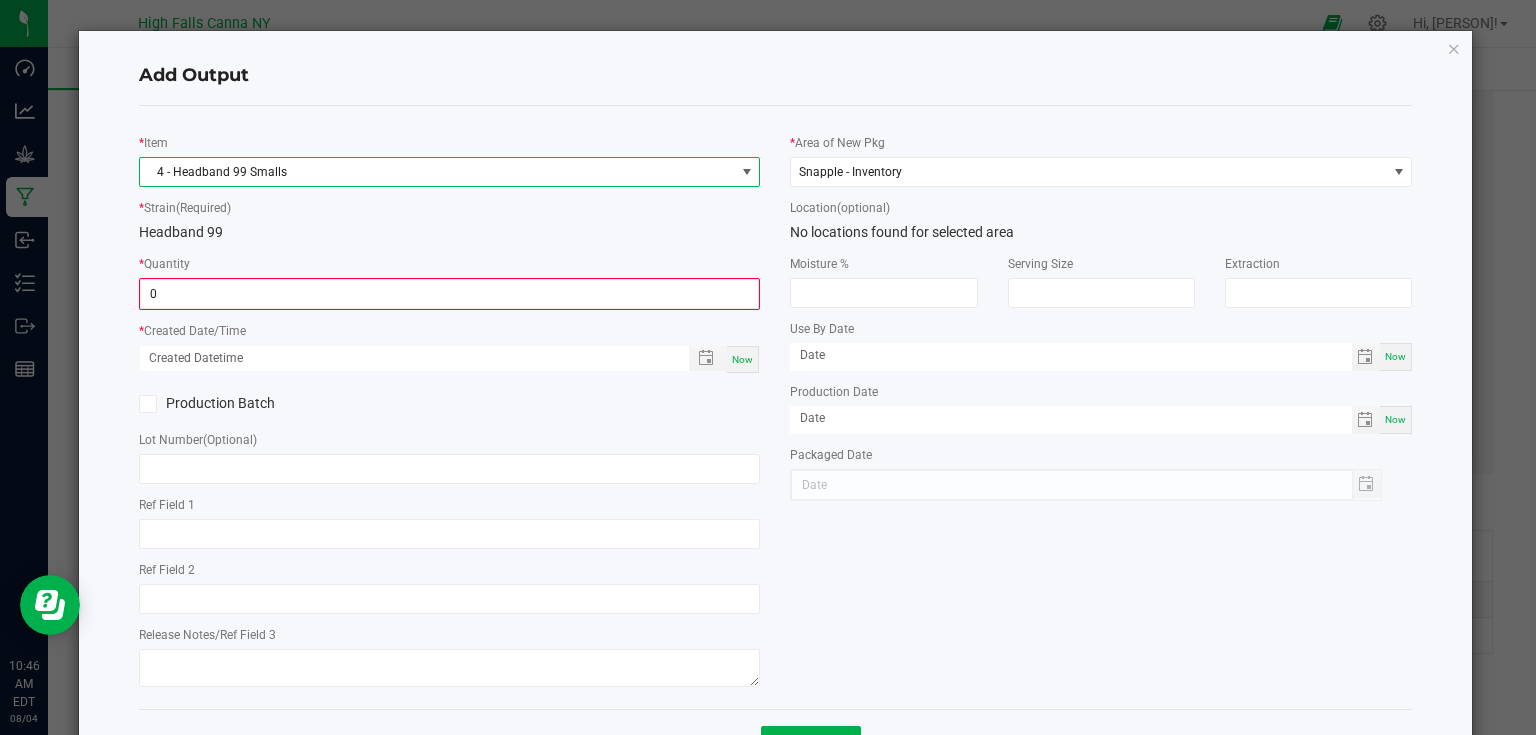 click on "0" at bounding box center [450, 294] 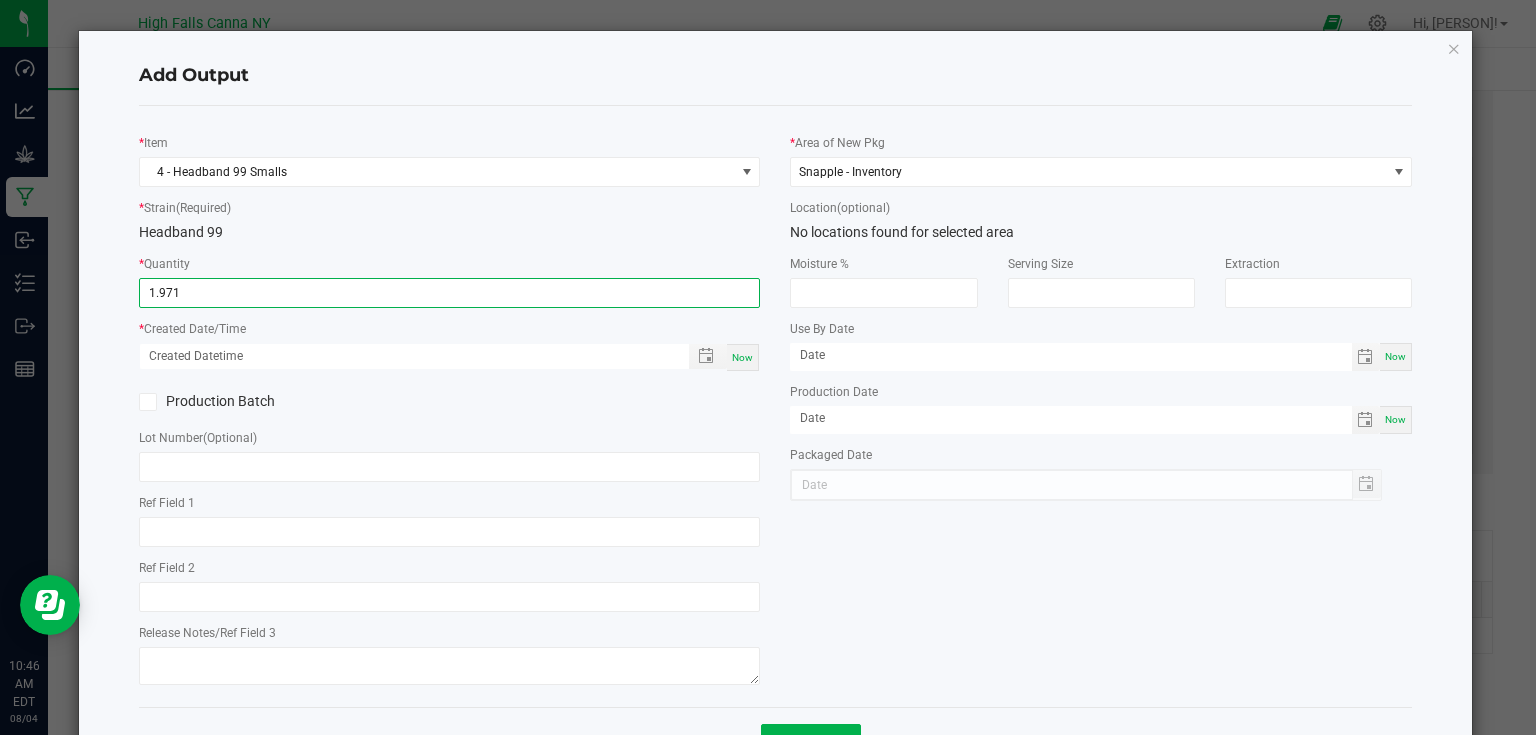 type on "[QUANTITY] [UNIT]" 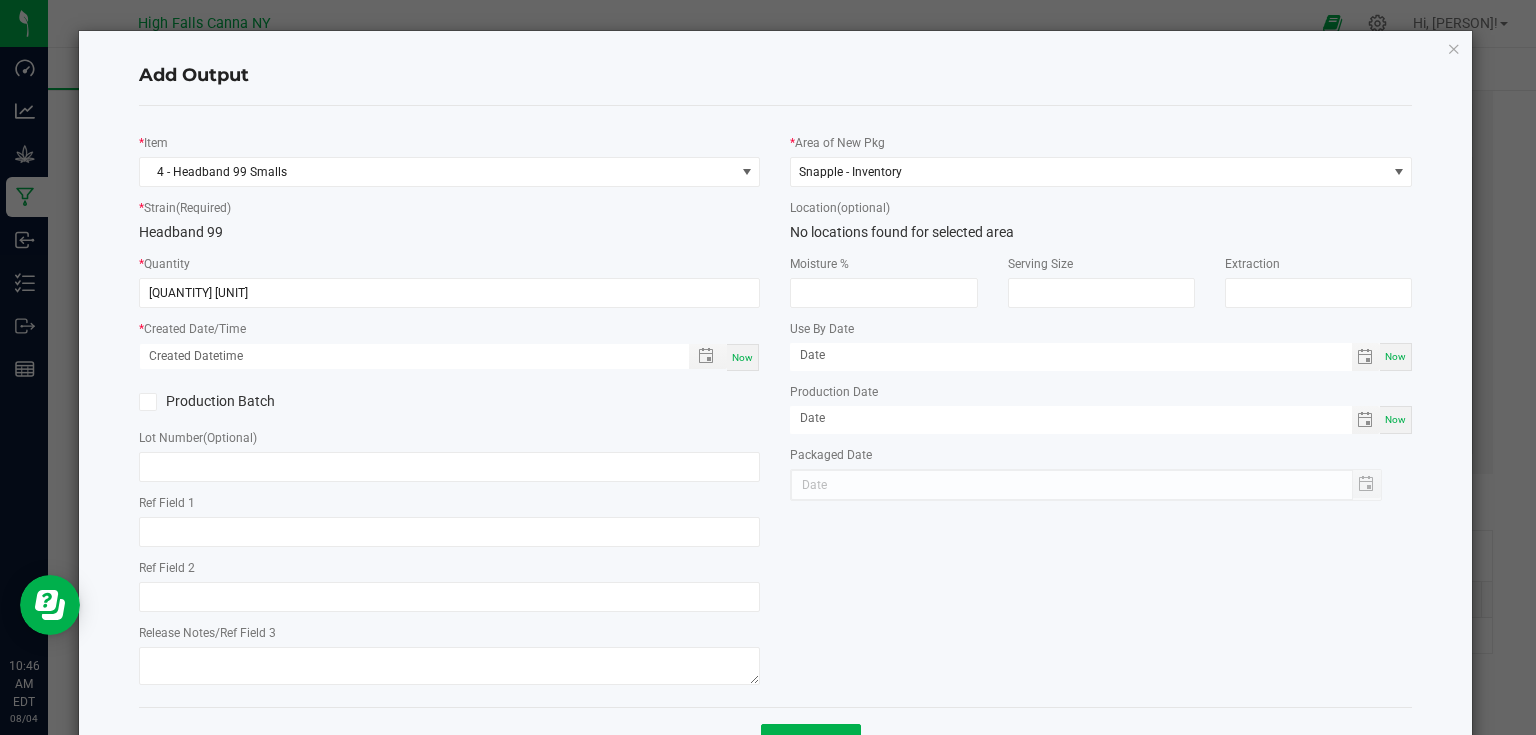 click on "Now" at bounding box center [742, 357] 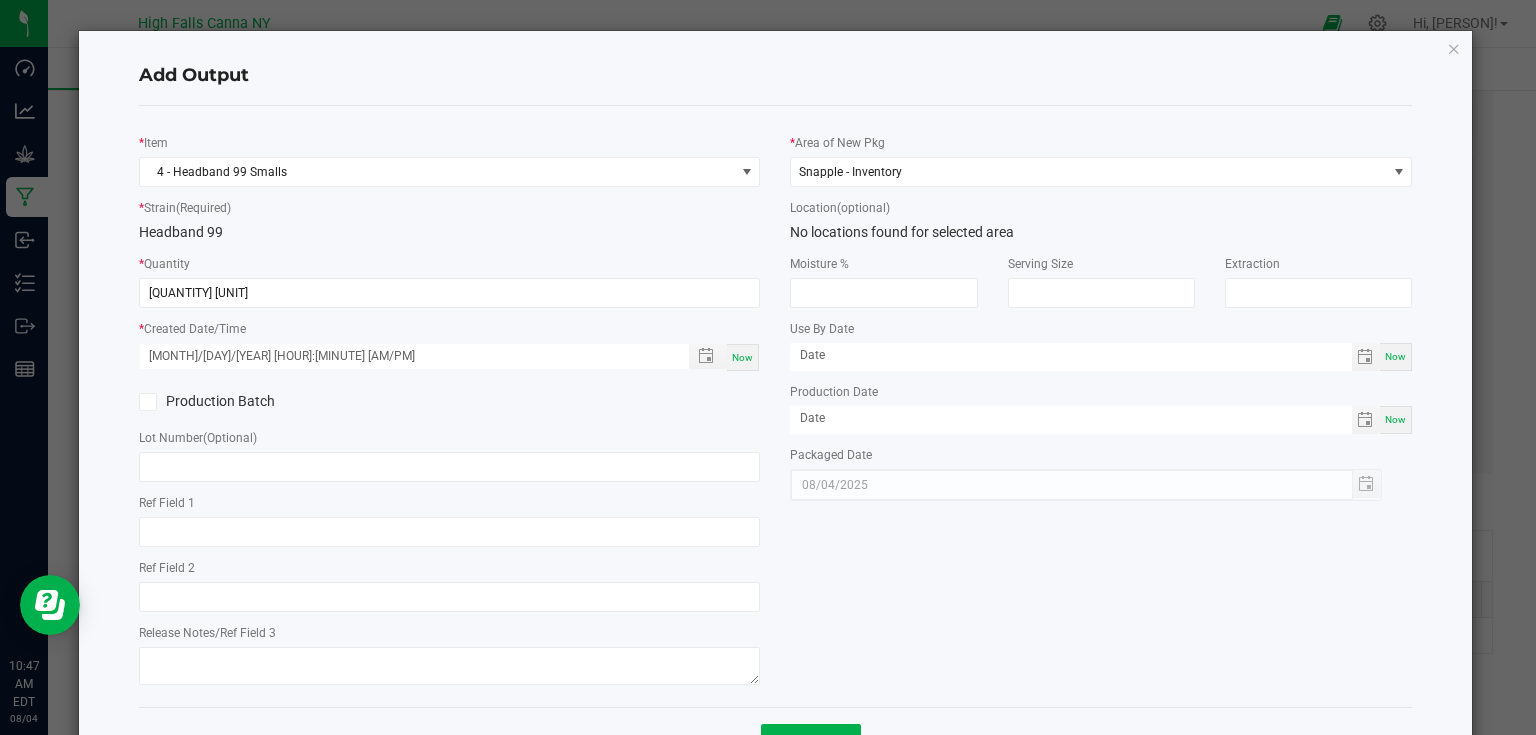 click on "Production Batch" 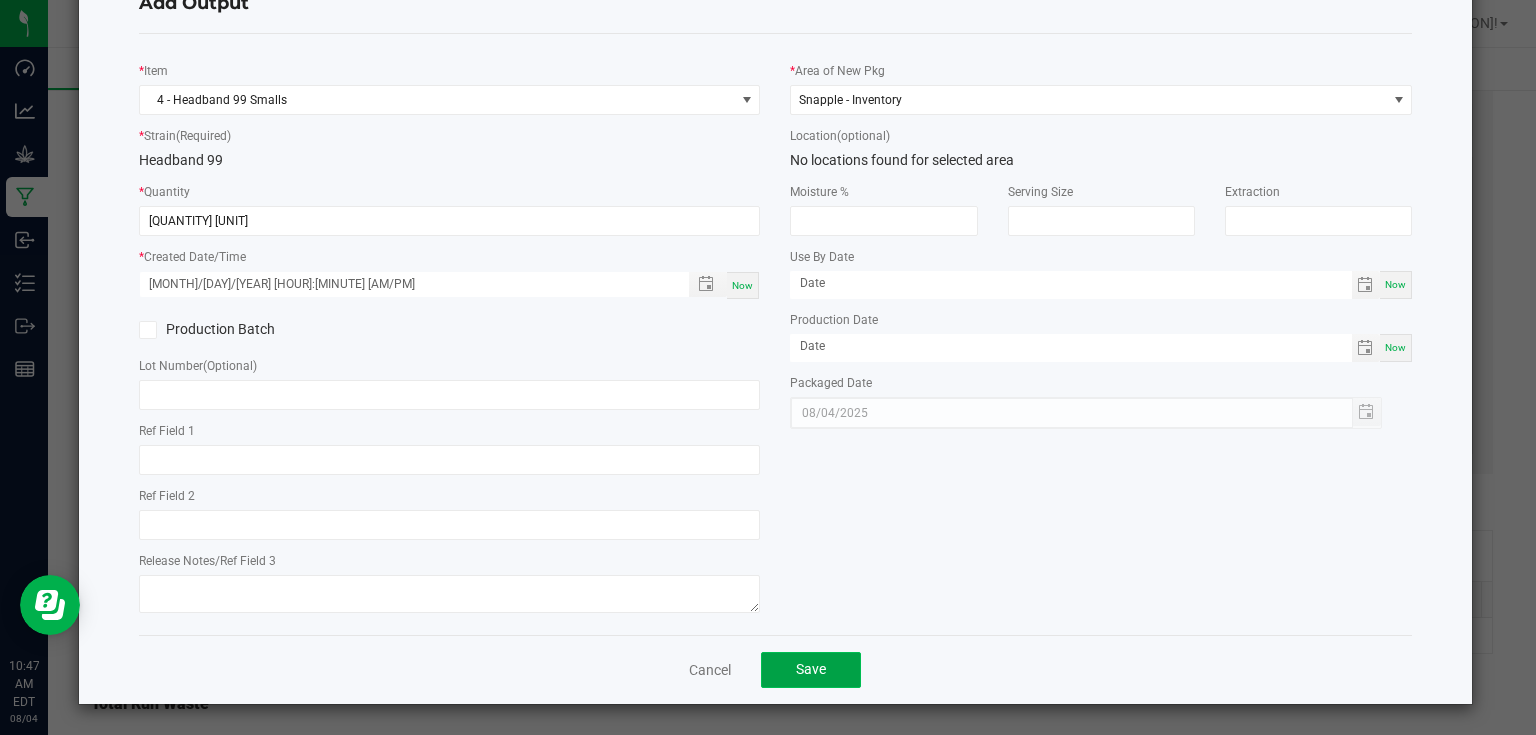 click on "Save" 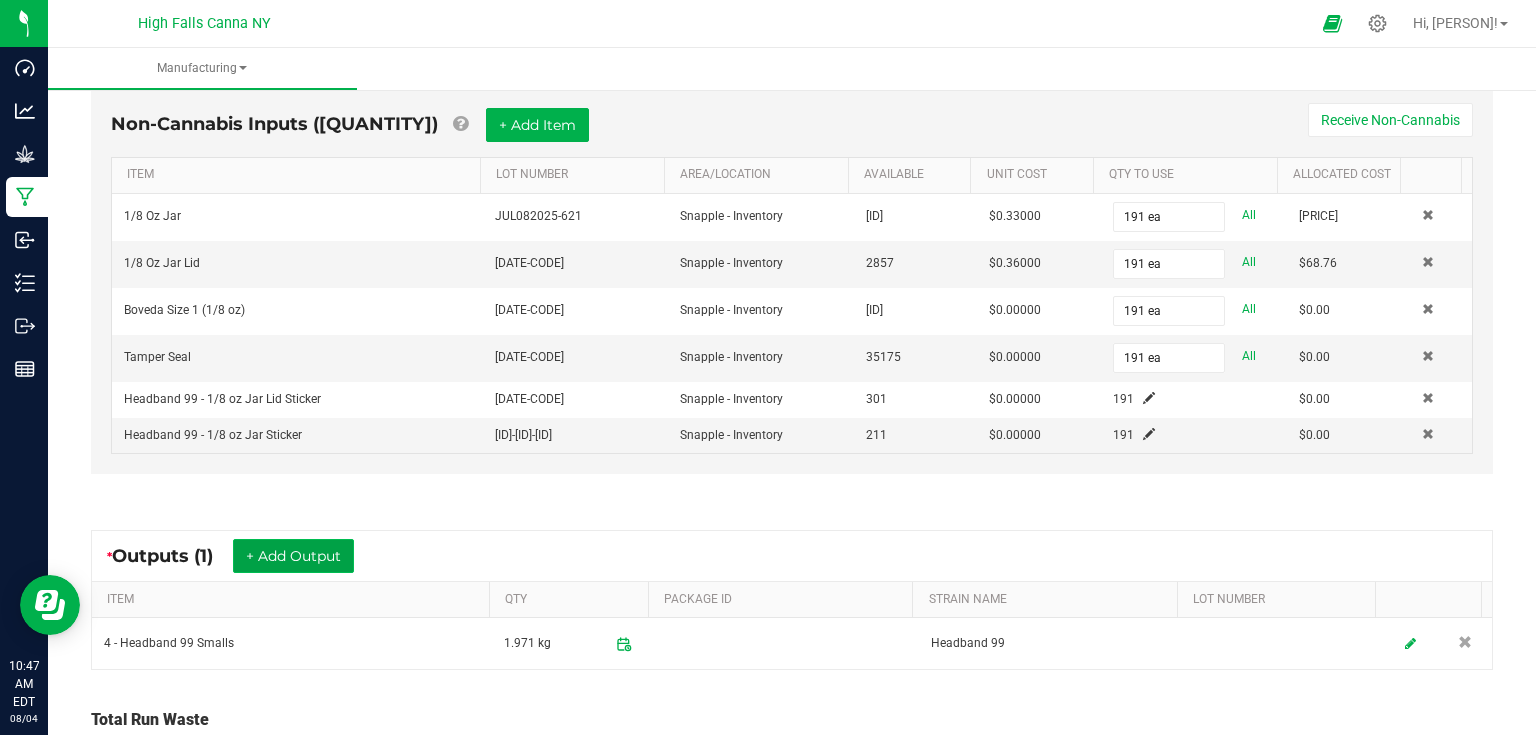 click on "+ Add Output" at bounding box center (293, 556) 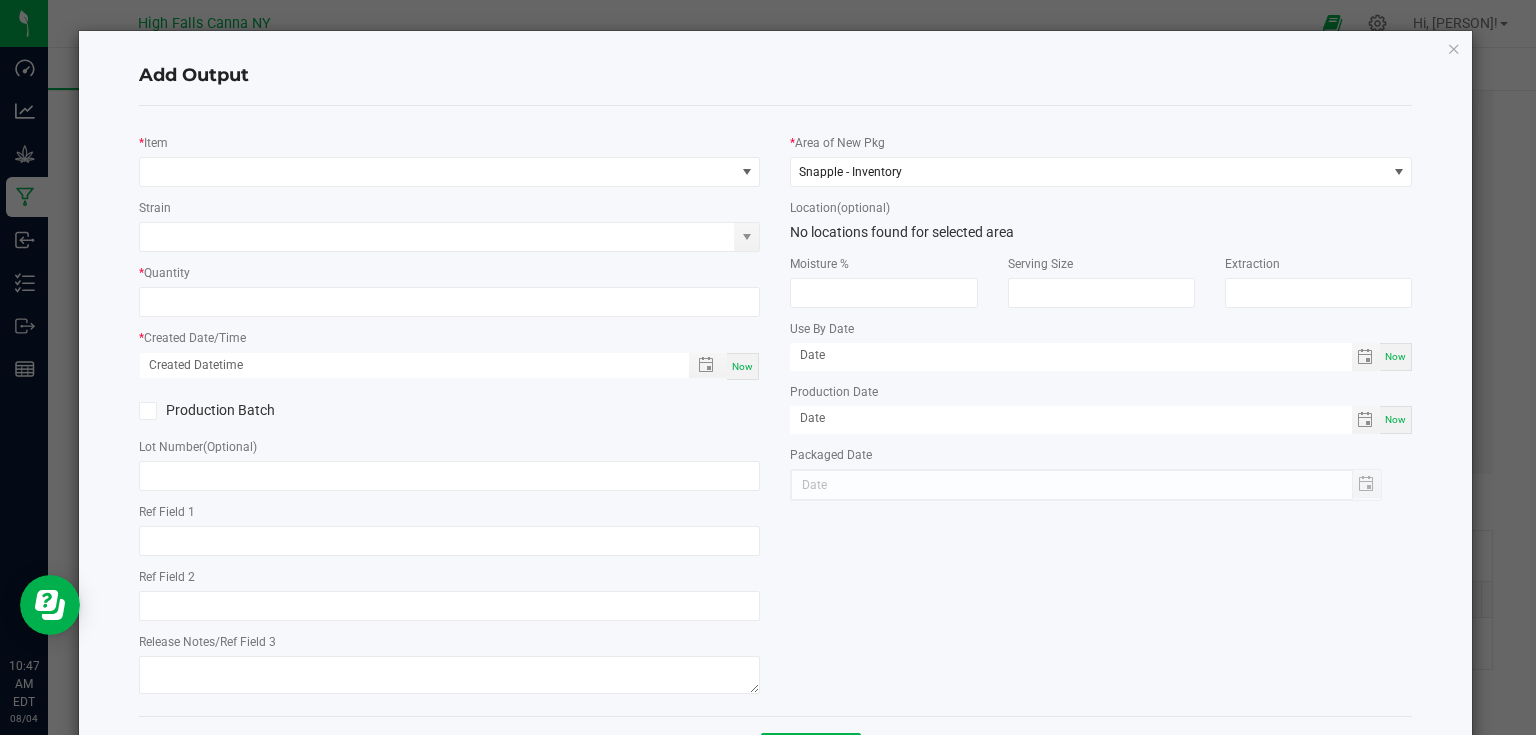 click on "*   Item   Strain   *   Quantity   *   Created Date/Time  Now  Production Batch   Lot Number  (Optional)     Ref Field 1   Ref Field 2   Release Notes/Ref Field 3" 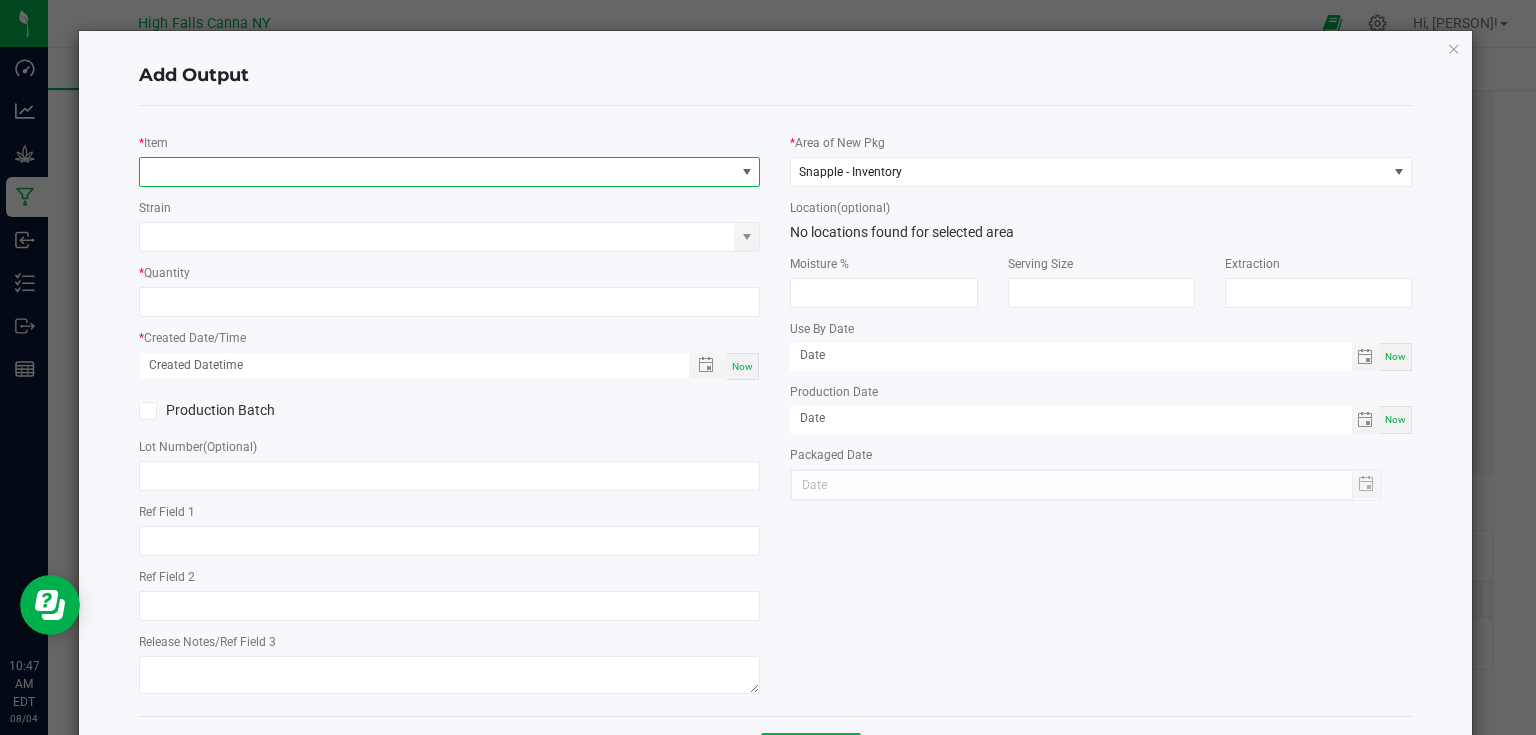 click at bounding box center [437, 172] 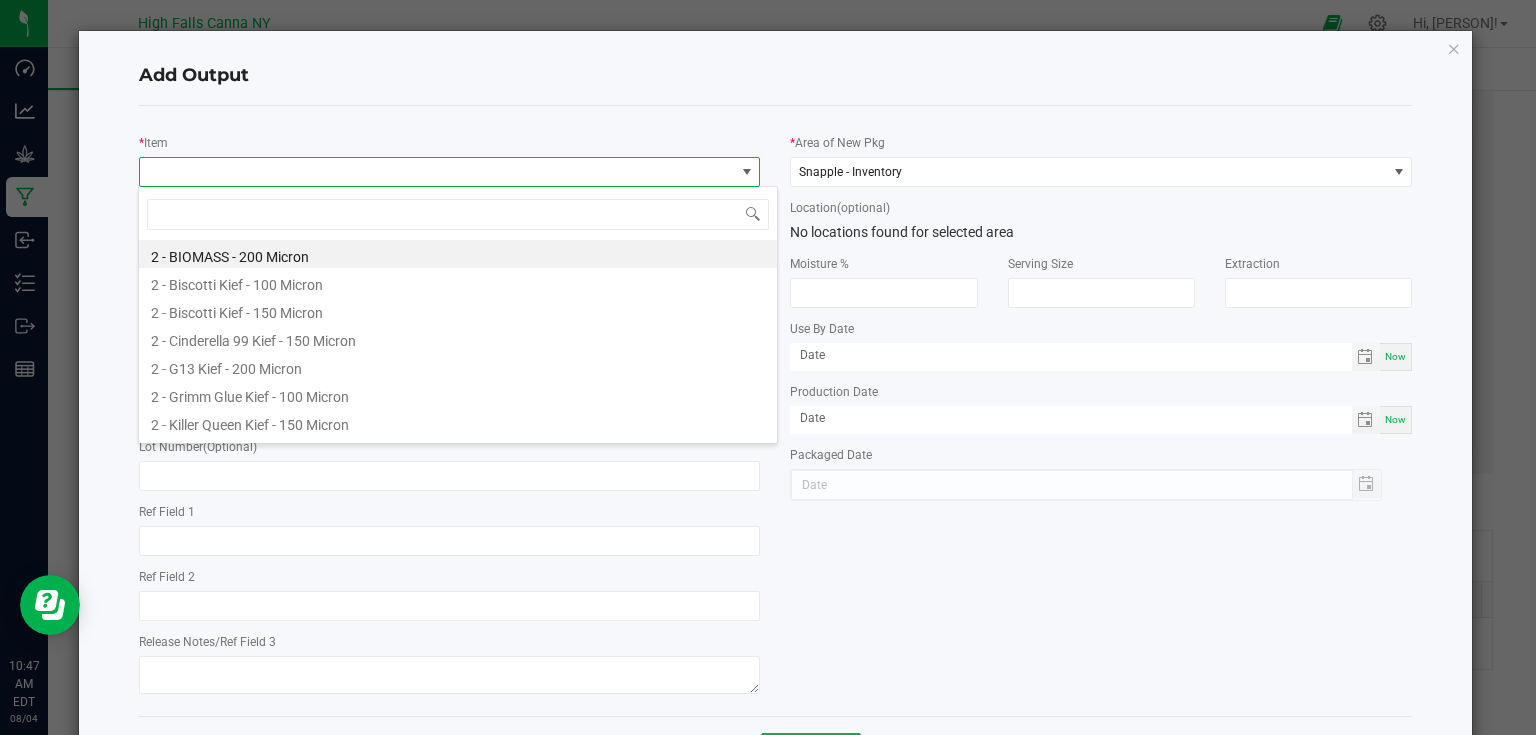 scroll, scrollTop: 99970, scrollLeft: 99383, axis: both 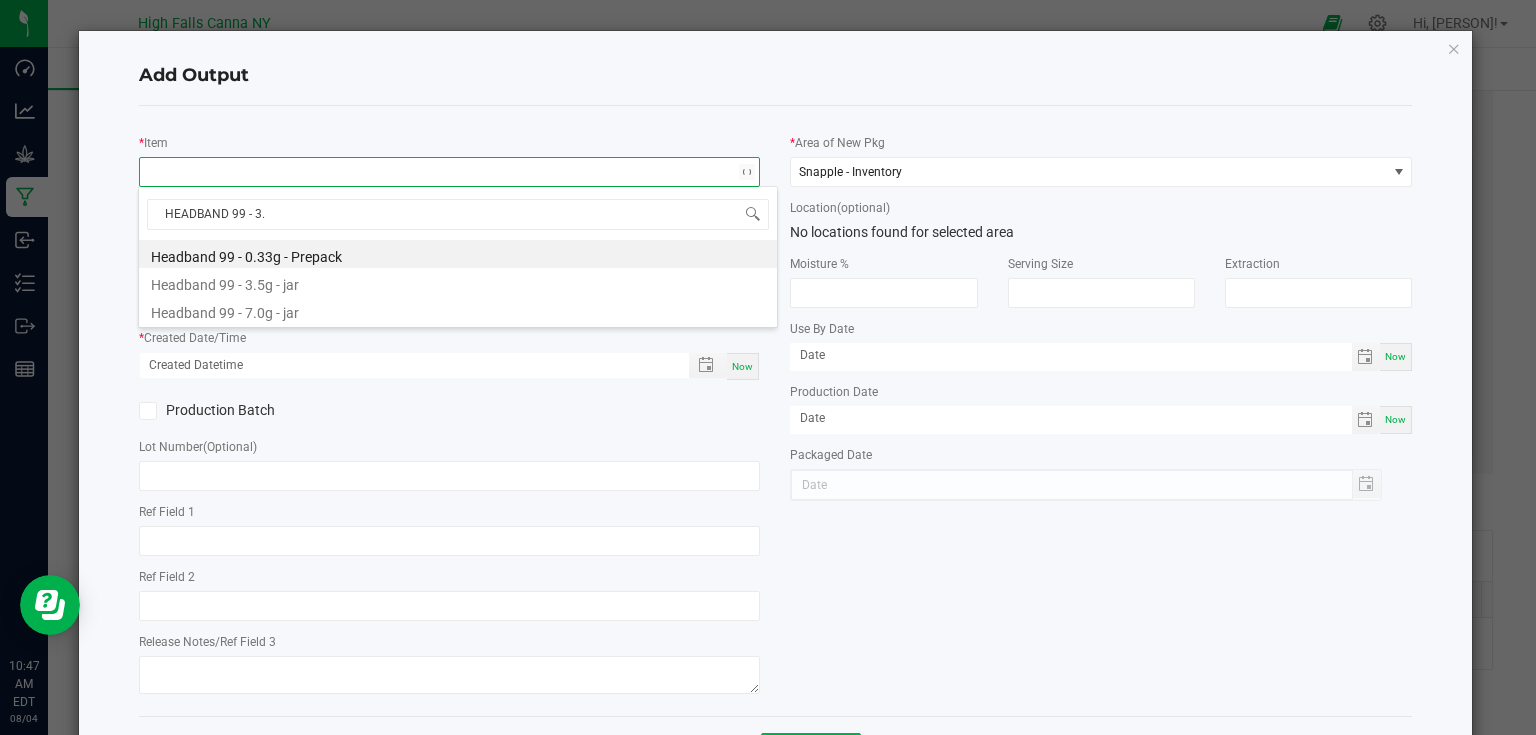 type on "HEADBAND 99 - 3.5" 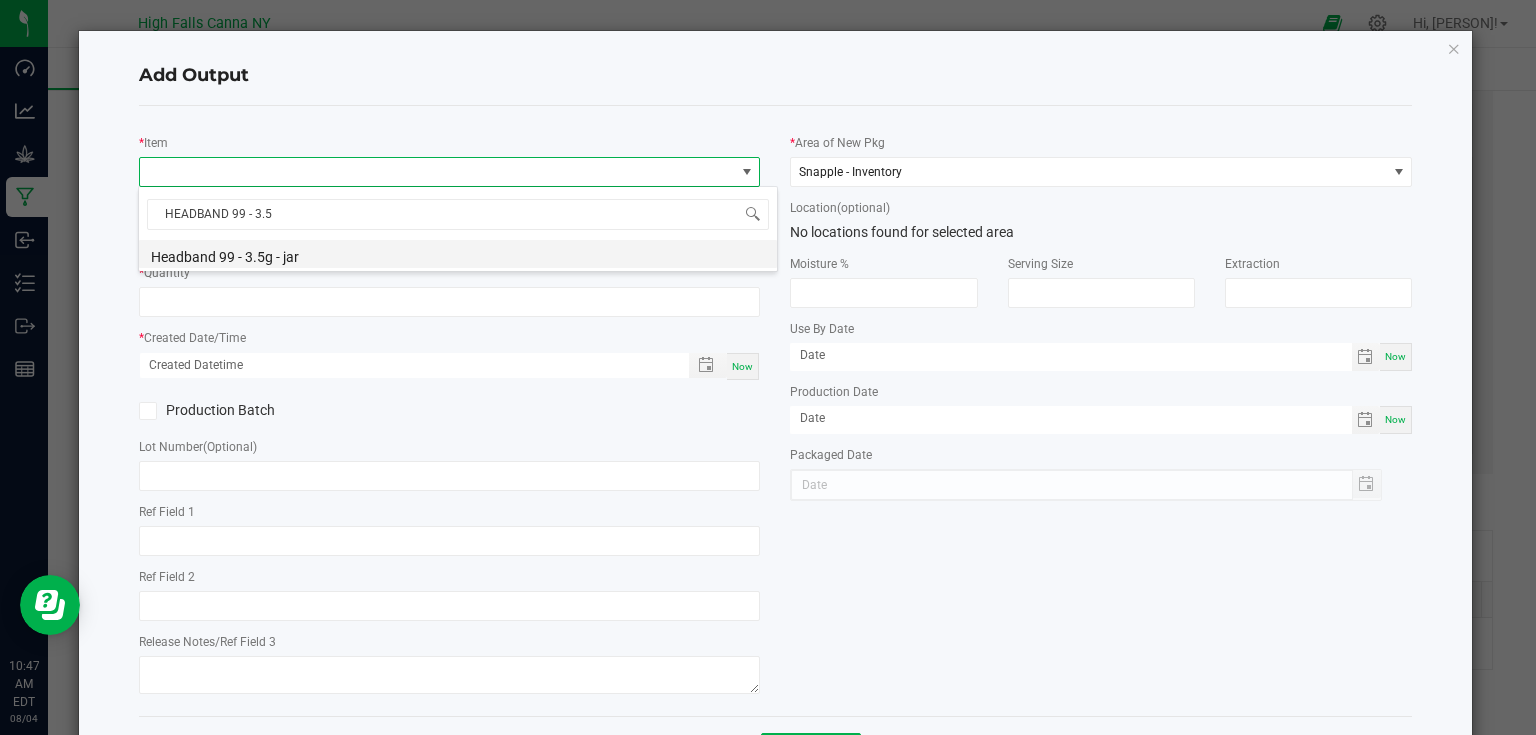 click on "Headband 99 - 3.5g - jar" at bounding box center (458, 254) 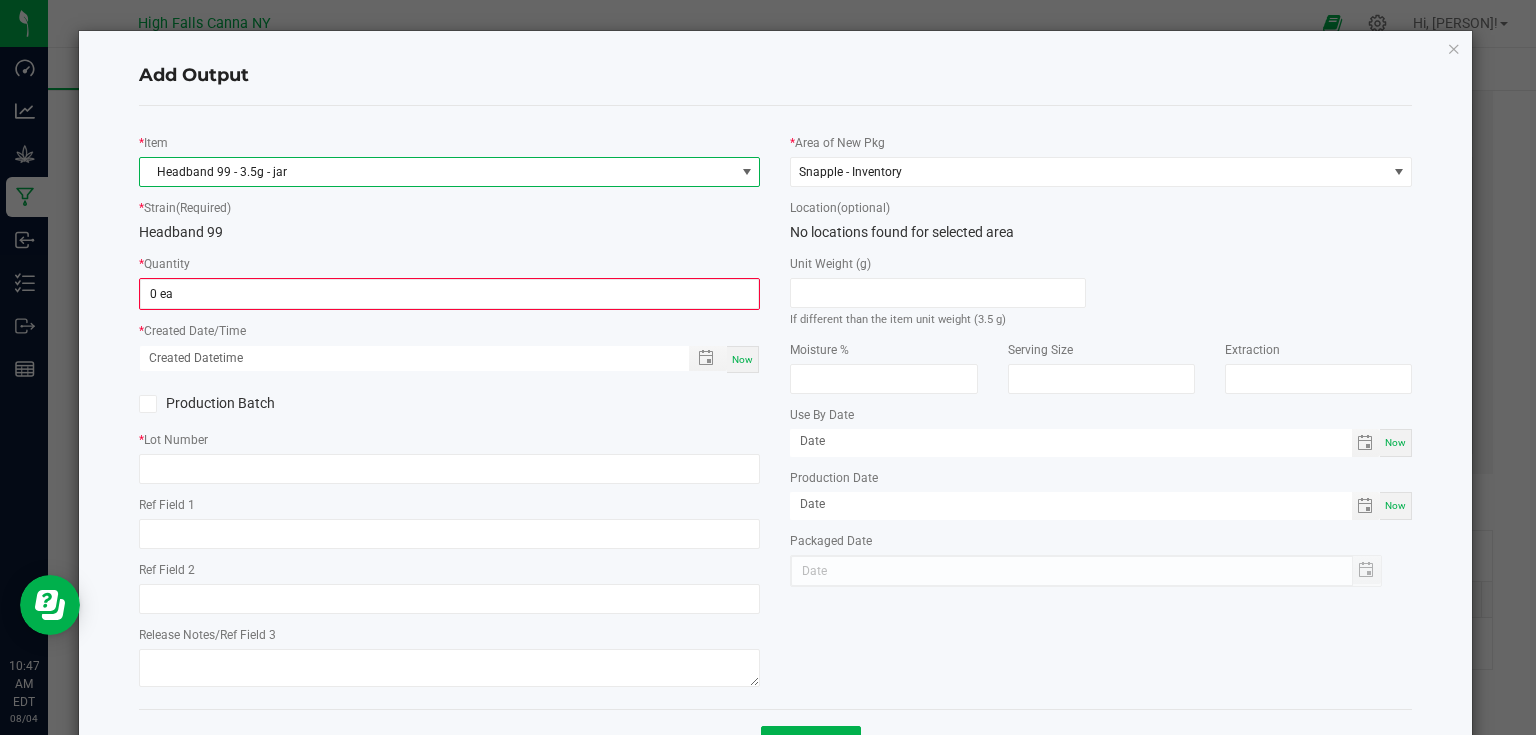 click on "*   Item  [PERSON] - [QUANTITY]g - jar  *   Strain  (Required)  [PERSON]   *   Quantity  [QUANTITY] ea  *   Created Date/Time  Now  Production Batch   *   Lot Number      Ref Field 1   Ref Field 2   Release Notes/Ref Field 3" 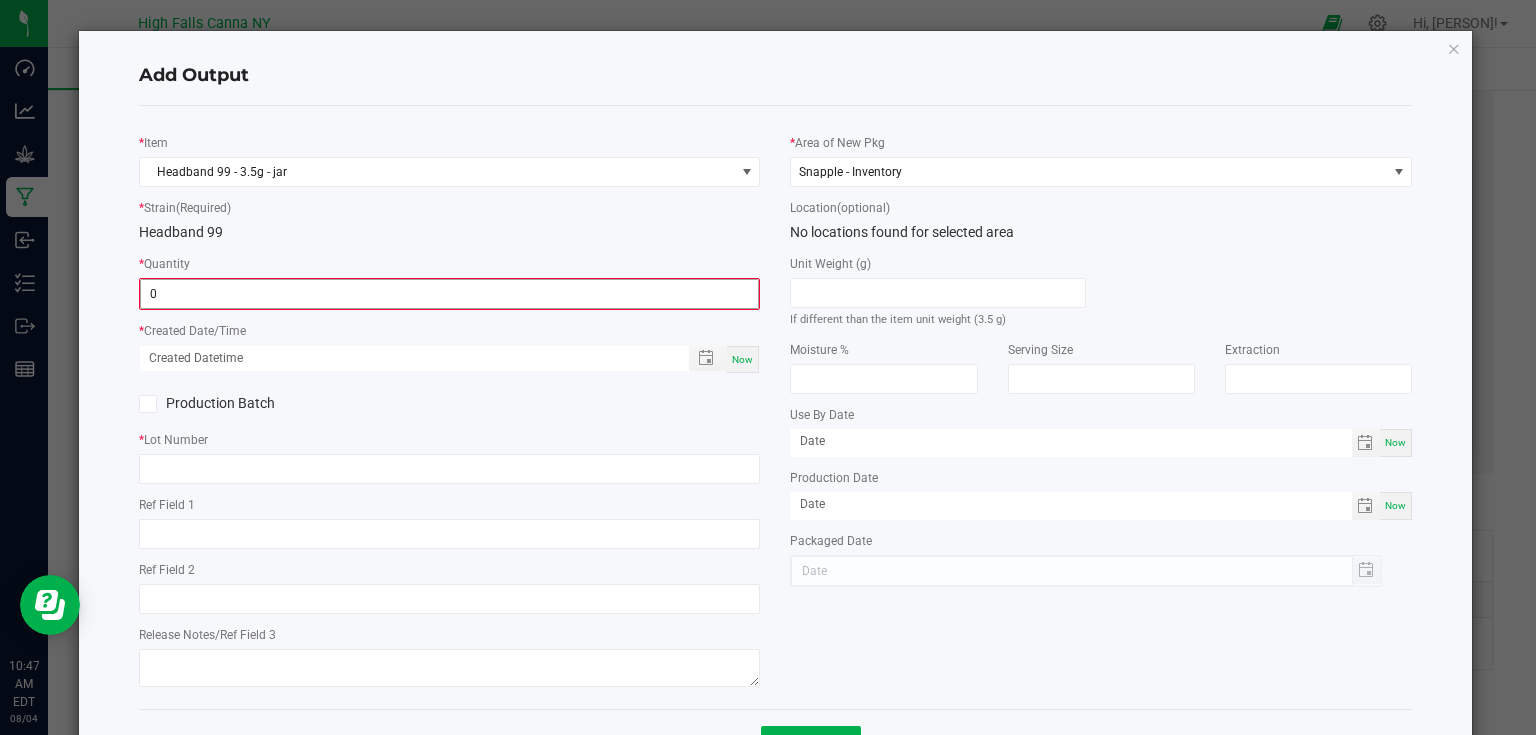 click on "0" at bounding box center (450, 294) 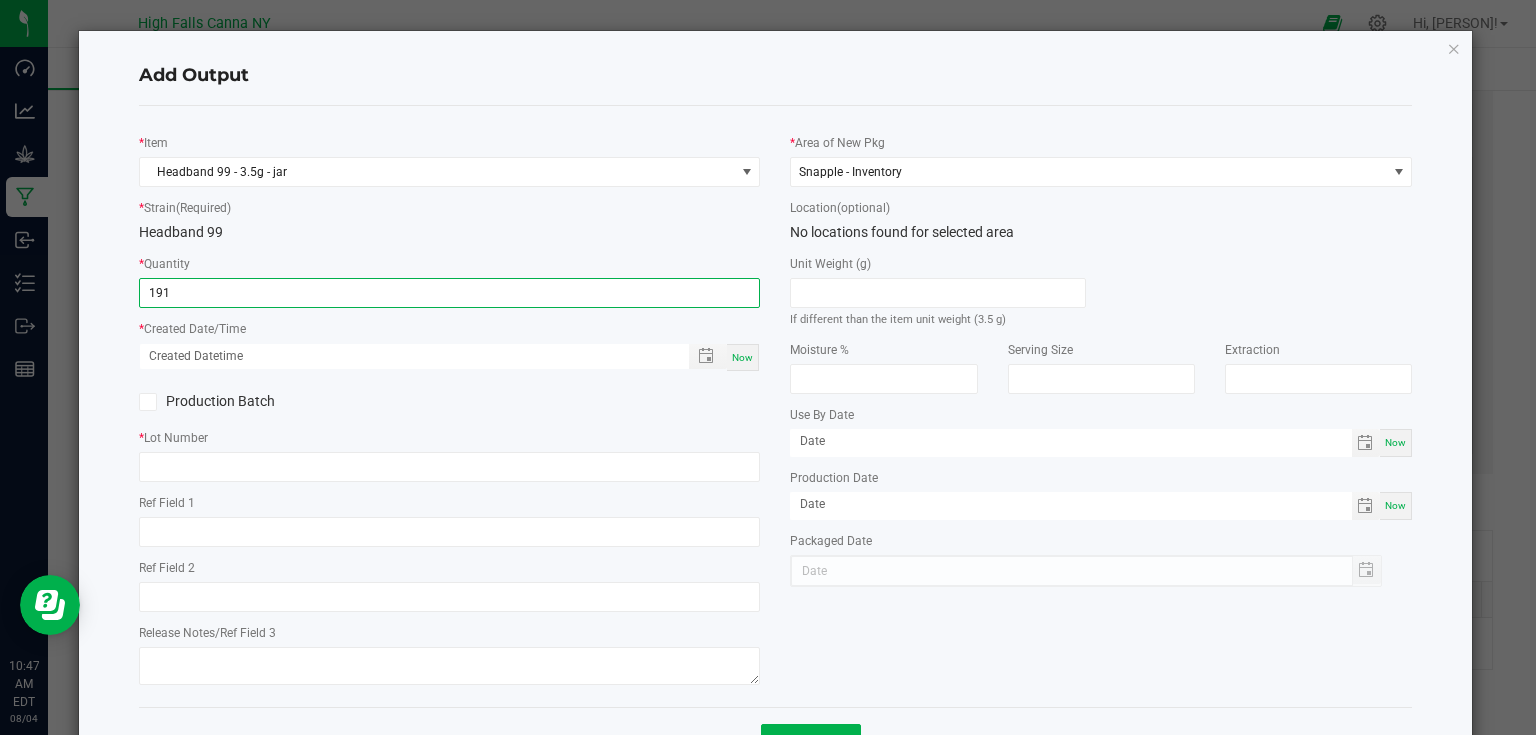type on "191 ea" 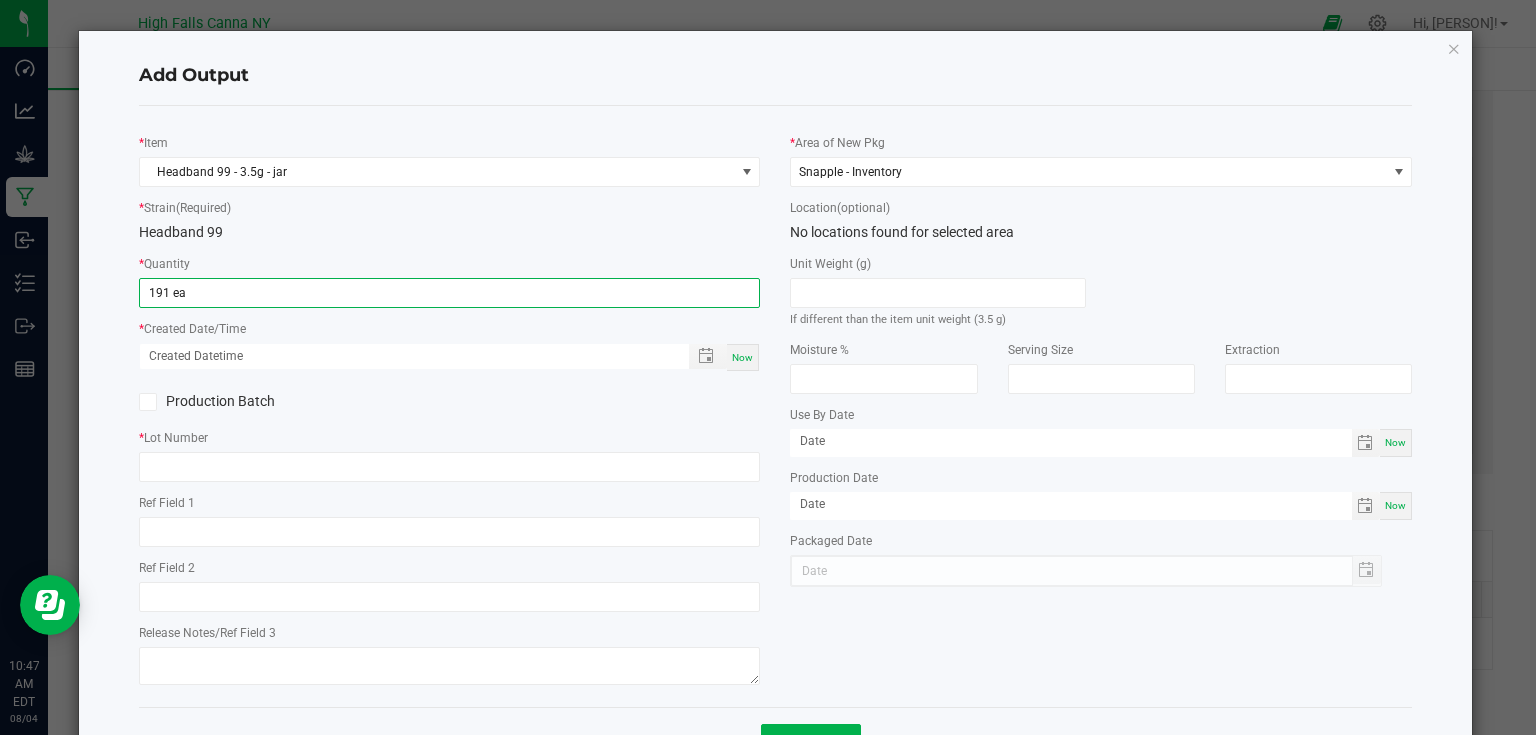 click on "Now" at bounding box center [742, 357] 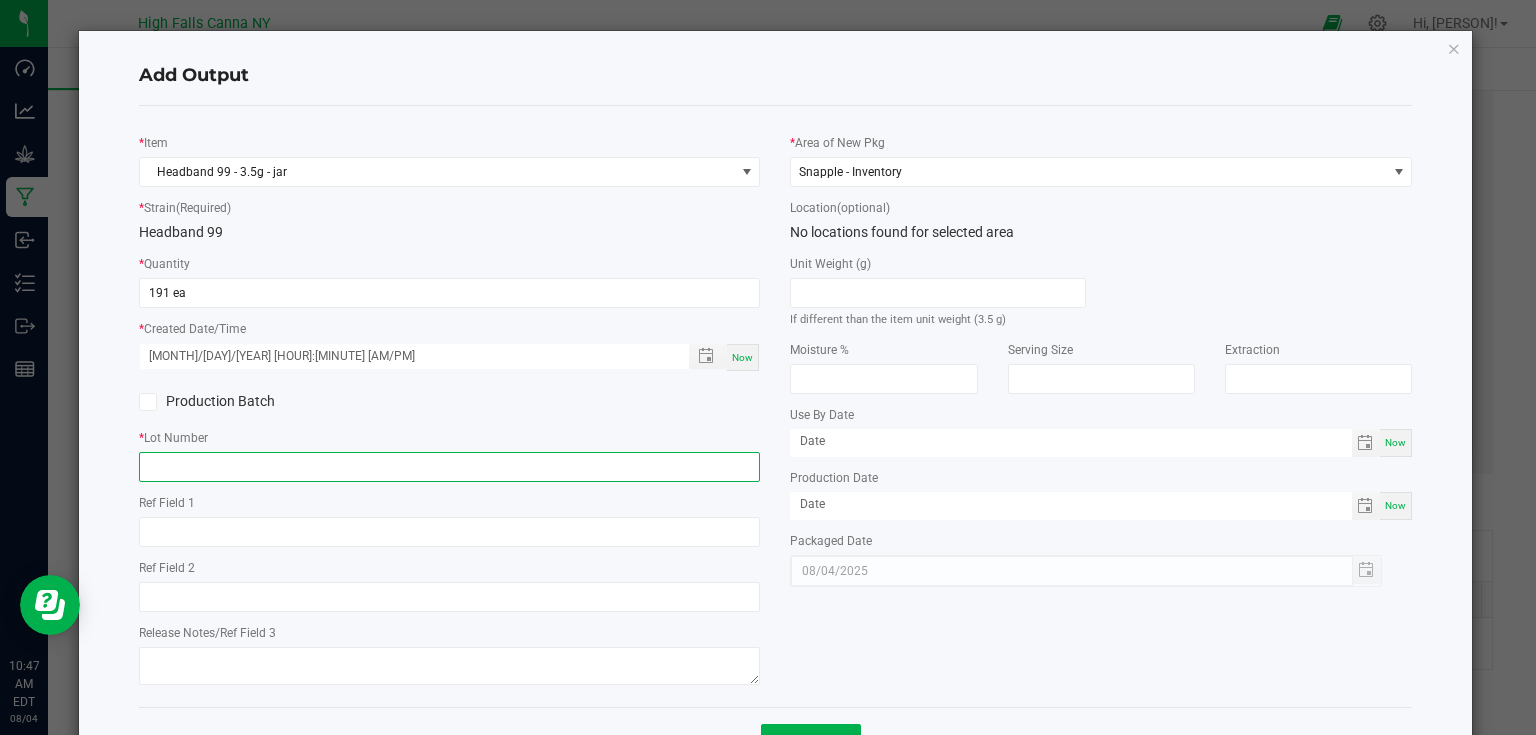 click 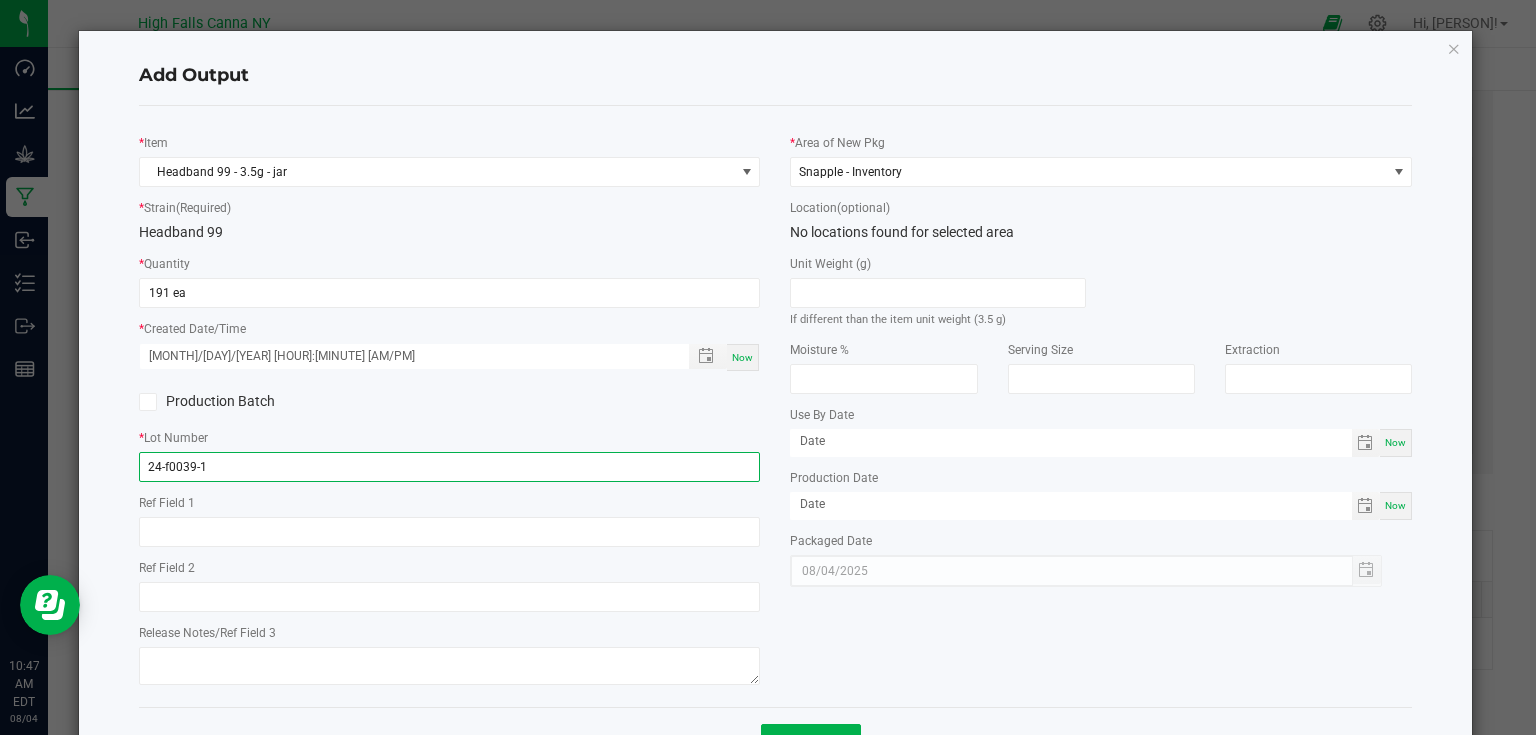 click on "24-f0039-1" 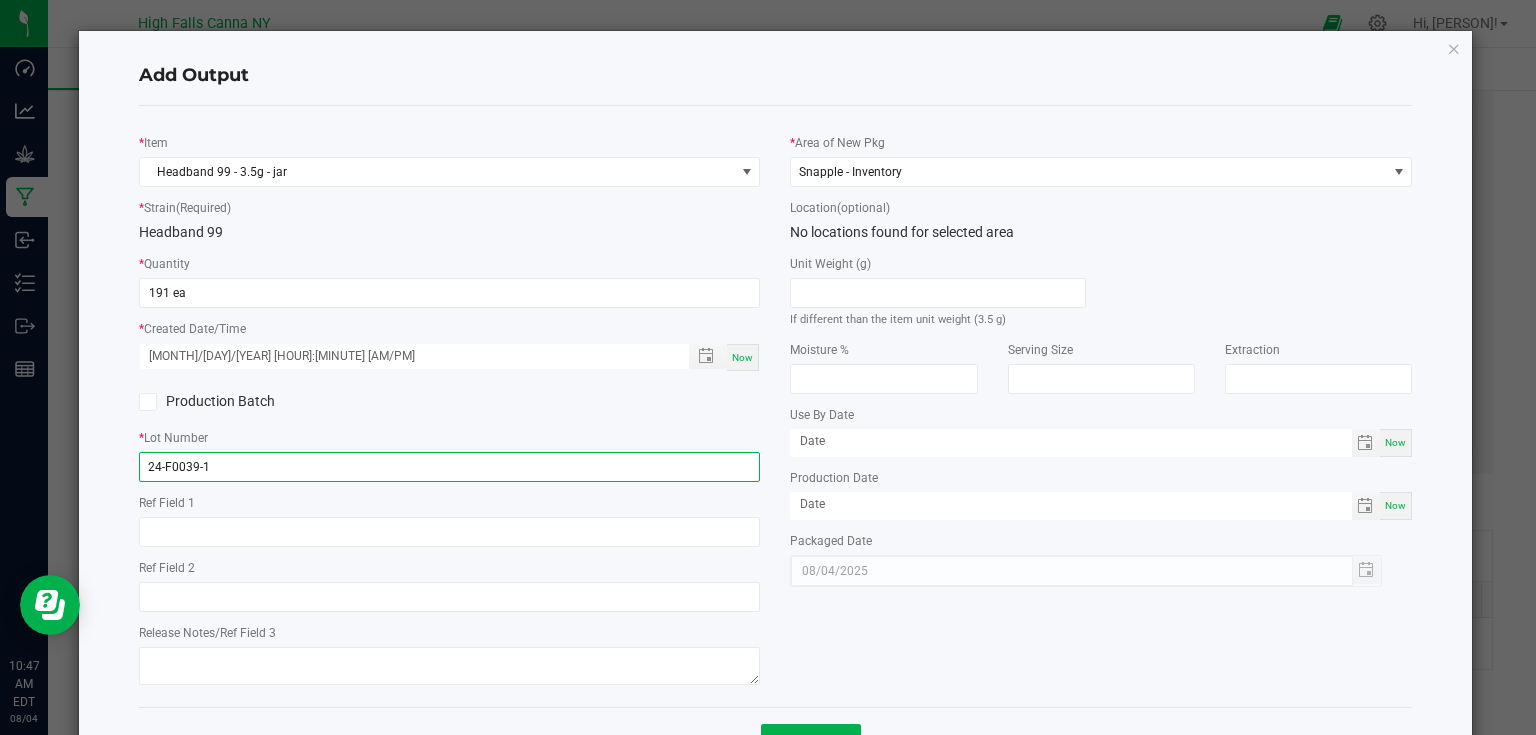 type on "24-F0039-1" 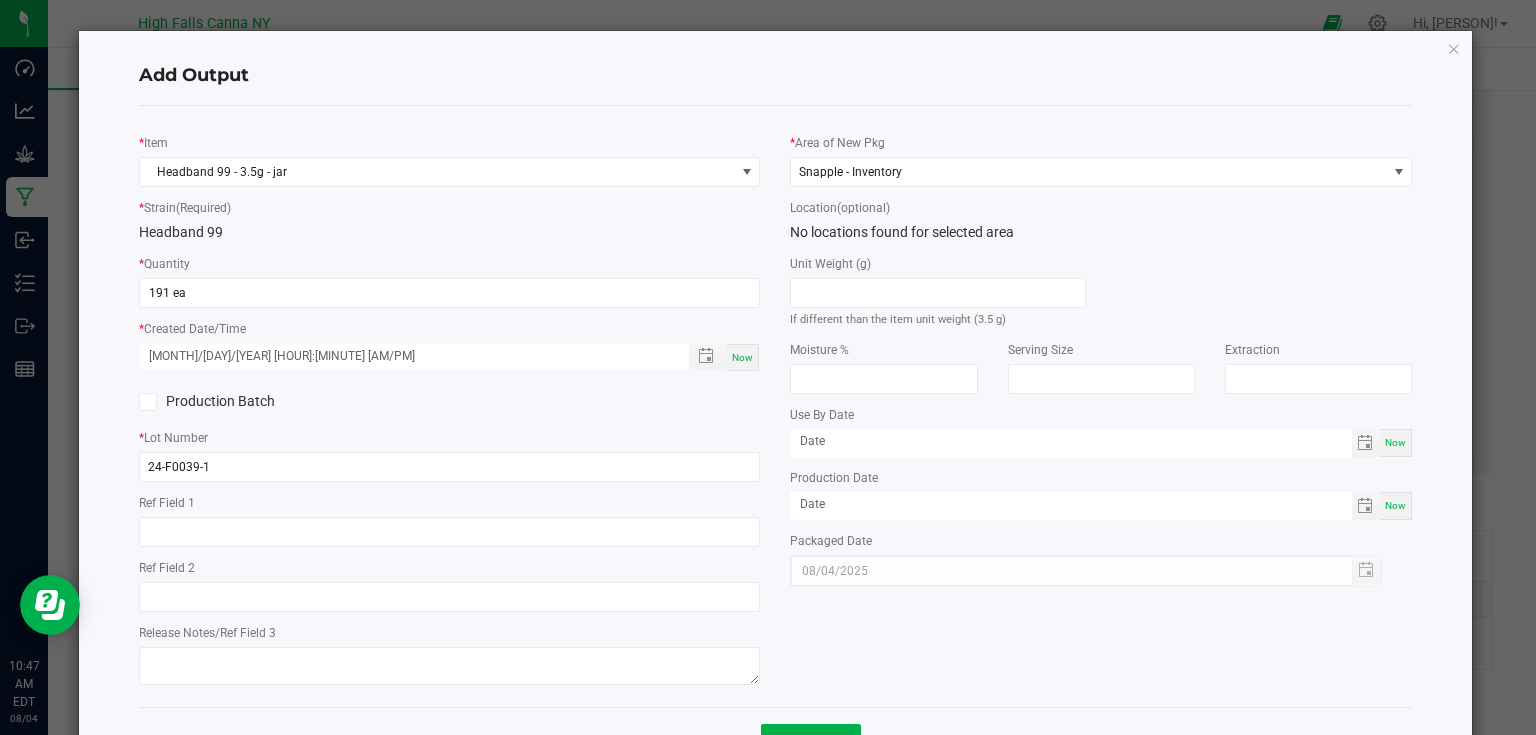 click on "Production Batch" 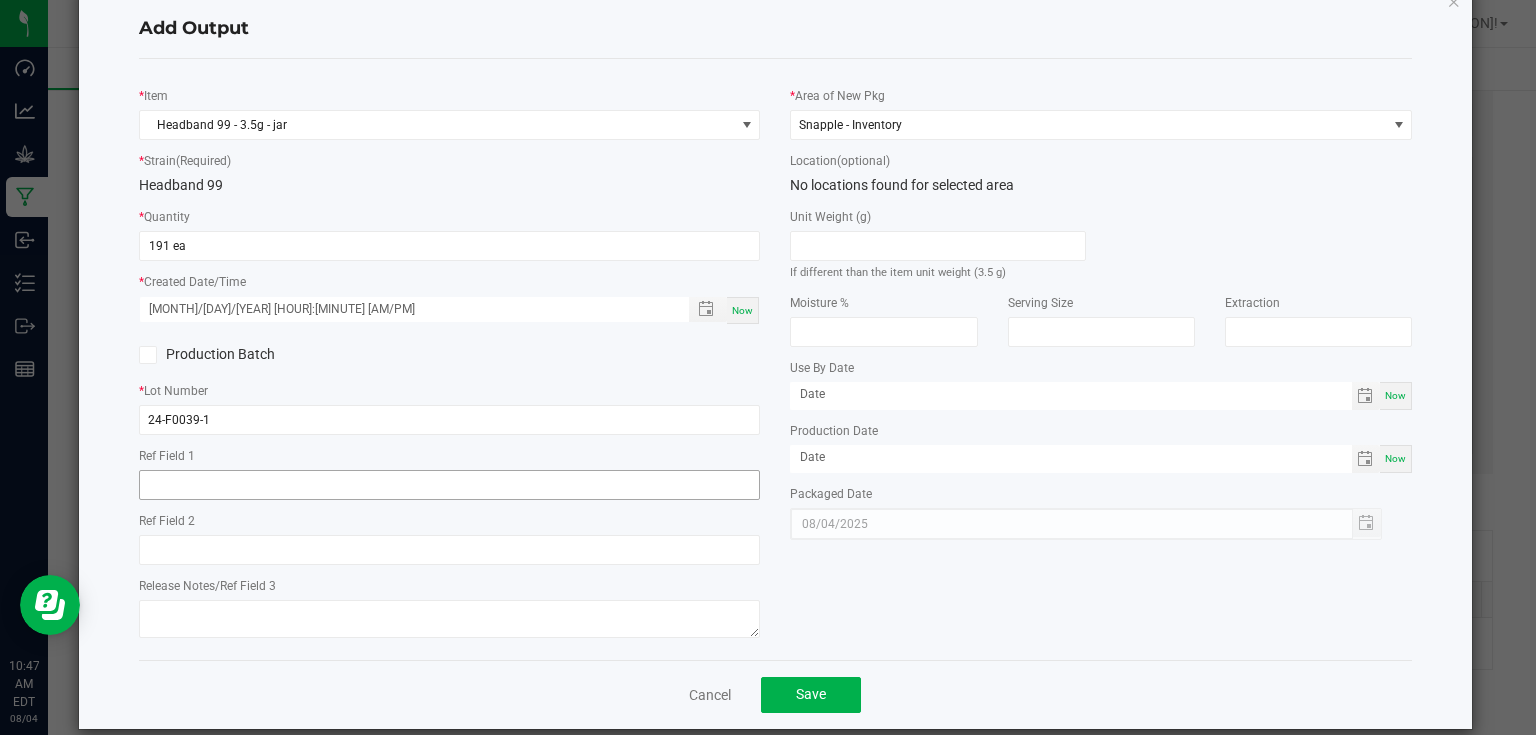 scroll, scrollTop: 72, scrollLeft: 0, axis: vertical 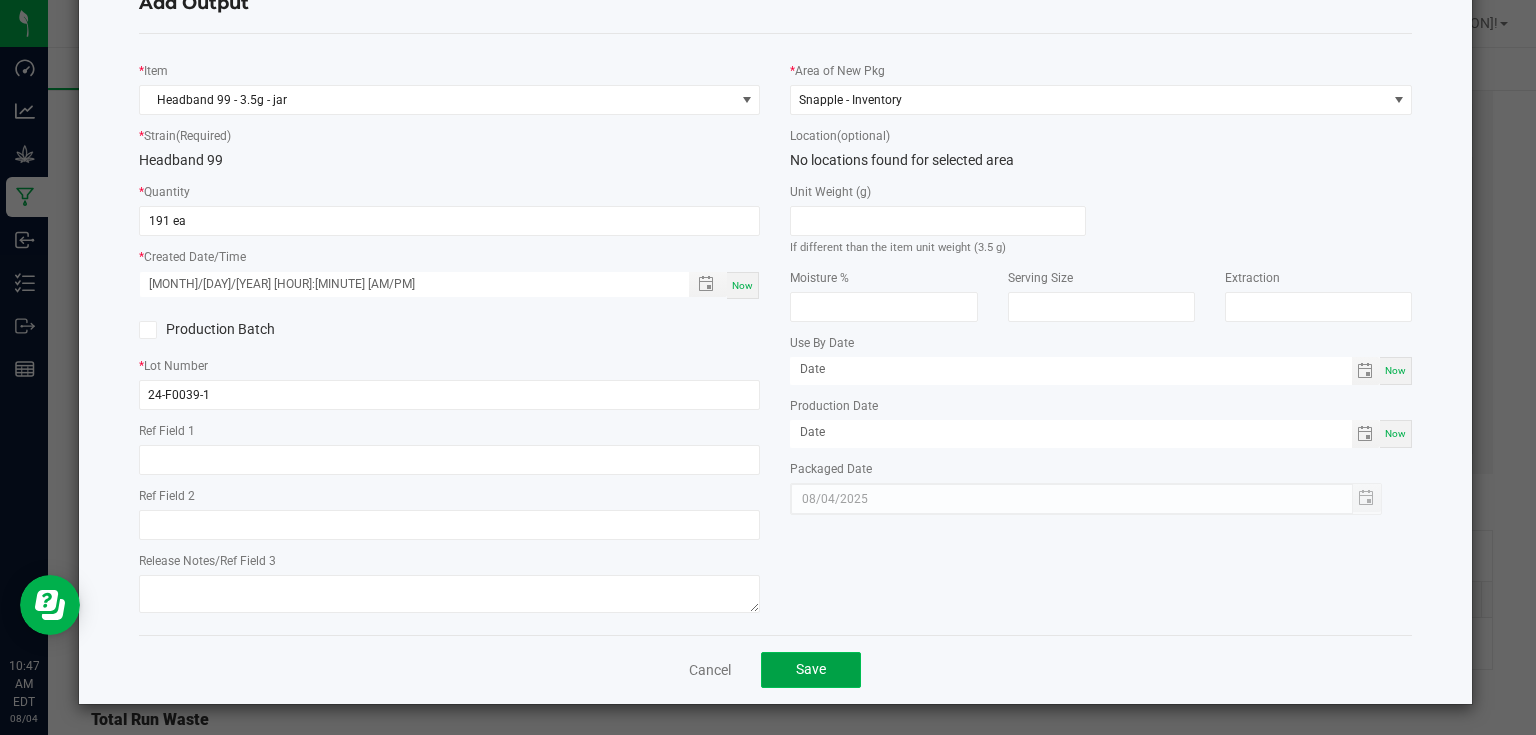 click on "Save" 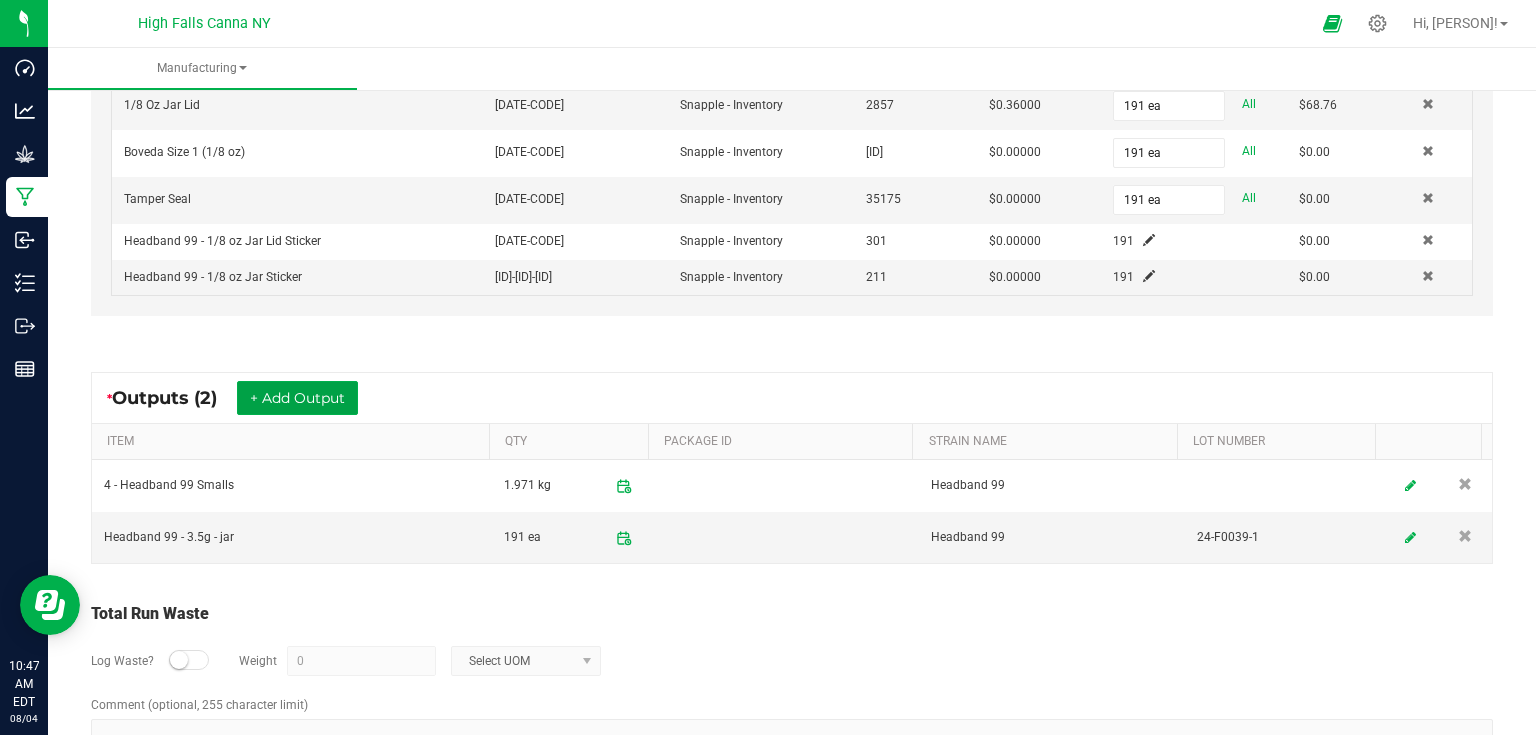scroll, scrollTop: 720, scrollLeft: 0, axis: vertical 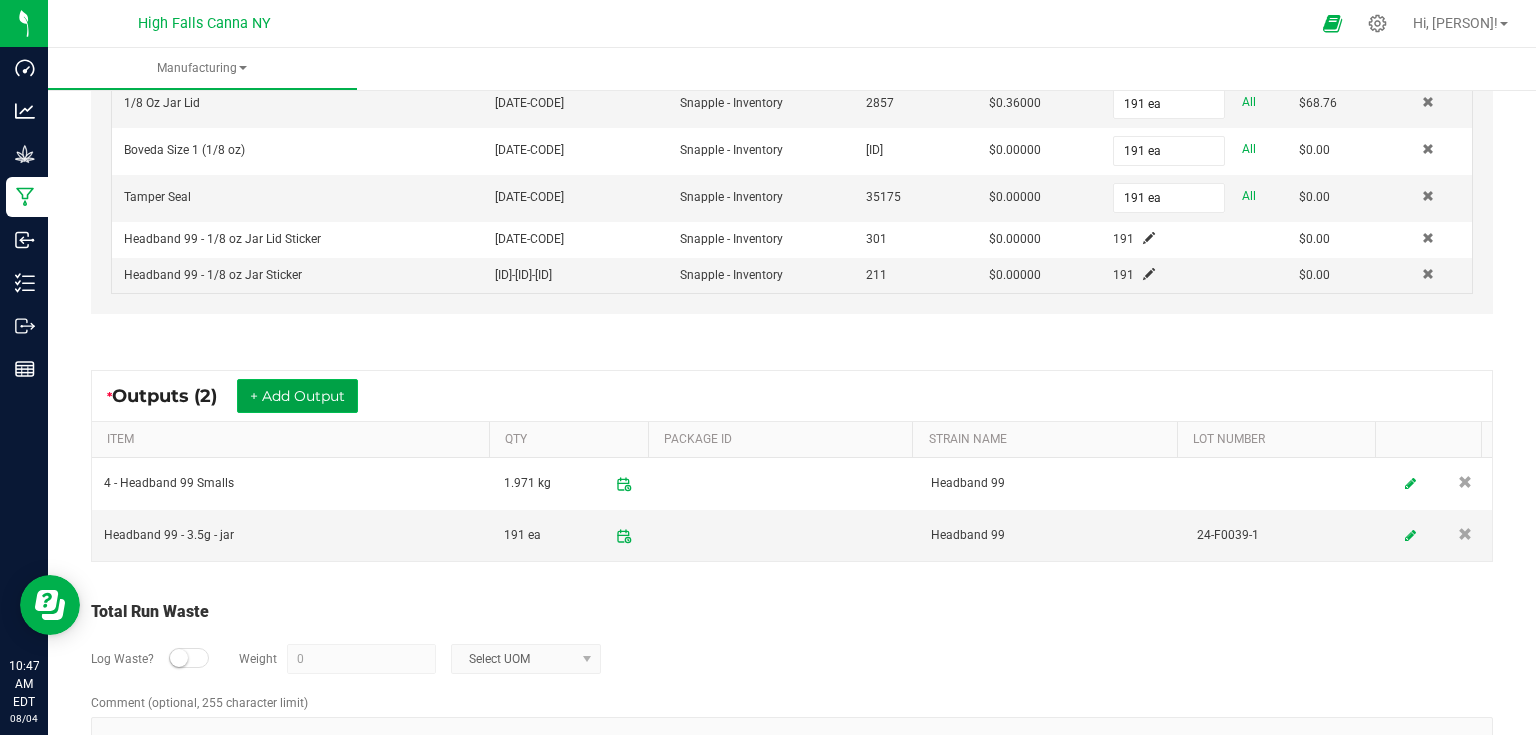 click on "+ Add Output" at bounding box center (297, 396) 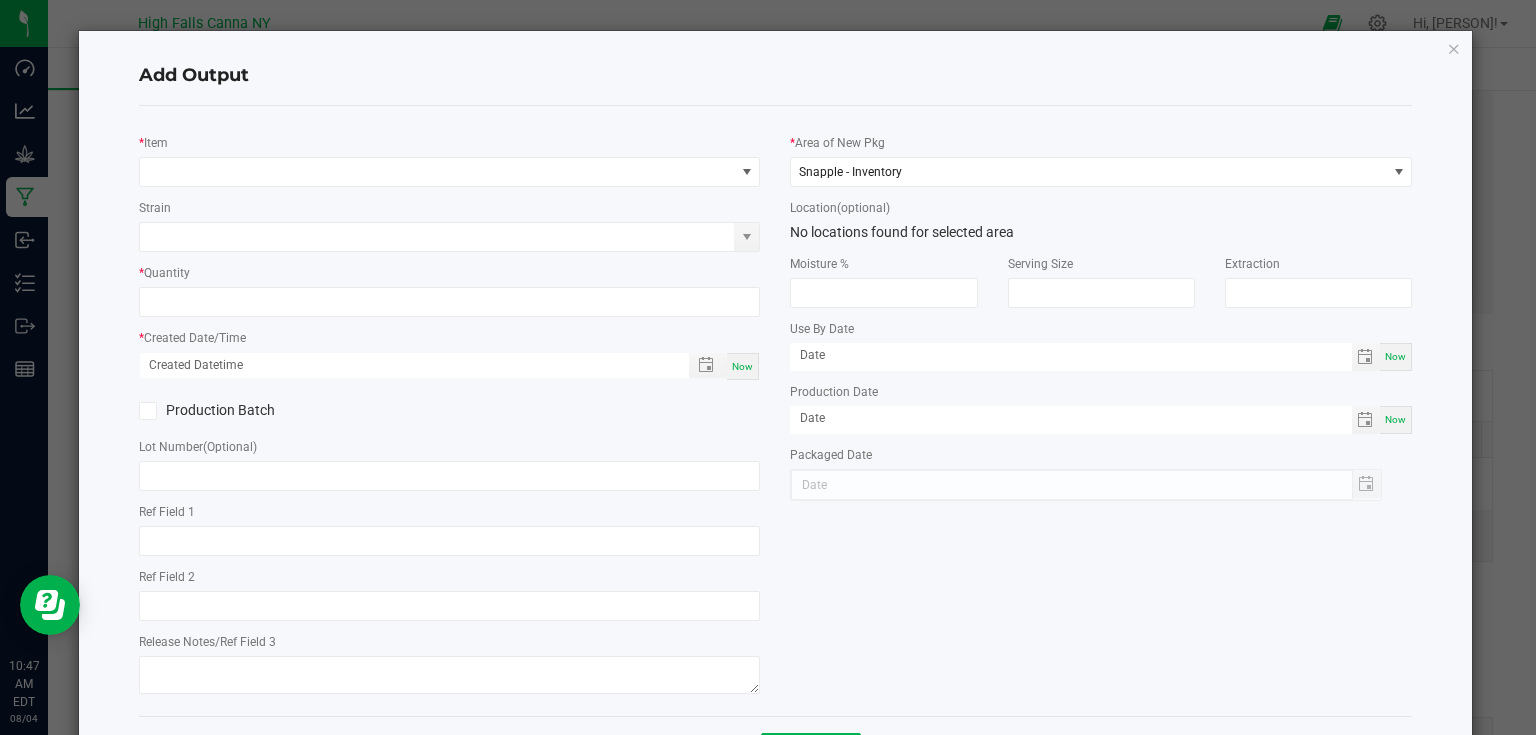 click on "*   Item   Strain   *   Quantity   *   Created Date/Time  Now  Production Batch   Lot Number  (Optional)     Ref Field 1   Ref Field 2   Release Notes/Ref Field 3" 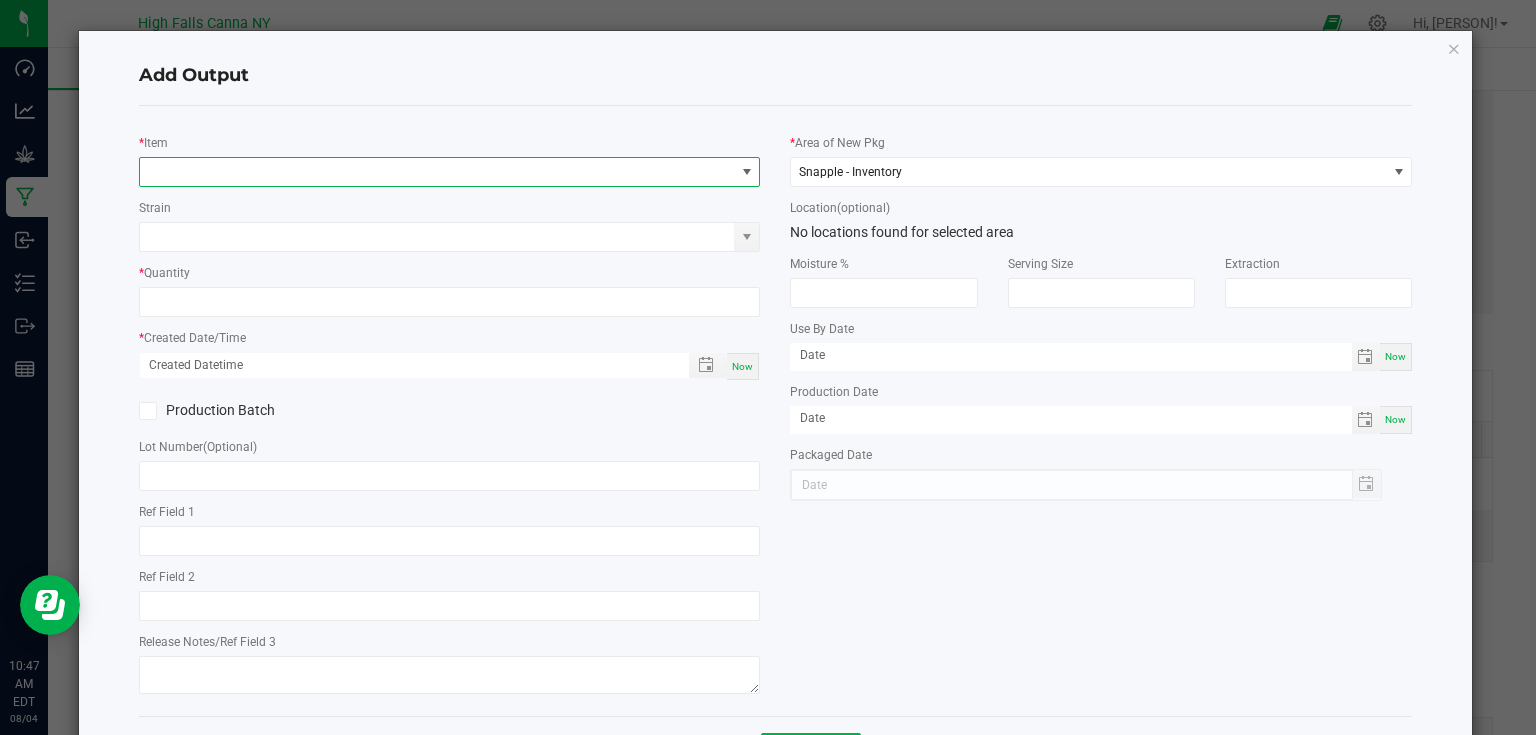 click at bounding box center (437, 172) 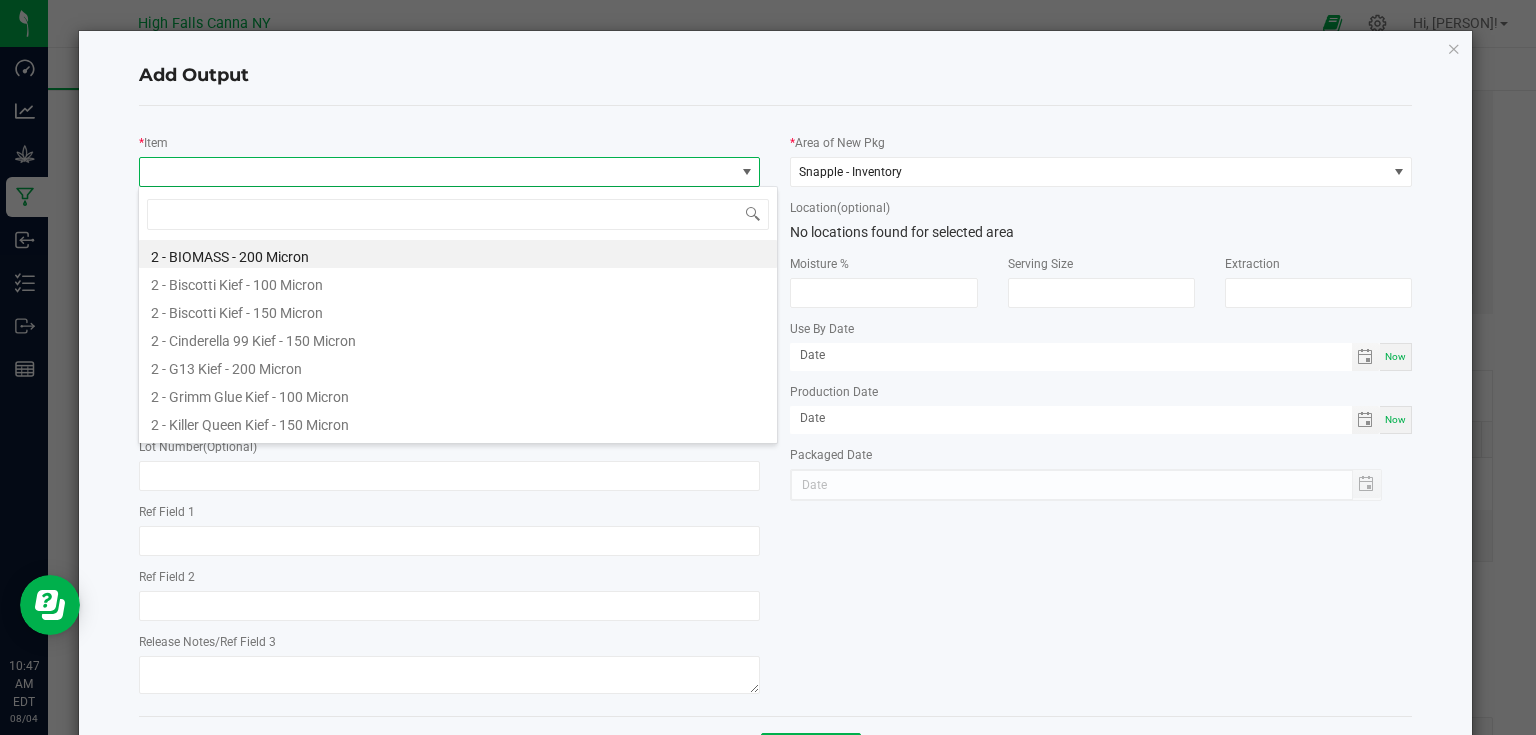 scroll, scrollTop: 99970, scrollLeft: 99383, axis: both 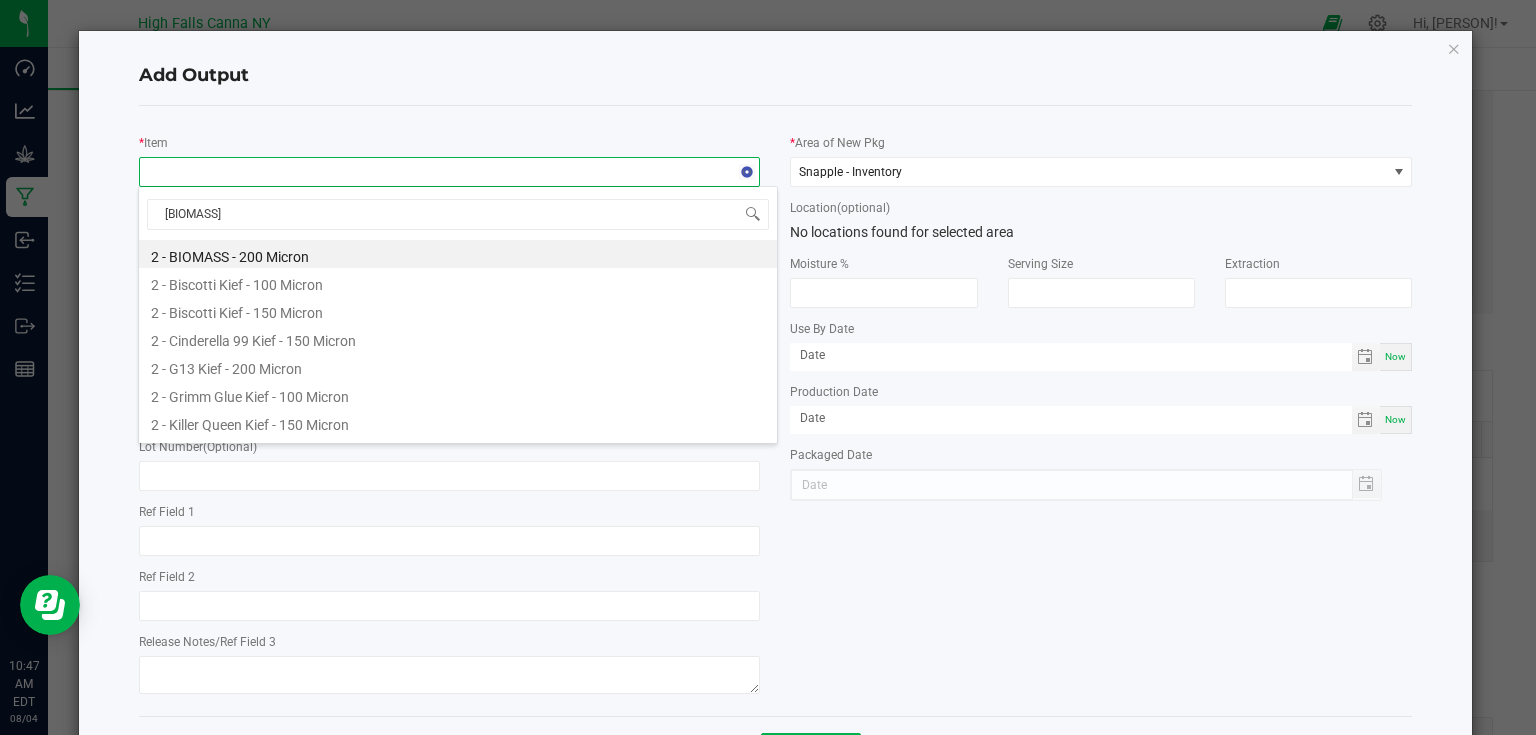 type on "BIOMAS" 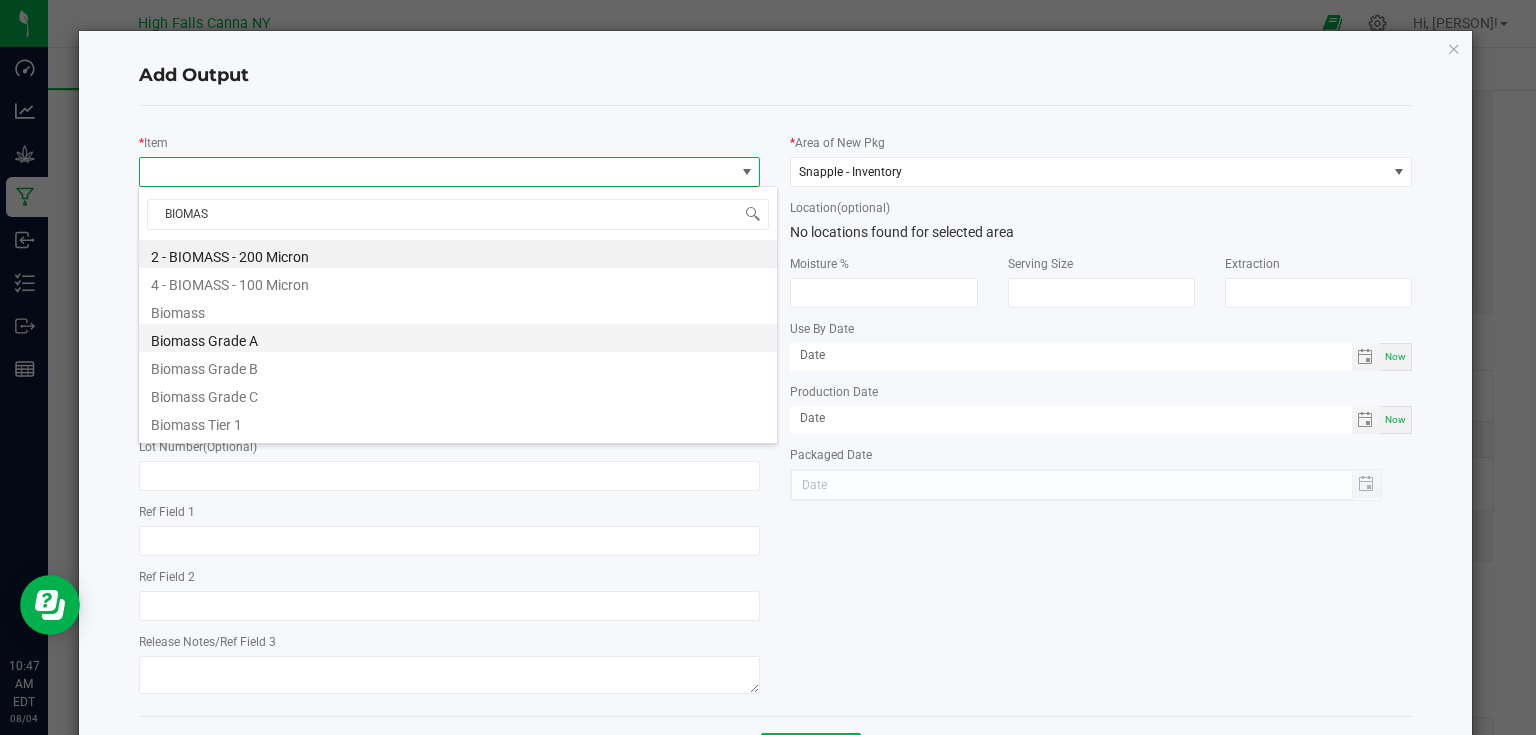 click on "Biomass Grade A" at bounding box center (458, 338) 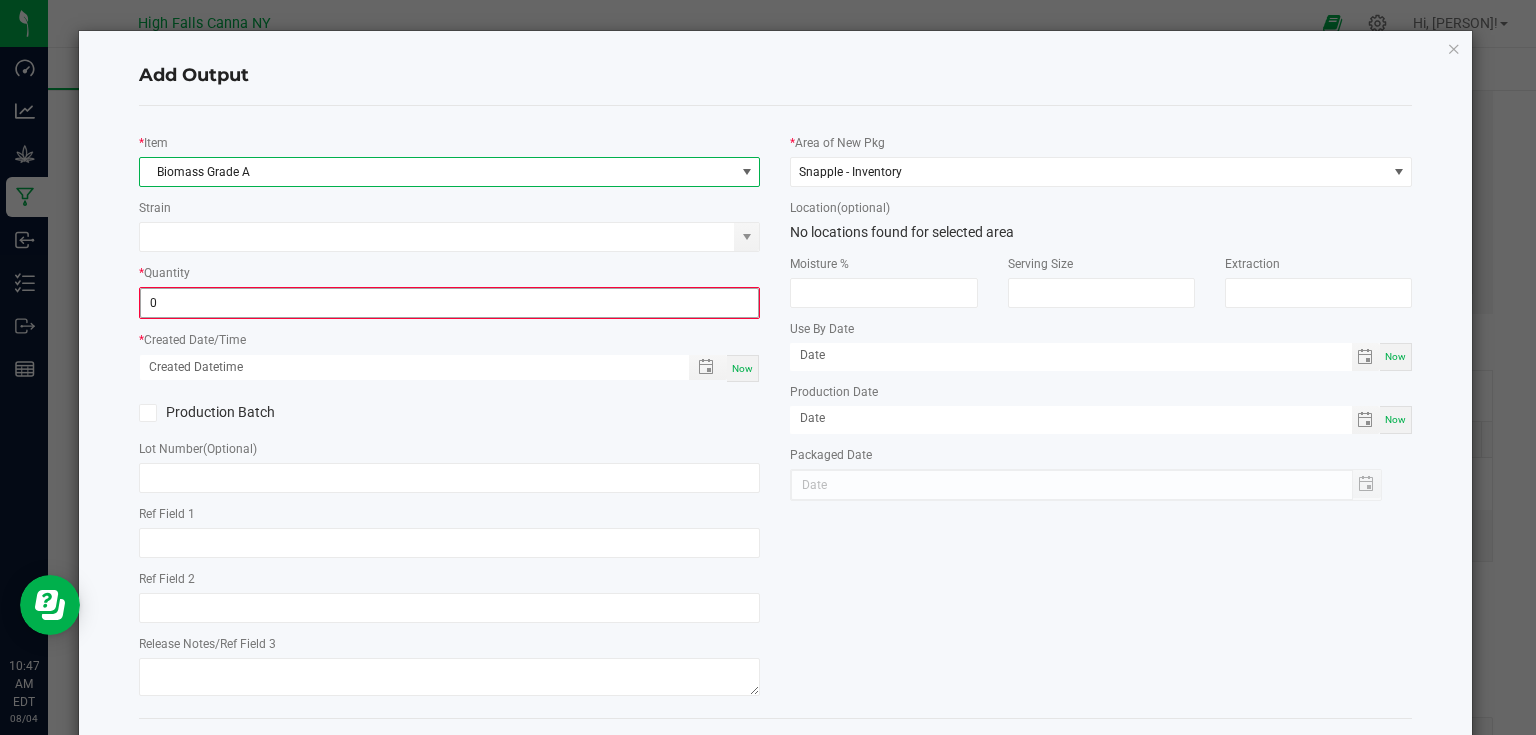 click on "0" at bounding box center (450, 303) 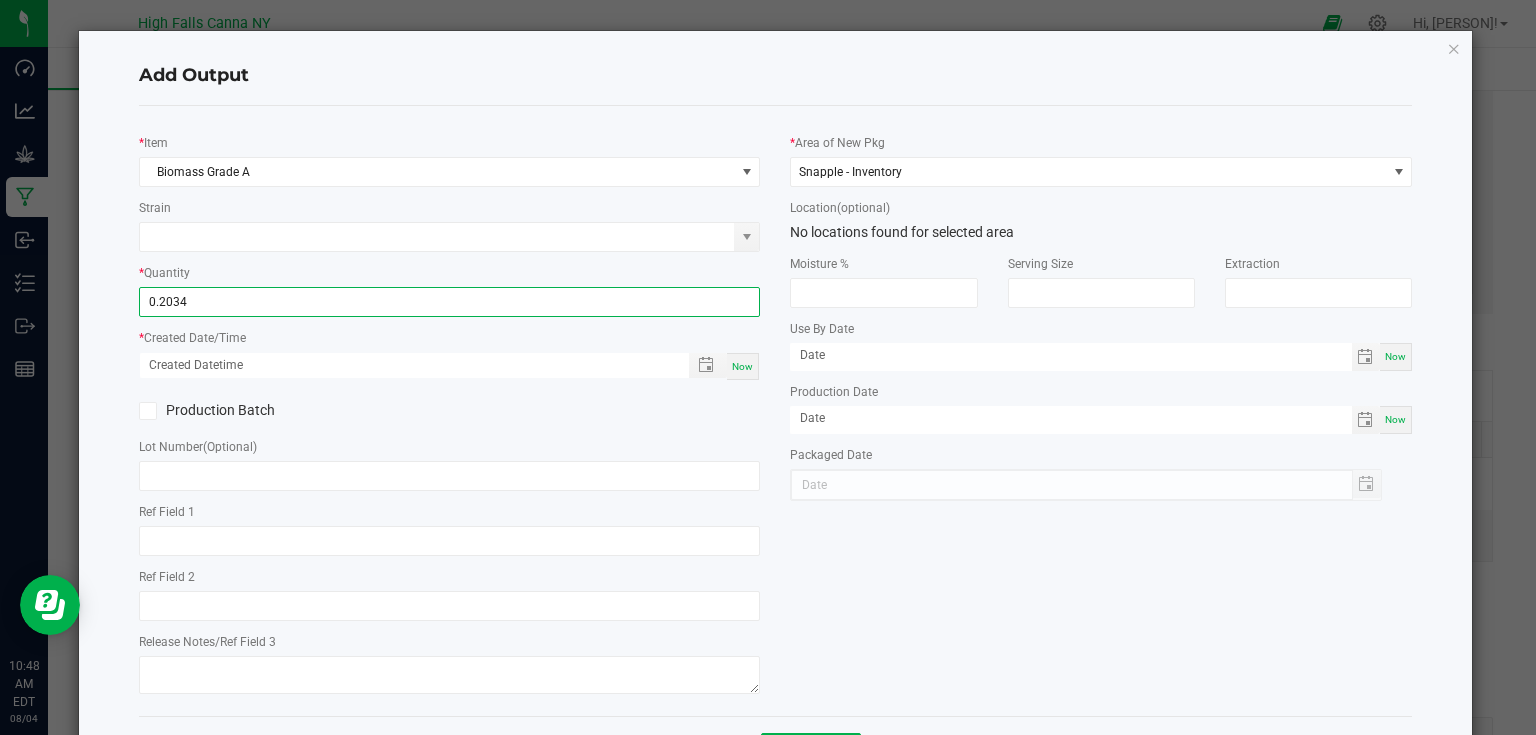 type on "0.2034 lb" 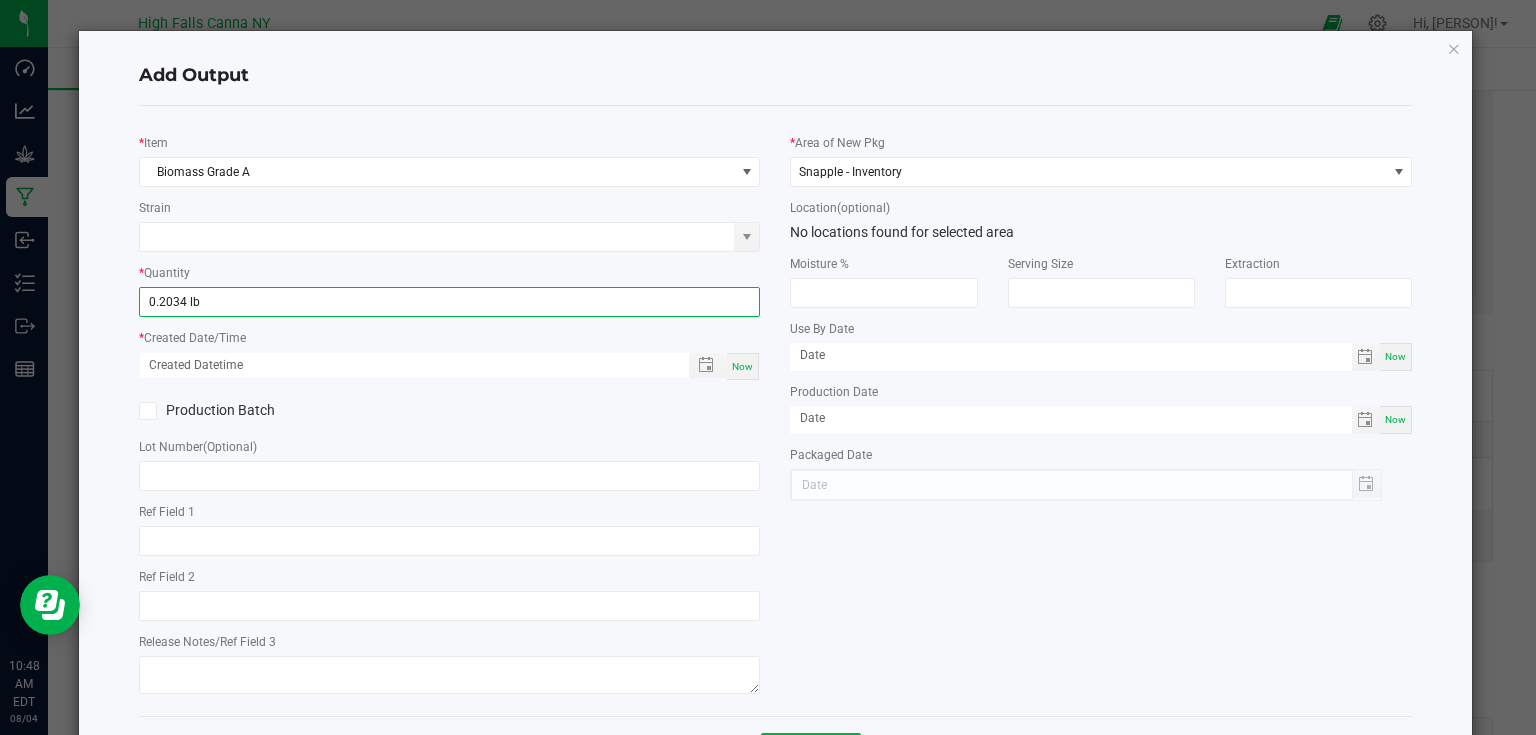click on "Now" at bounding box center [742, 366] 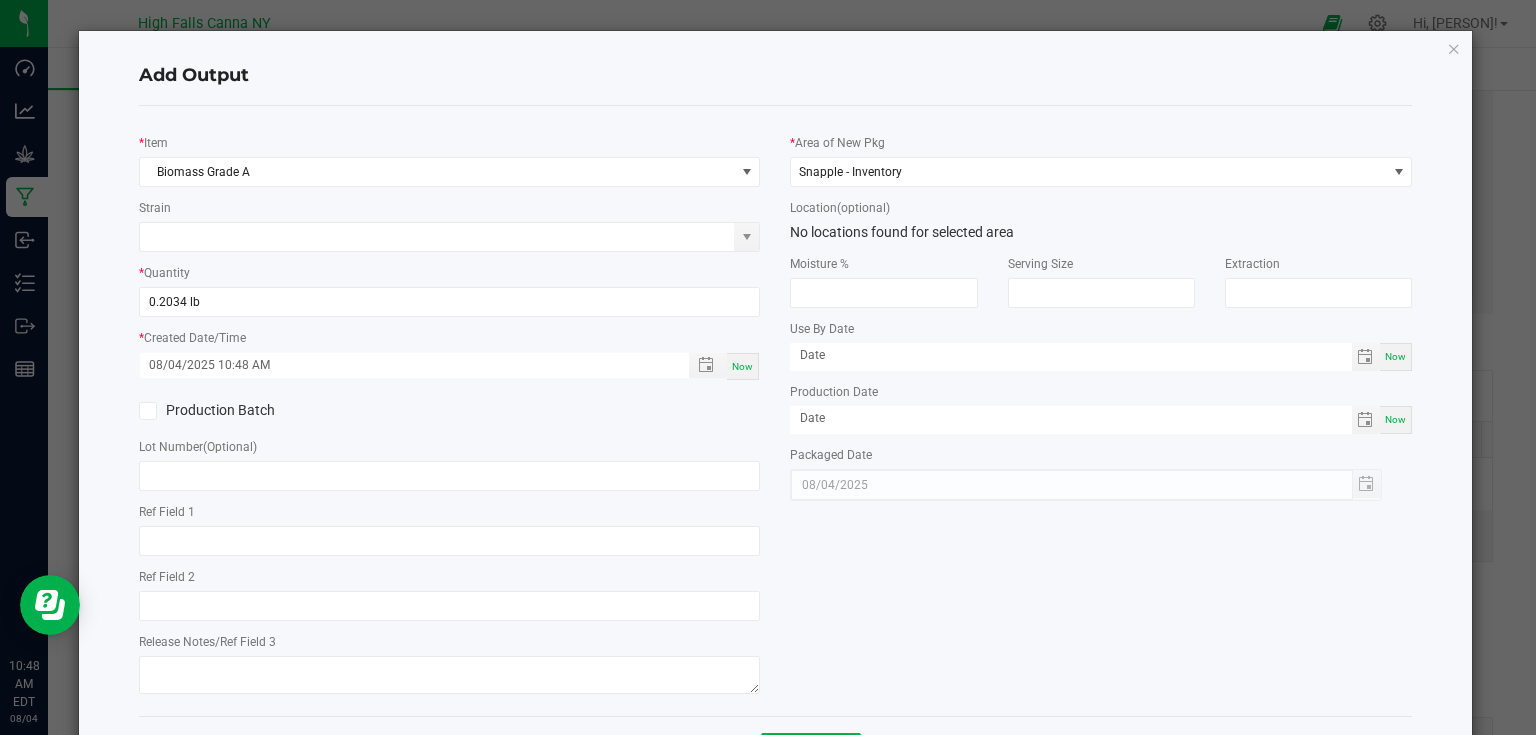 click on "Production Batch" 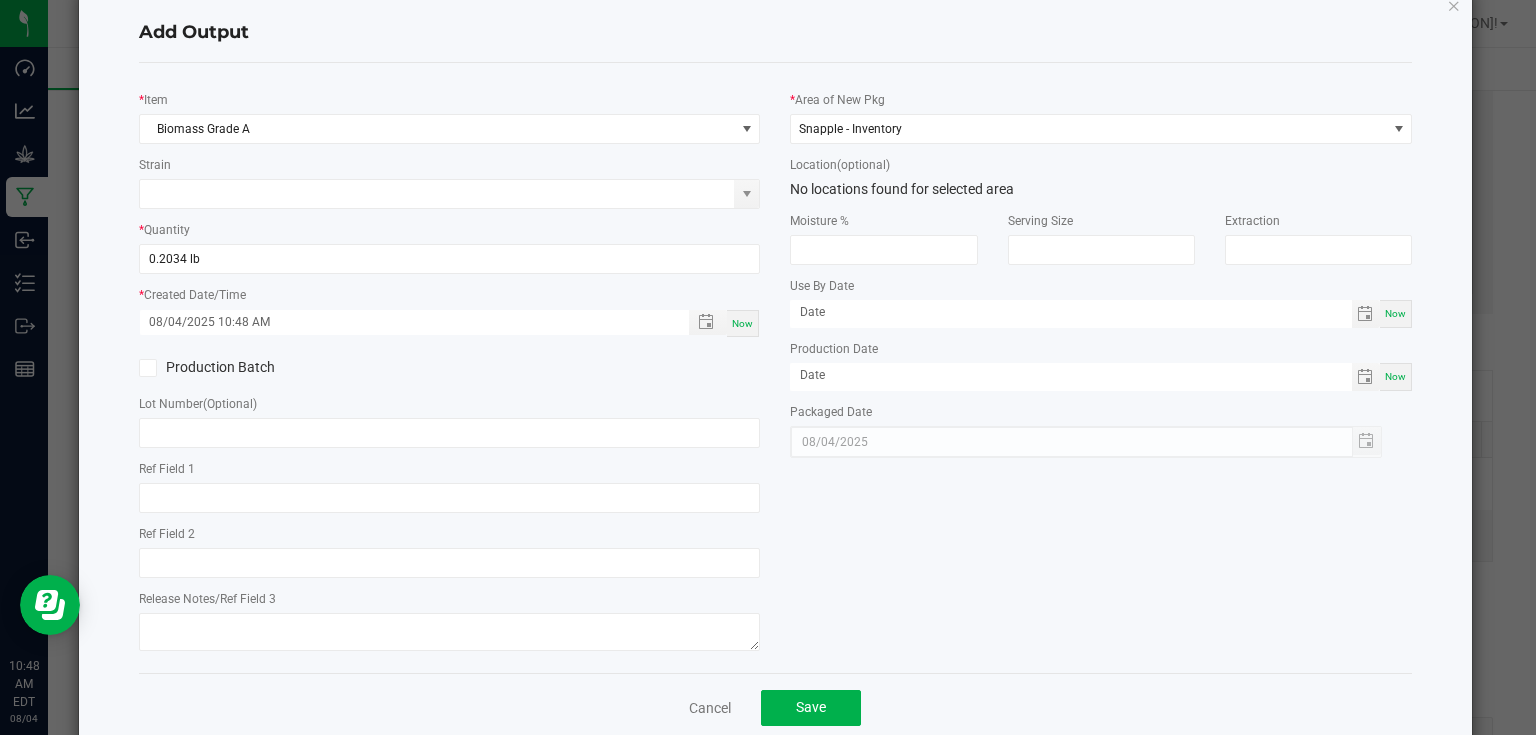 scroll, scrollTop: 81, scrollLeft: 0, axis: vertical 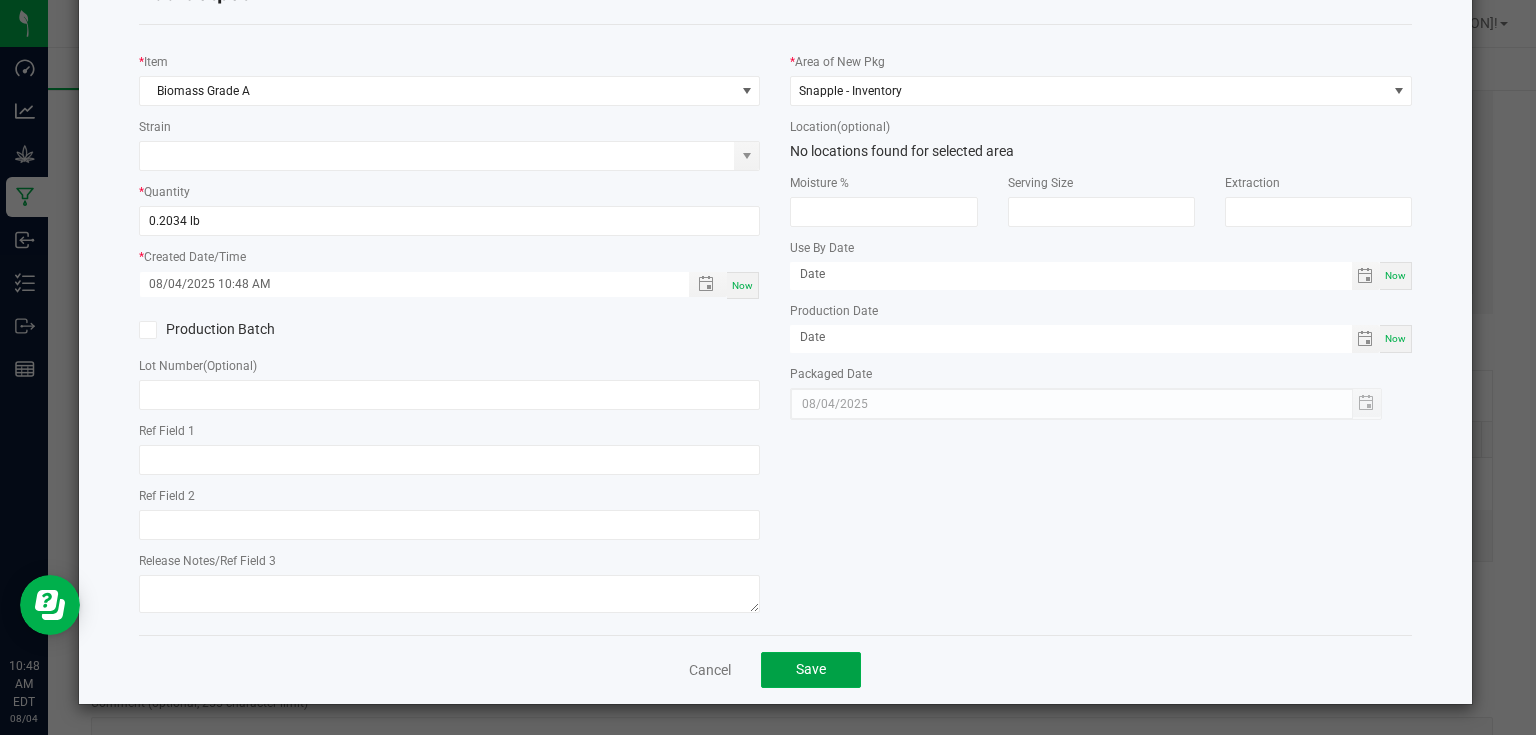 click on "Save" 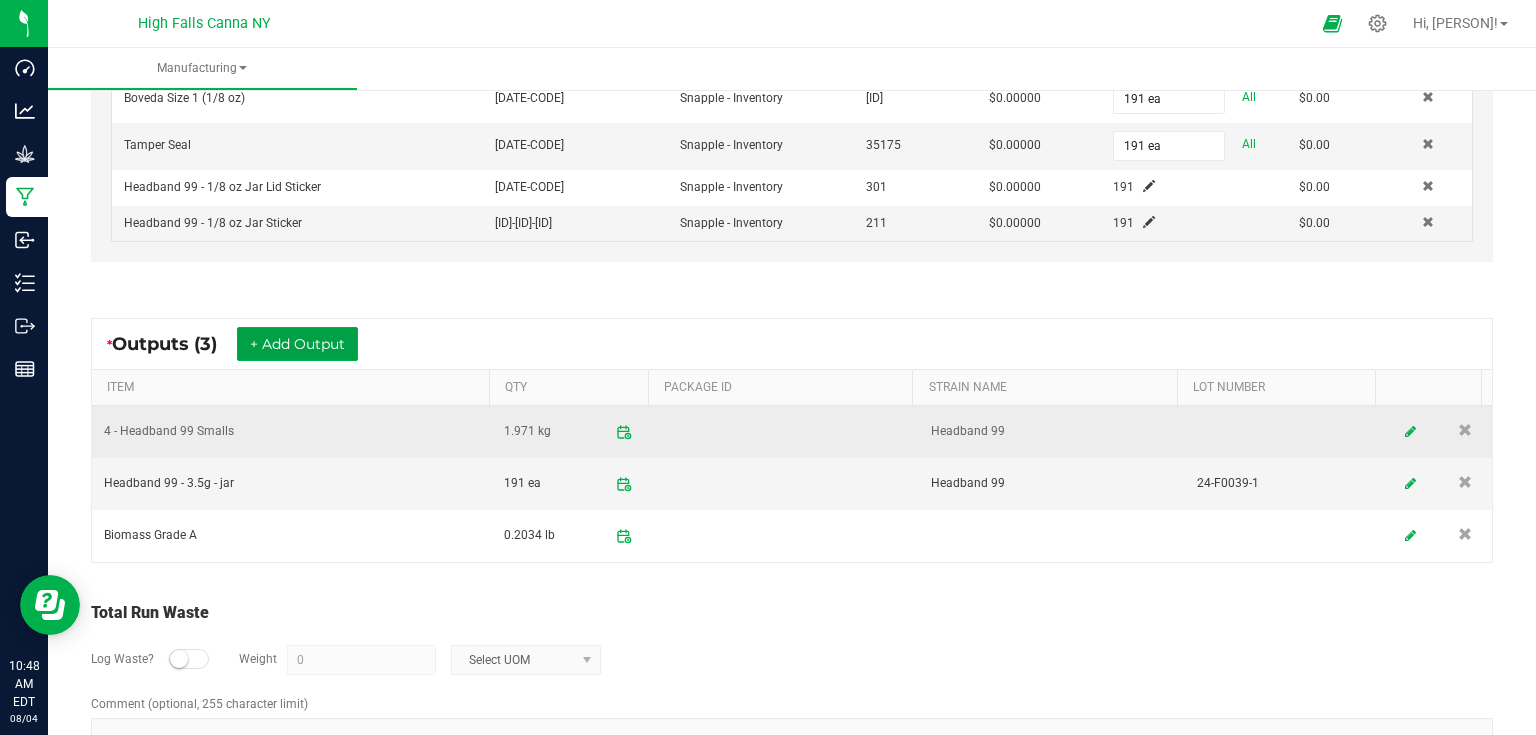 scroll, scrollTop: 800, scrollLeft: 0, axis: vertical 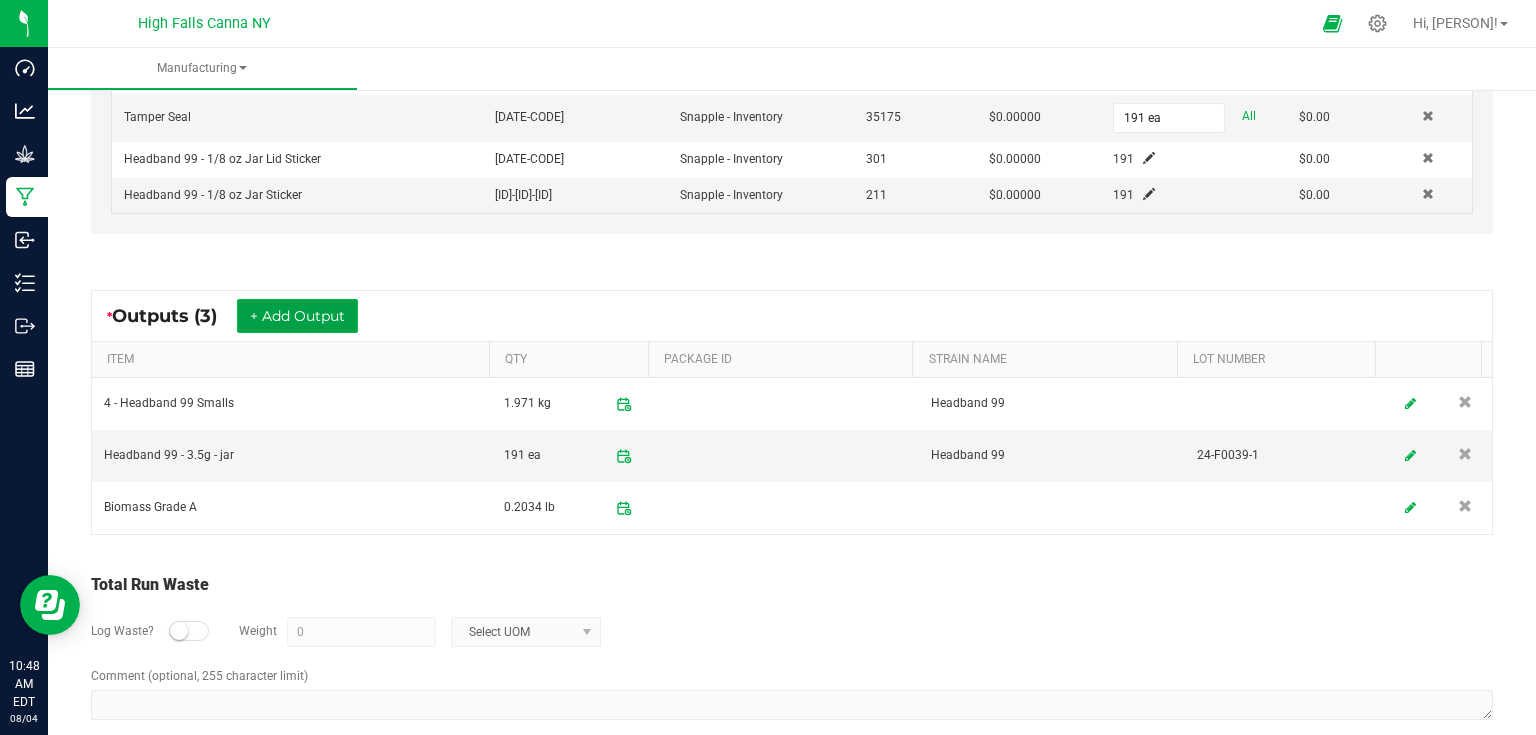 click on "+ Add Output" at bounding box center (297, 316) 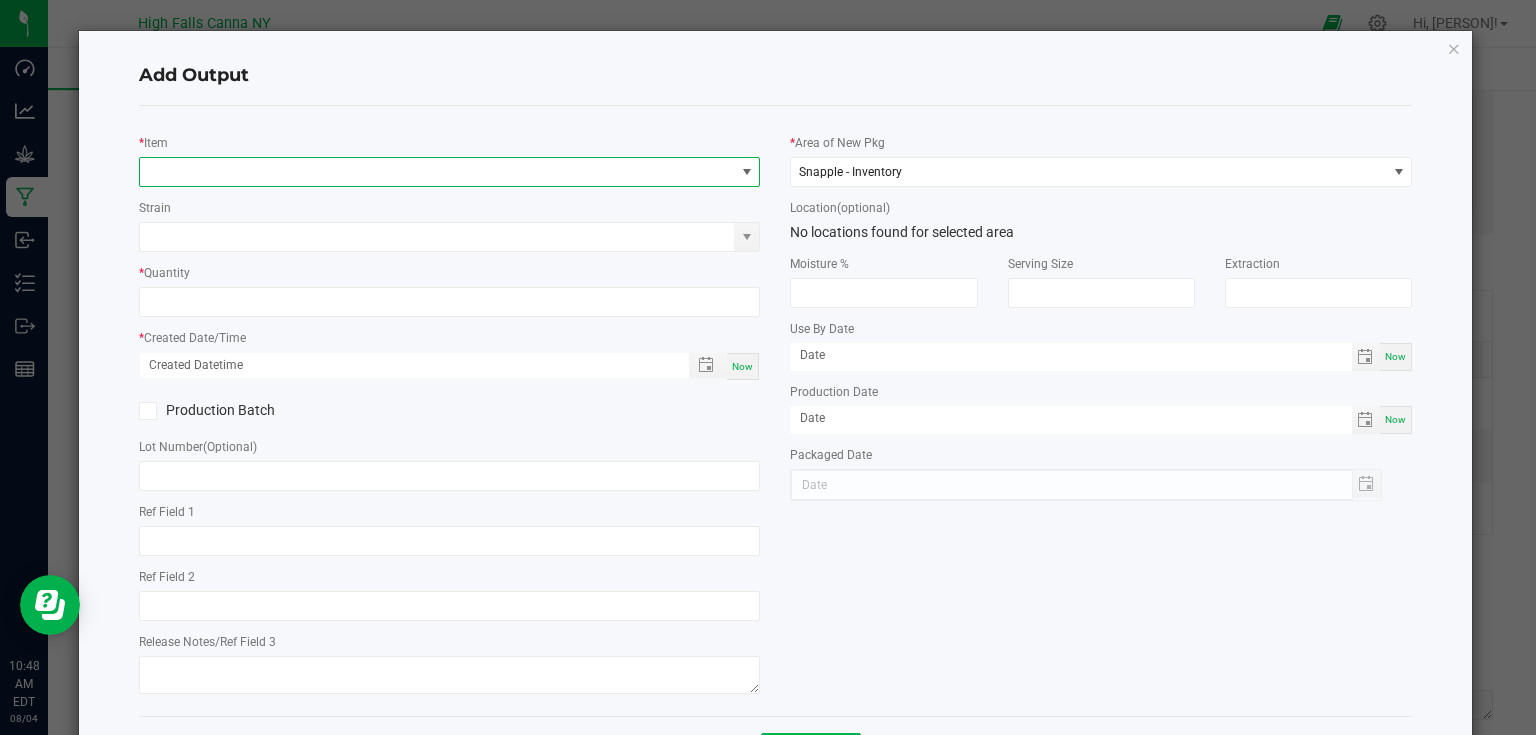 click at bounding box center (437, 172) 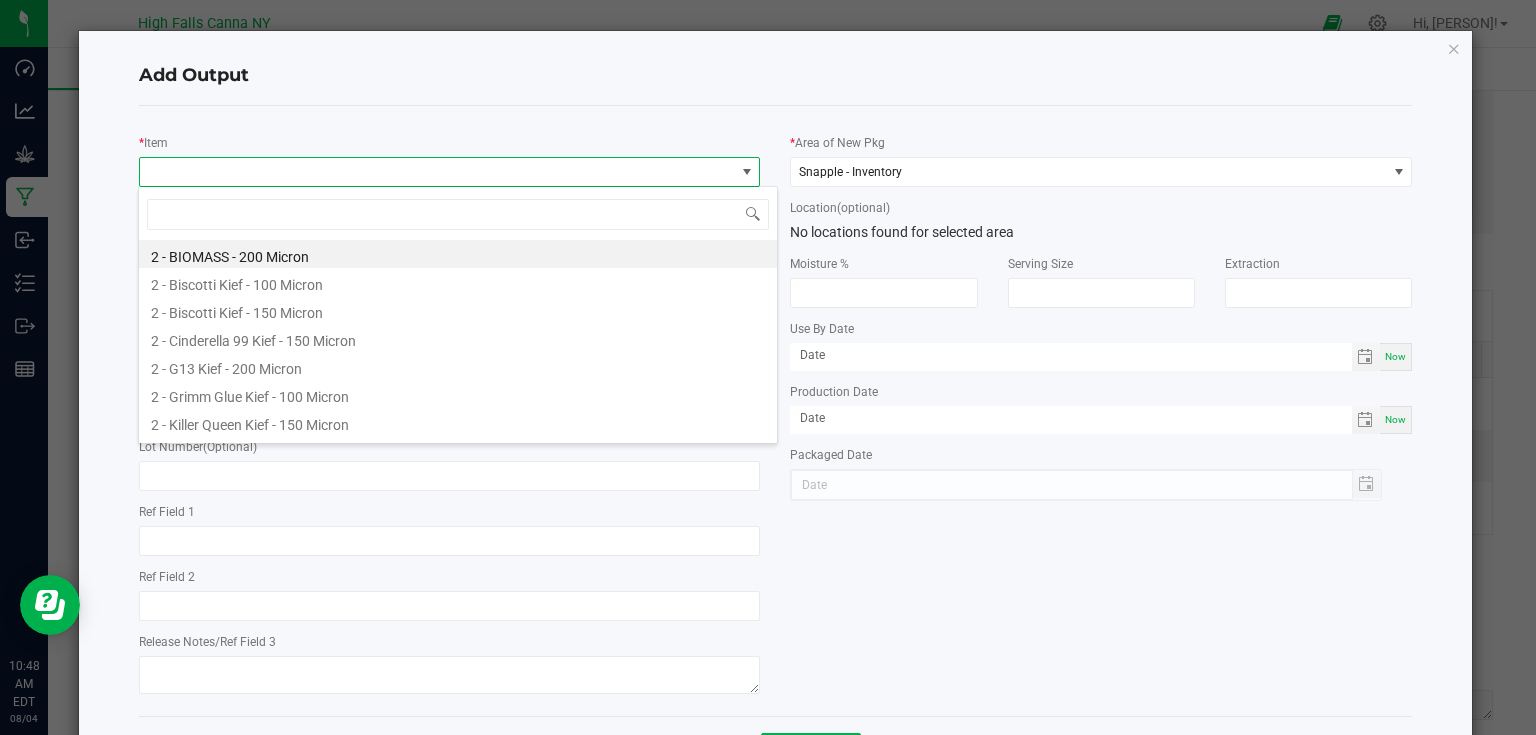 scroll, scrollTop: 99970, scrollLeft: 99383, axis: both 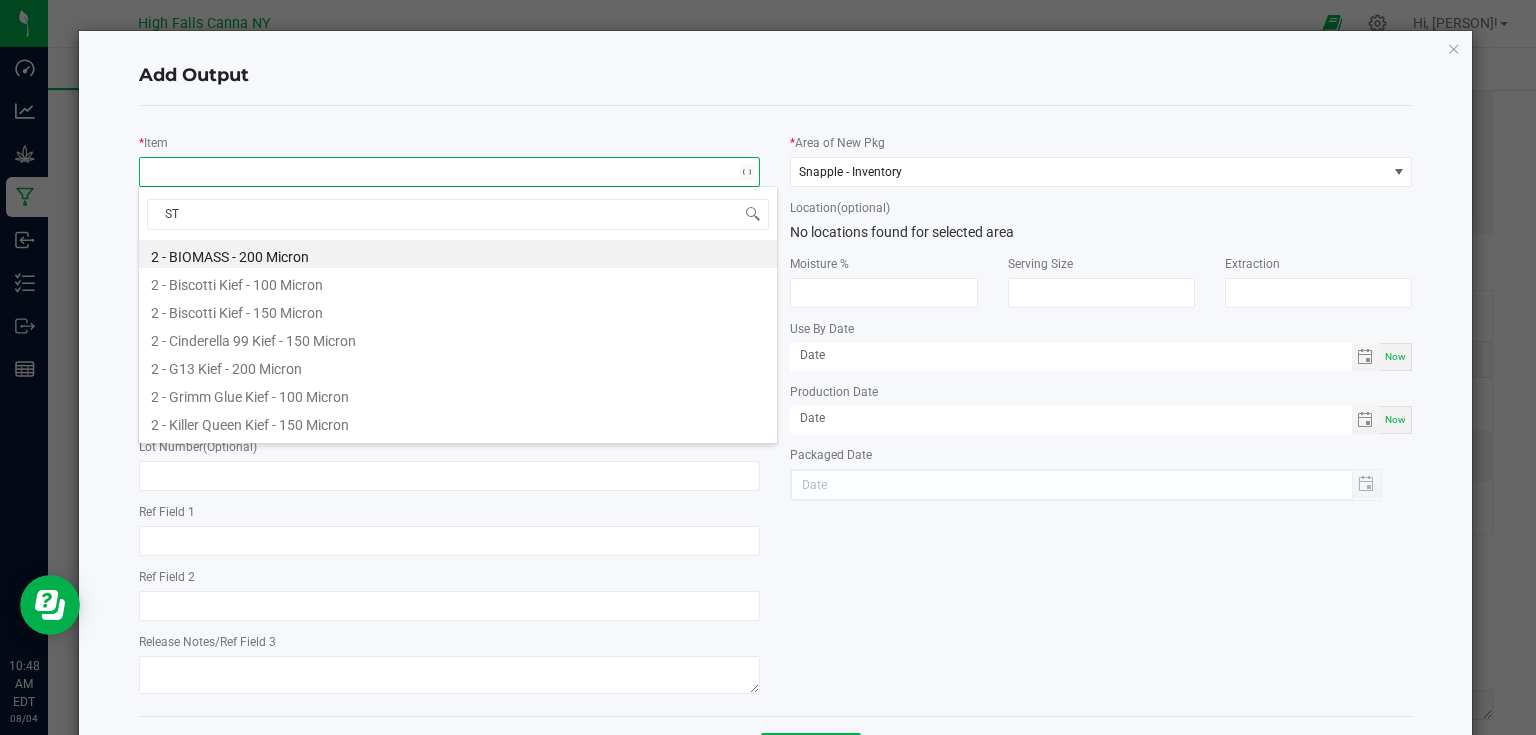 type on "STE" 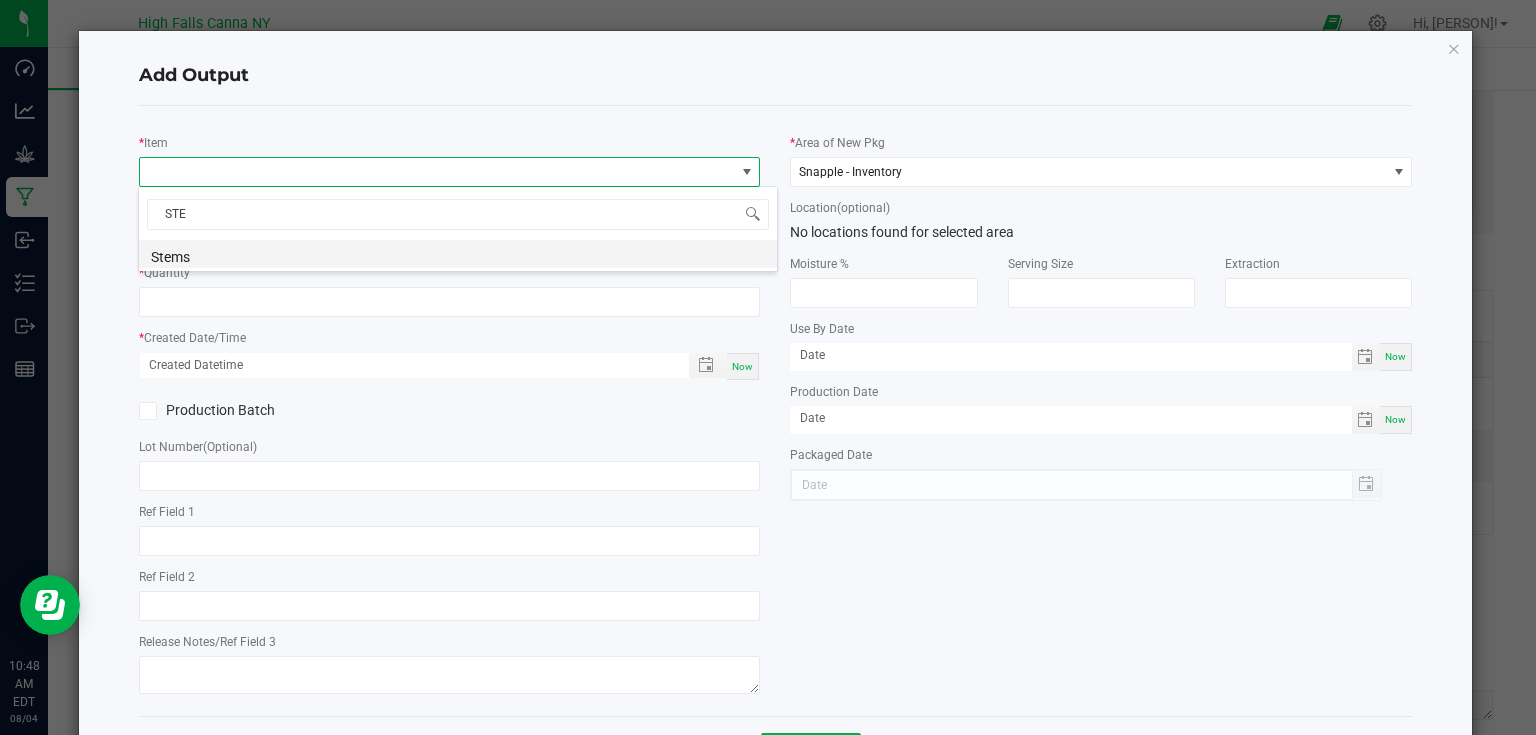 click on "Stems" at bounding box center (458, 254) 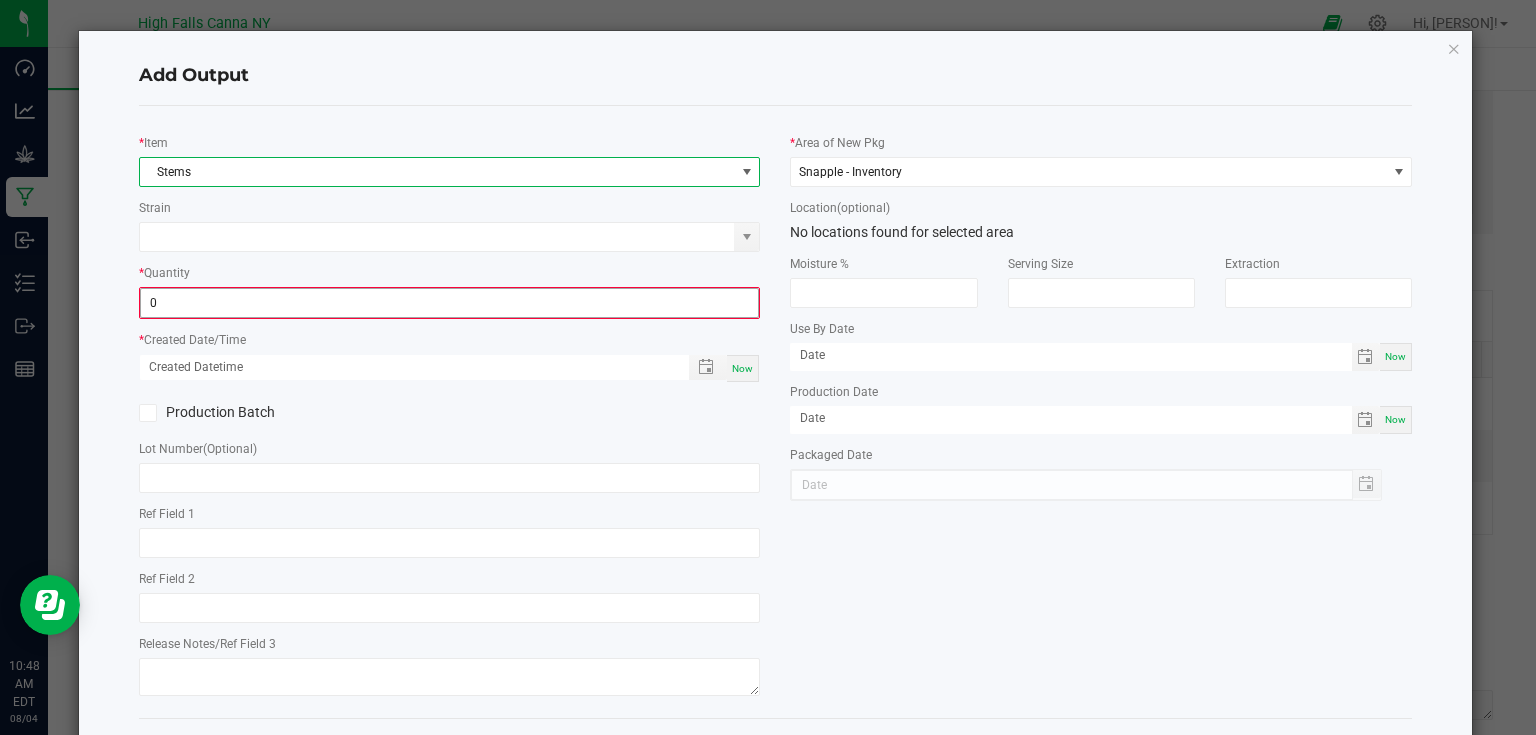 click on "0" at bounding box center [450, 303] 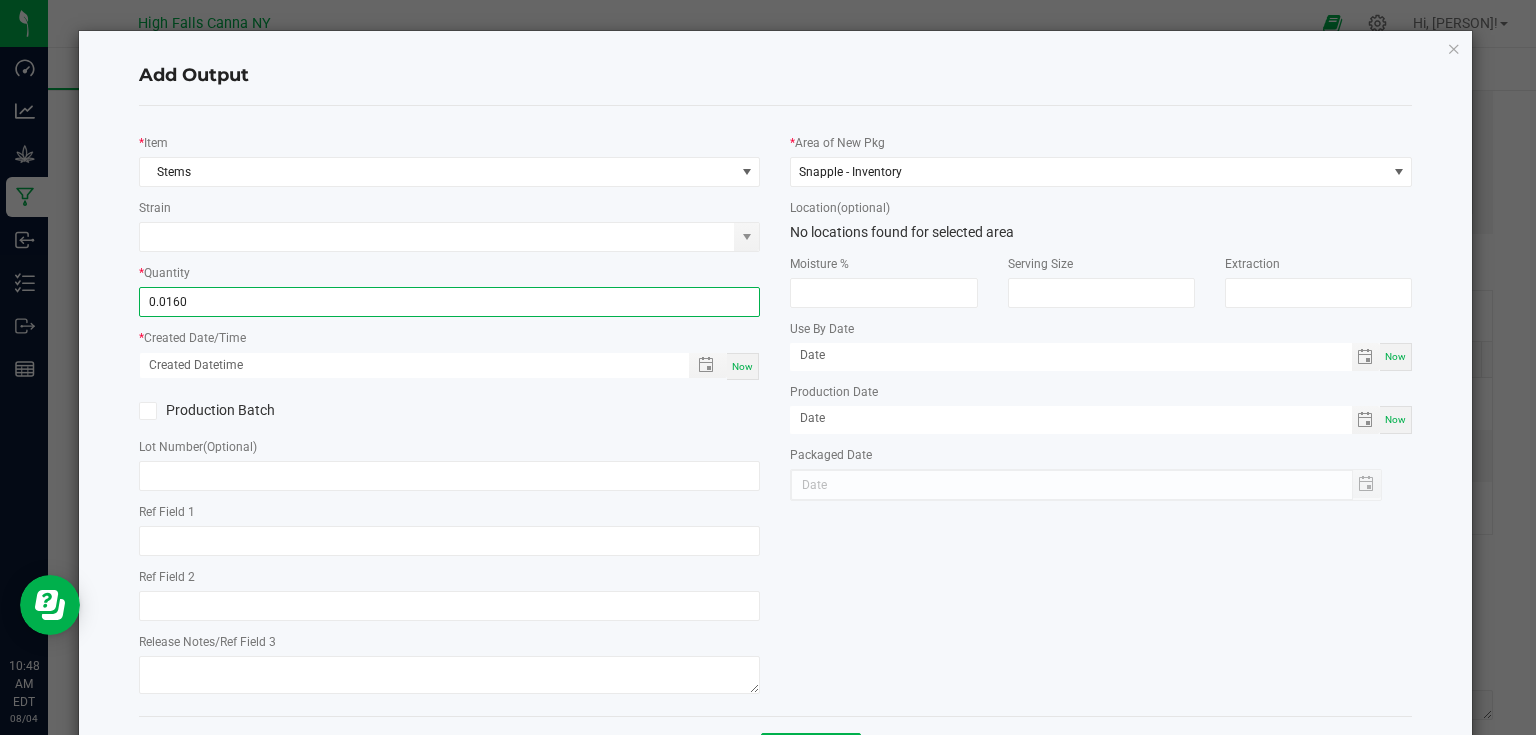 type on "0.0160 lb" 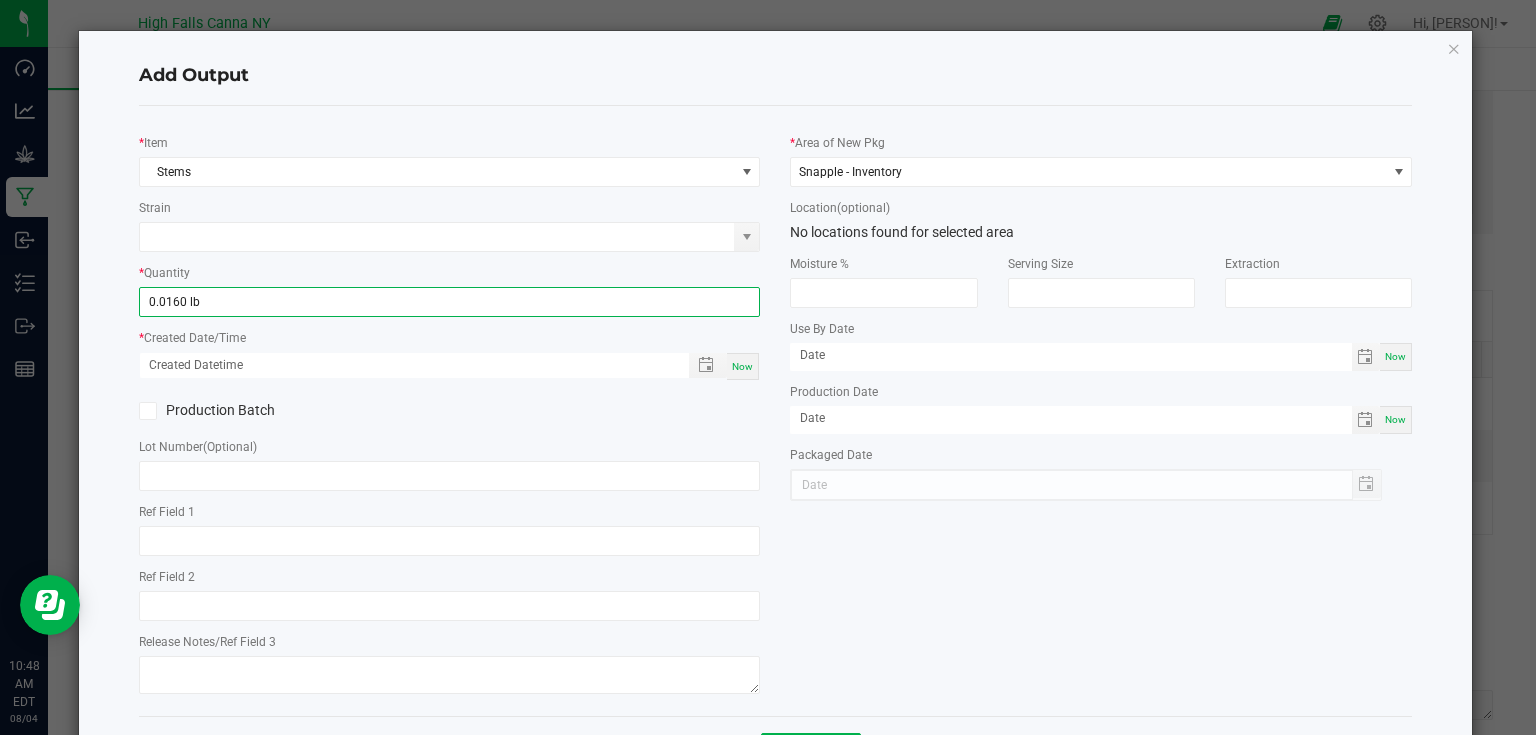 click on "Now" at bounding box center [742, 366] 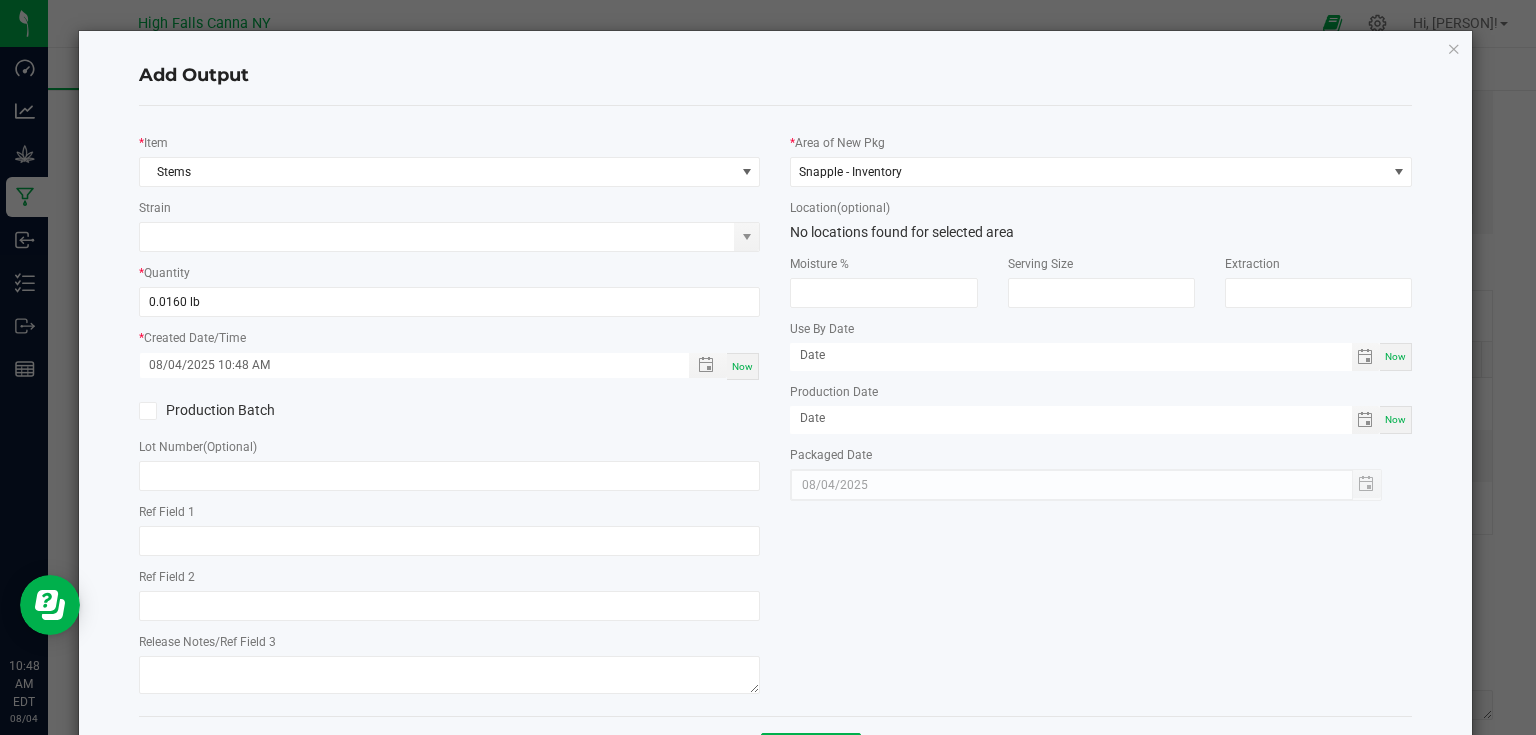 click on "Production Batch" 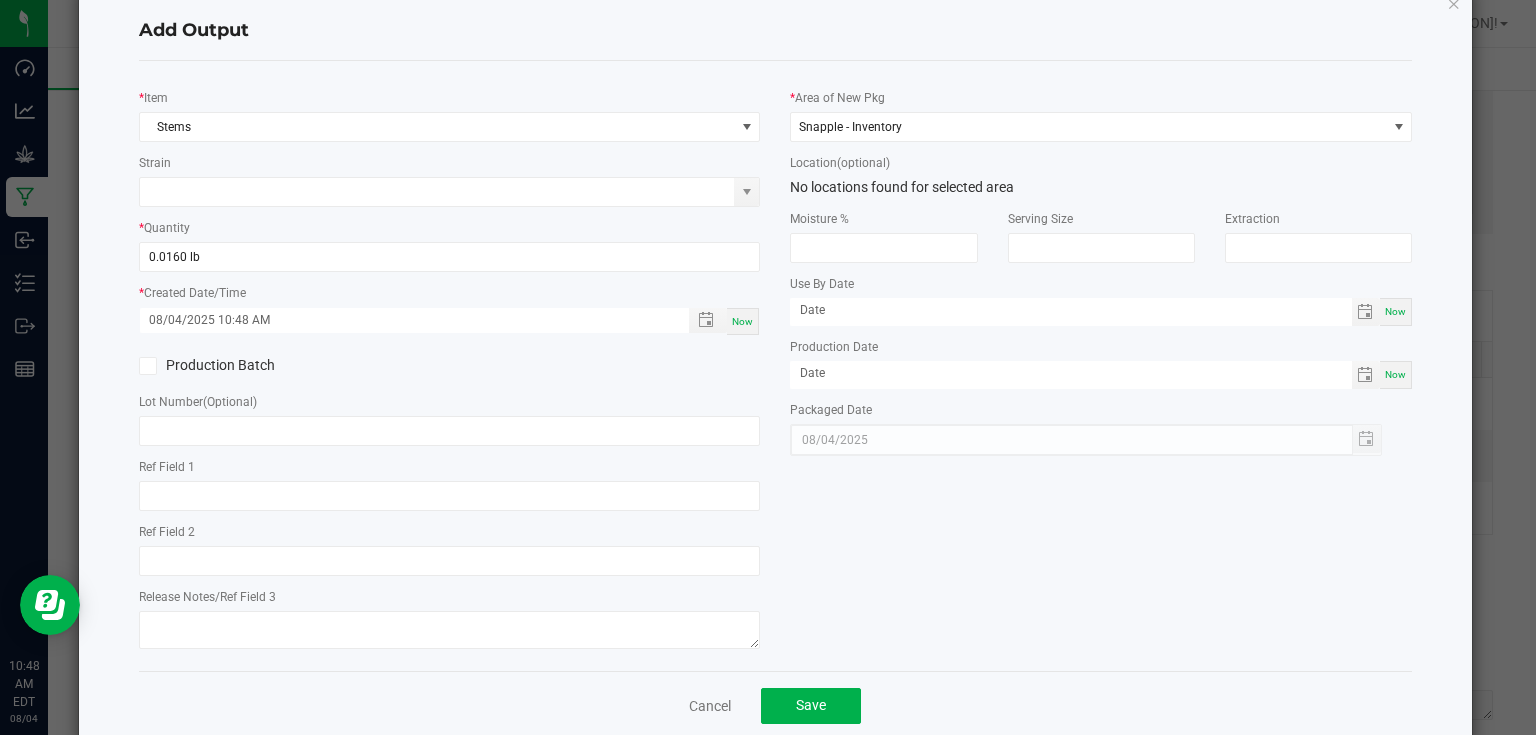 scroll, scrollTop: 81, scrollLeft: 0, axis: vertical 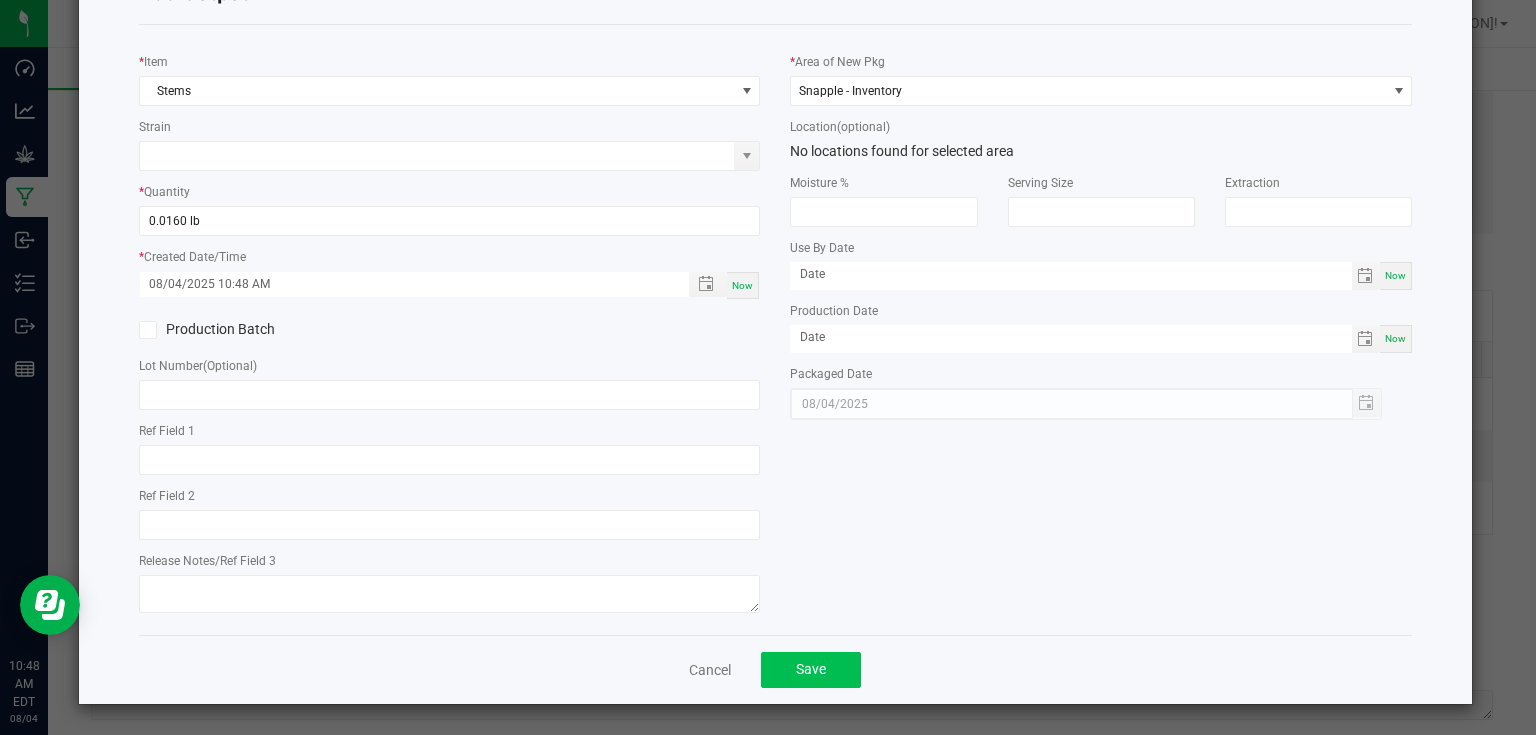 drag, startPoint x: 808, startPoint y: 647, endPoint x: 810, endPoint y: 668, distance: 21.095022 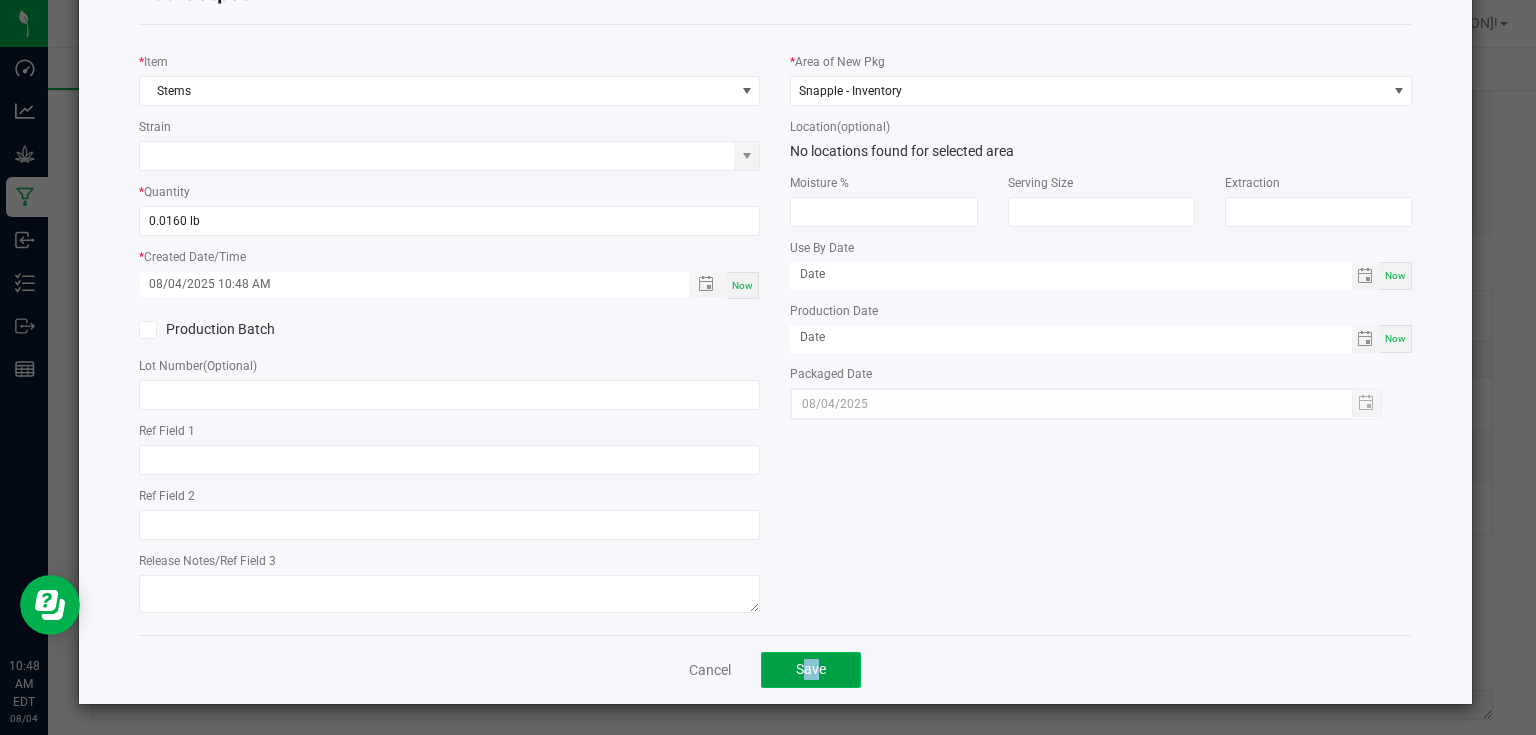 click on "Save" 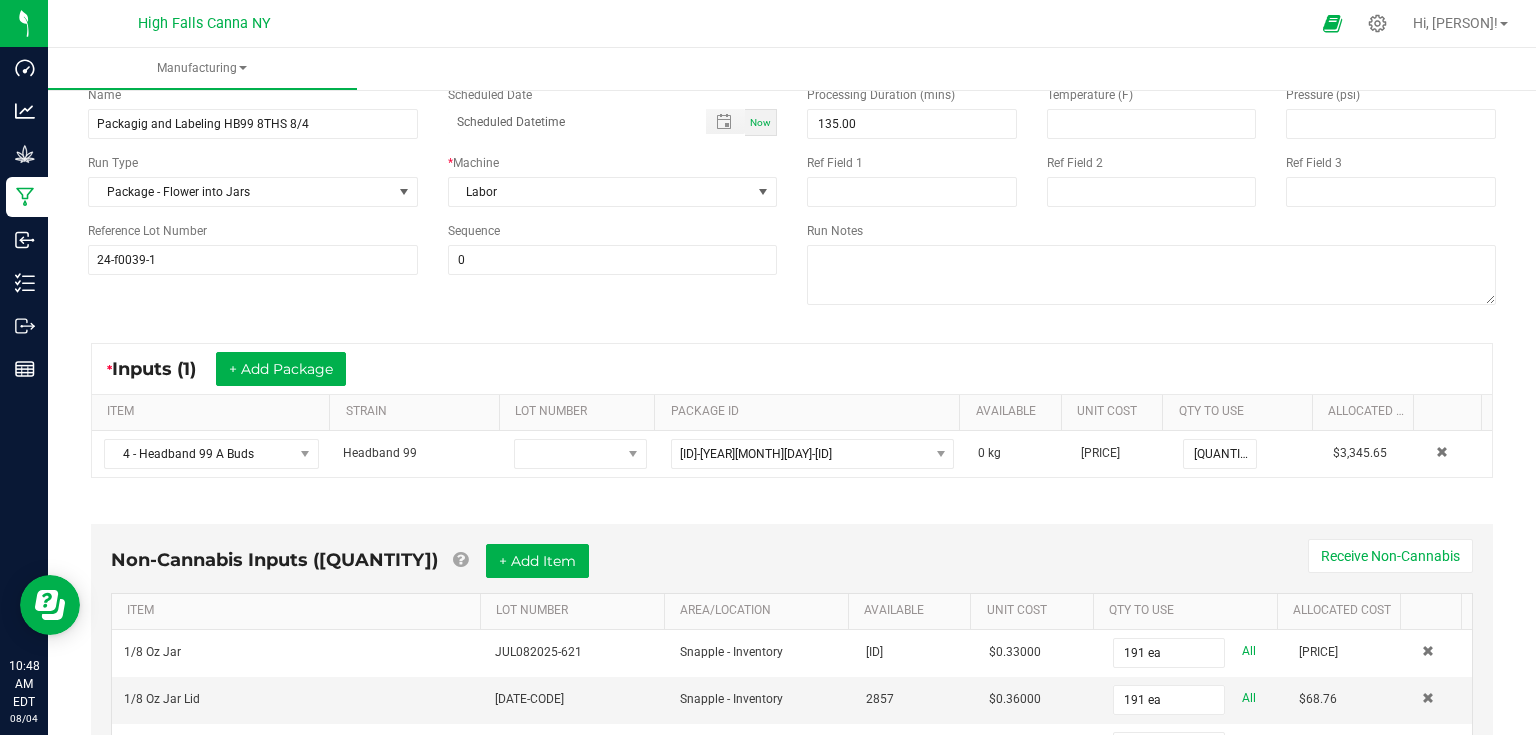 scroll, scrollTop: 0, scrollLeft: 0, axis: both 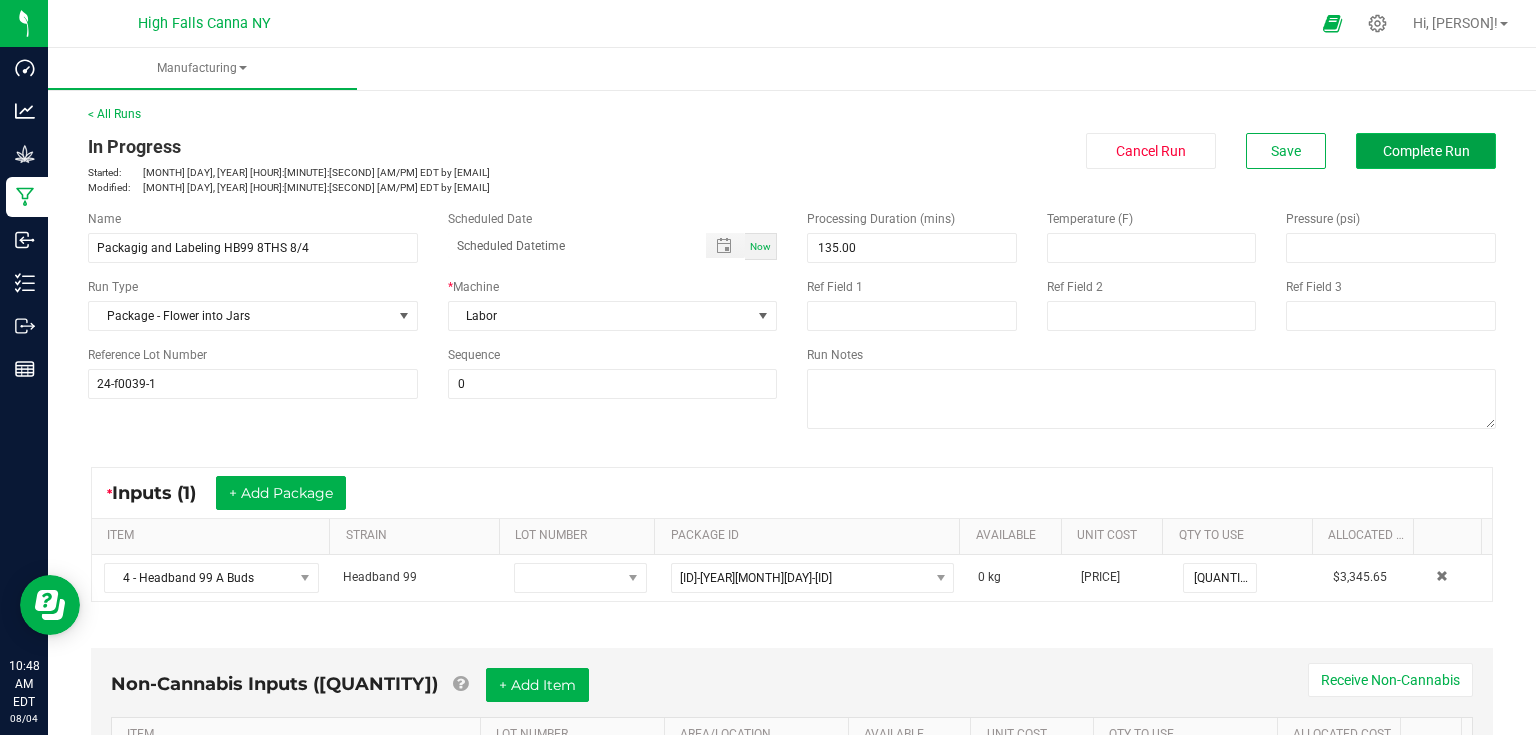 click on "Complete Run" at bounding box center [1426, 151] 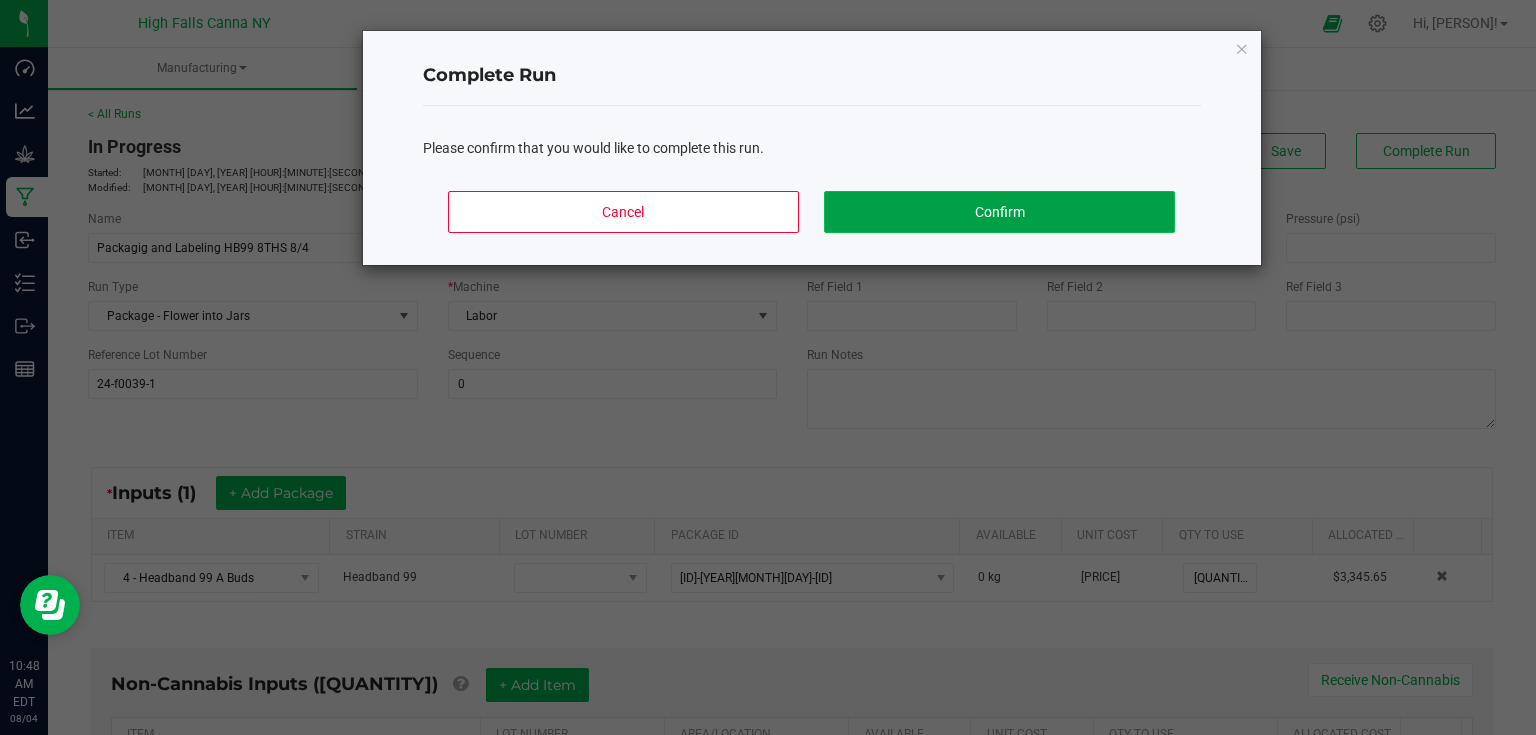 click on "Confirm" 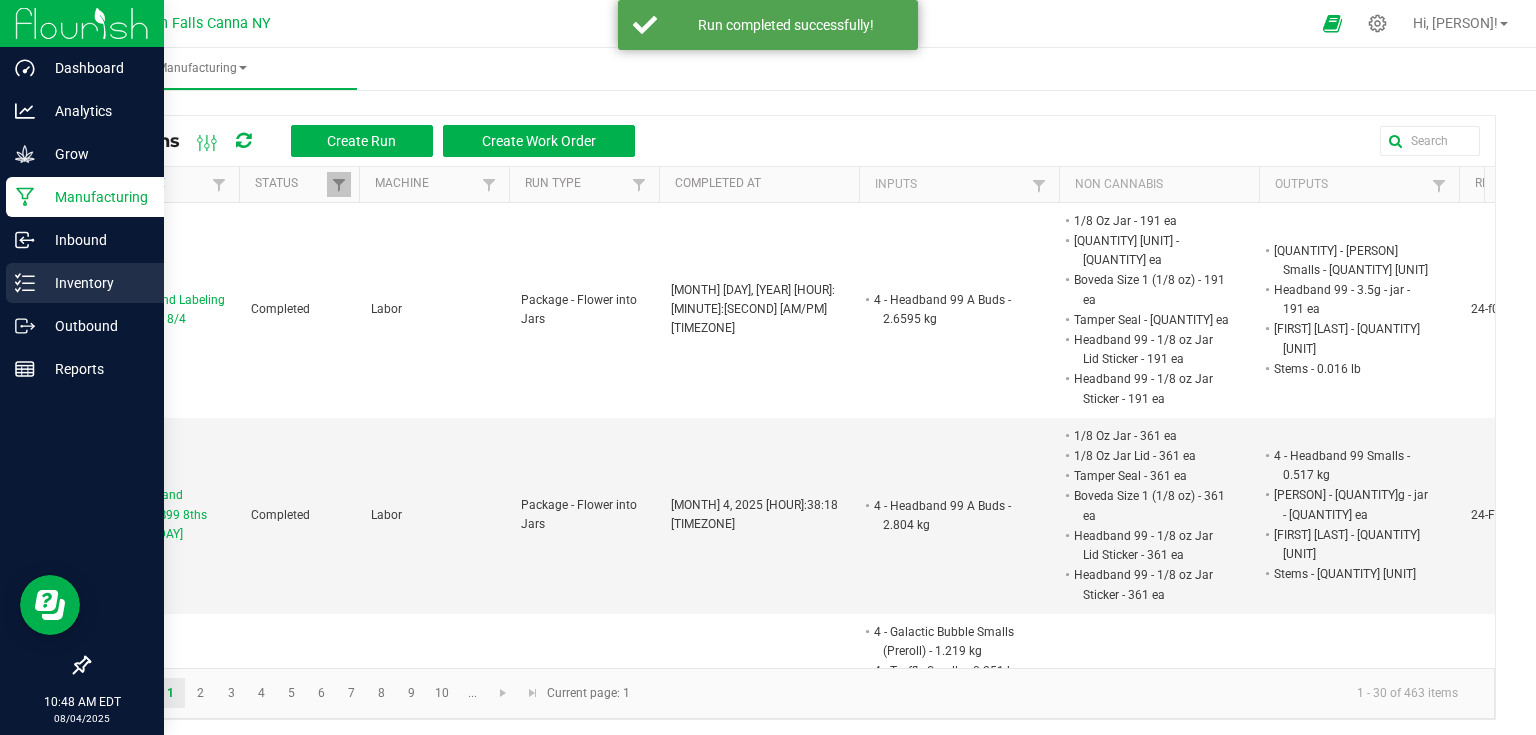 click on "Inventory" at bounding box center (85, 283) 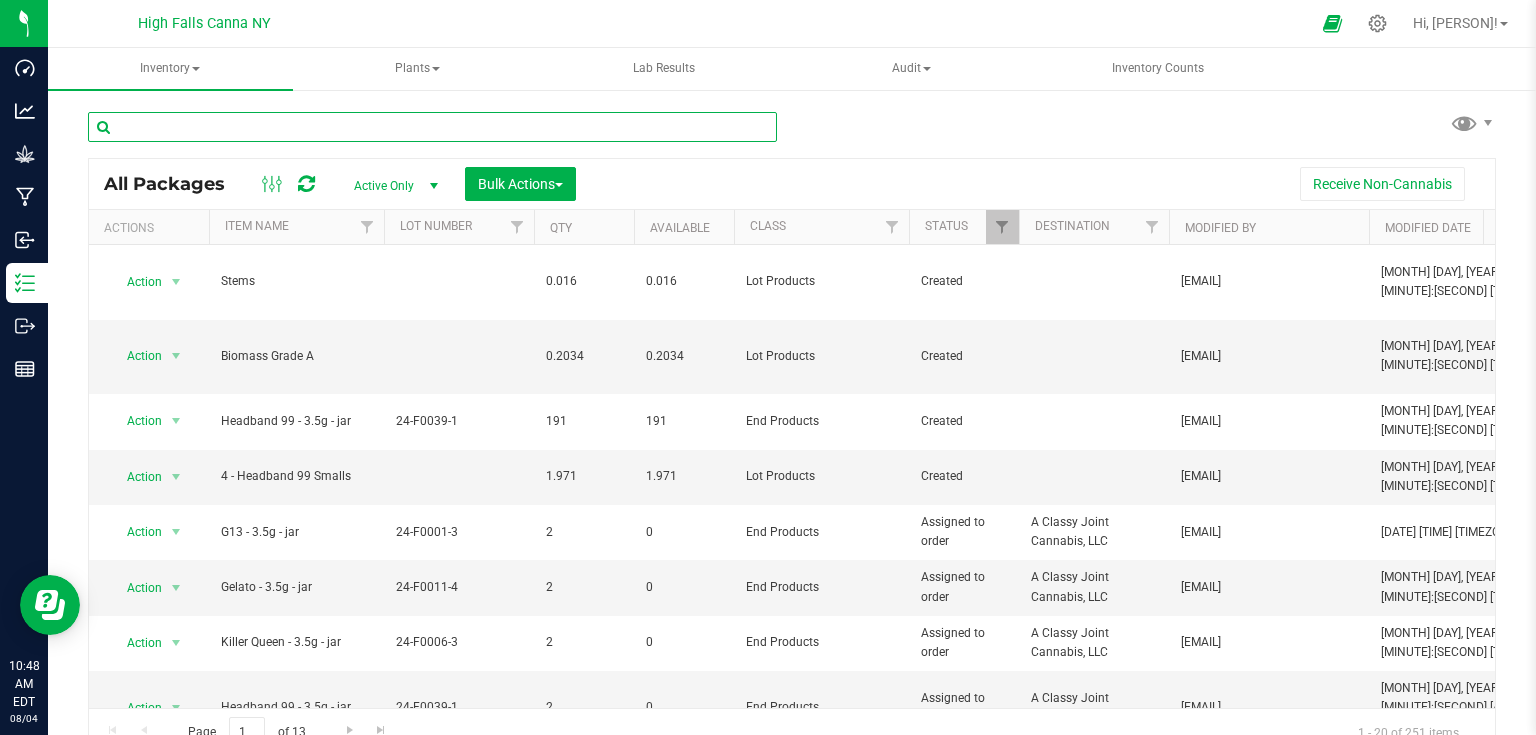 click at bounding box center (432, 127) 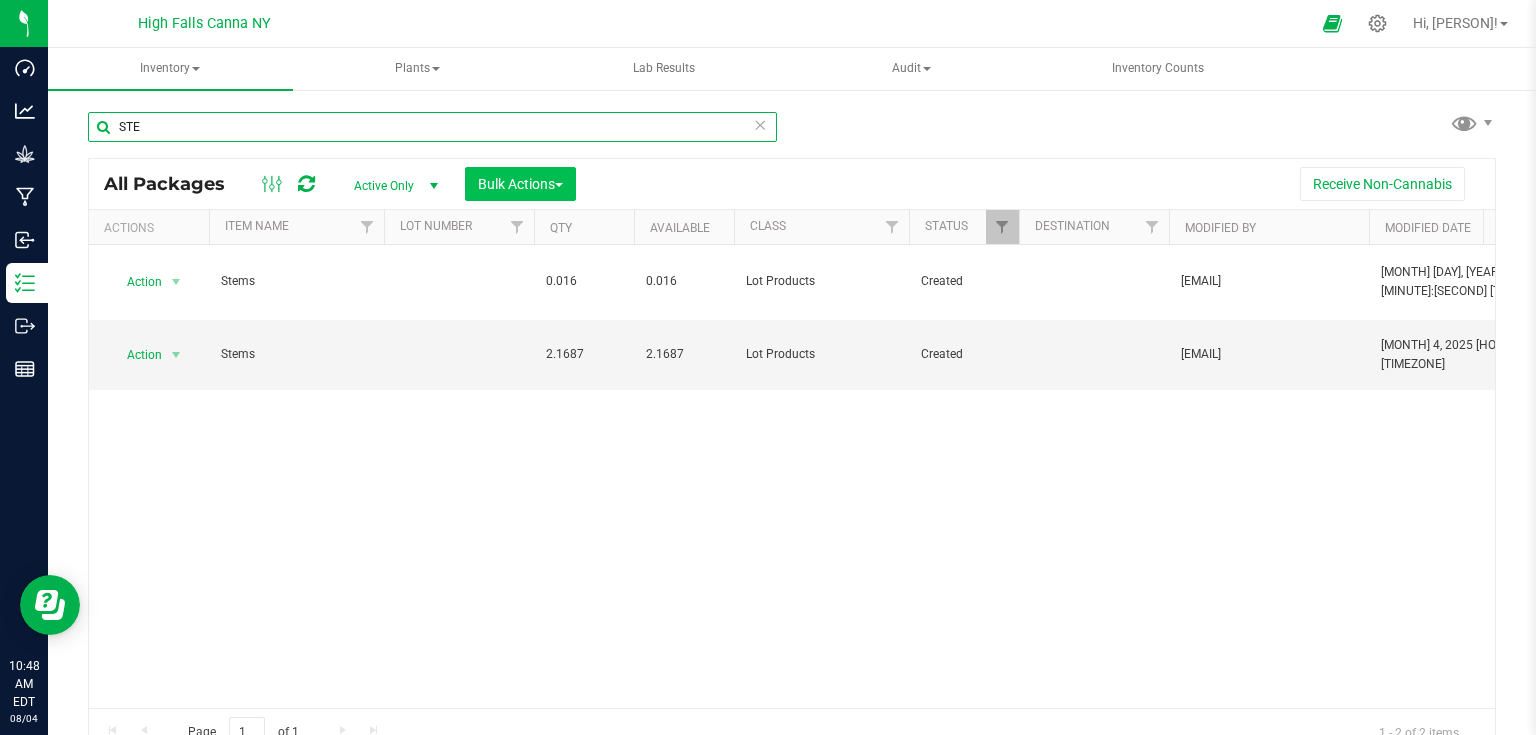type on "STE" 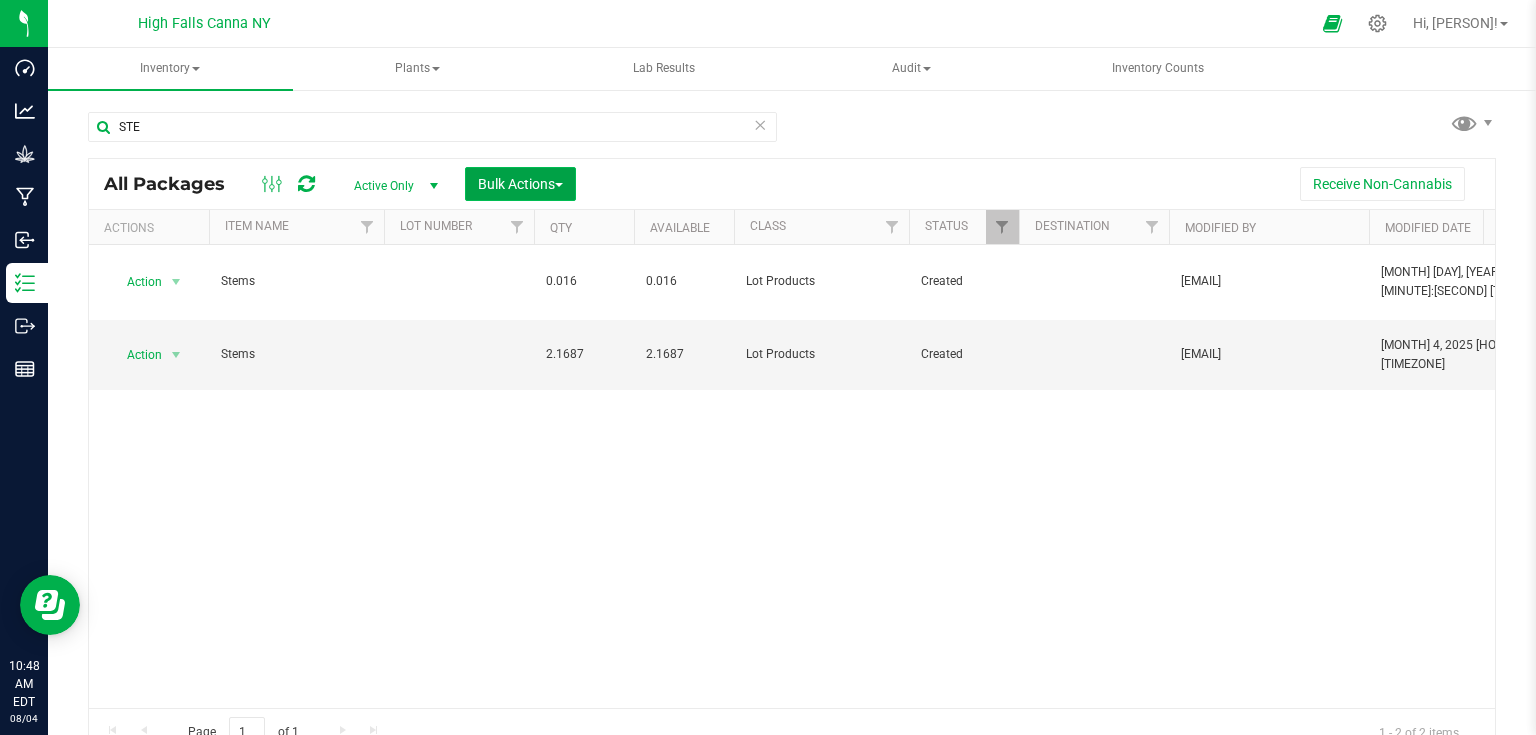 click on "Bulk Actions" at bounding box center (520, 184) 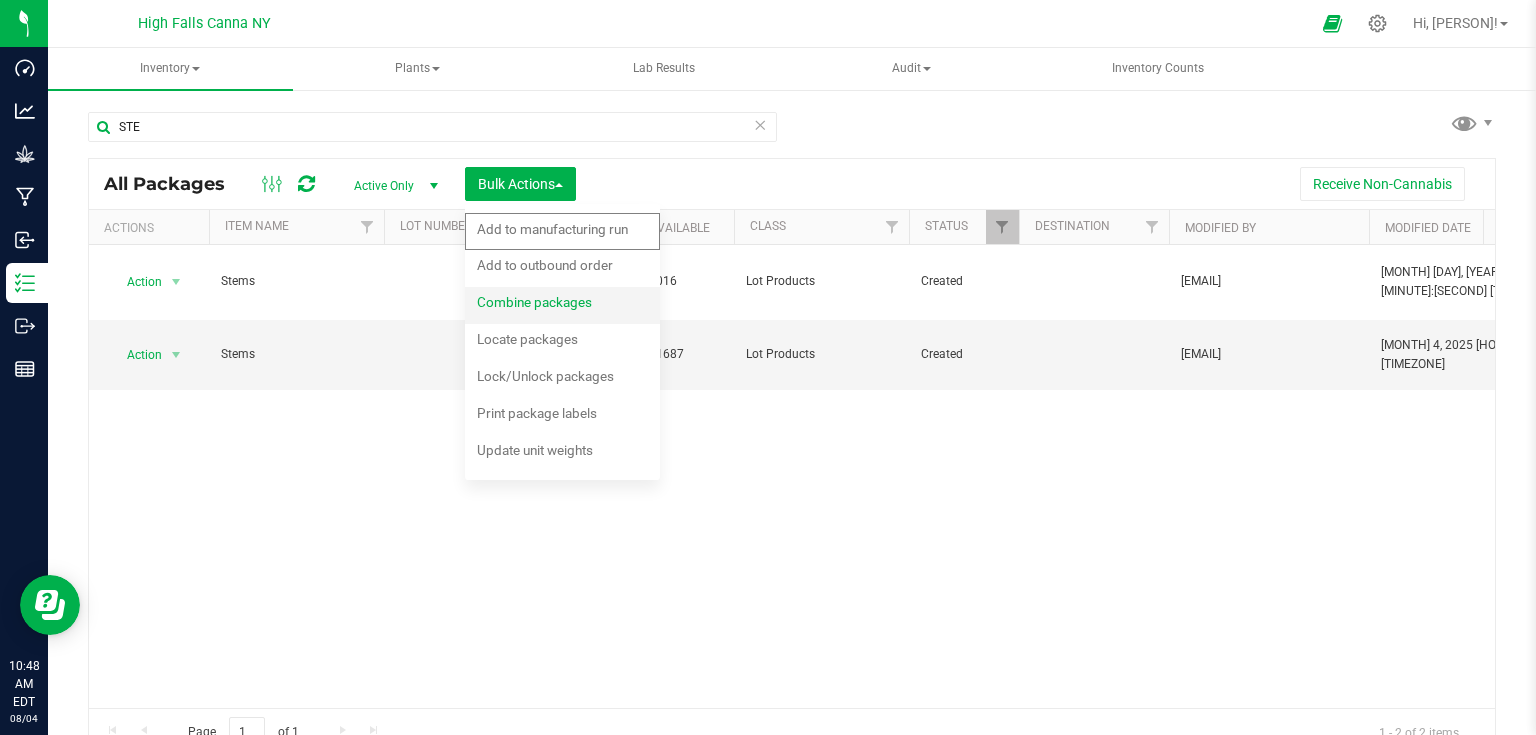 click on "Combine packages" at bounding box center [534, 302] 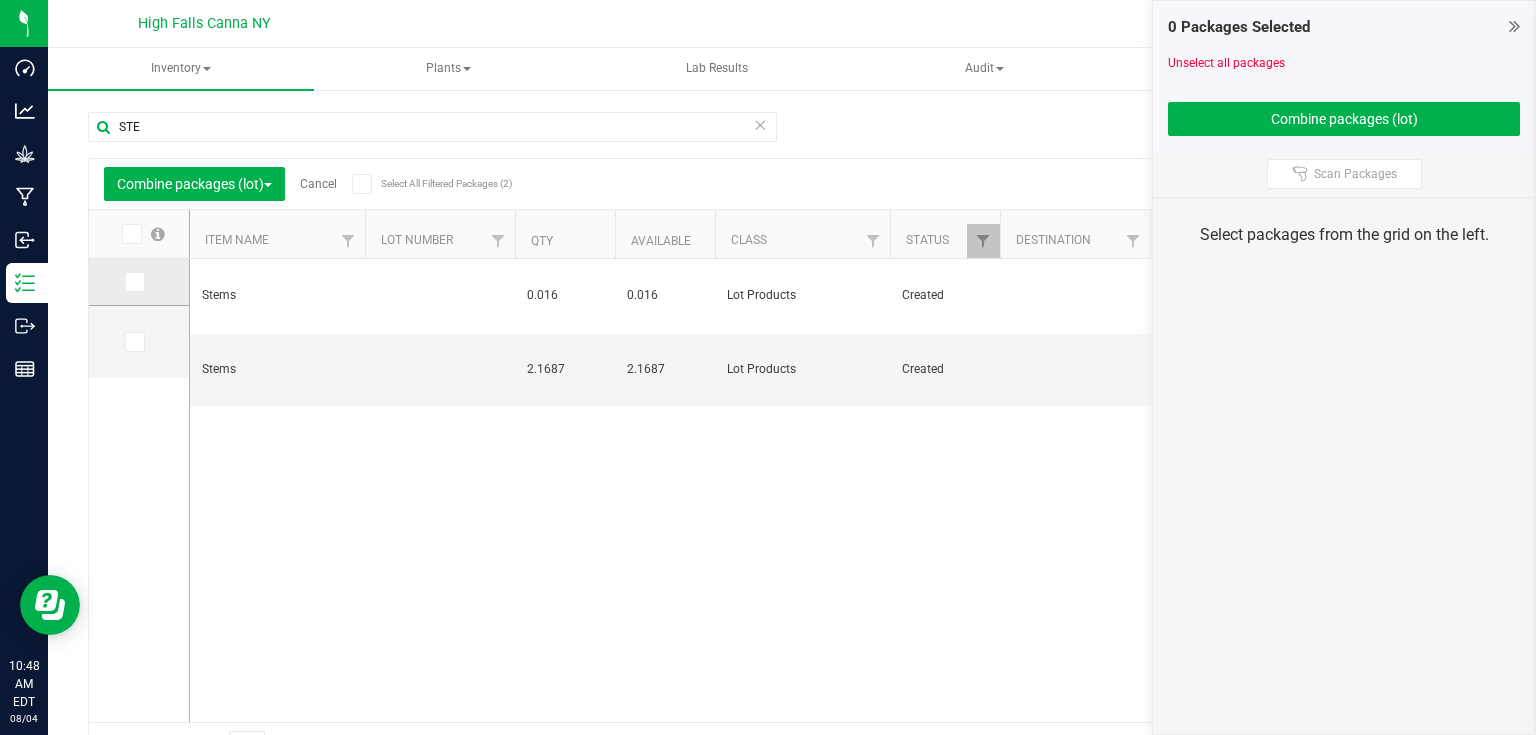 click at bounding box center (135, 282) 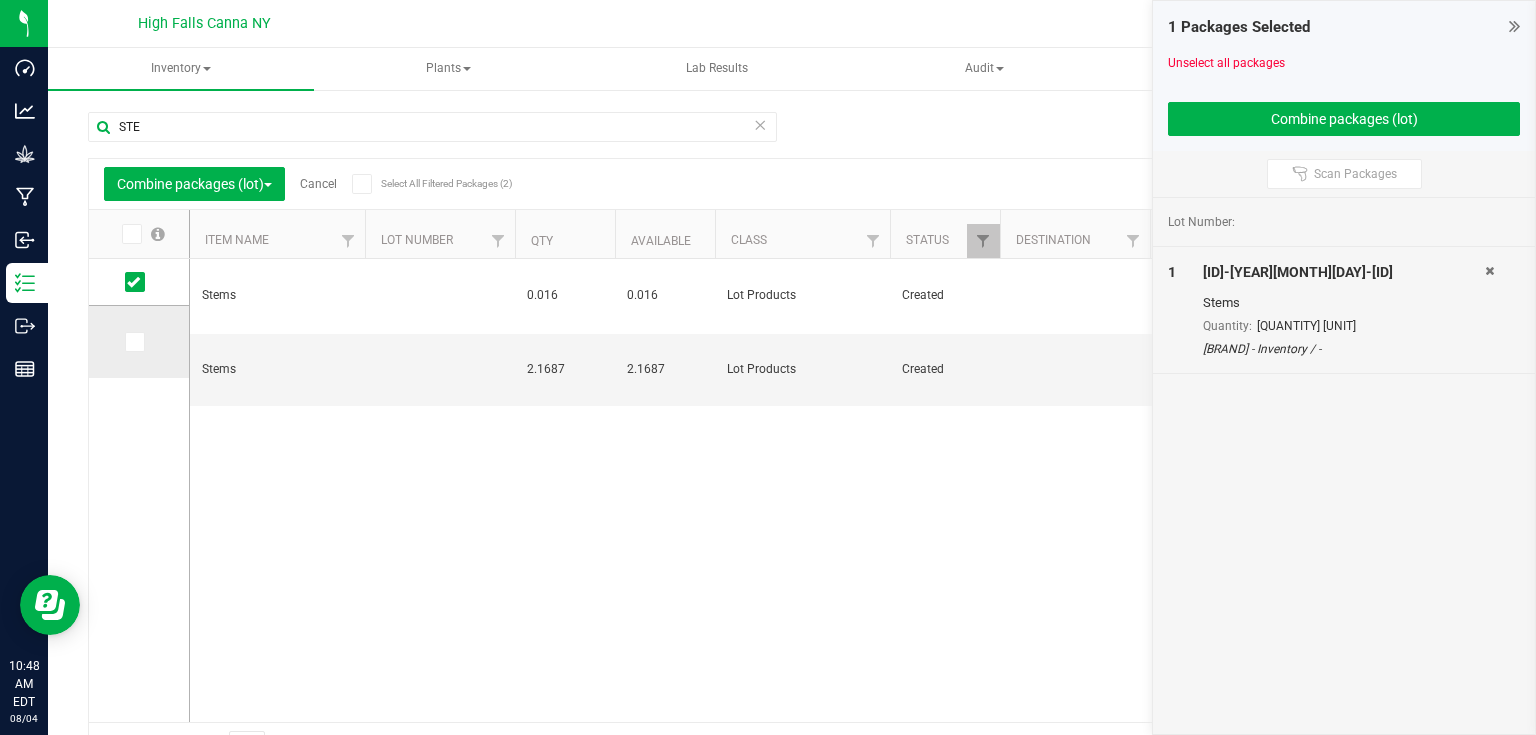 click at bounding box center [139, 342] 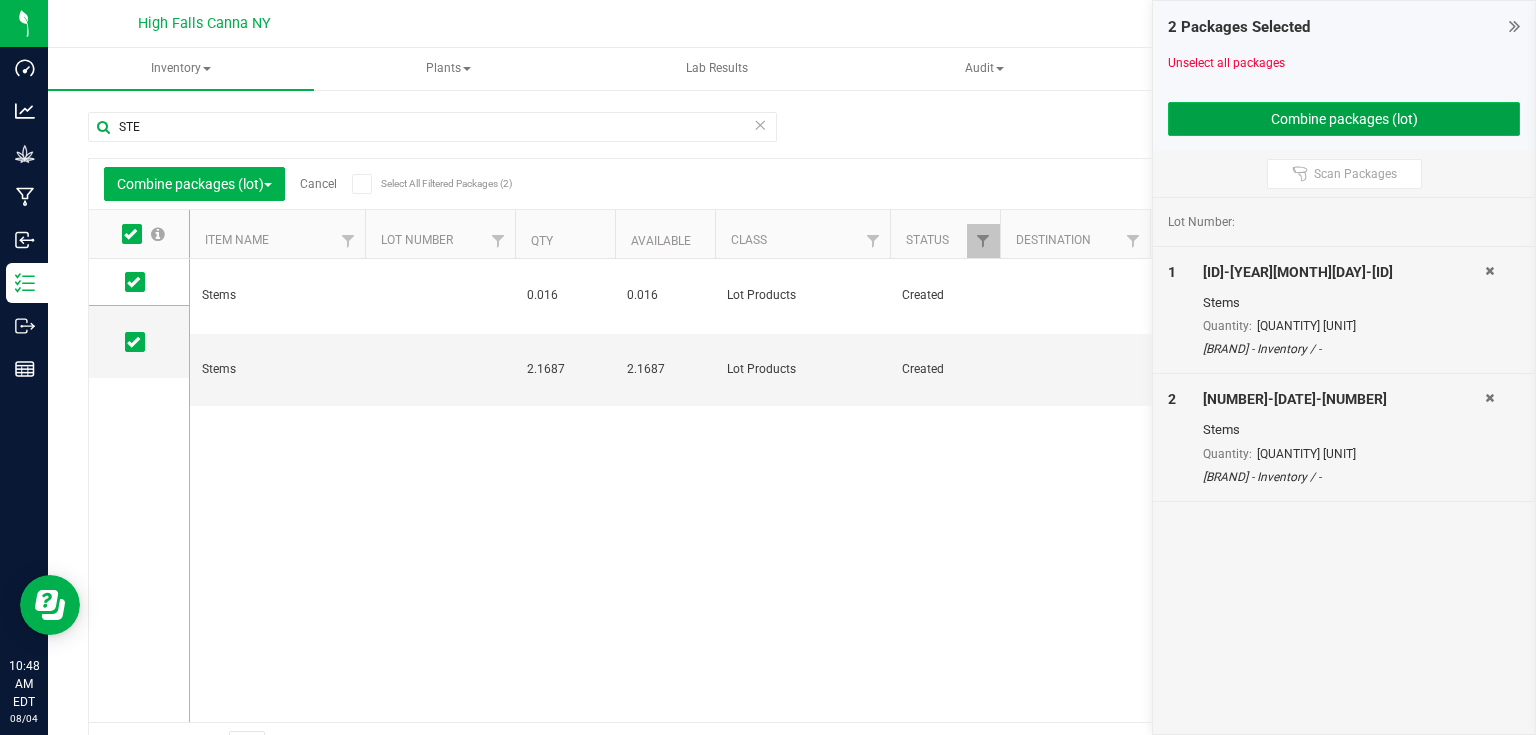 click on "Combine packages (lot)" at bounding box center [1344, 119] 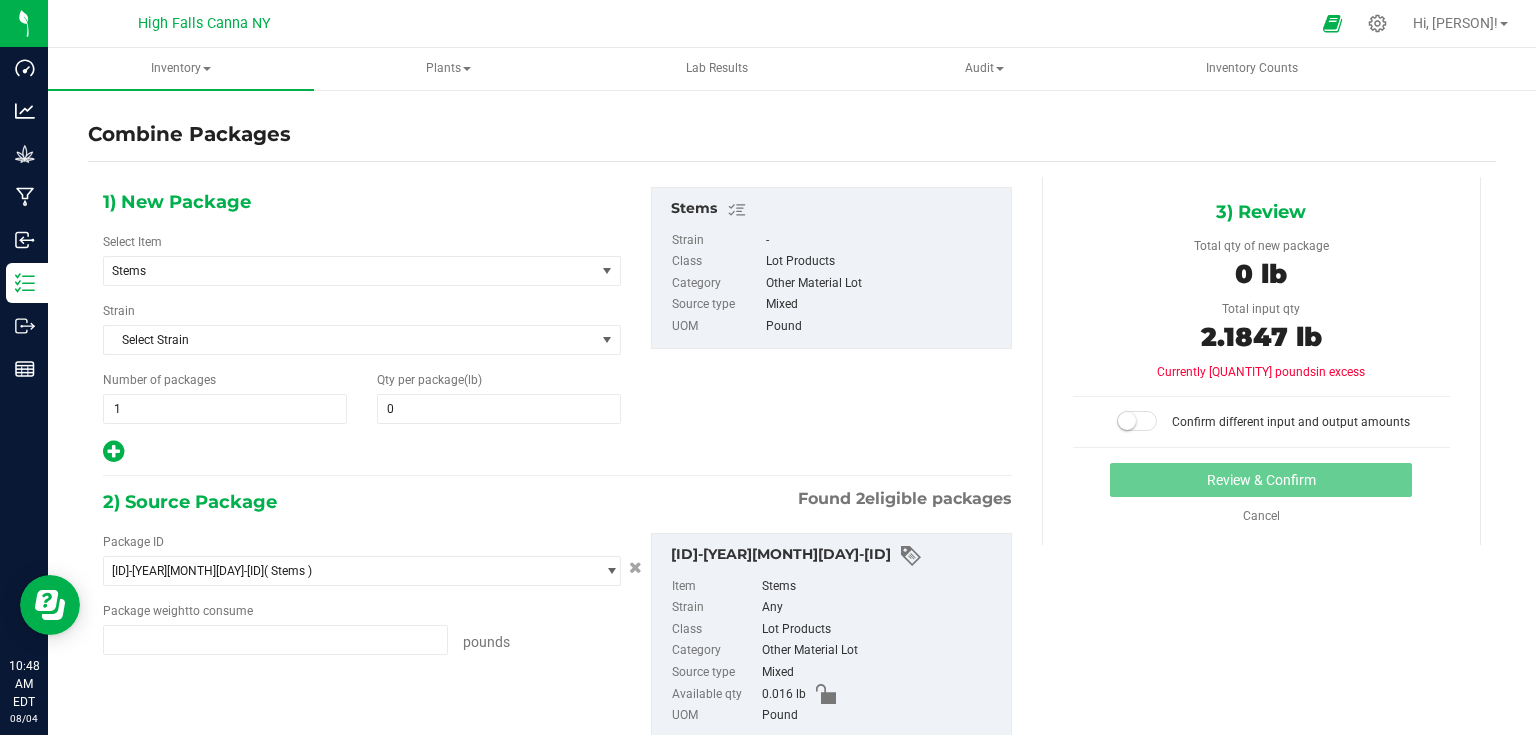 type on "0.0160 lb" 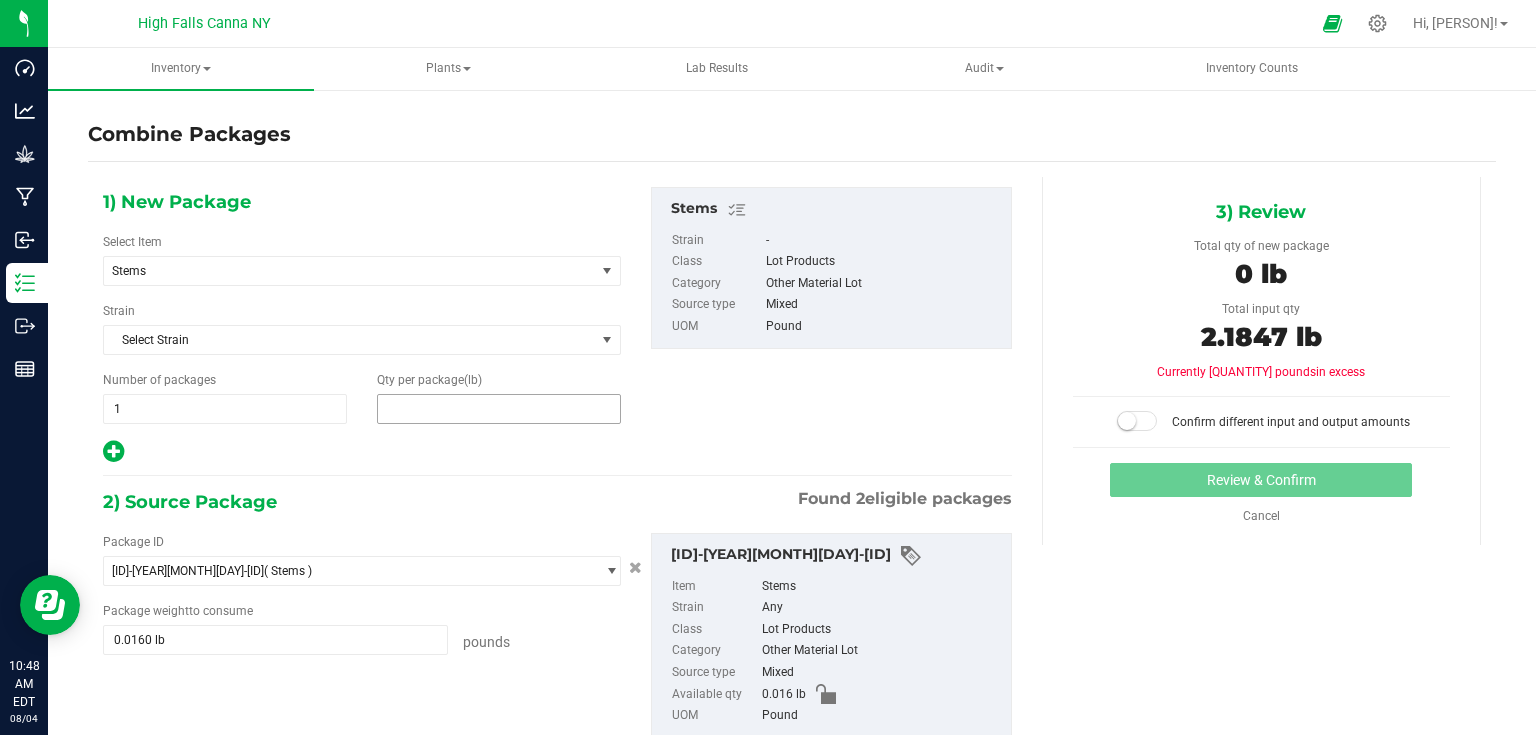click at bounding box center [499, 409] 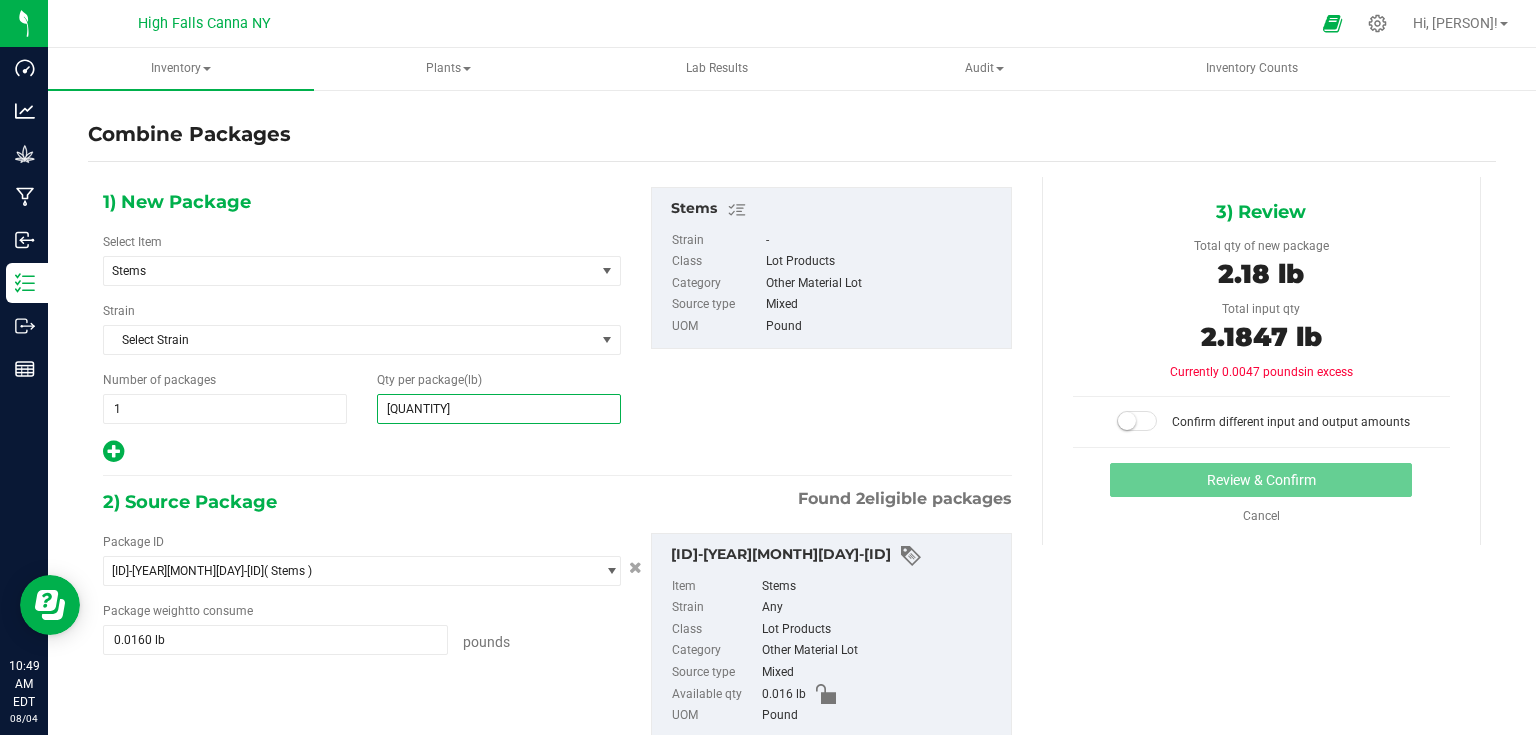 type on "2.1847" 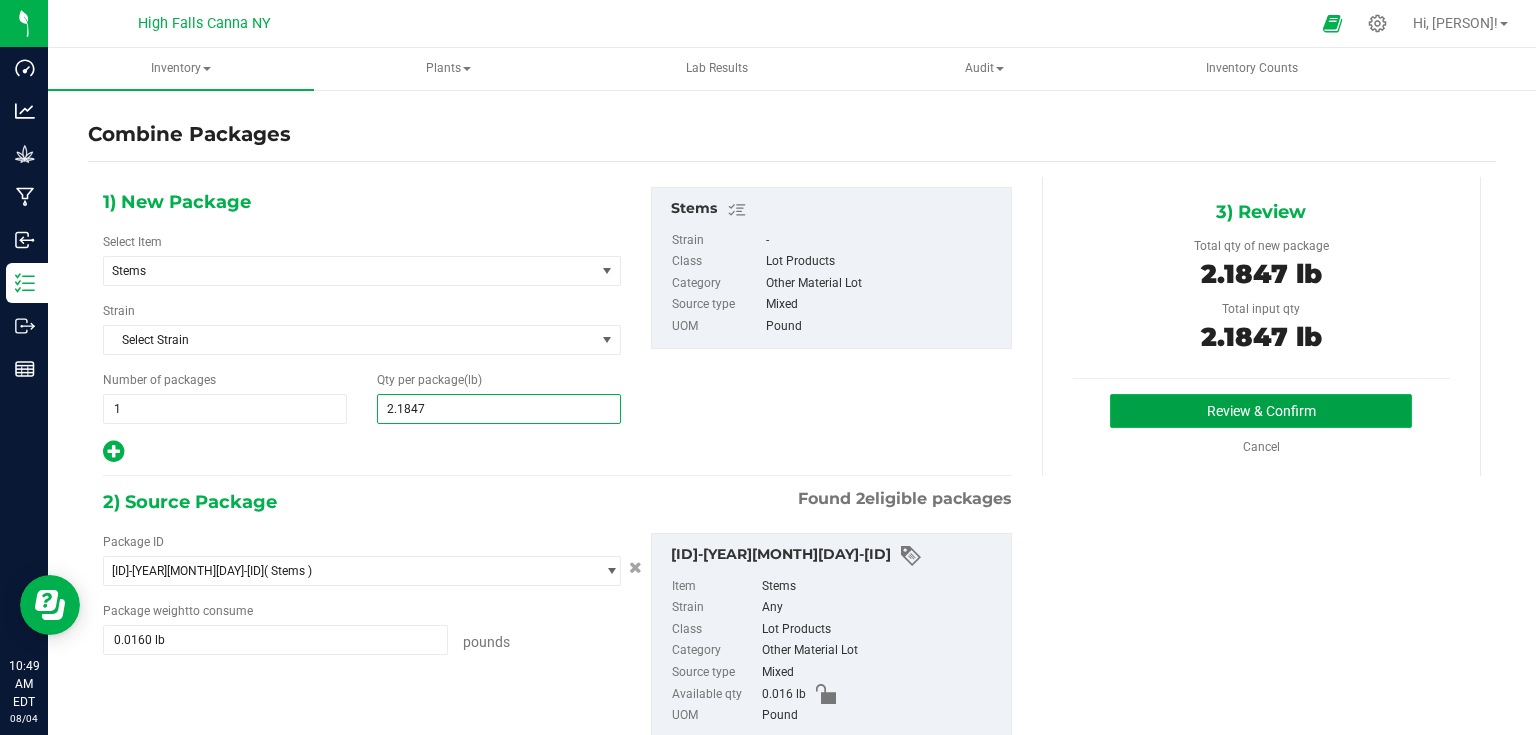 type on "2" 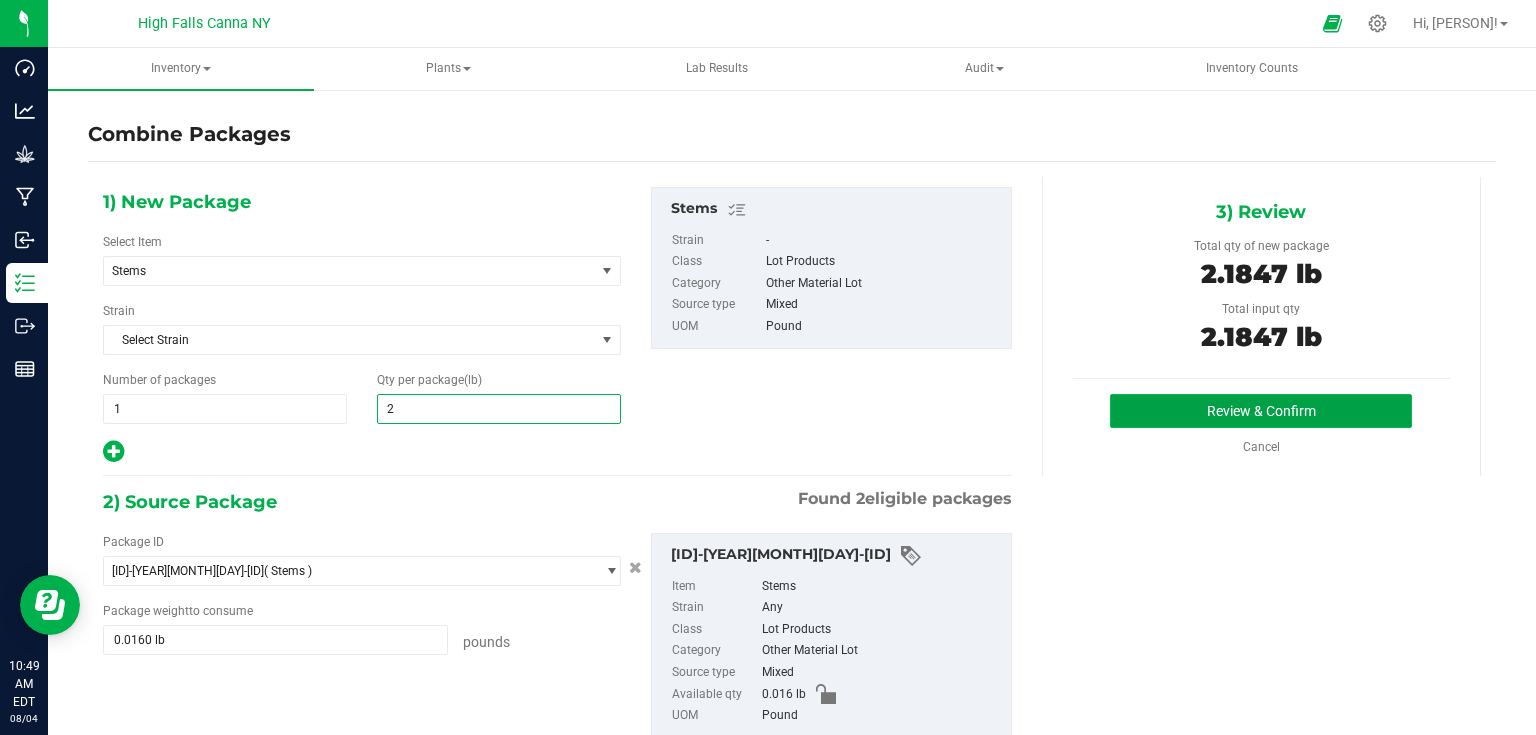 click on "Review & Confirm" at bounding box center (1261, 411) 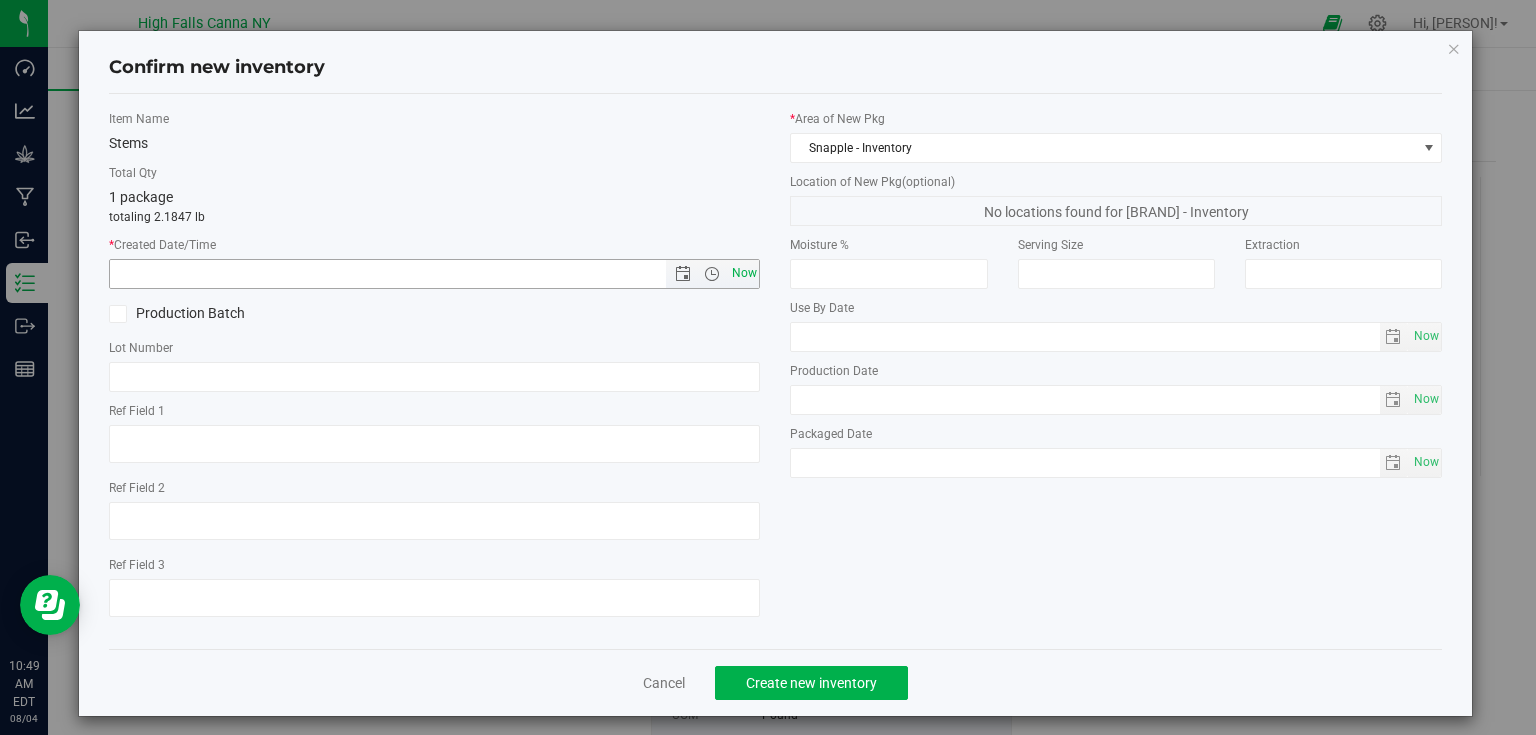 click on "Now" at bounding box center [744, 273] 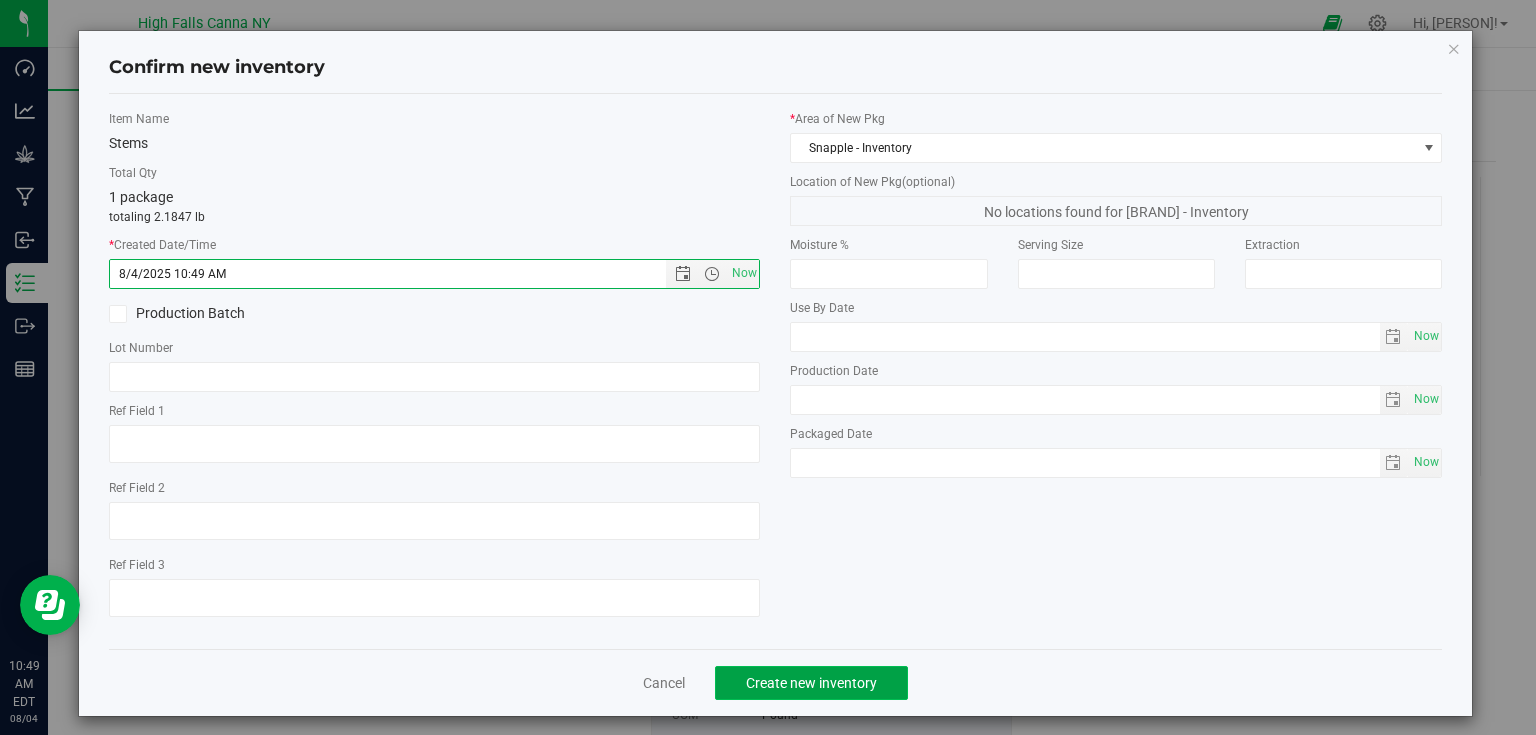 click on "Create new inventory" 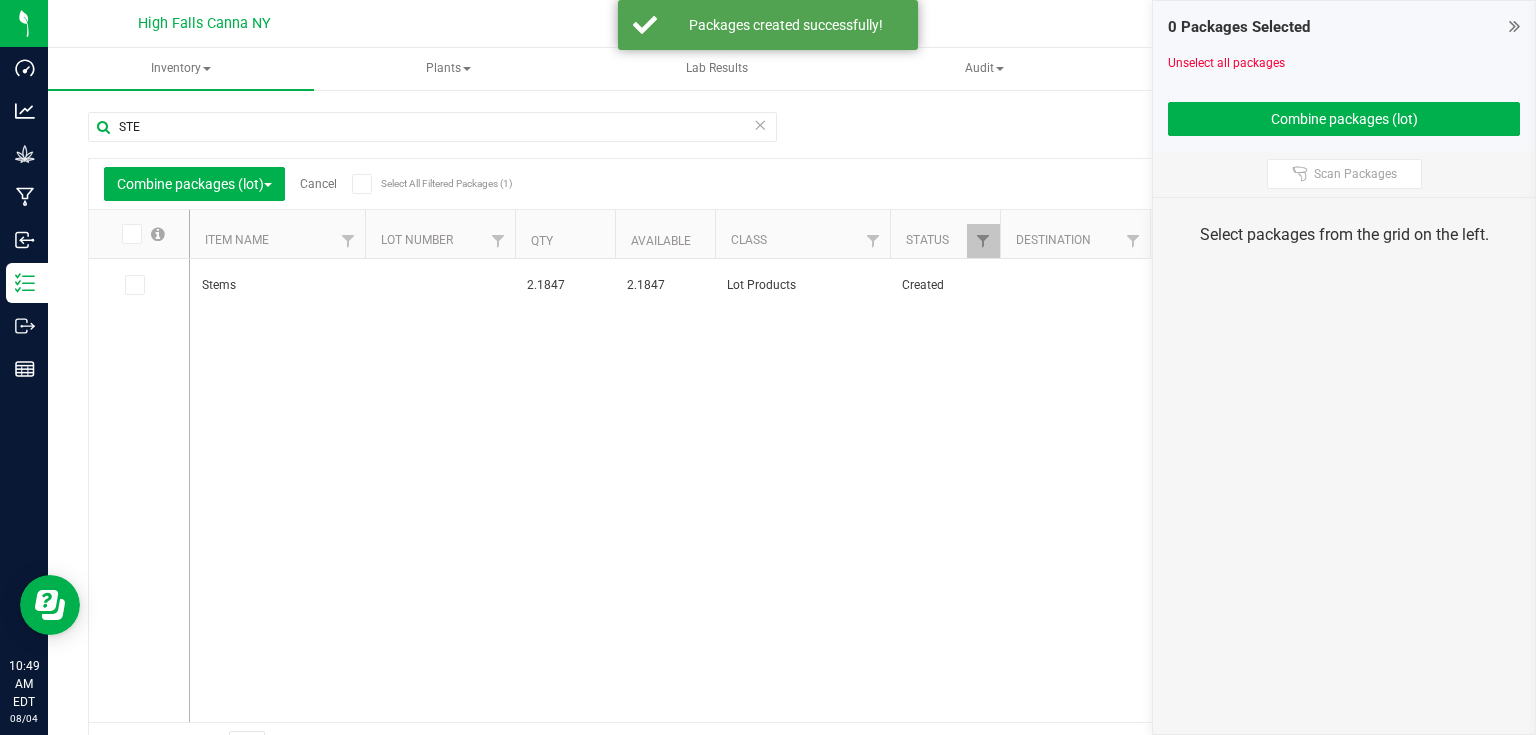 drag, startPoint x: 1519, startPoint y: 17, endPoint x: 1512, endPoint y: 26, distance: 11.401754 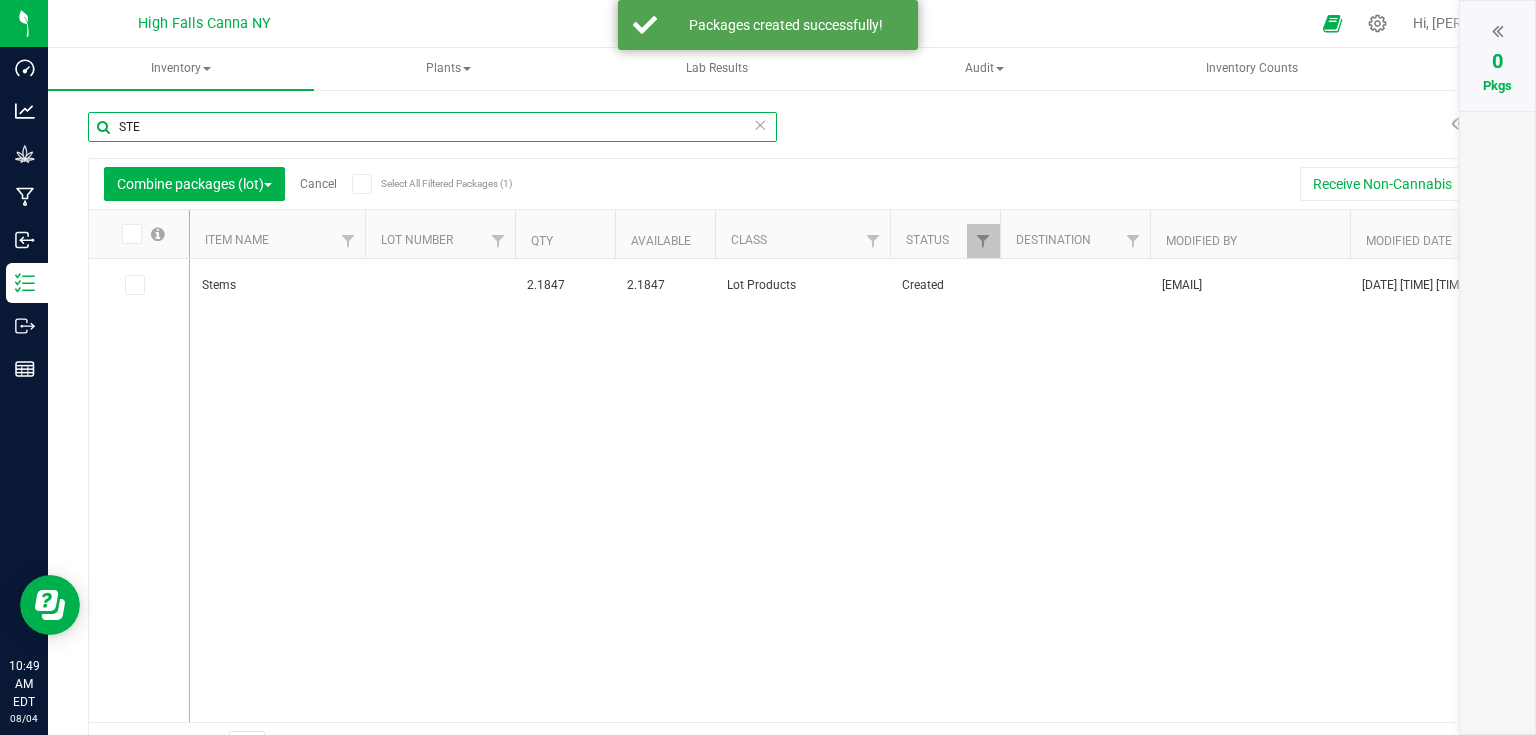 click on "STE" at bounding box center [432, 127] 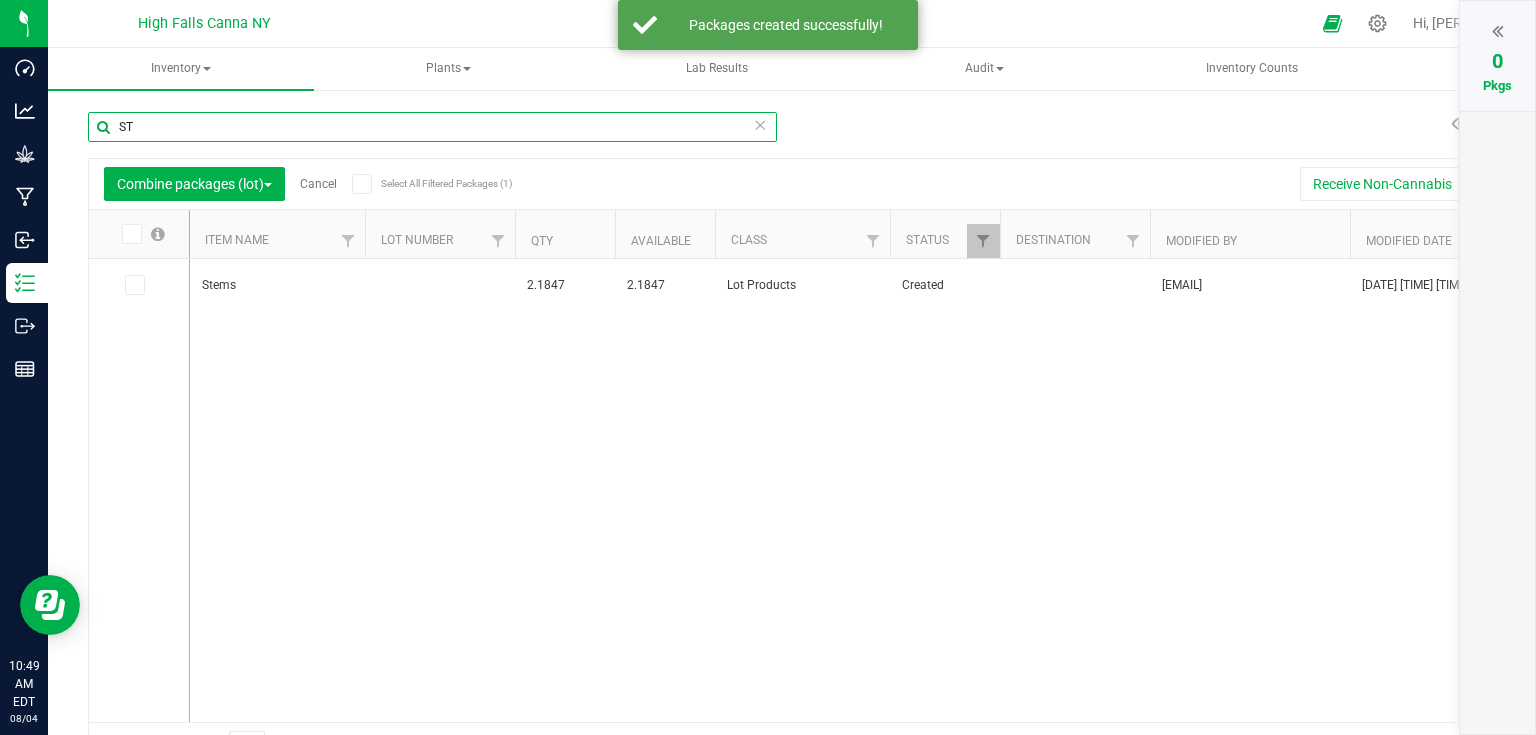 type on "S" 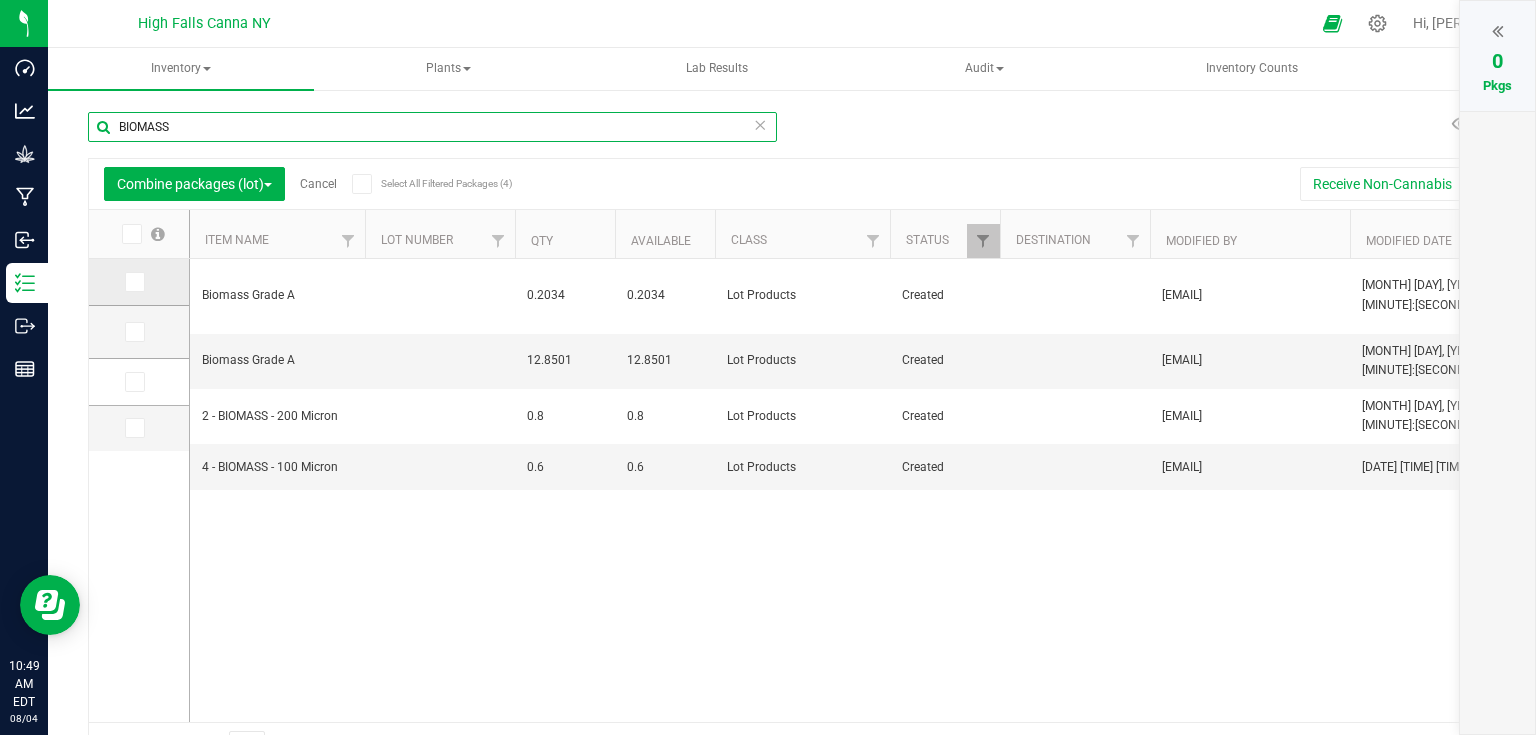 type on "BIOMASS" 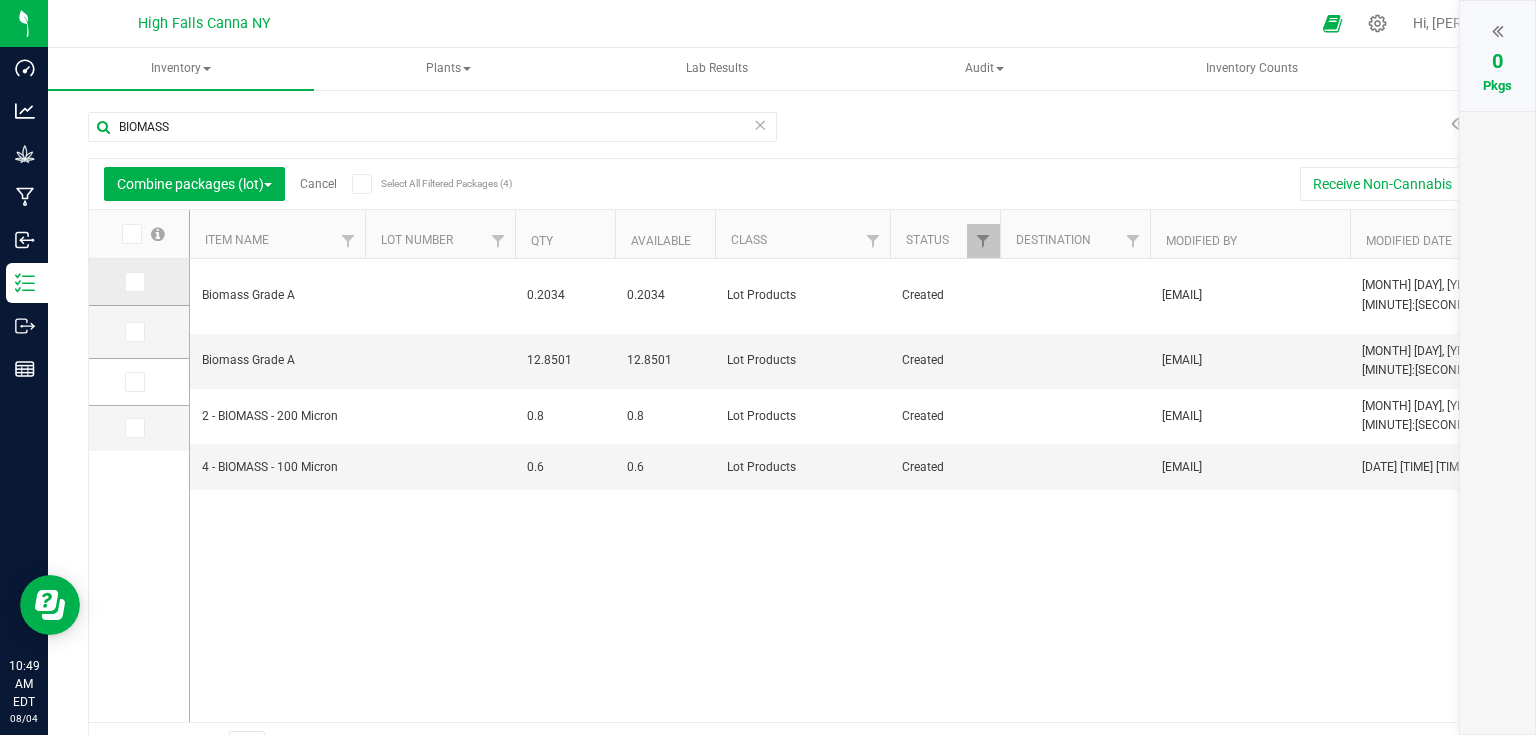click at bounding box center (133, 282) 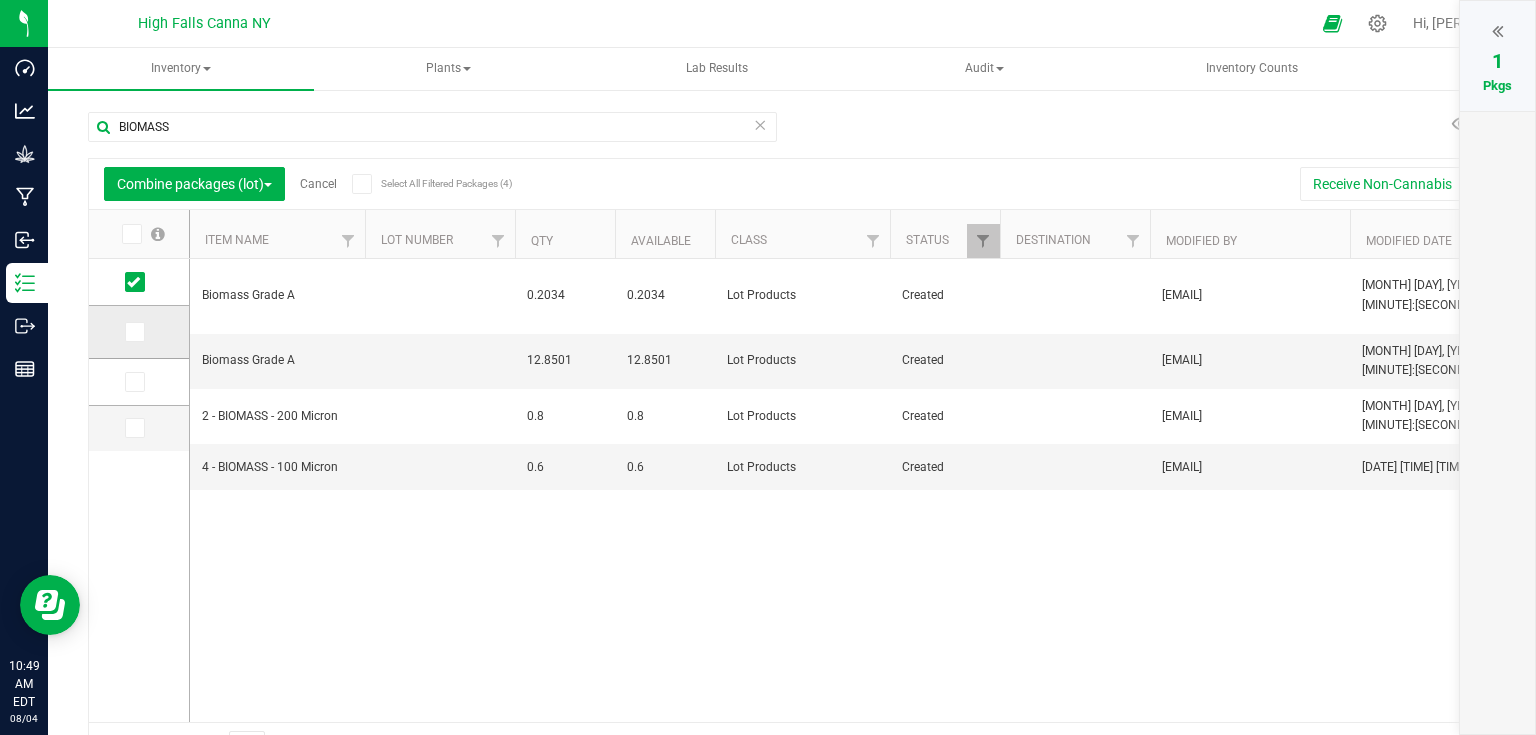 click at bounding box center [133, 332] 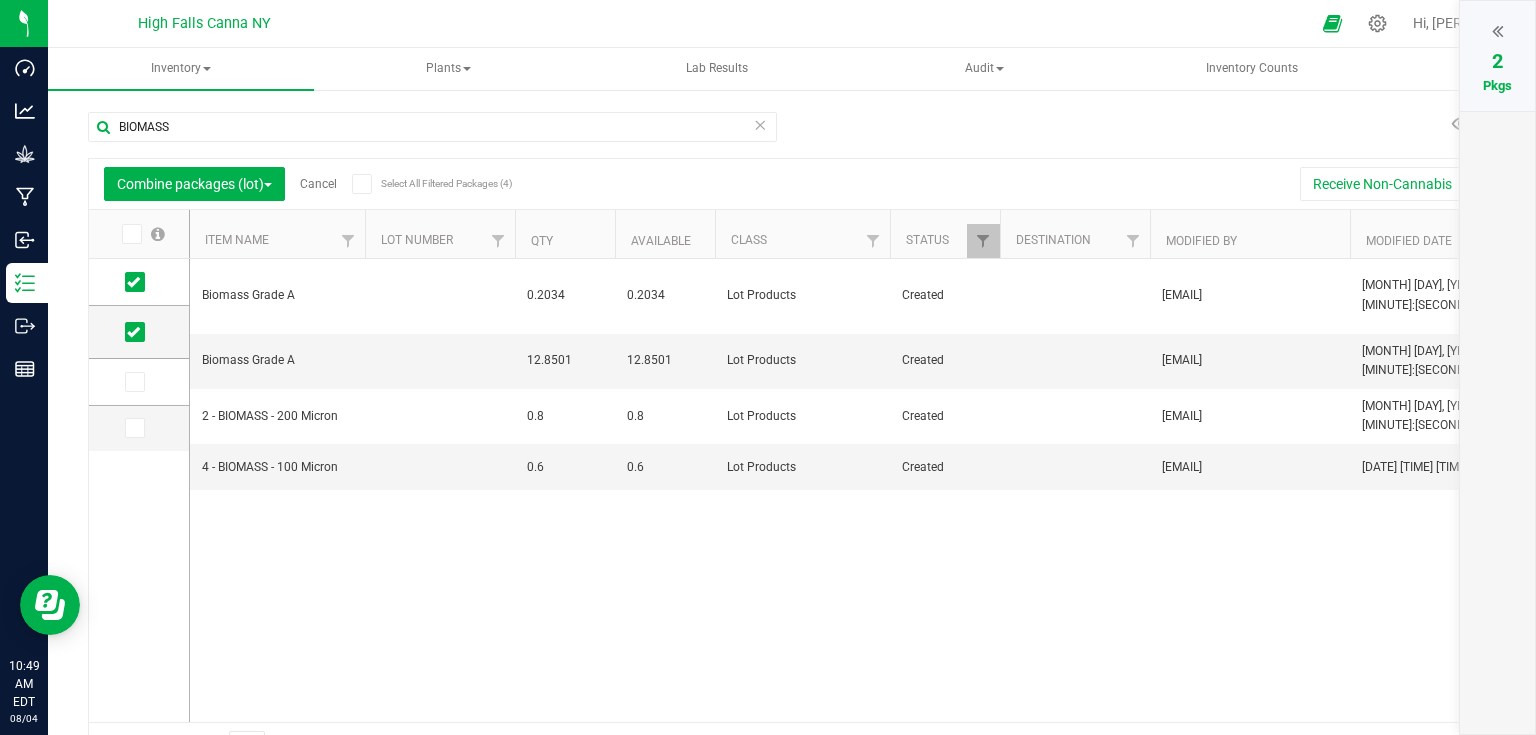 click at bounding box center (1497, 31) 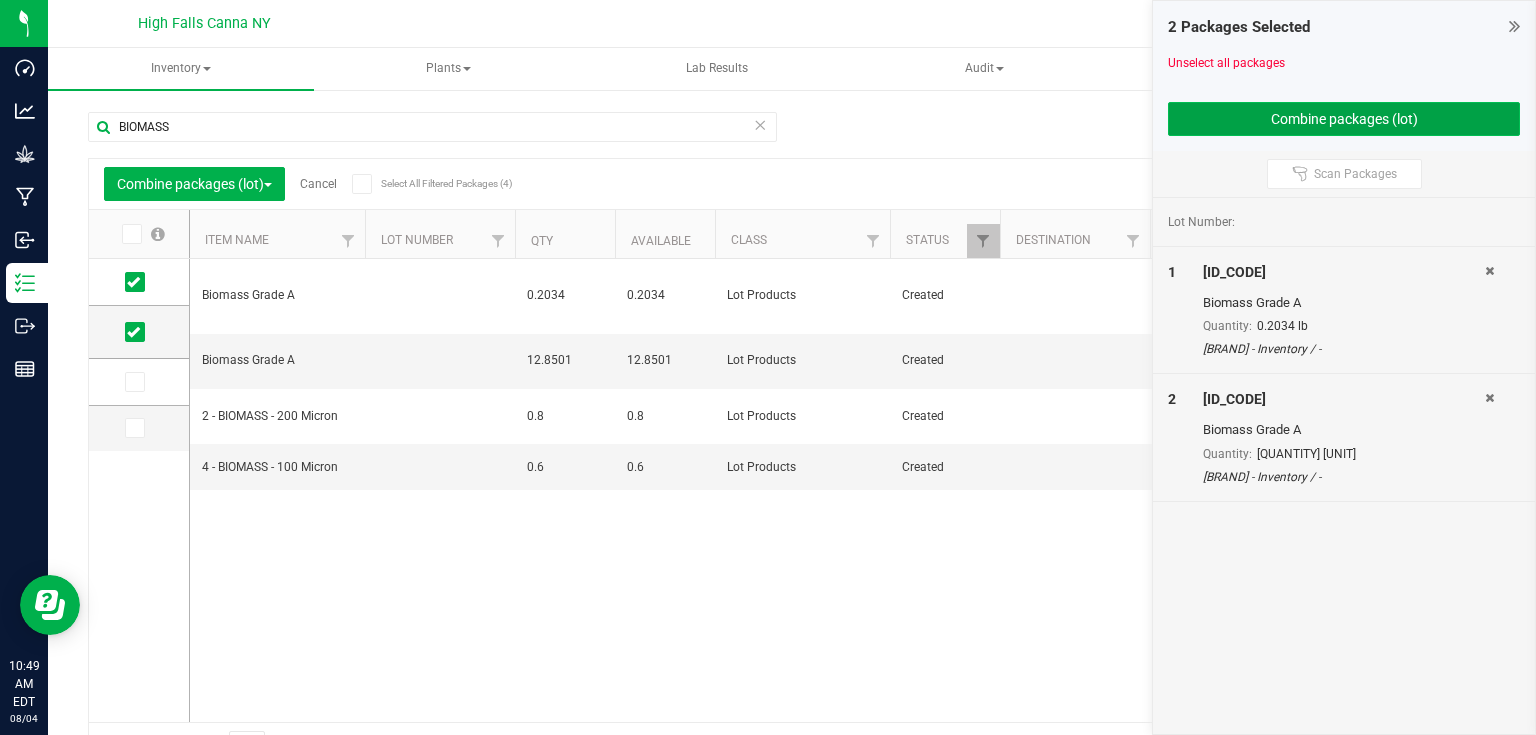click on "Combine packages (lot)" at bounding box center (1344, 119) 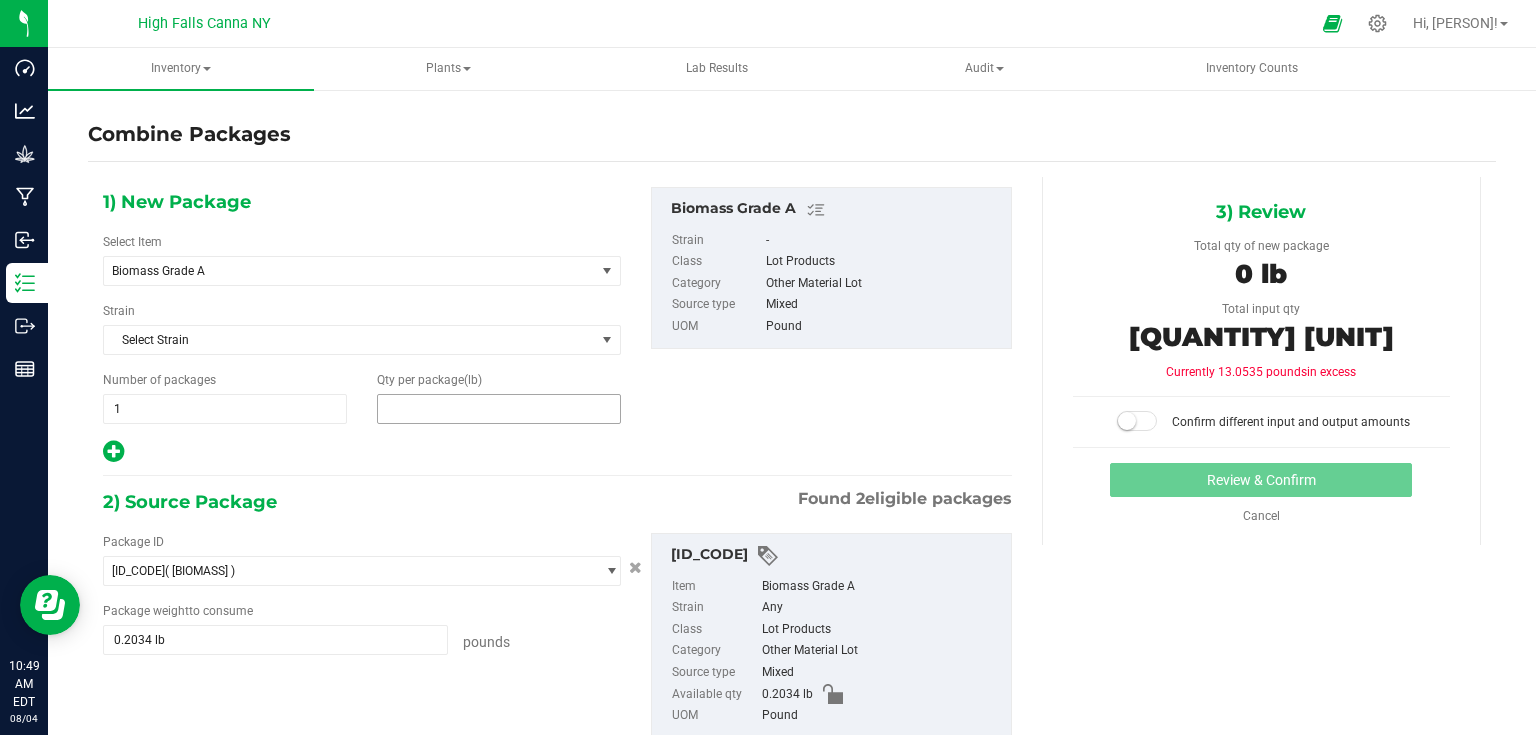 click at bounding box center [499, 409] 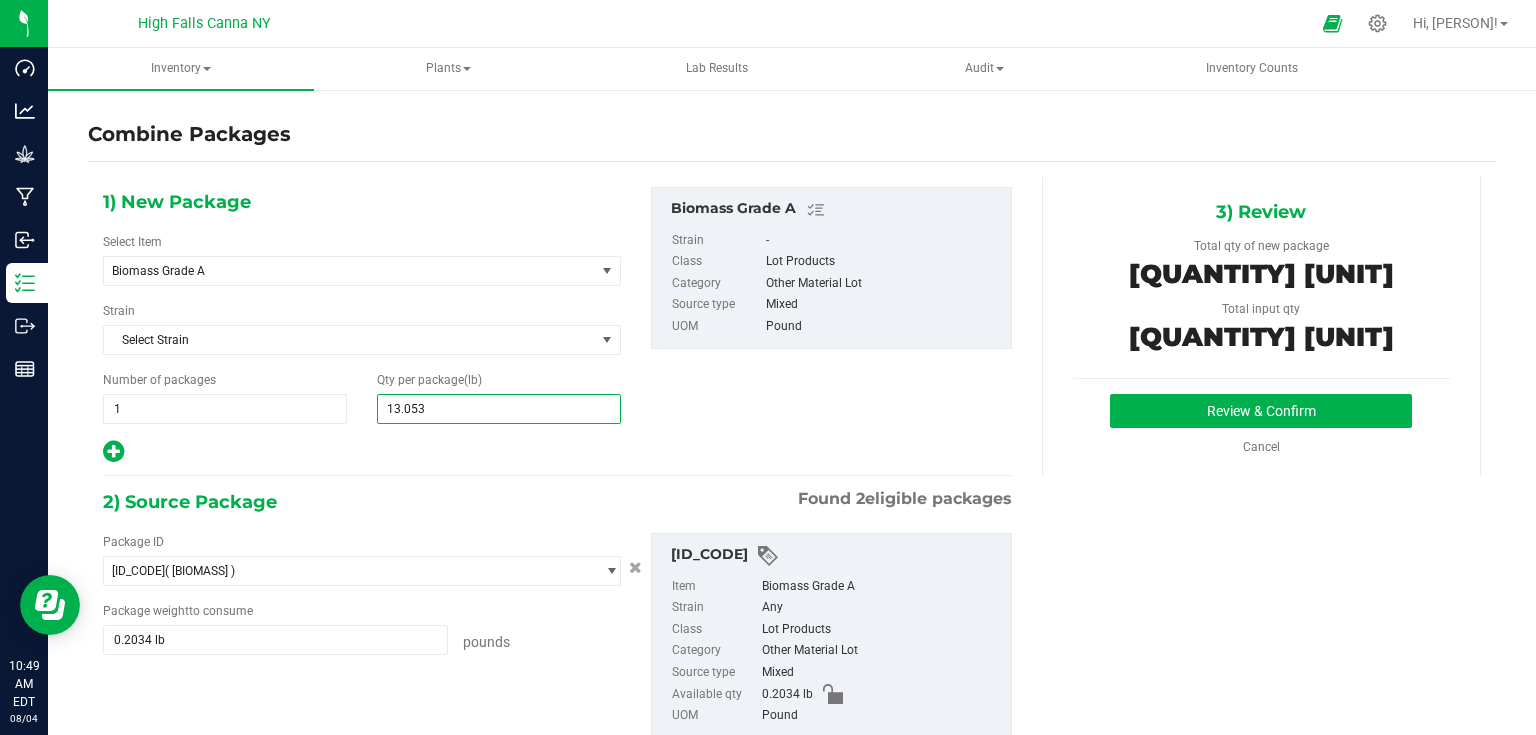 type on "13.0535" 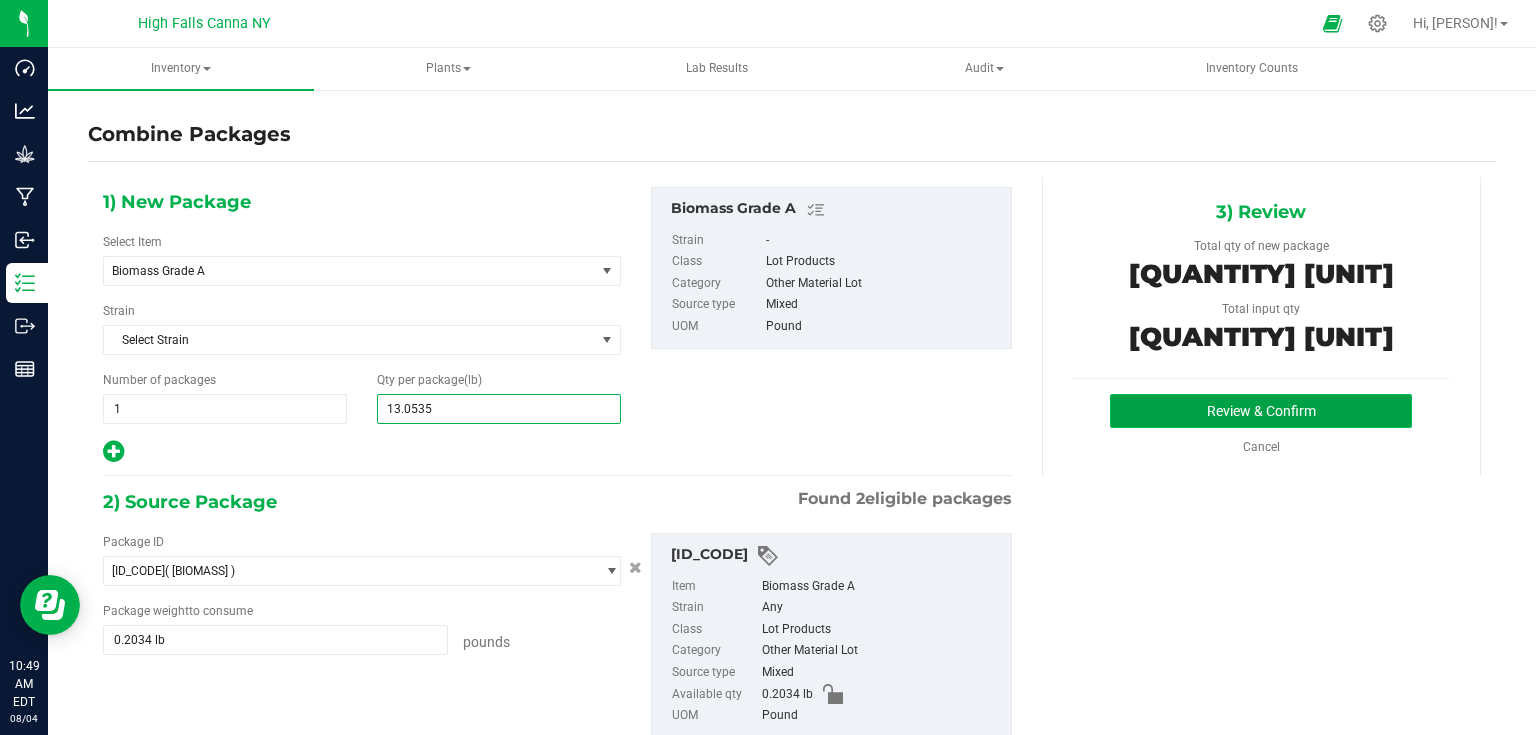 type on "13" 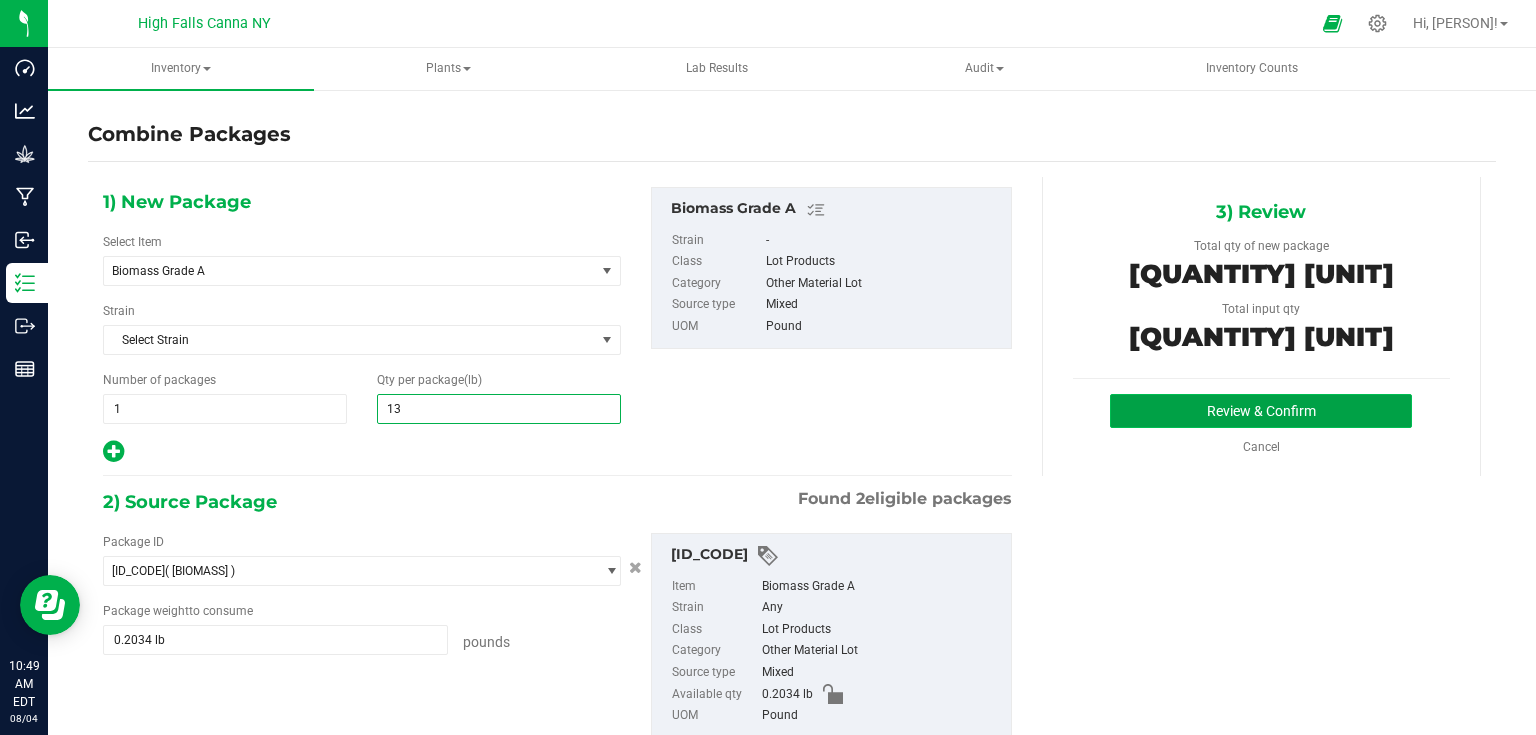 click on "Review & Confirm" at bounding box center (1261, 411) 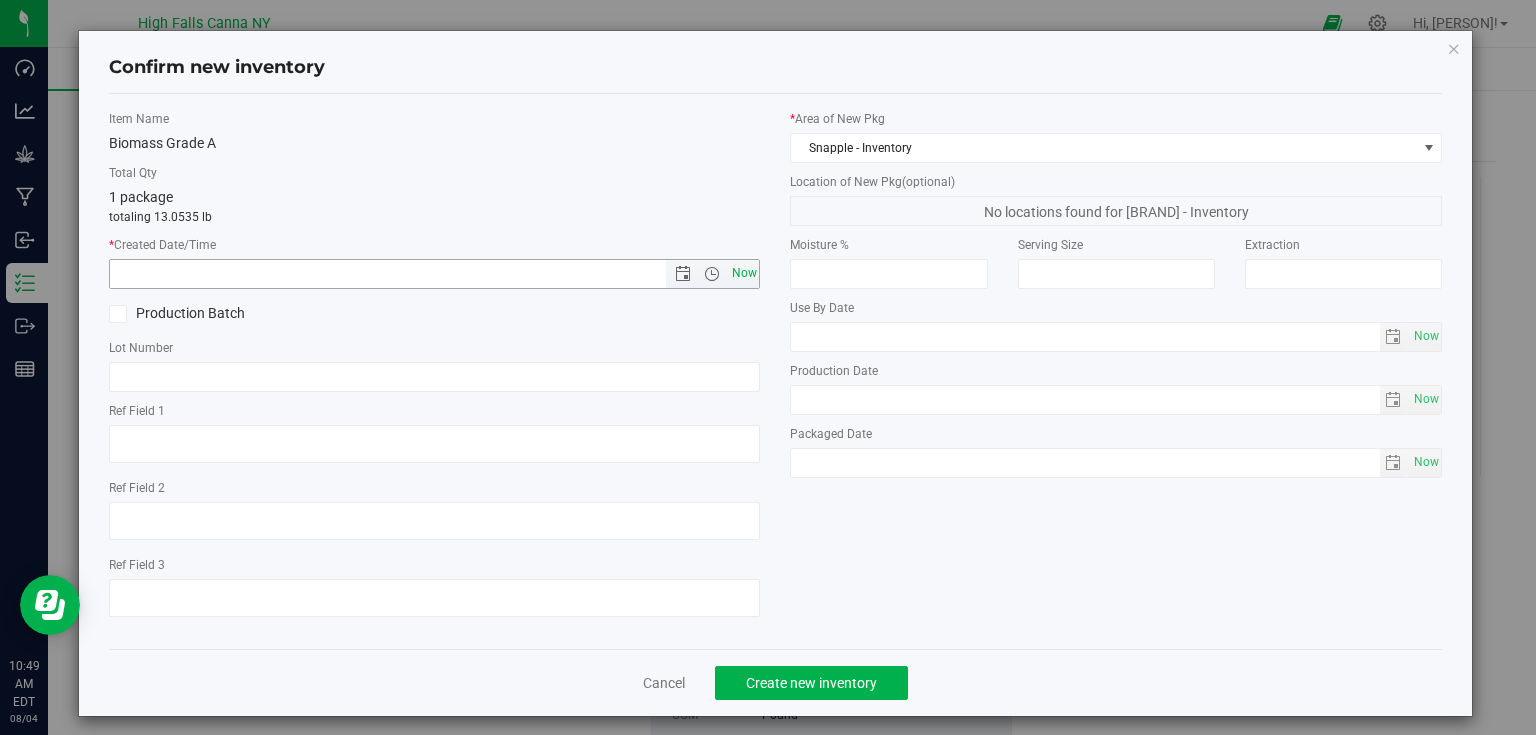 click on "Now" at bounding box center (744, 273) 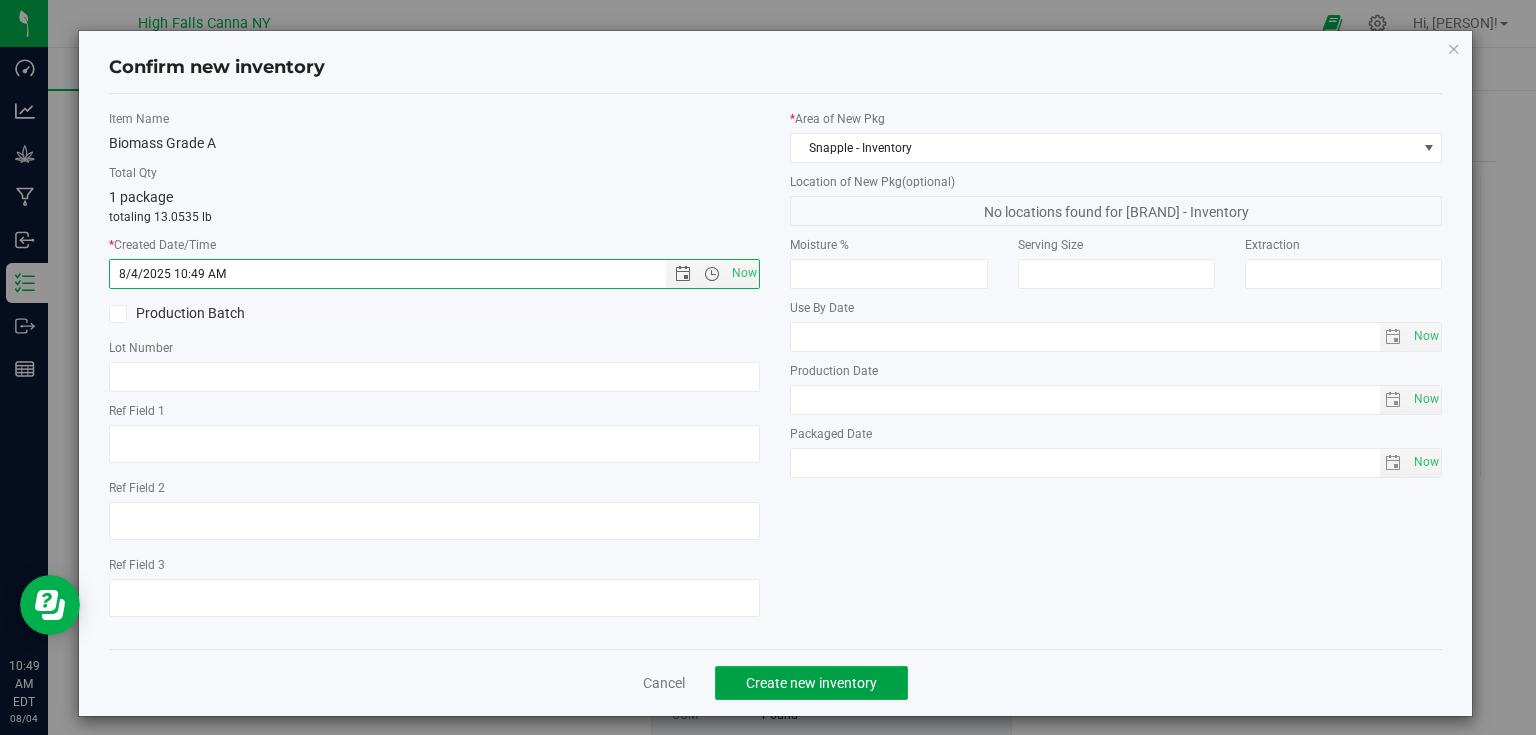 drag, startPoint x: 812, startPoint y: 677, endPoint x: 816, endPoint y: 666, distance: 11.7046995 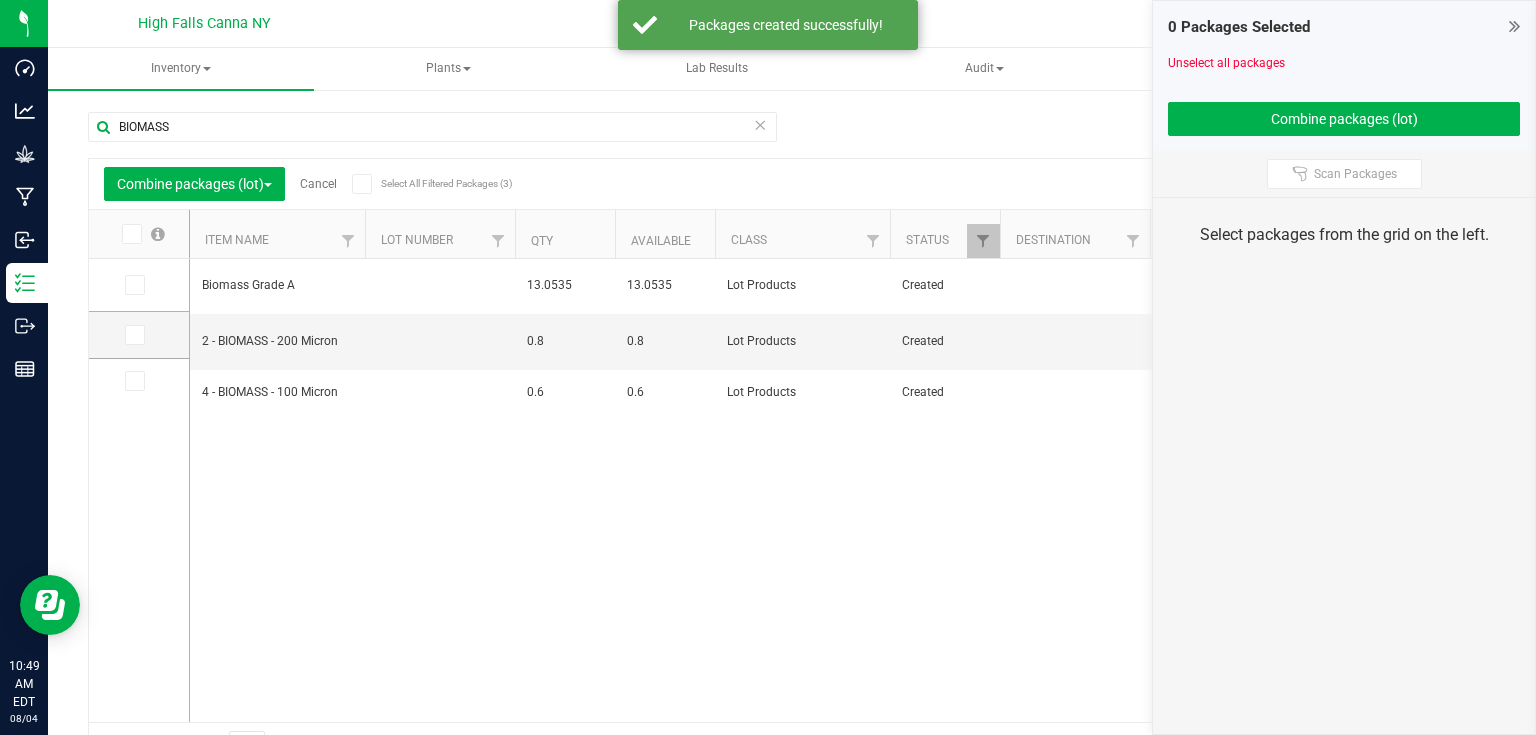 click on "0 Packages Selected   Unselect all packages   Combine packages (lot)" at bounding box center [1344, 76] 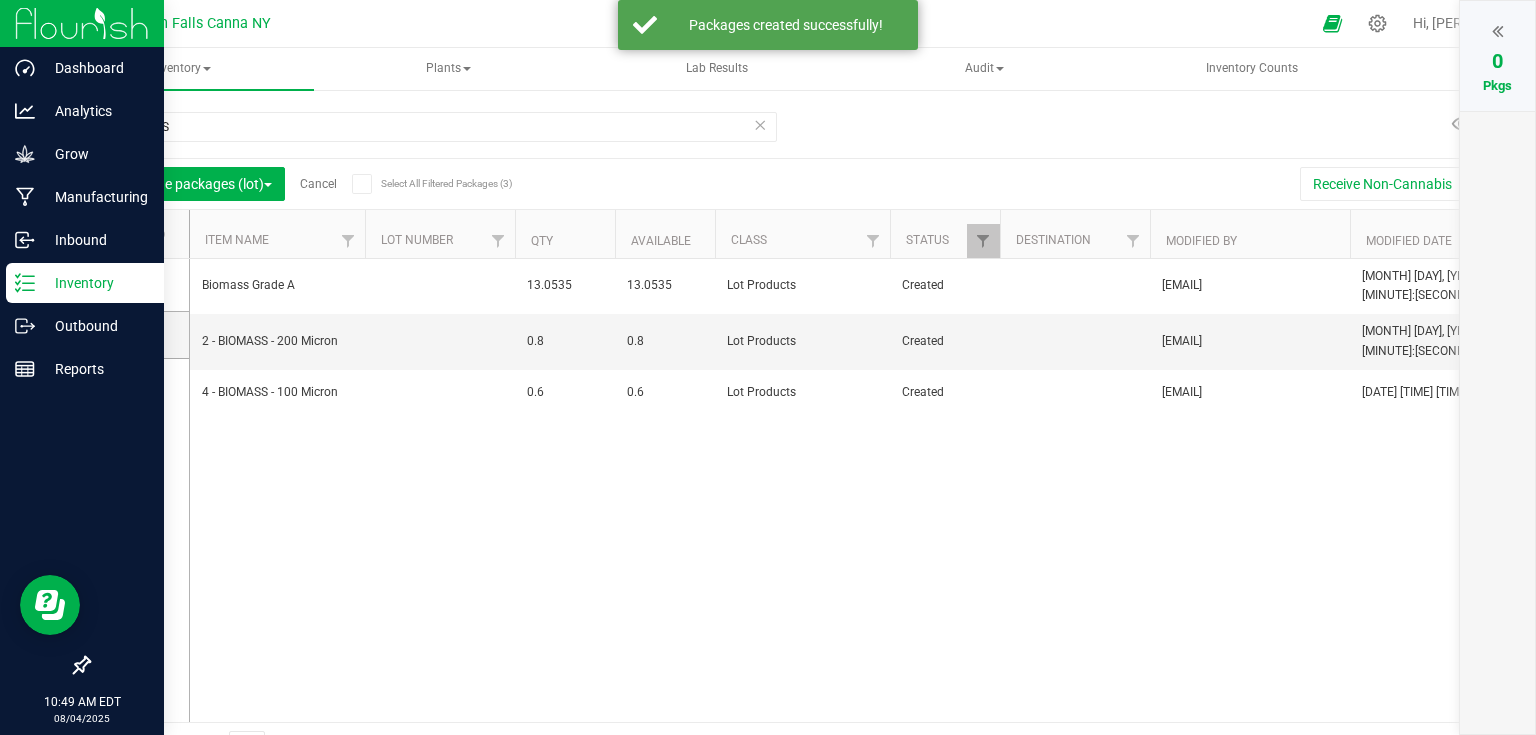 click at bounding box center (82, 24) 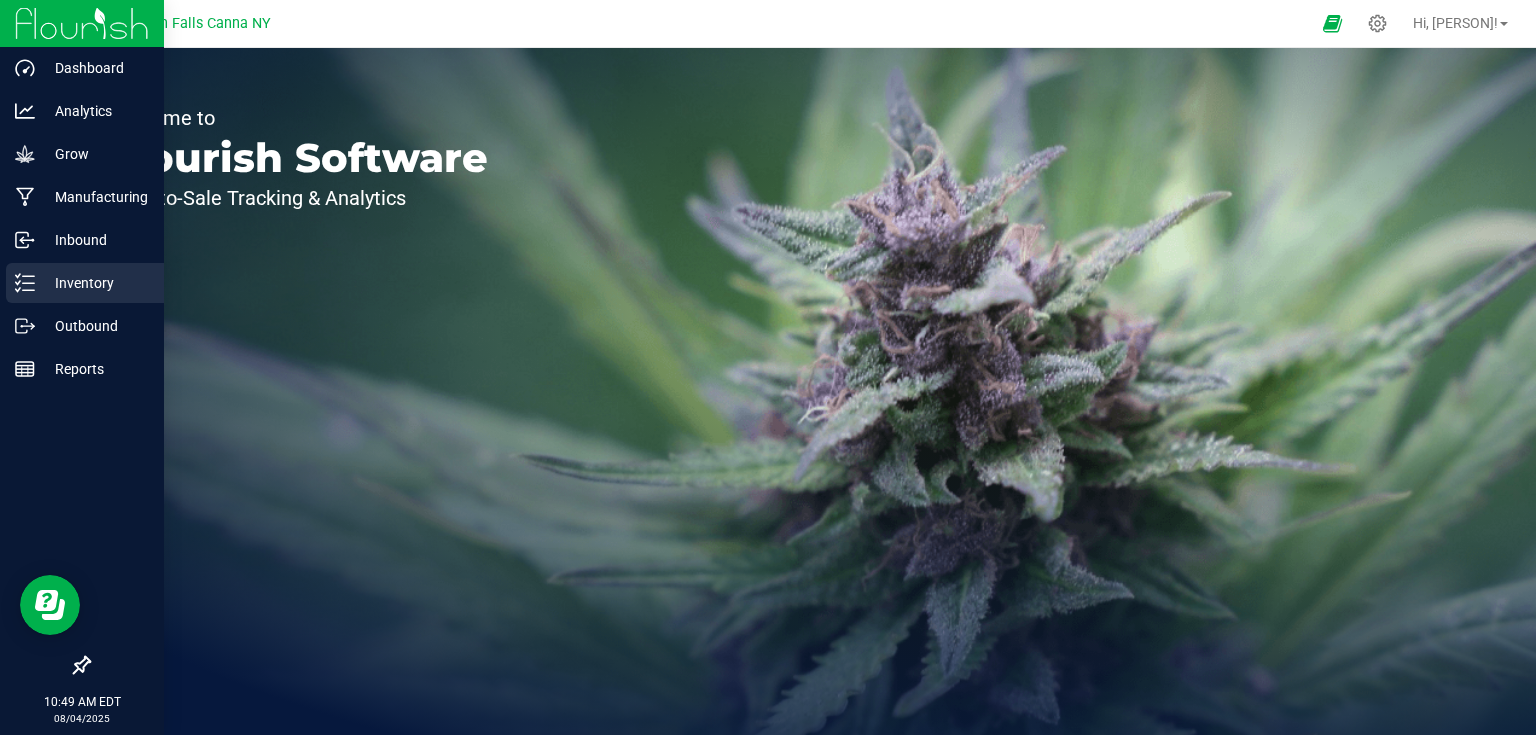 click 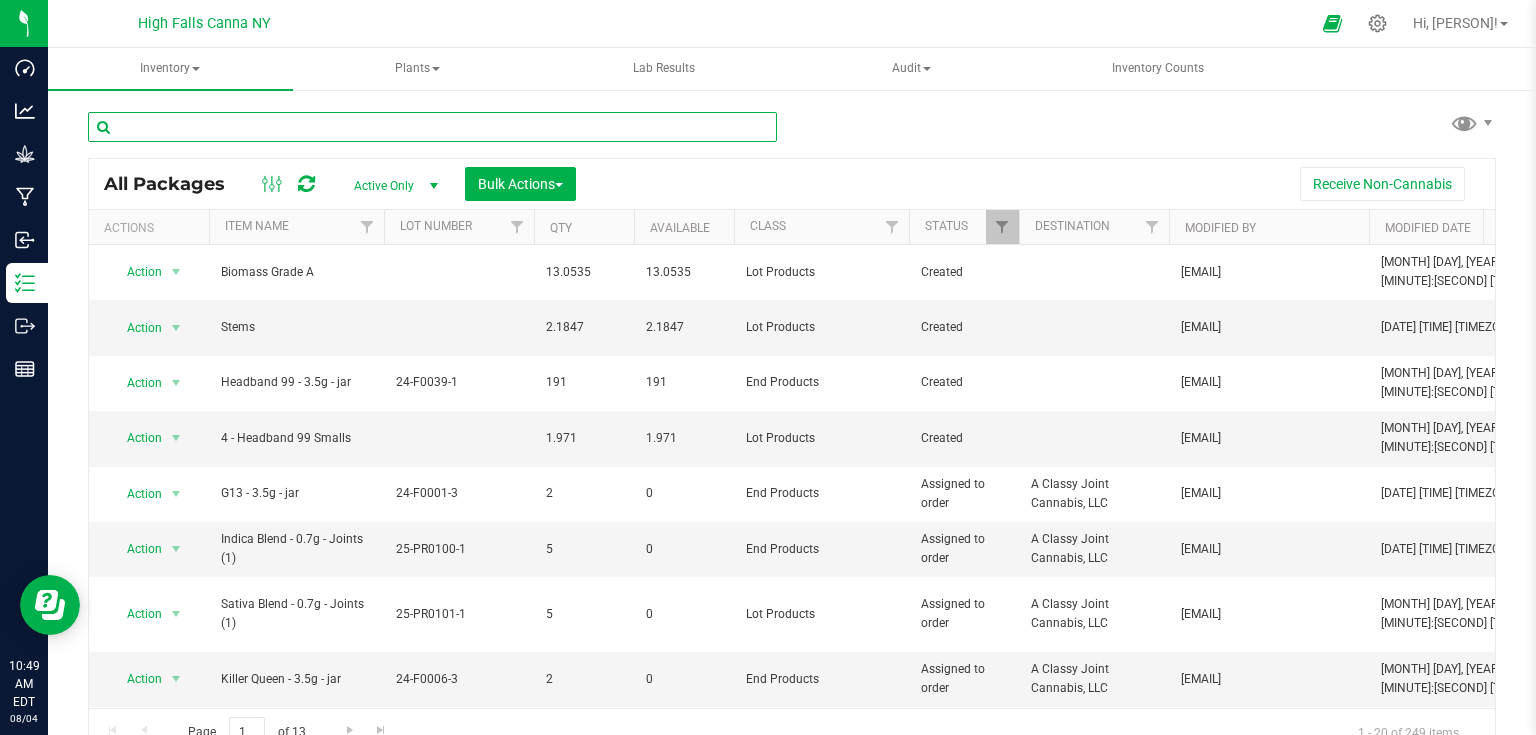 click at bounding box center [432, 127] 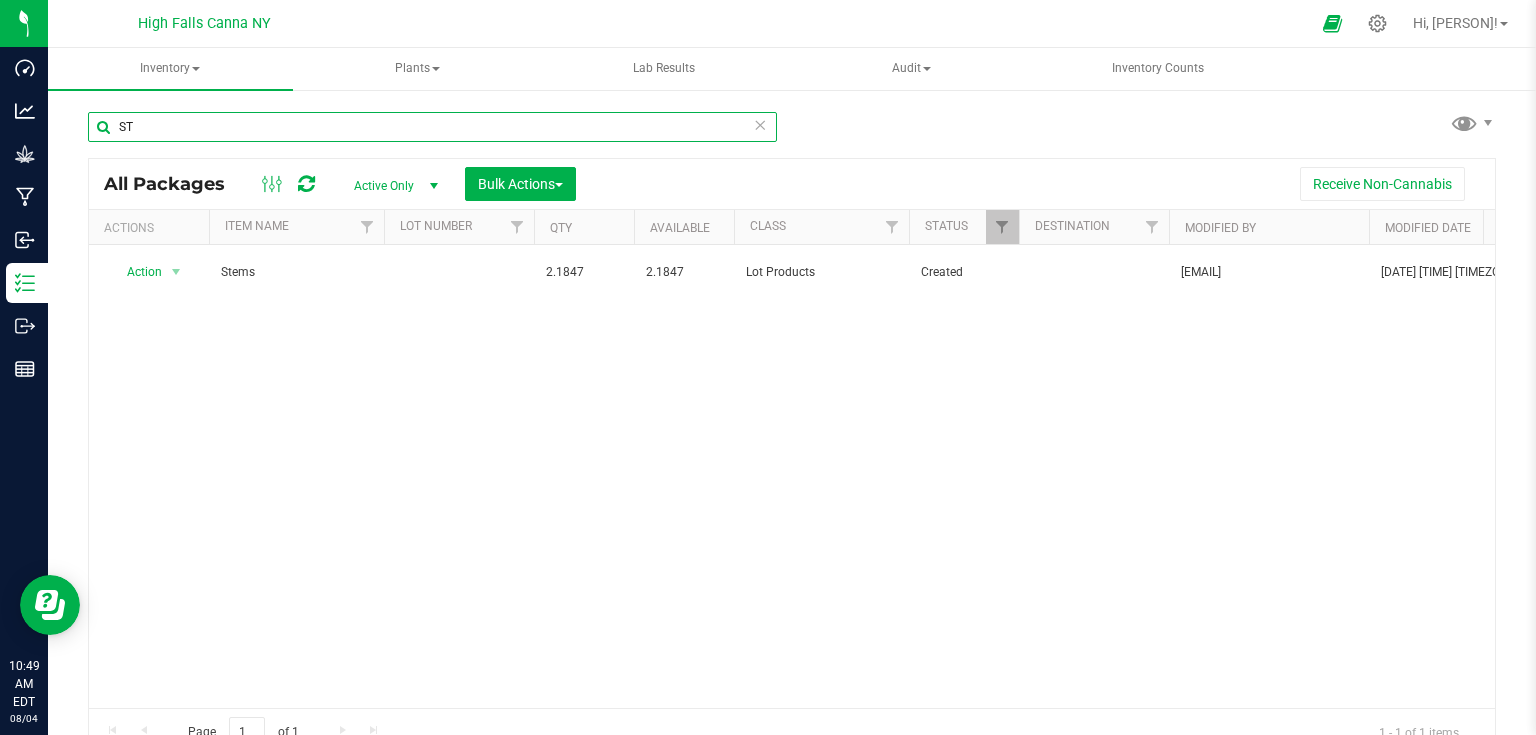 type on "S" 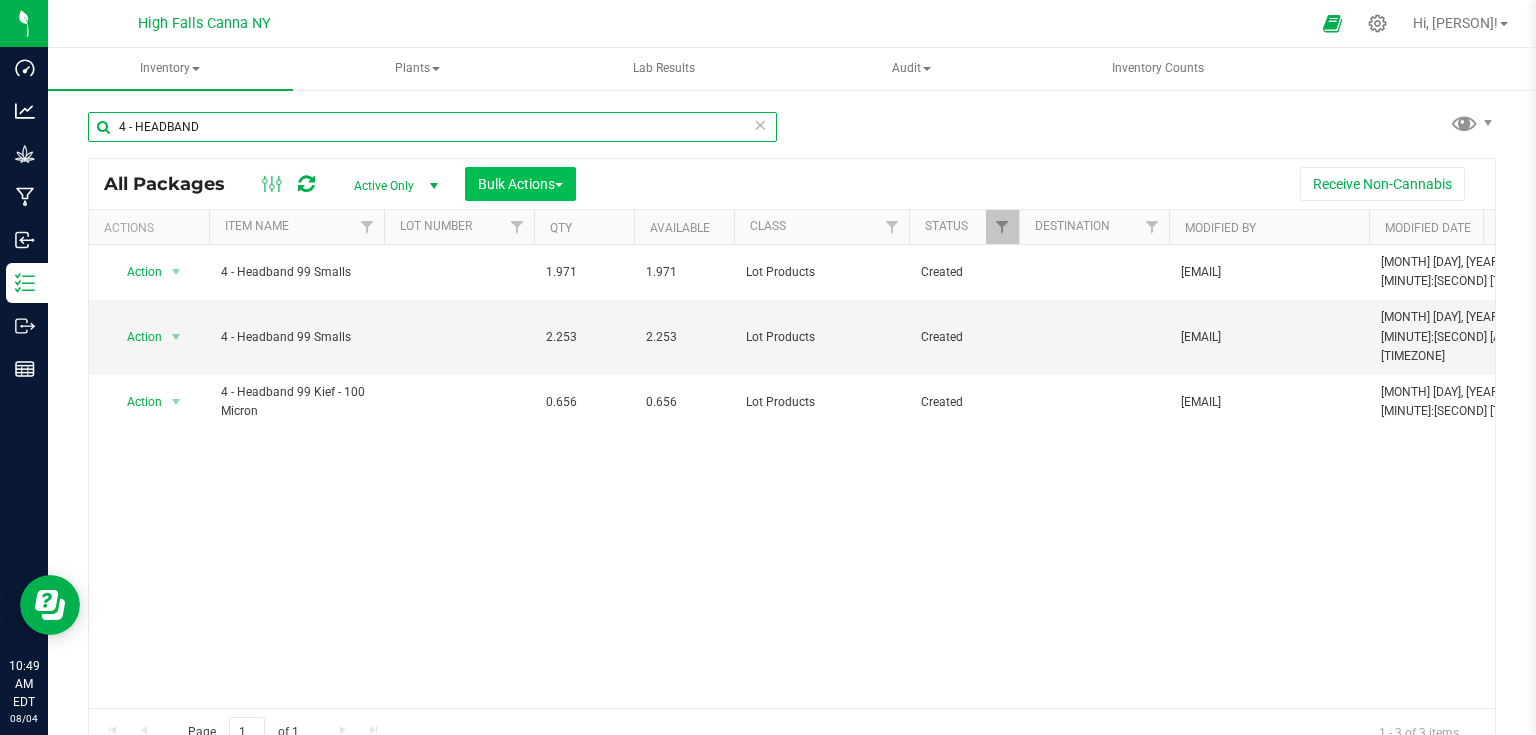 type on "4 - HEADBAND" 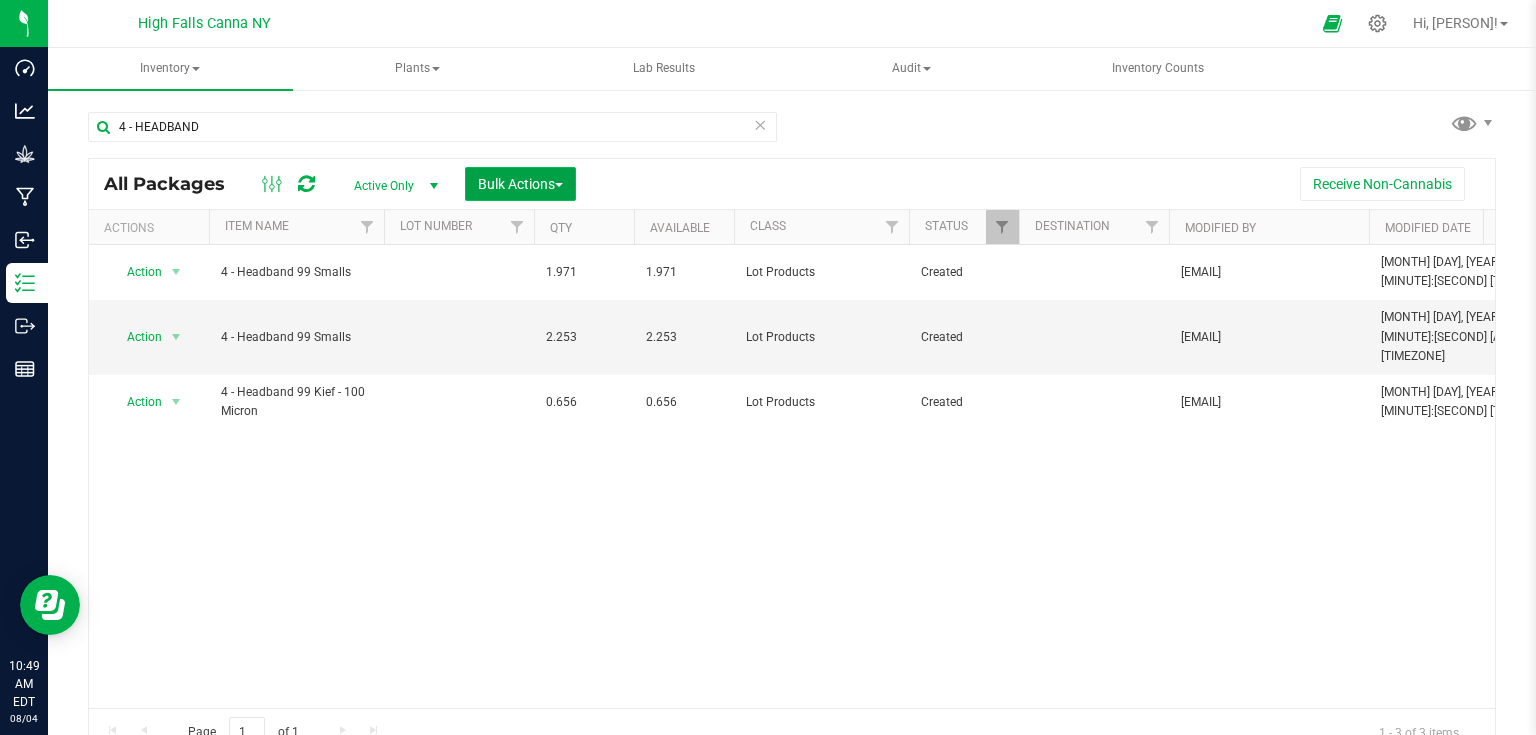 click on "Bulk Actions" at bounding box center [520, 184] 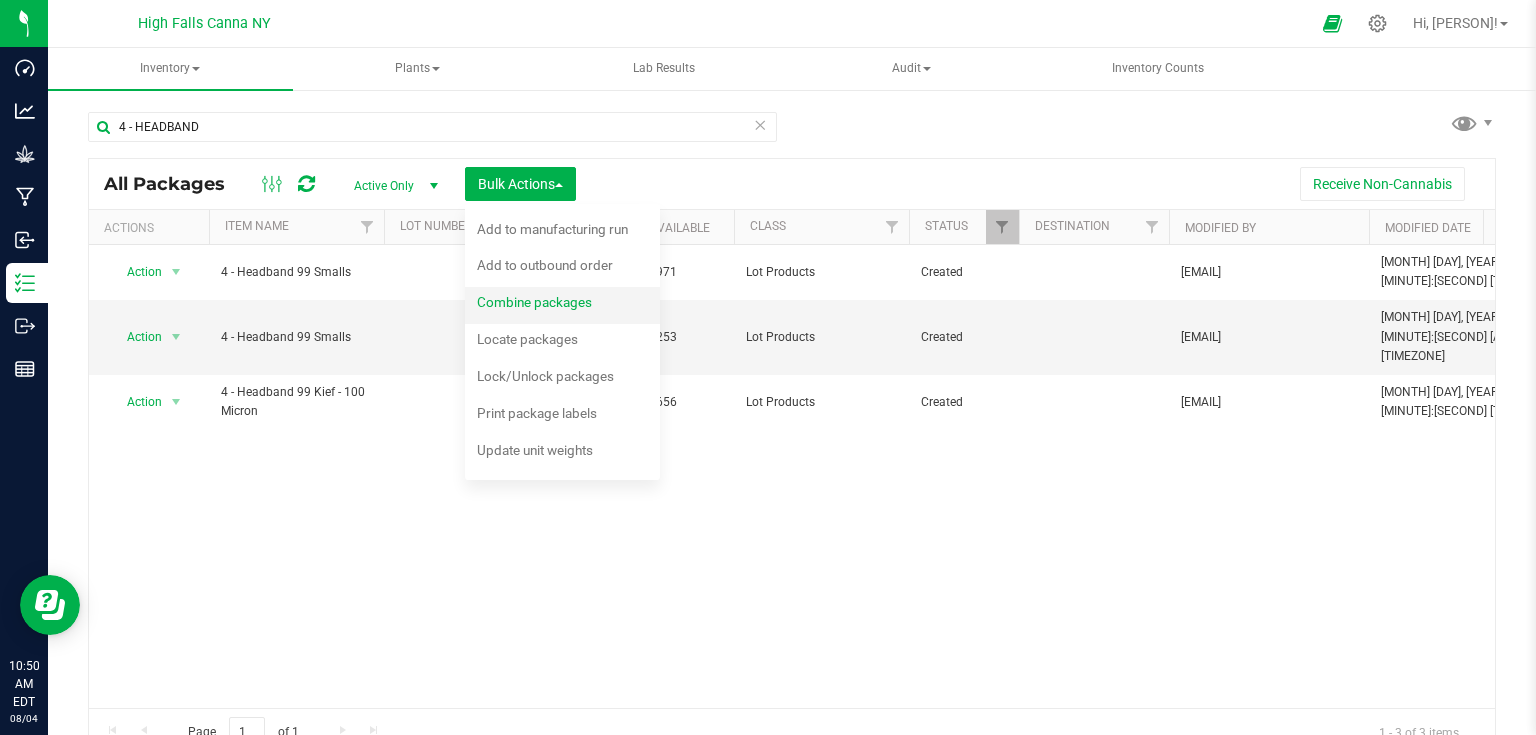 click on "Combine packages" at bounding box center (534, 302) 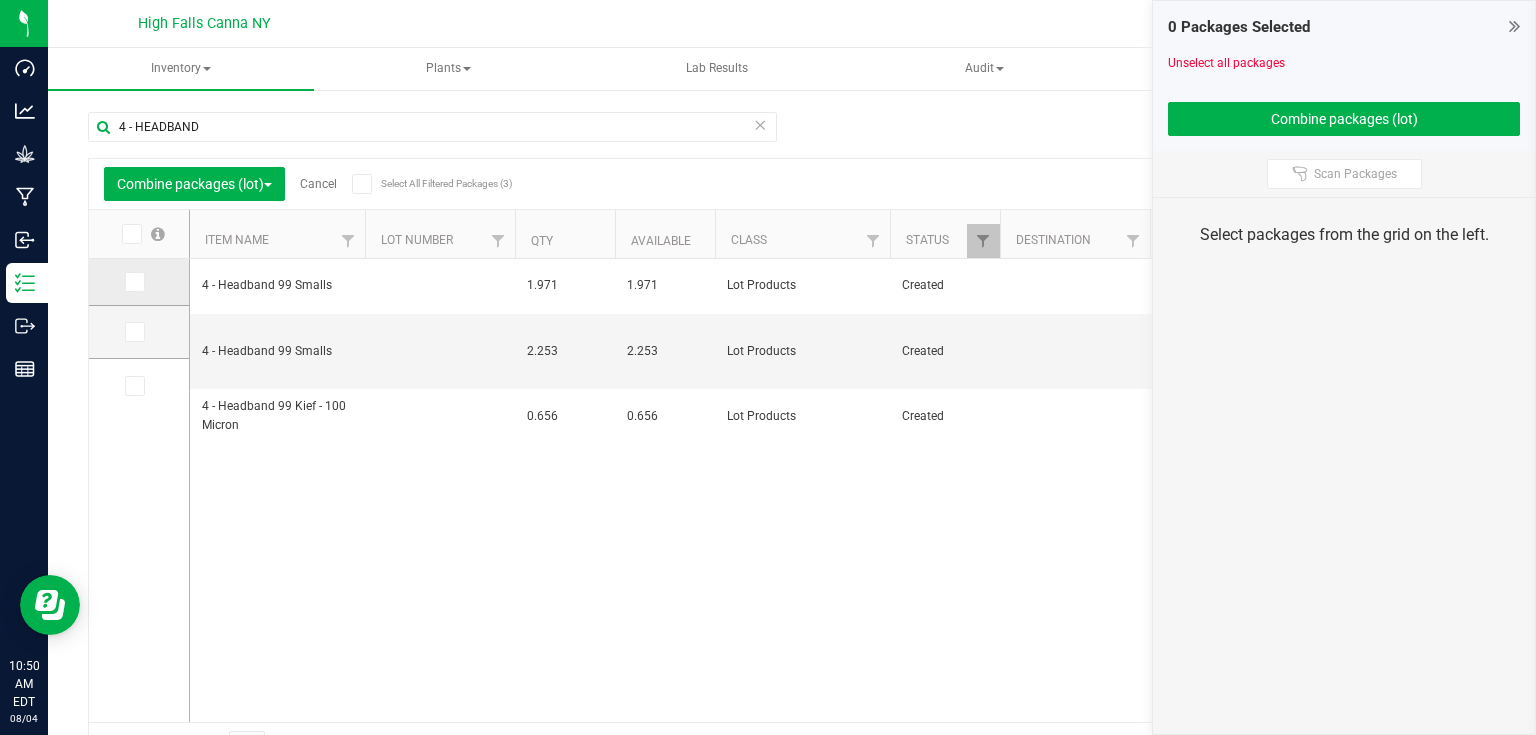 click at bounding box center (133, 282) 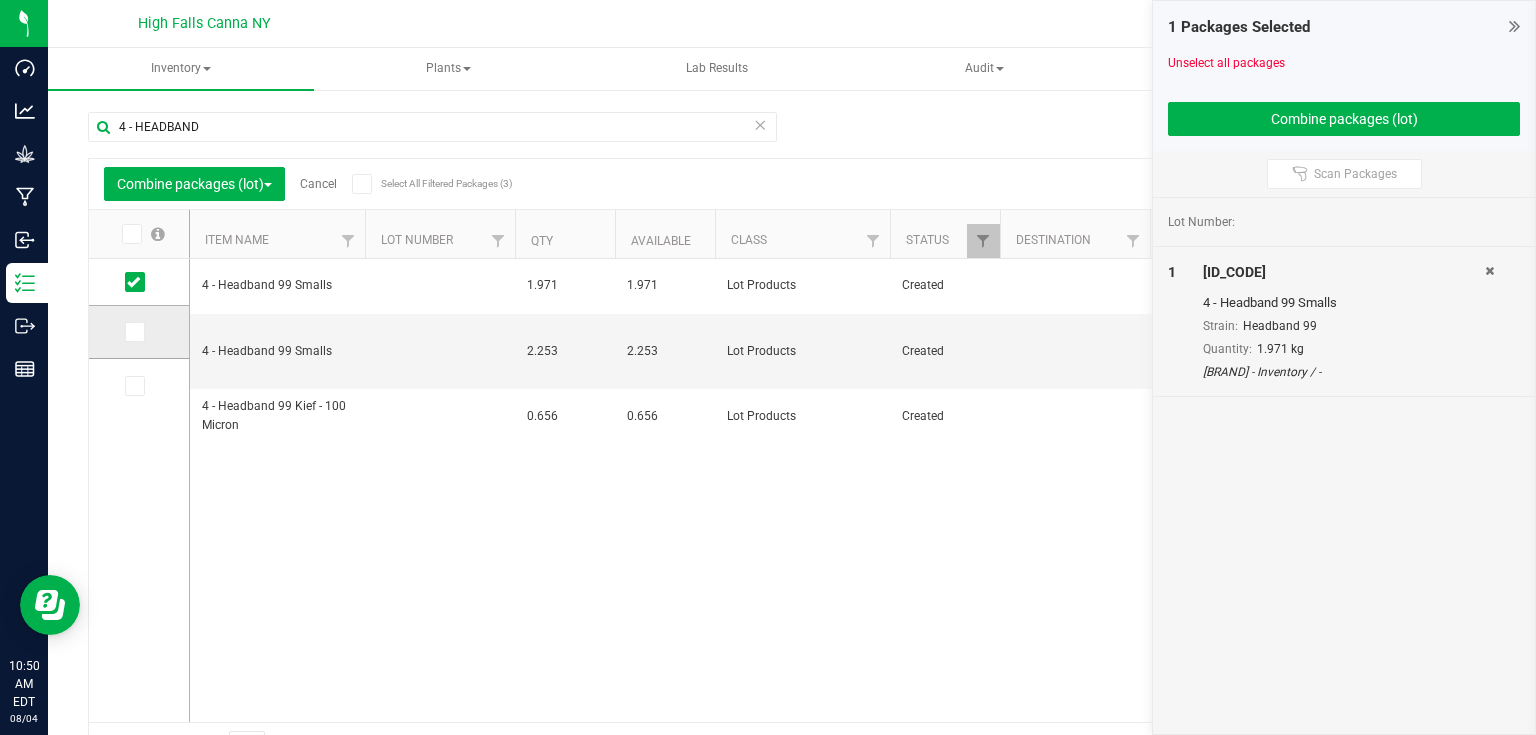click at bounding box center (133, 332) 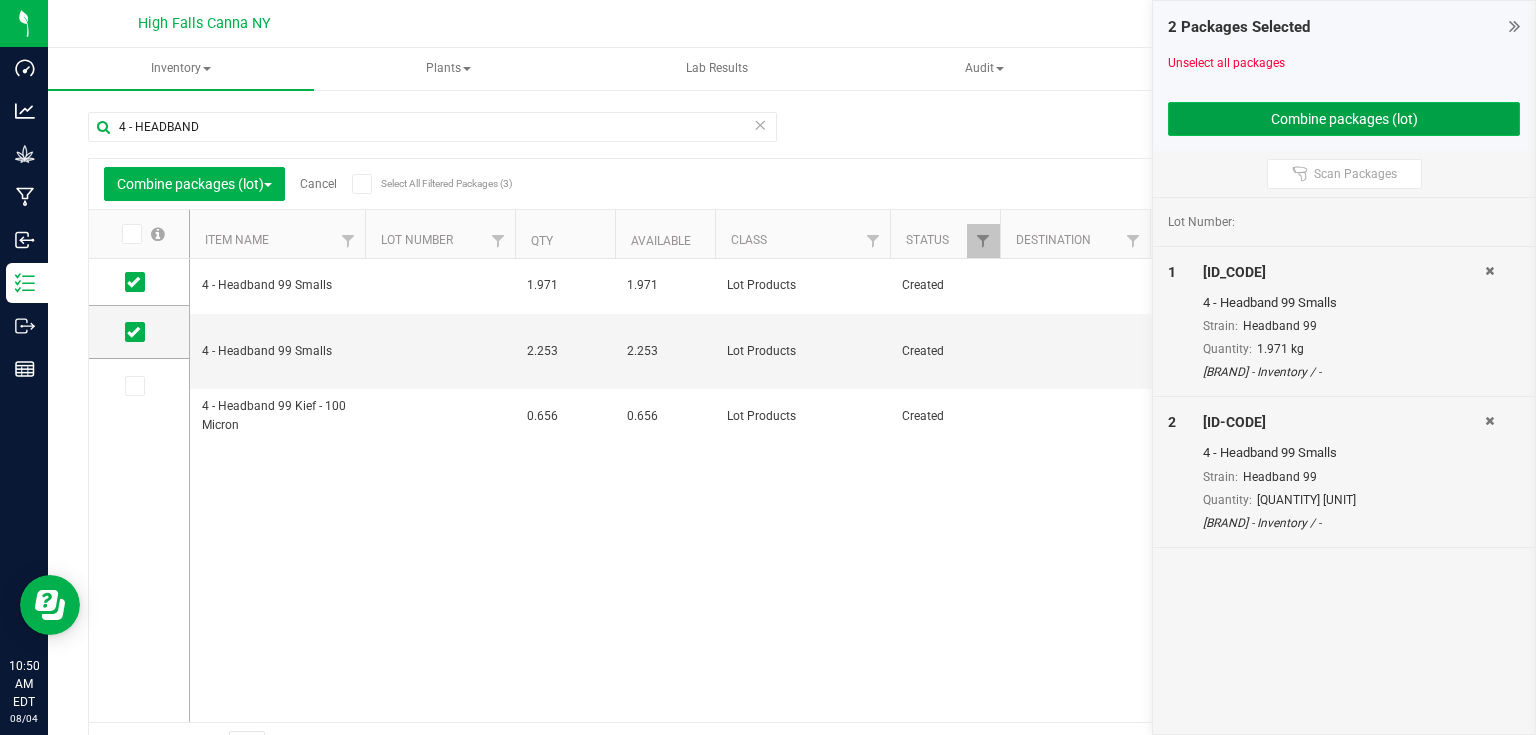 click on "Combine packages (lot)" at bounding box center (1344, 119) 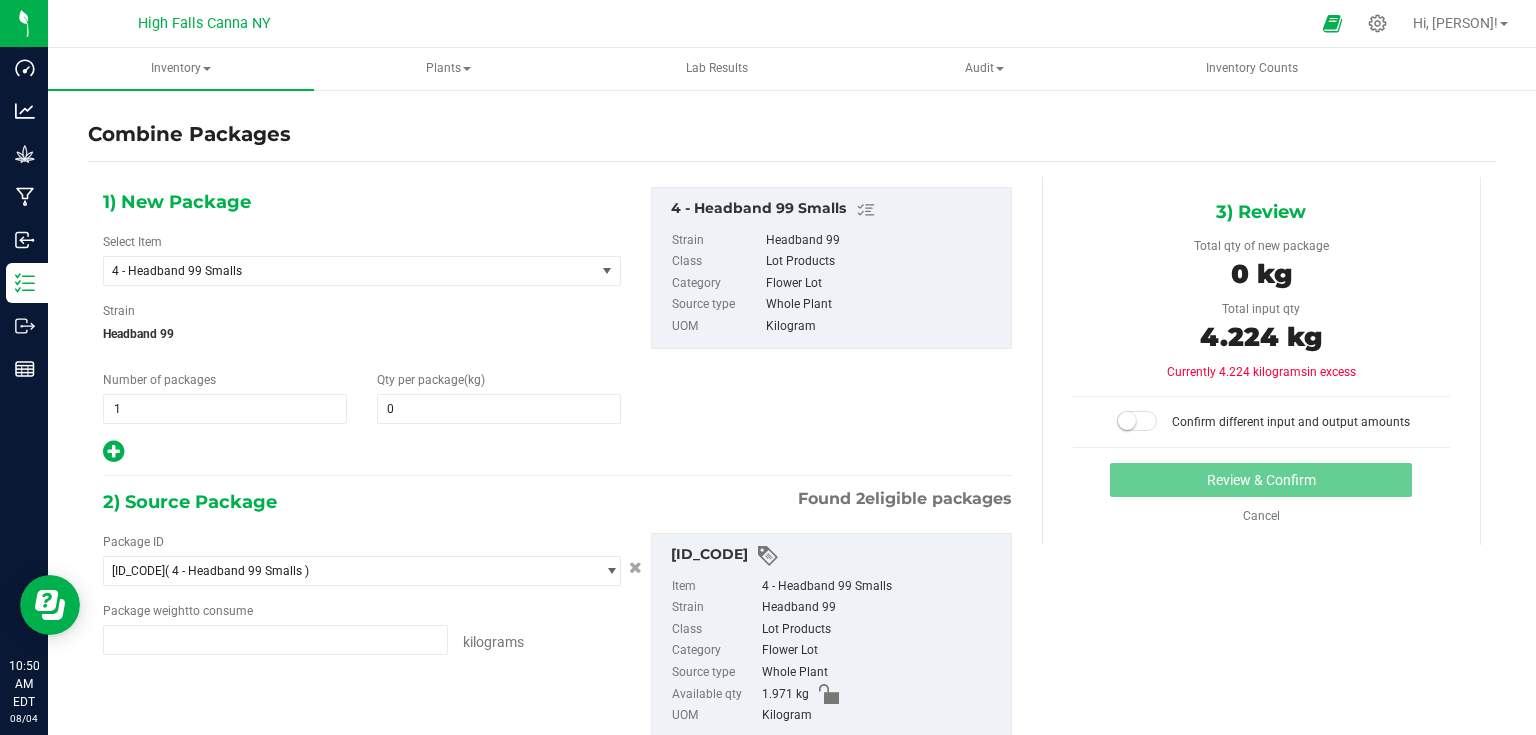 type on "[QUANTITY] [UNIT]" 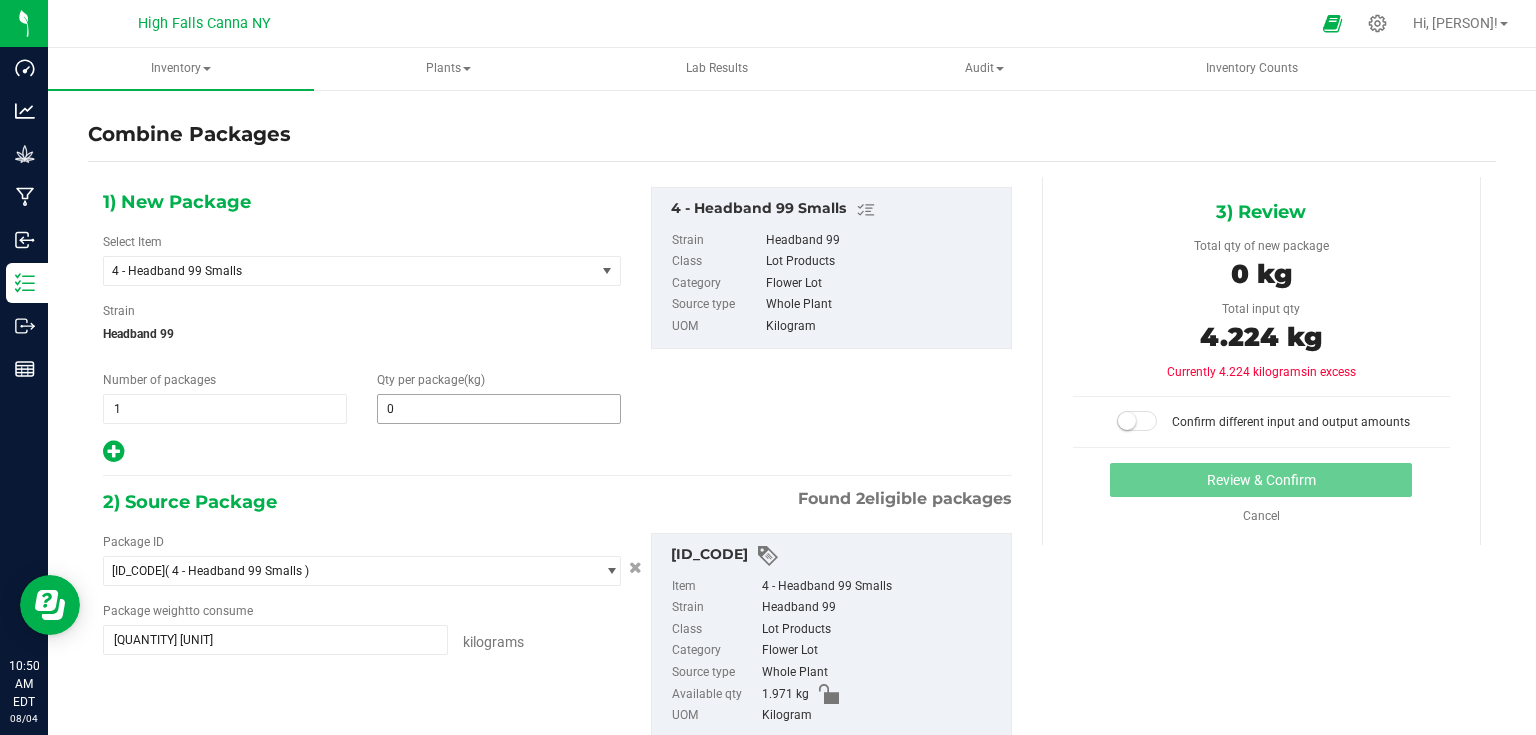 type 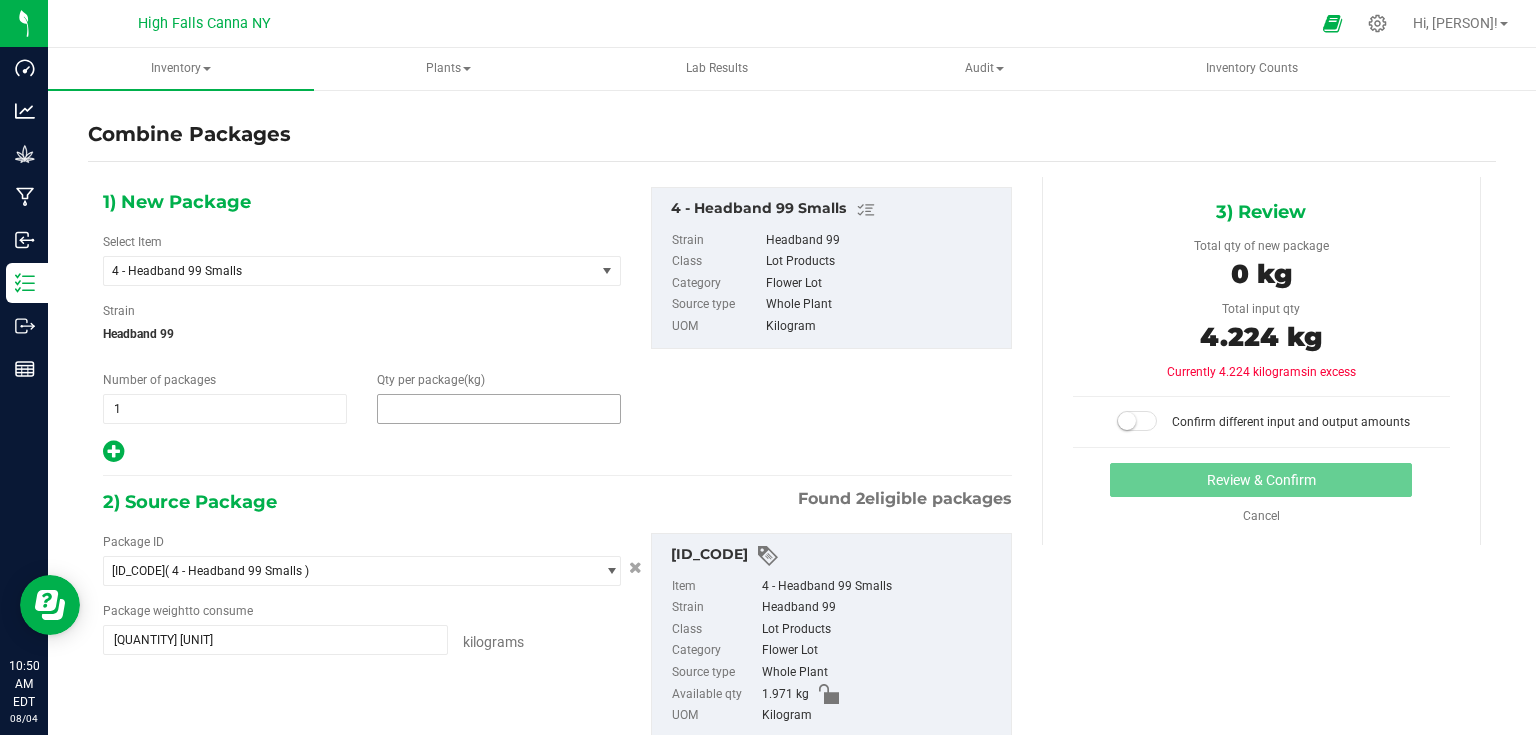 click at bounding box center [499, 409] 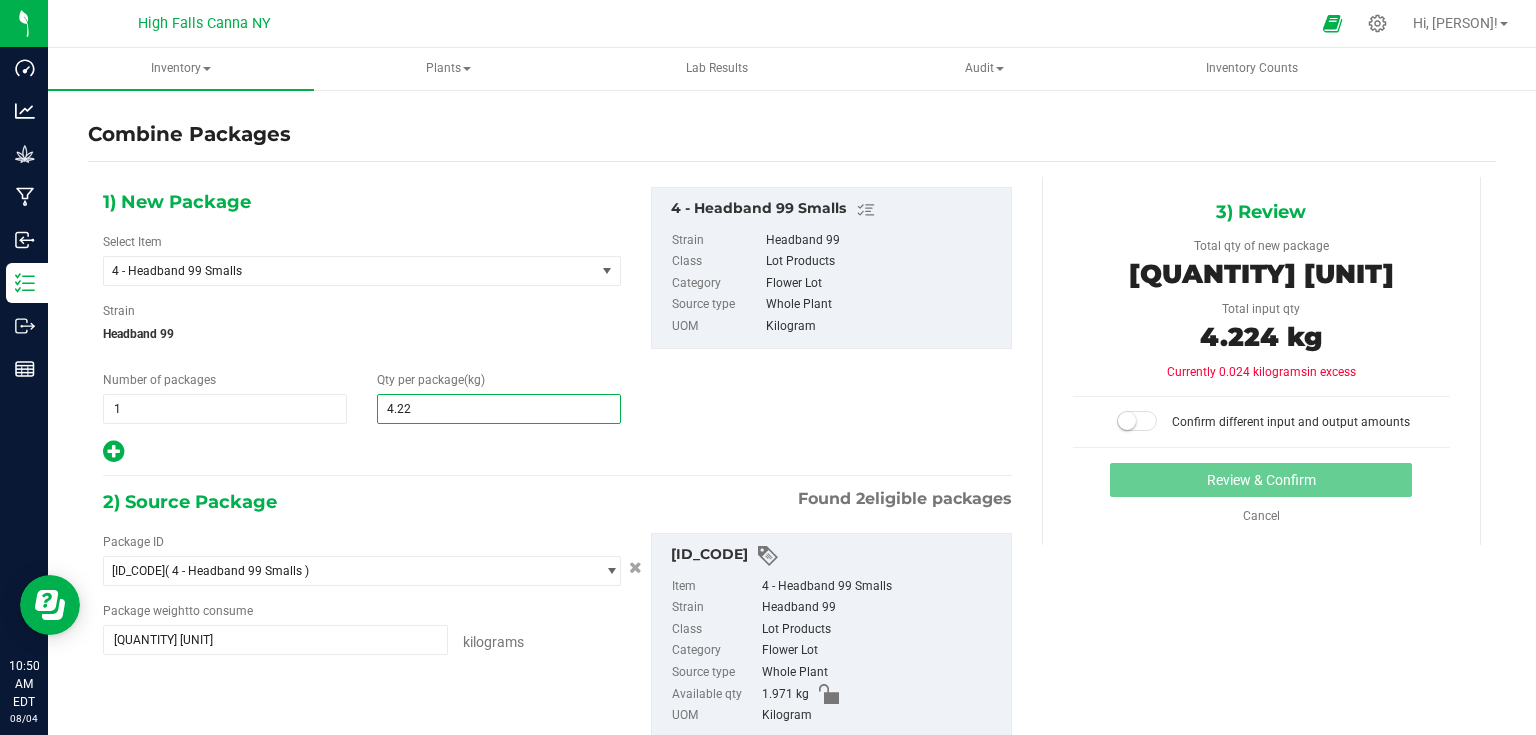 type on "4.224" 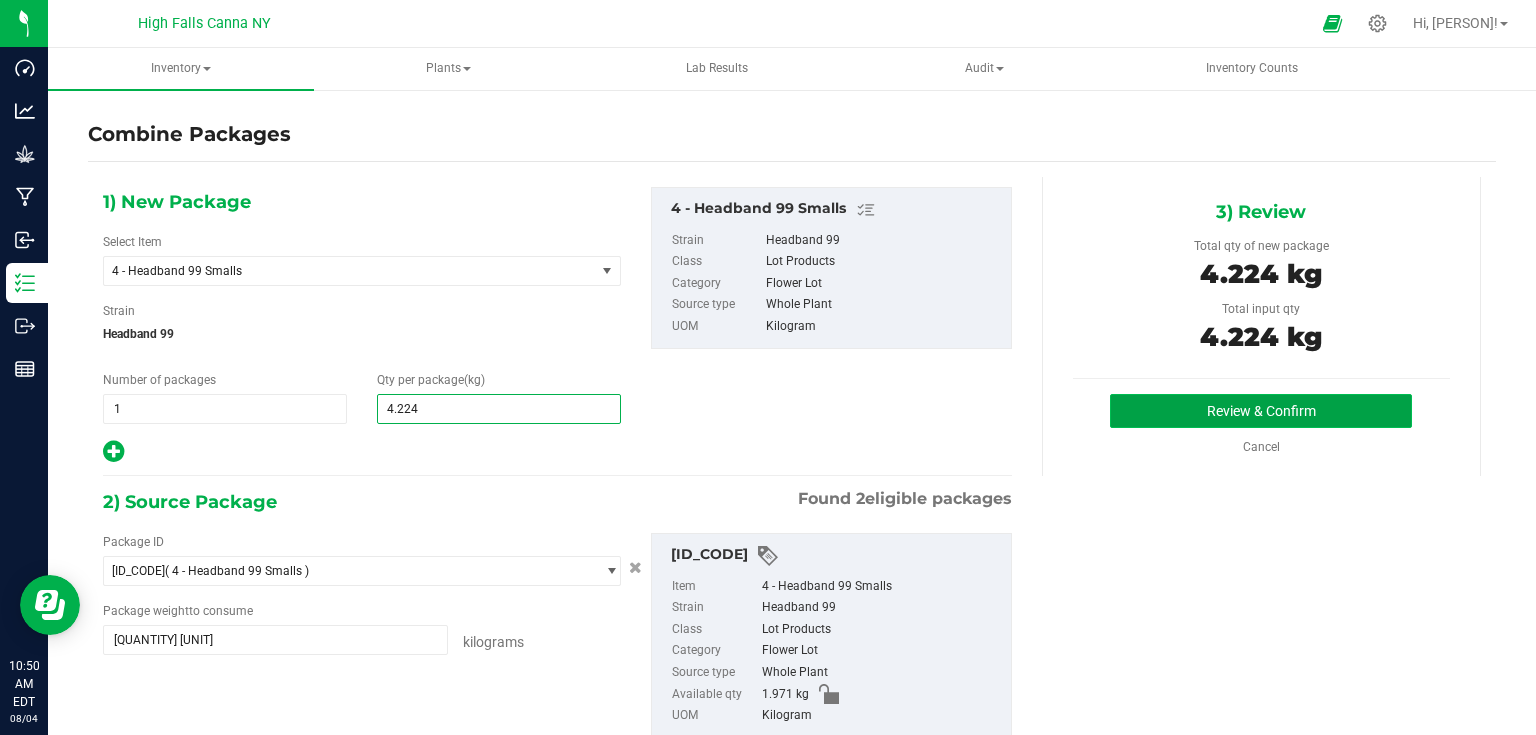 type on "4" 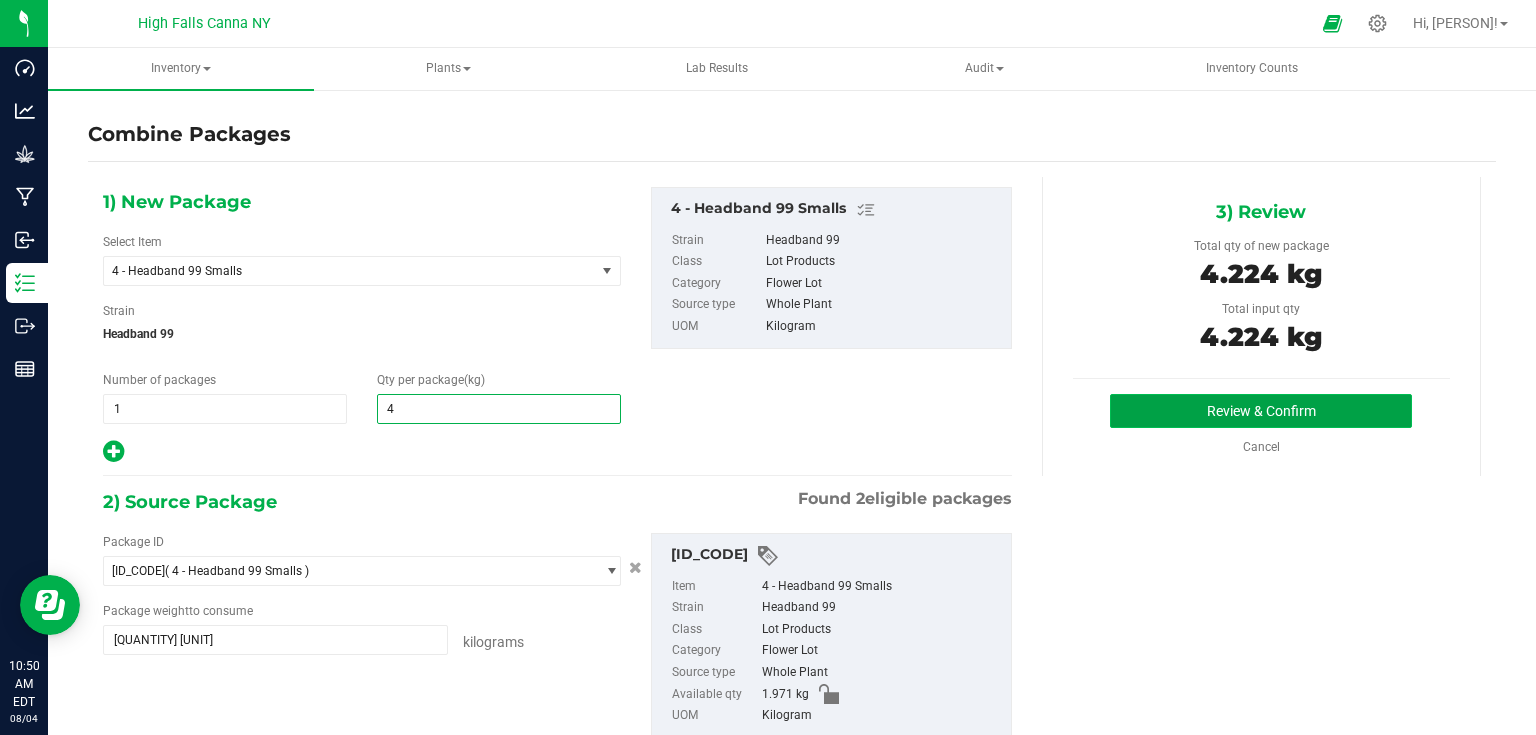 click on "Review & Confirm" at bounding box center [1261, 411] 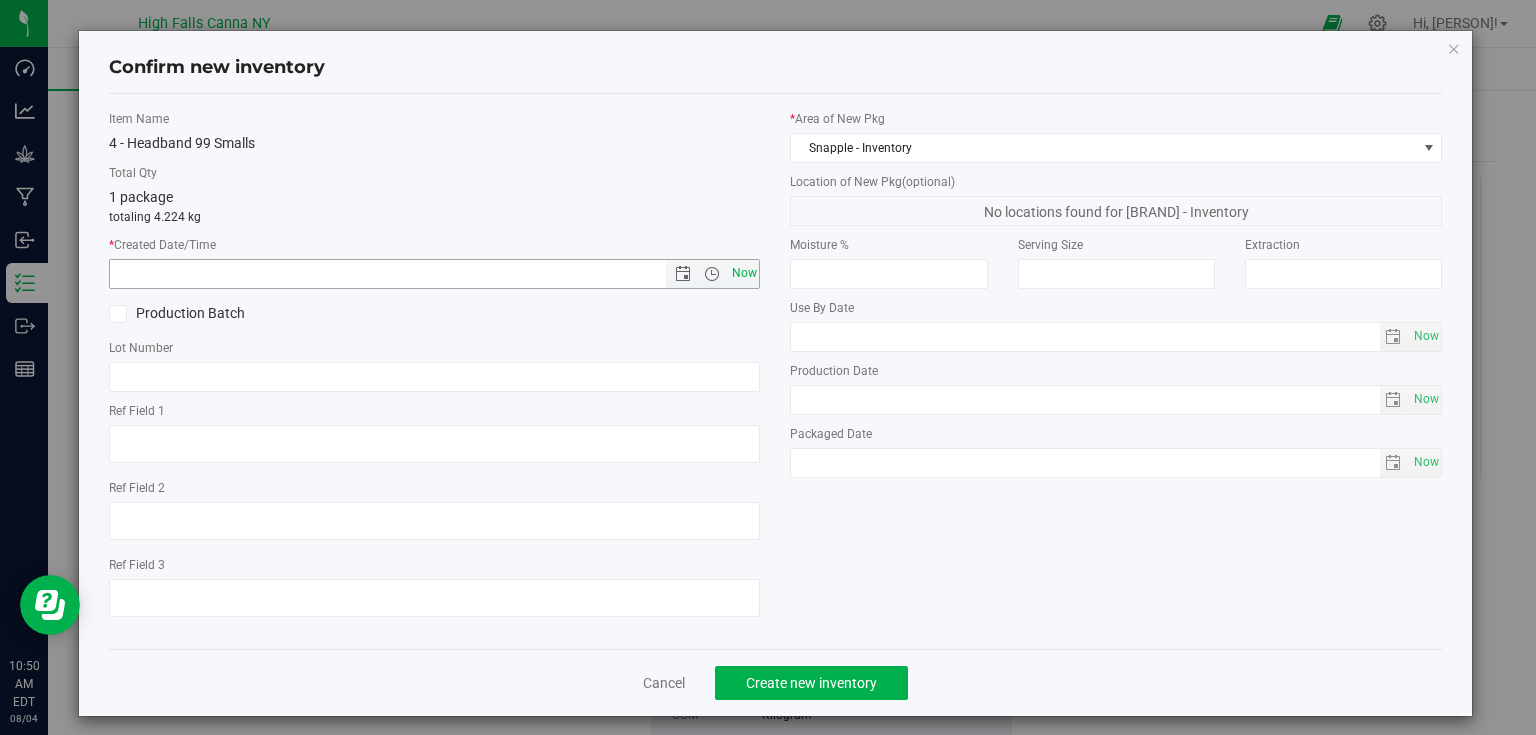 click on "Now" at bounding box center (744, 273) 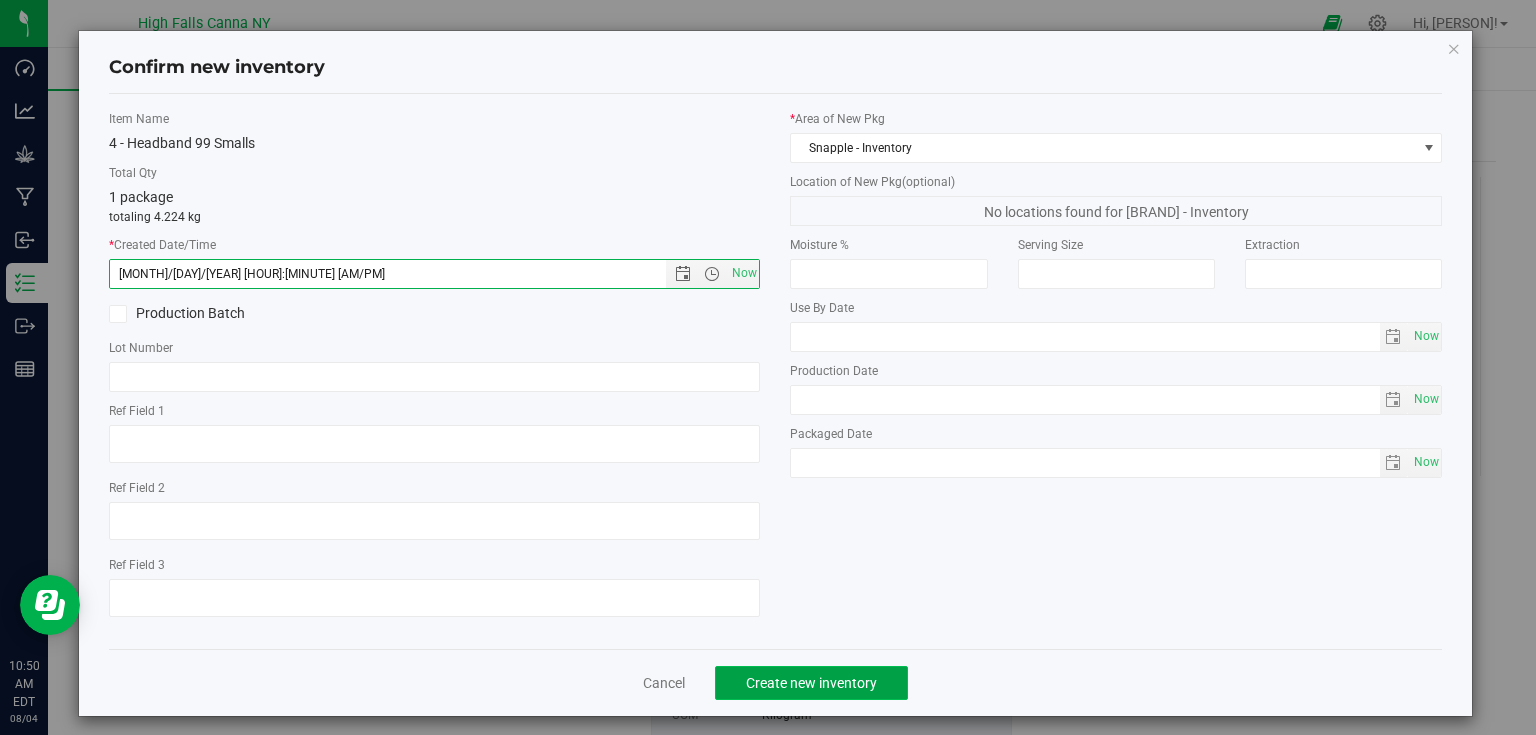 click on "Create new inventory" 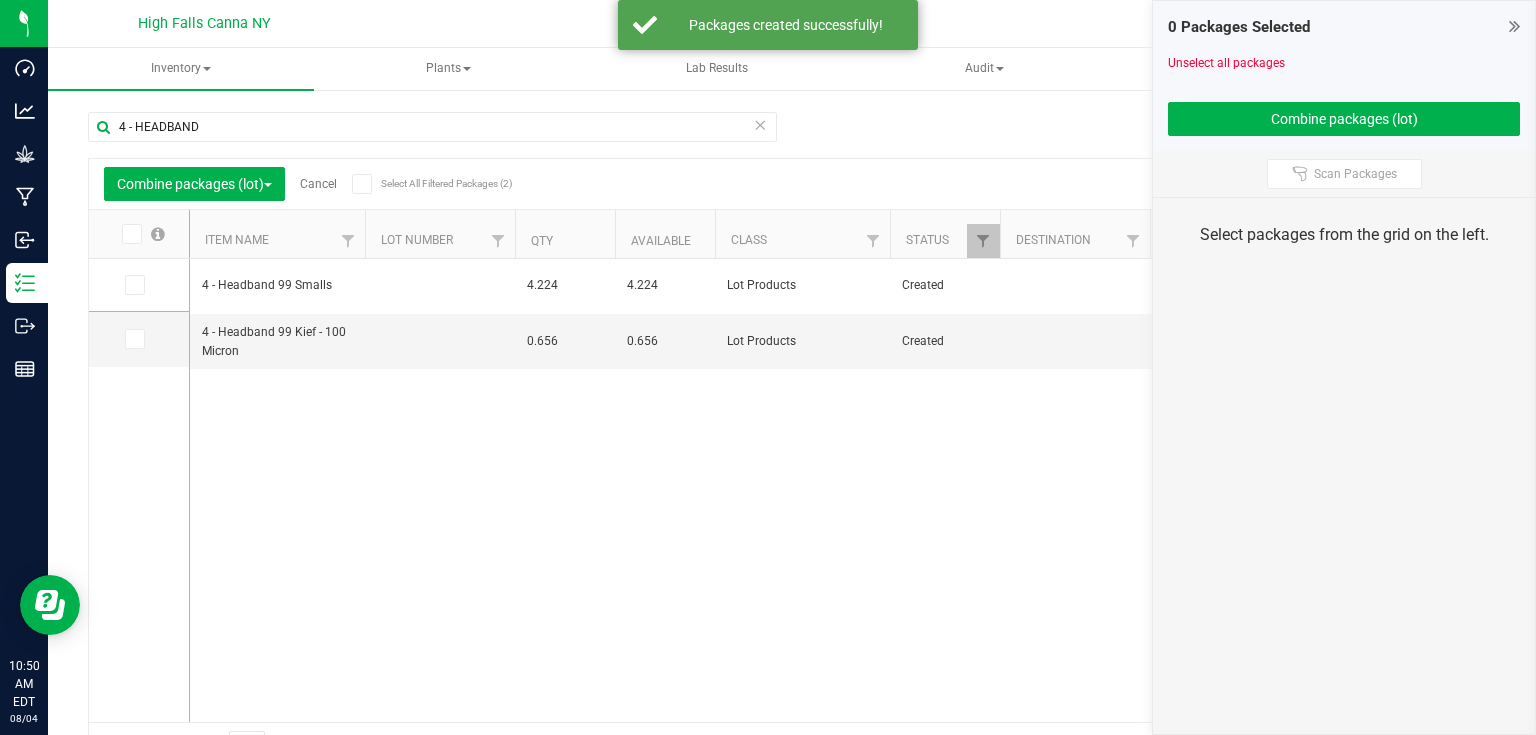 click at bounding box center [1514, 26] 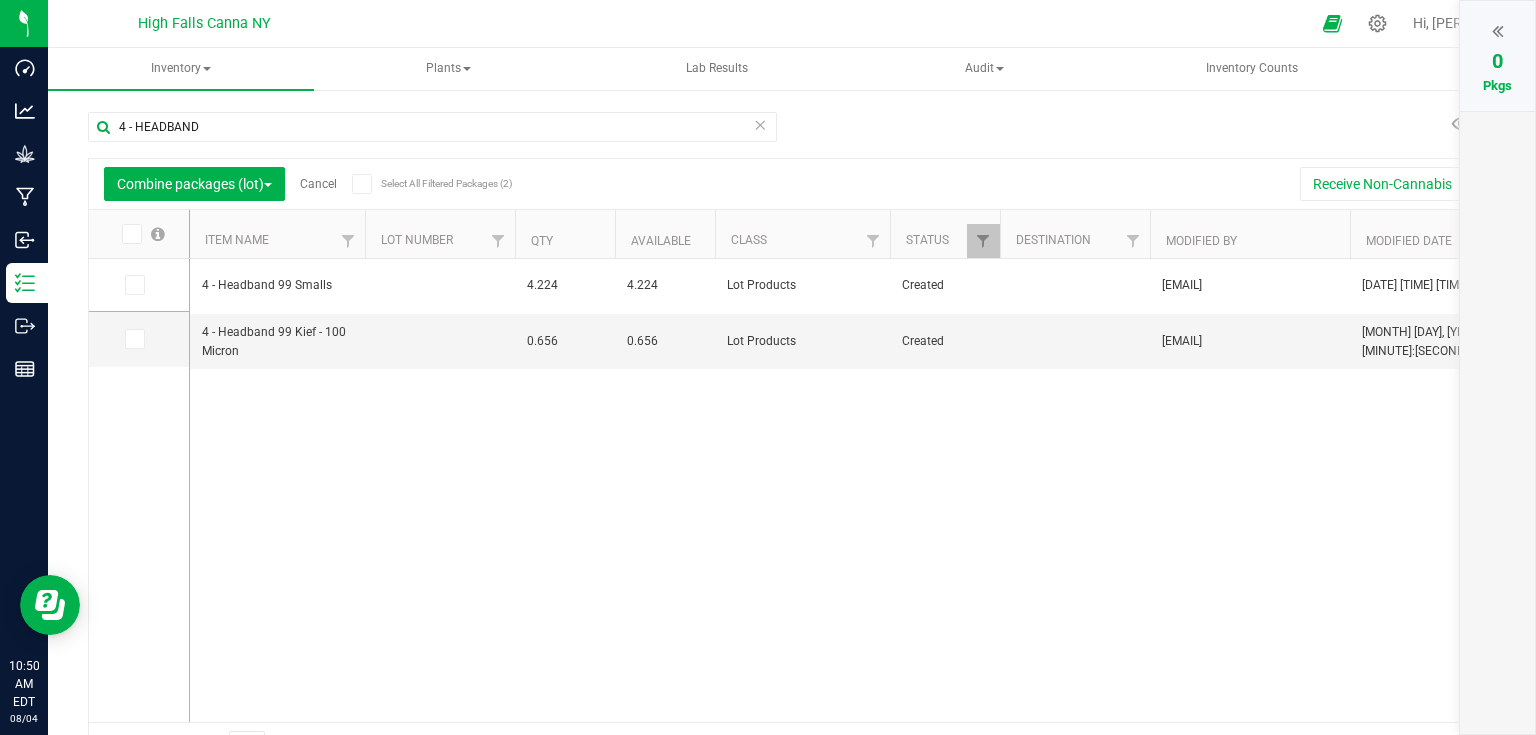 click at bounding box center [760, 124] 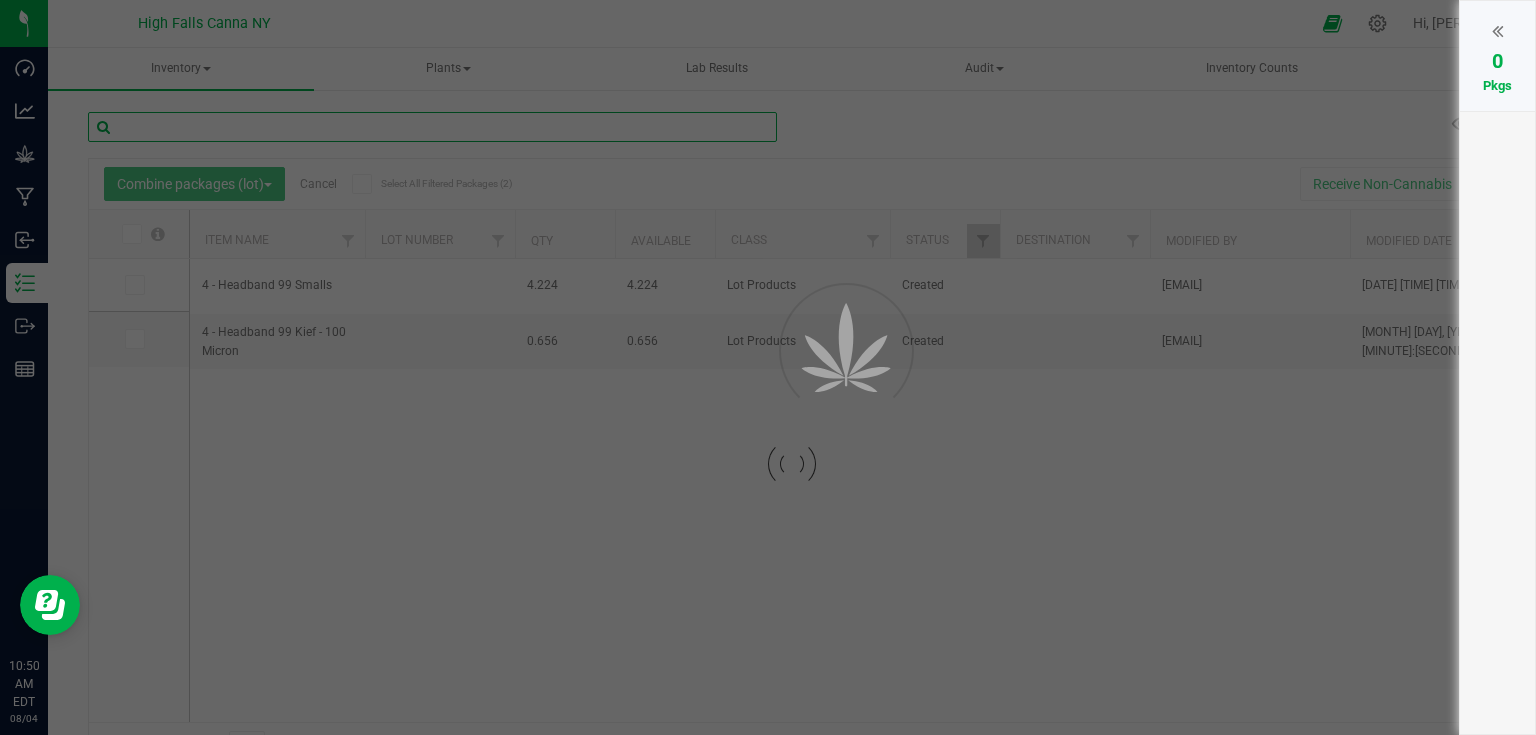 click at bounding box center [432, 127] 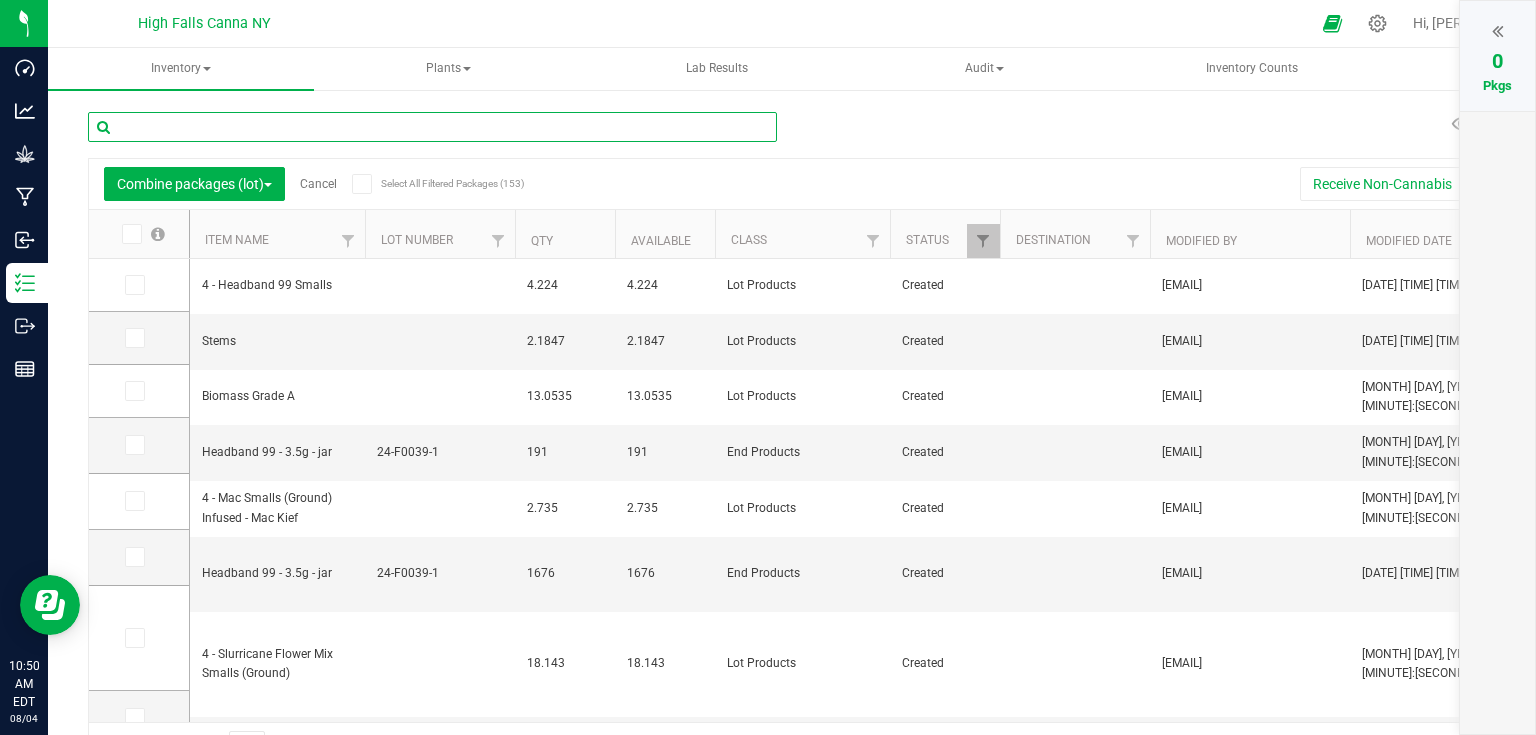 click at bounding box center [432, 127] 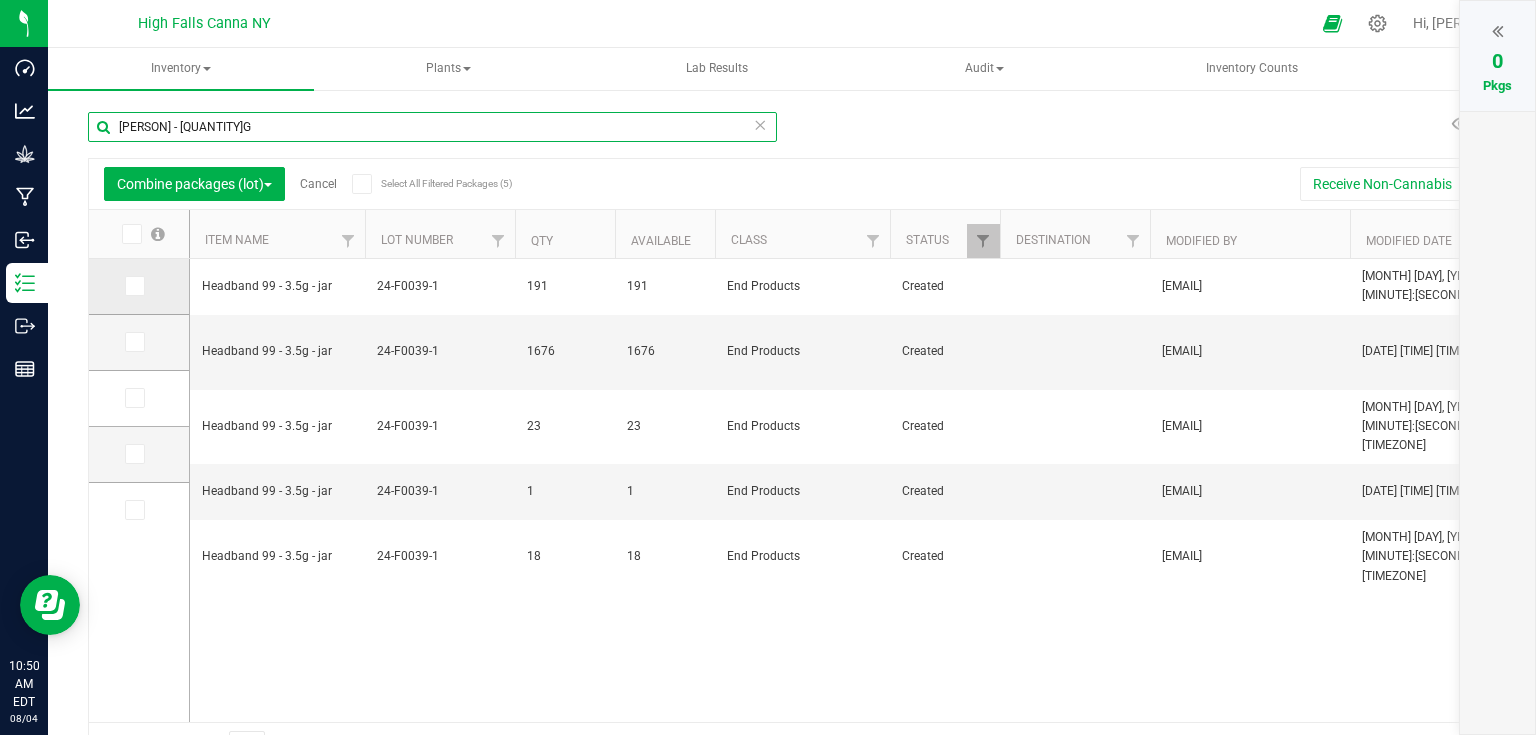 type on "[PERSON] - [QUANTITY]G" 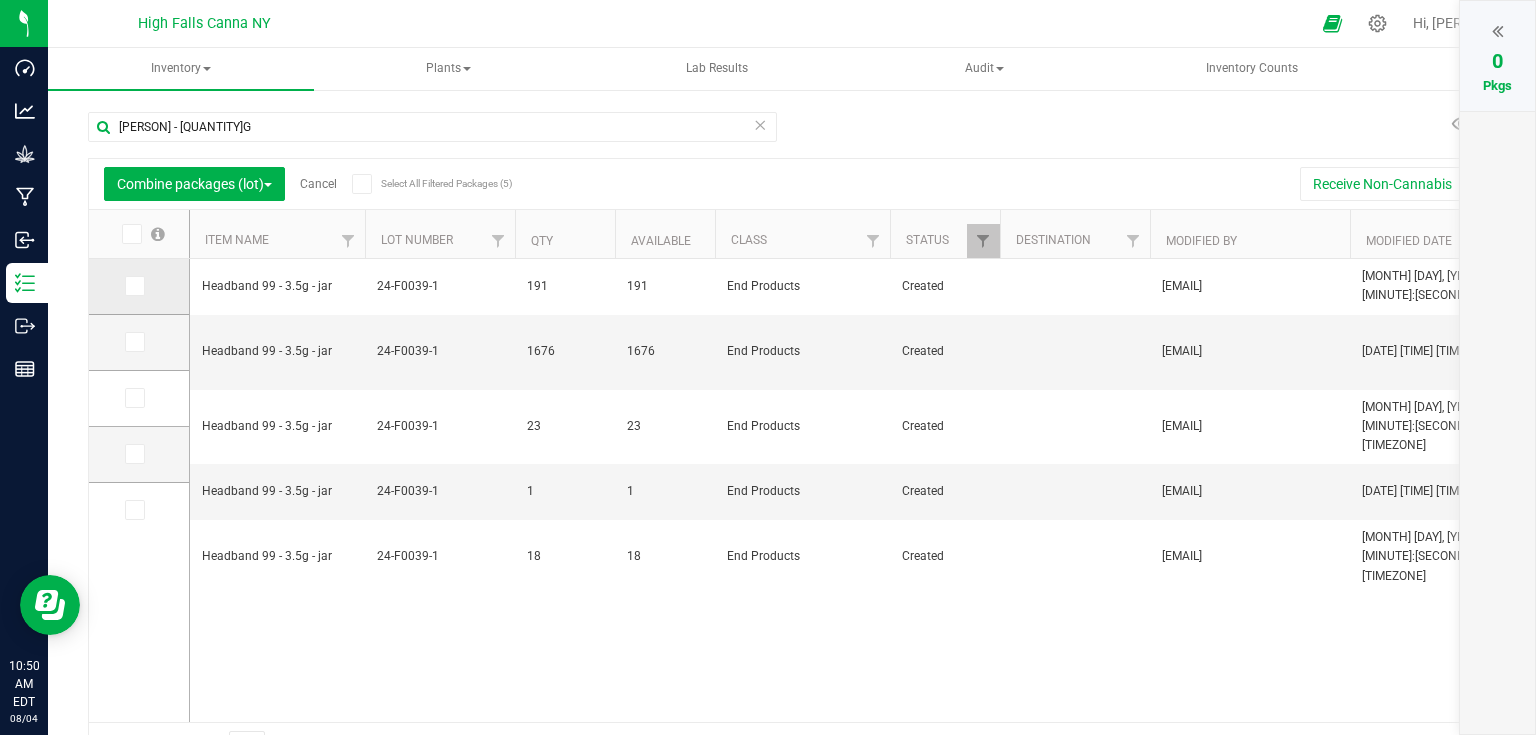 click at bounding box center (135, 286) 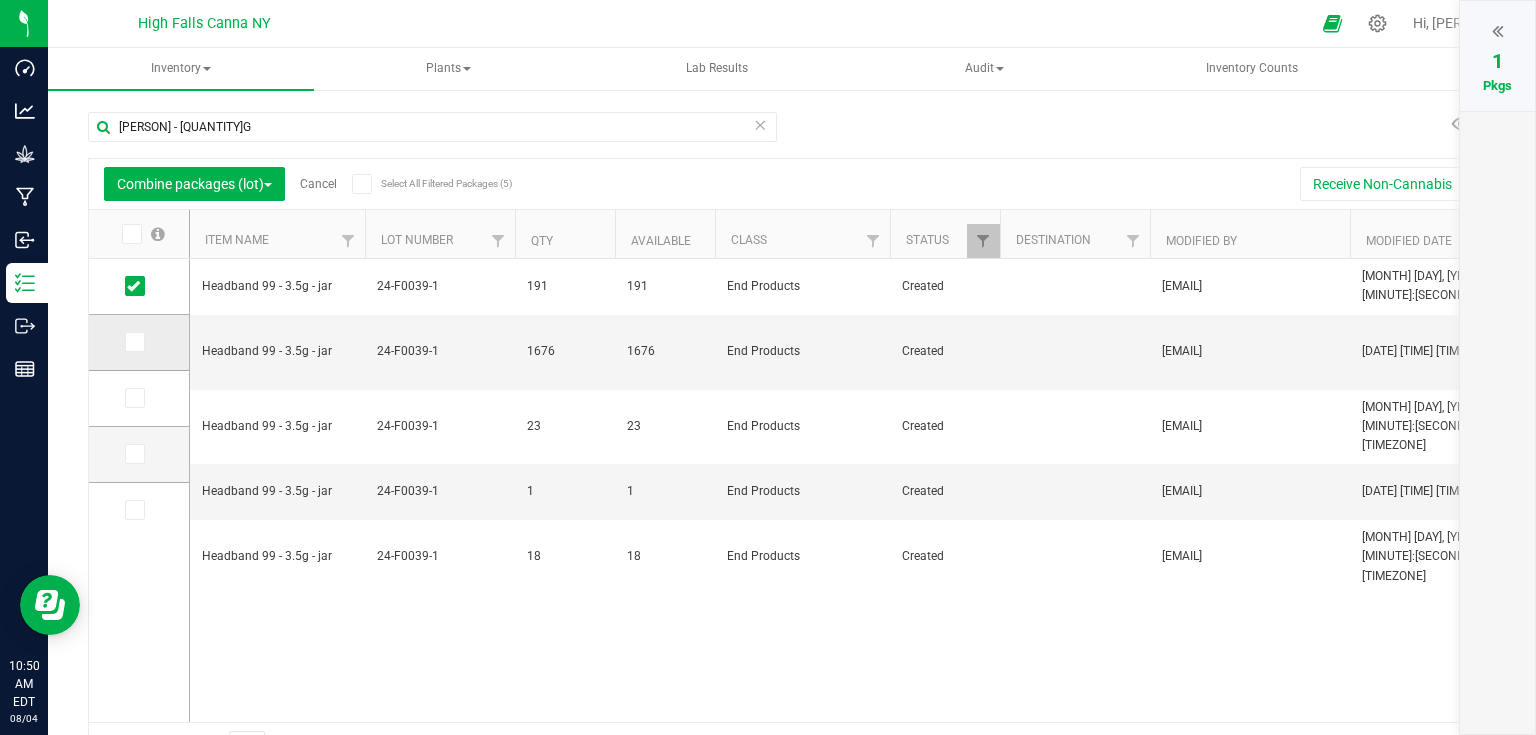 click at bounding box center [133, 342] 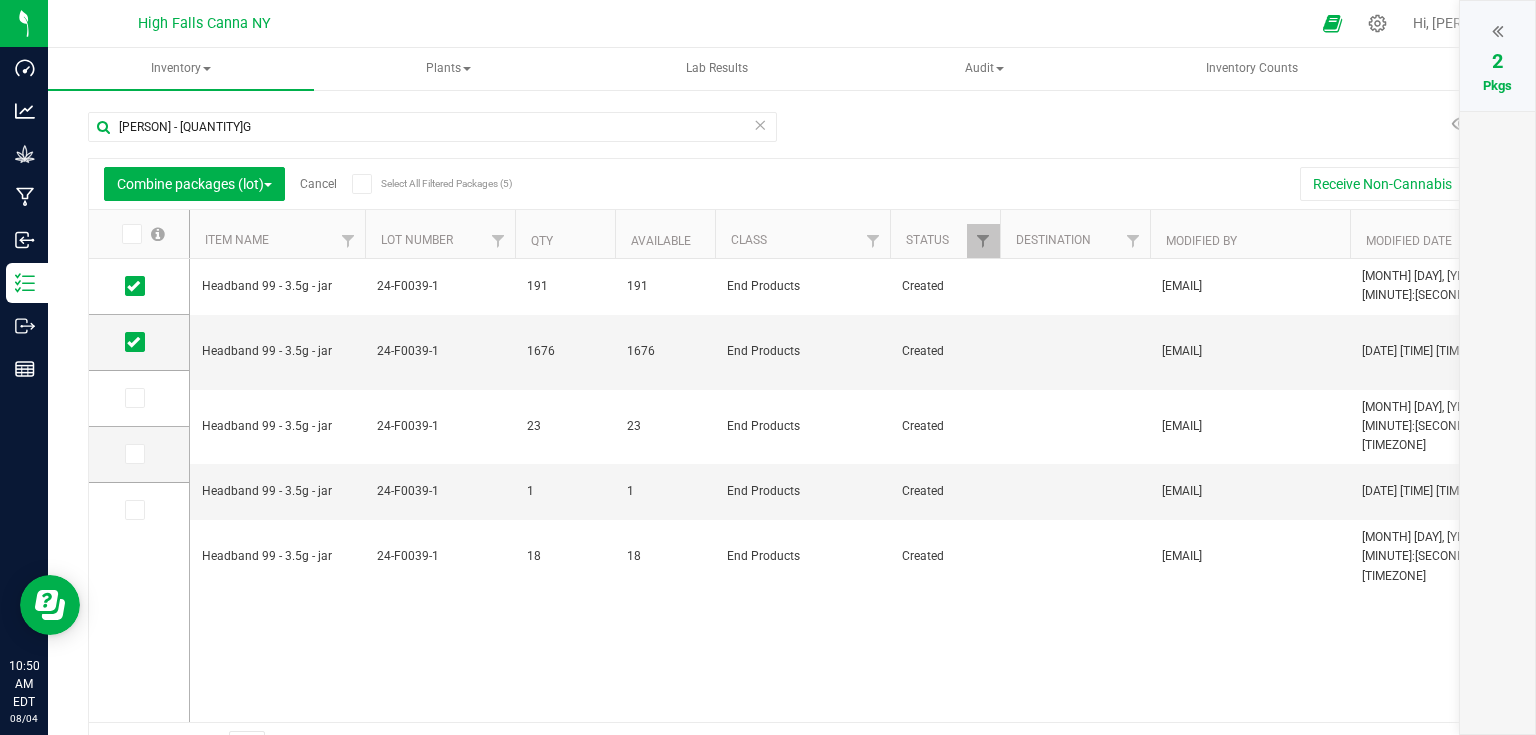 click on "2   Pkgs" at bounding box center [1497, 56] 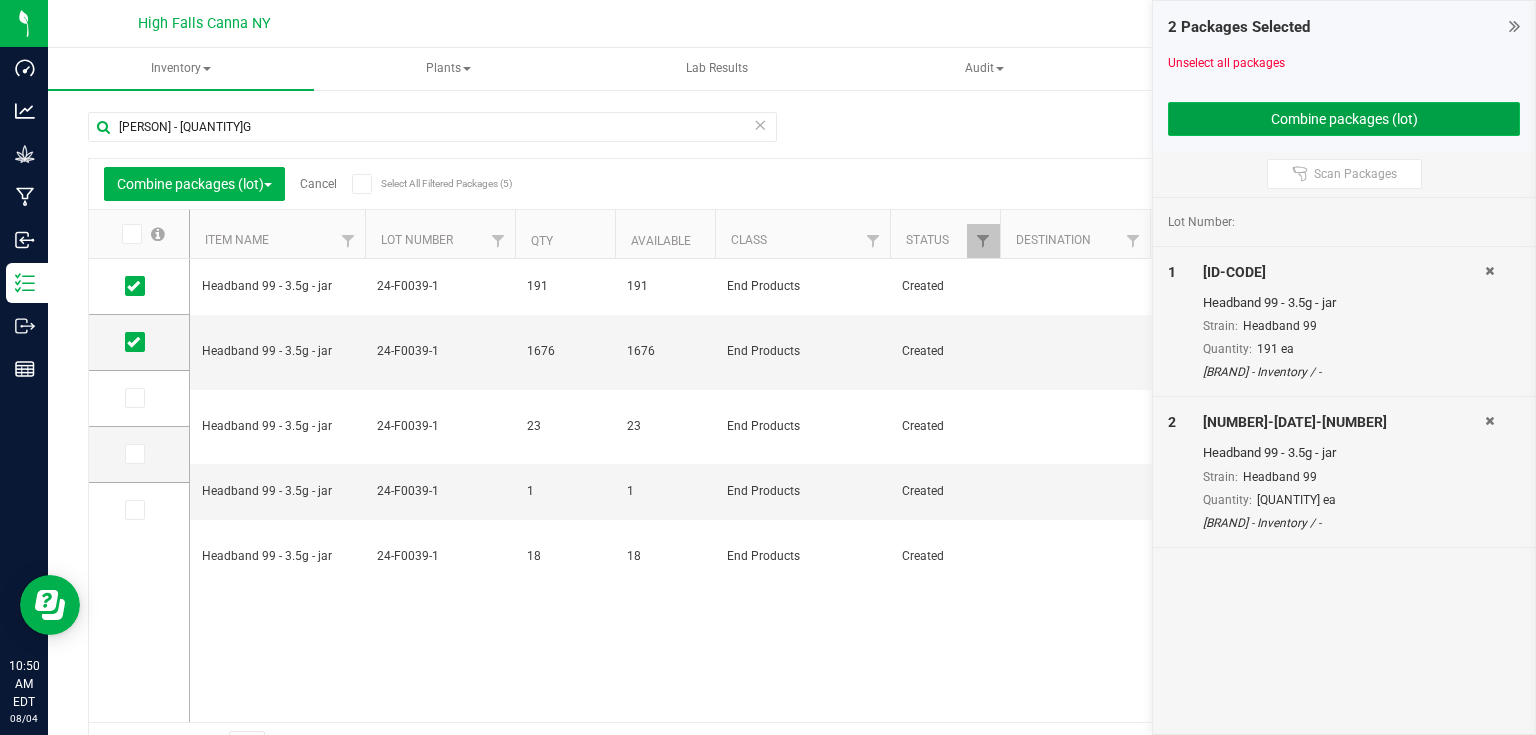click on "Combine packages (lot)" at bounding box center [1344, 119] 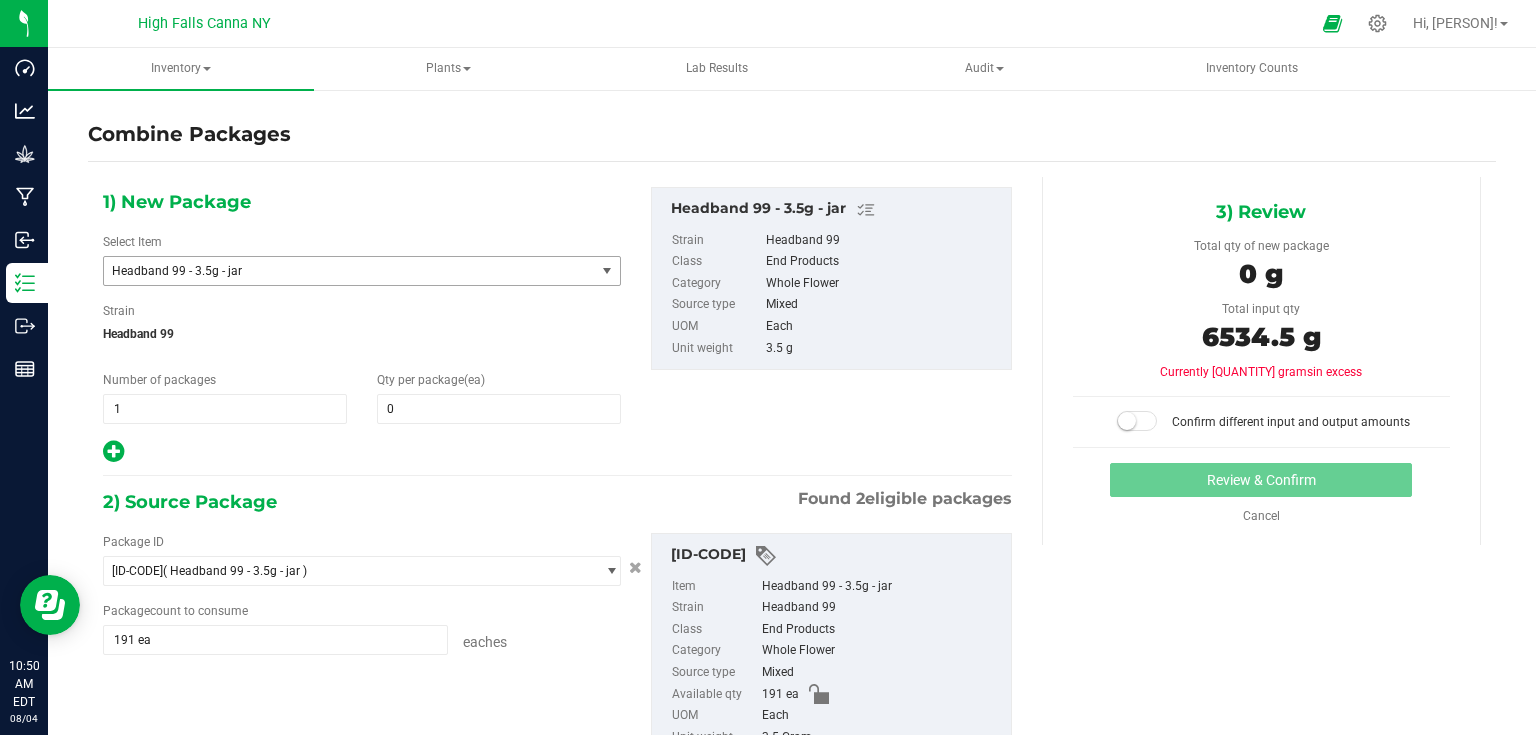 scroll, scrollTop: 240, scrollLeft: 0, axis: vertical 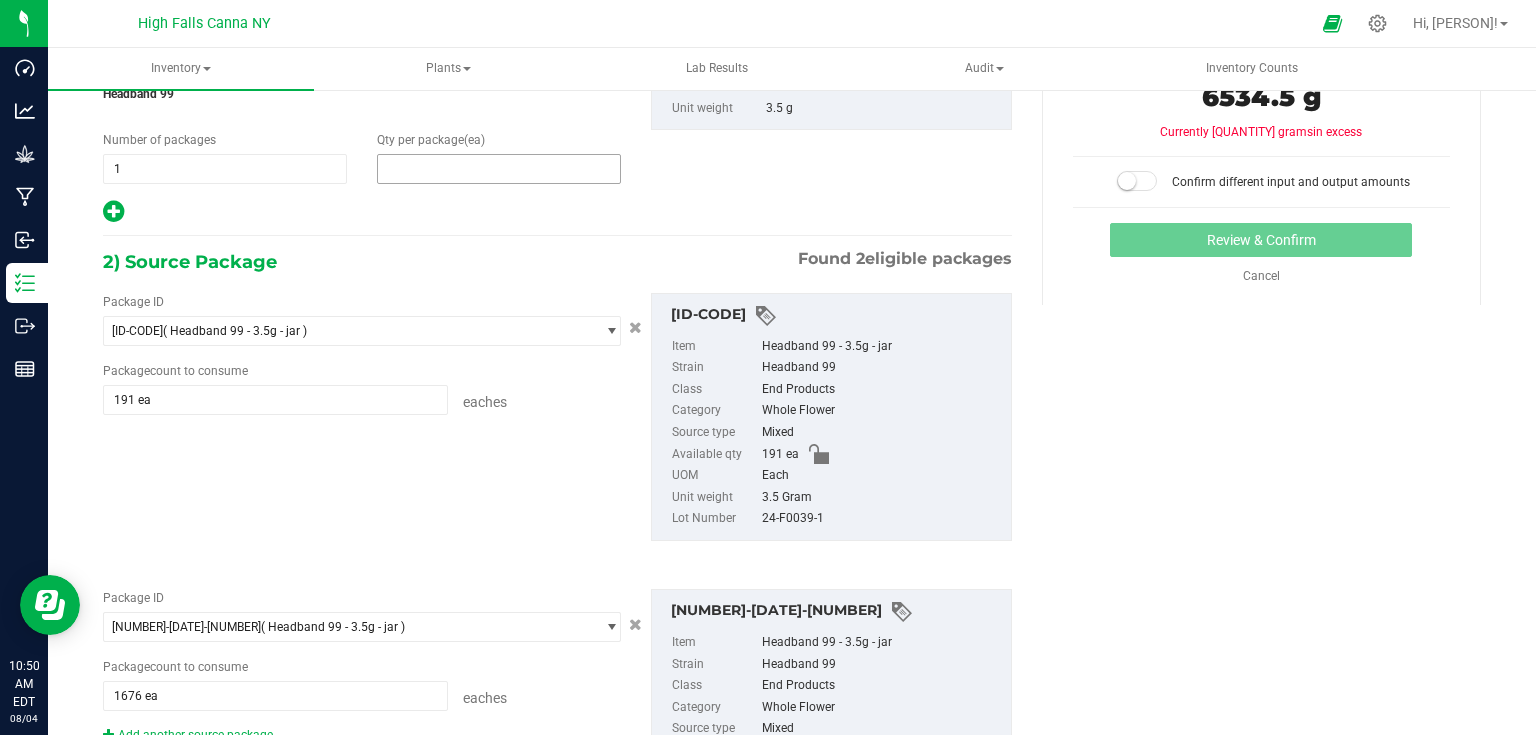 click at bounding box center [499, 169] 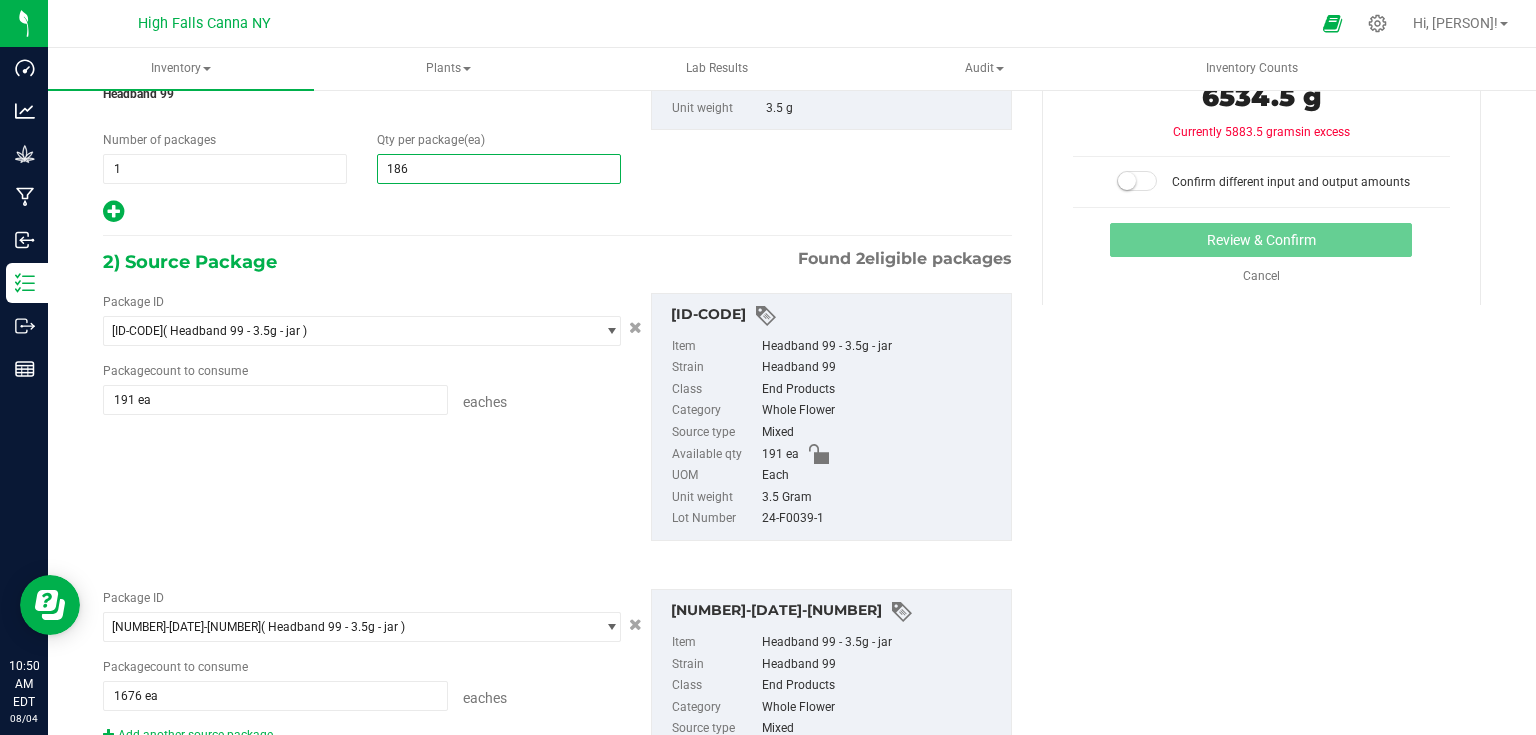 type on "1867" 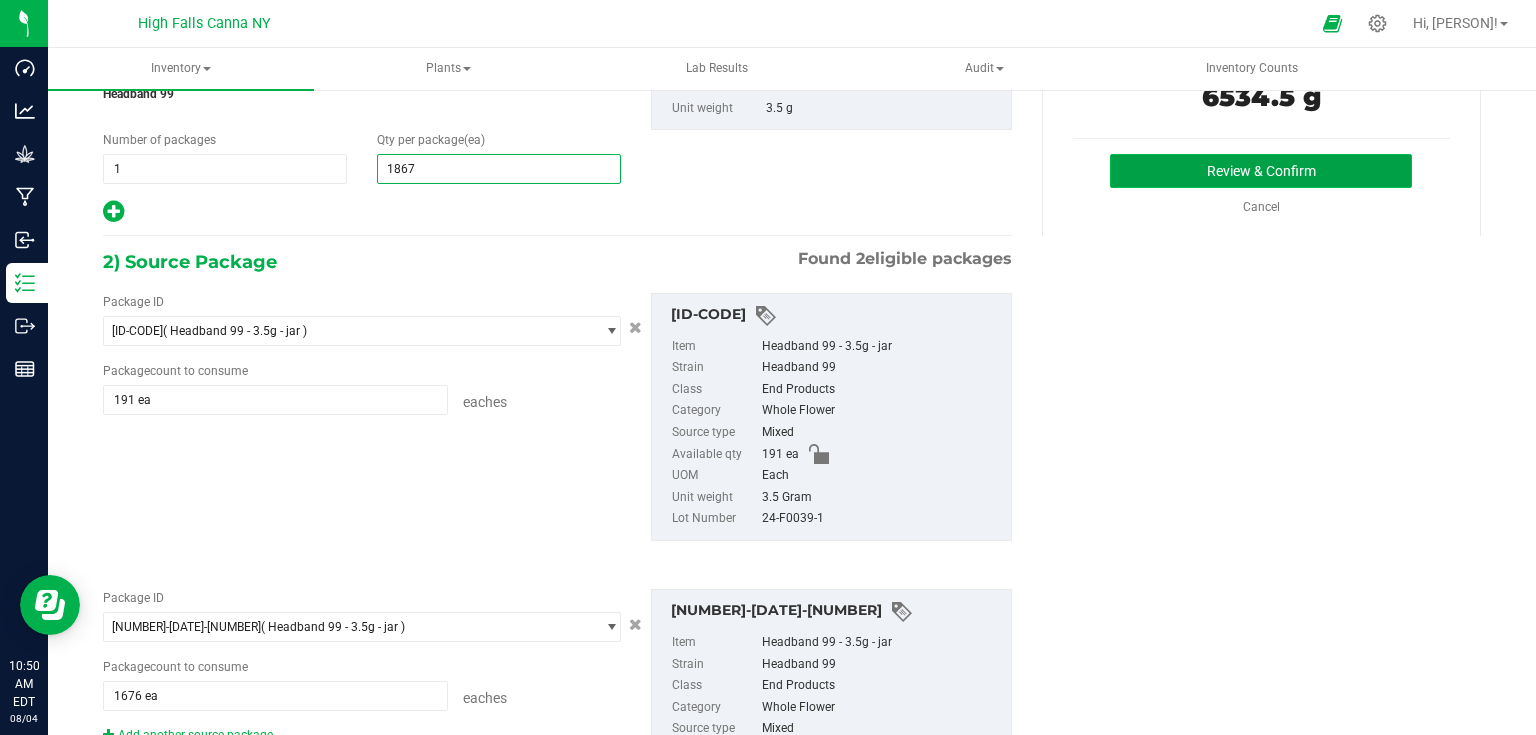 type on "1,867" 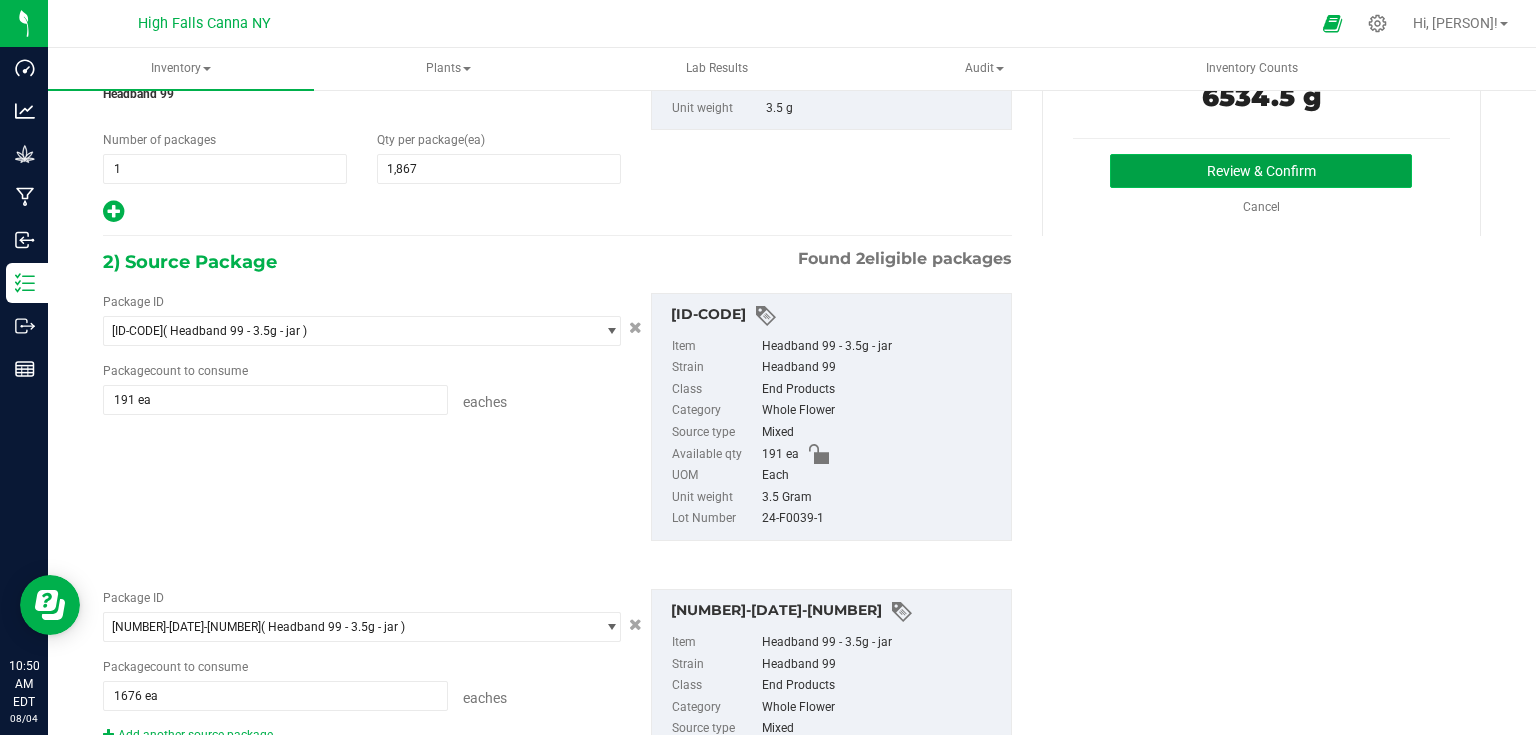 click on "Review & Confirm" at bounding box center [1261, 171] 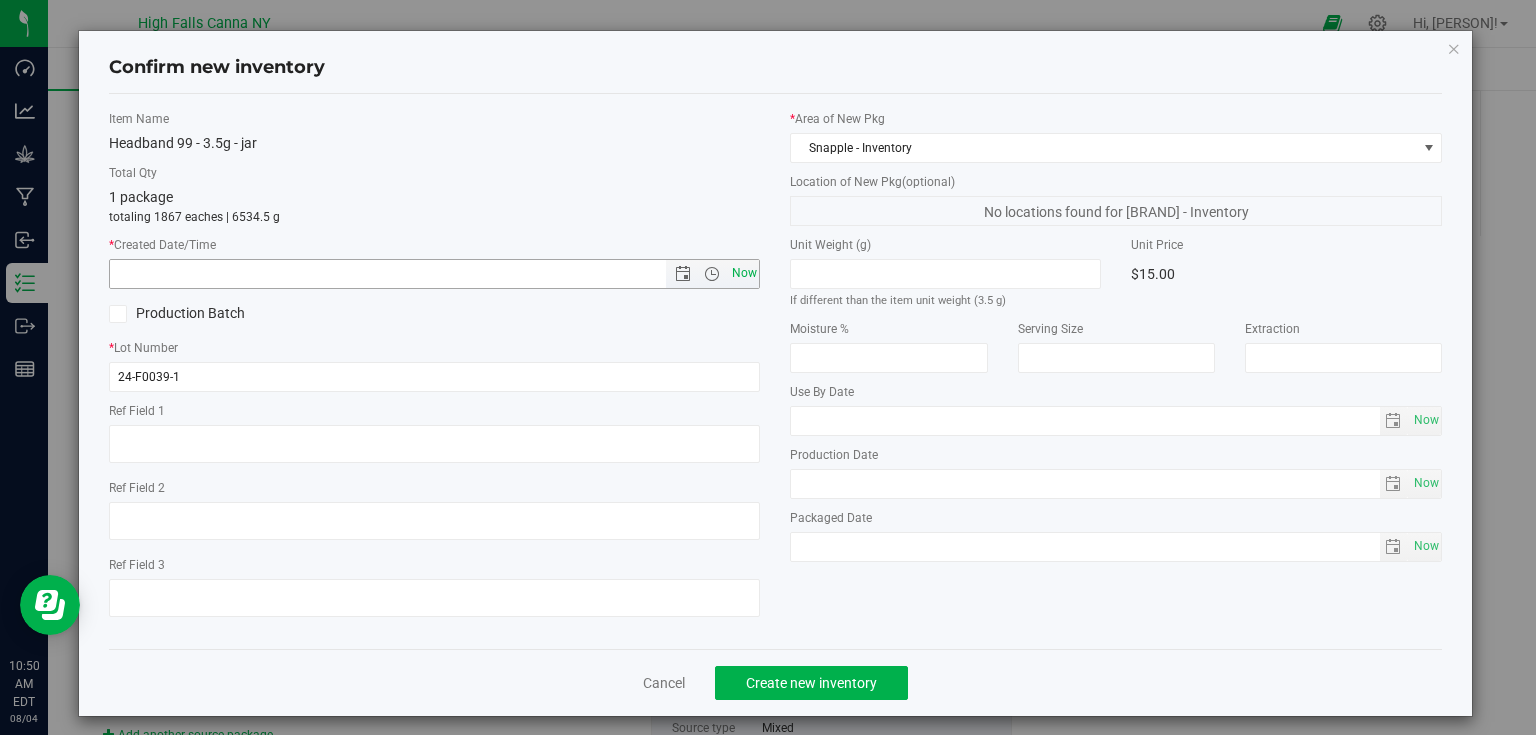 click on "Now" at bounding box center [744, 273] 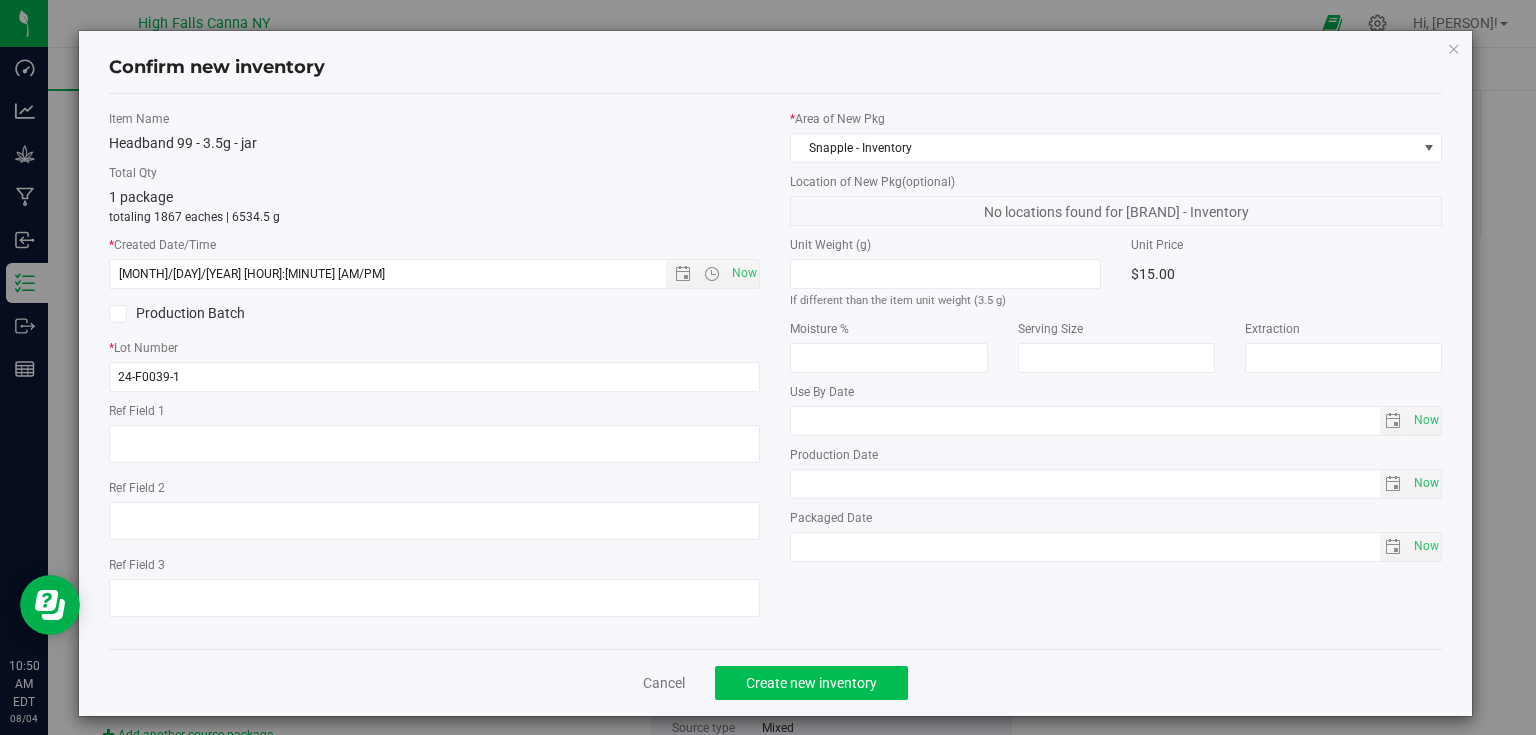 drag, startPoint x: 792, startPoint y: 505, endPoint x: 844, endPoint y: 691, distance: 193.13208 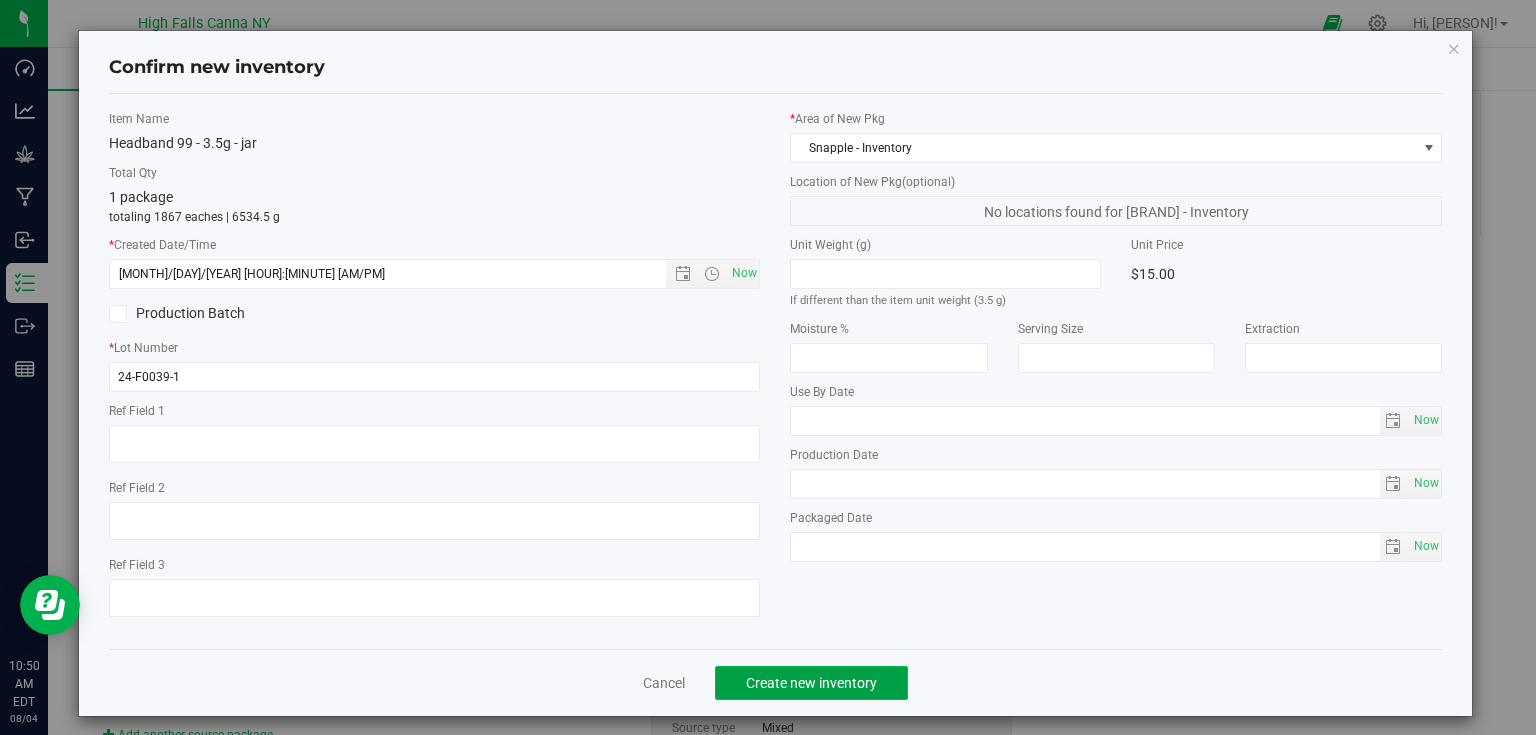 click on "Create new inventory" 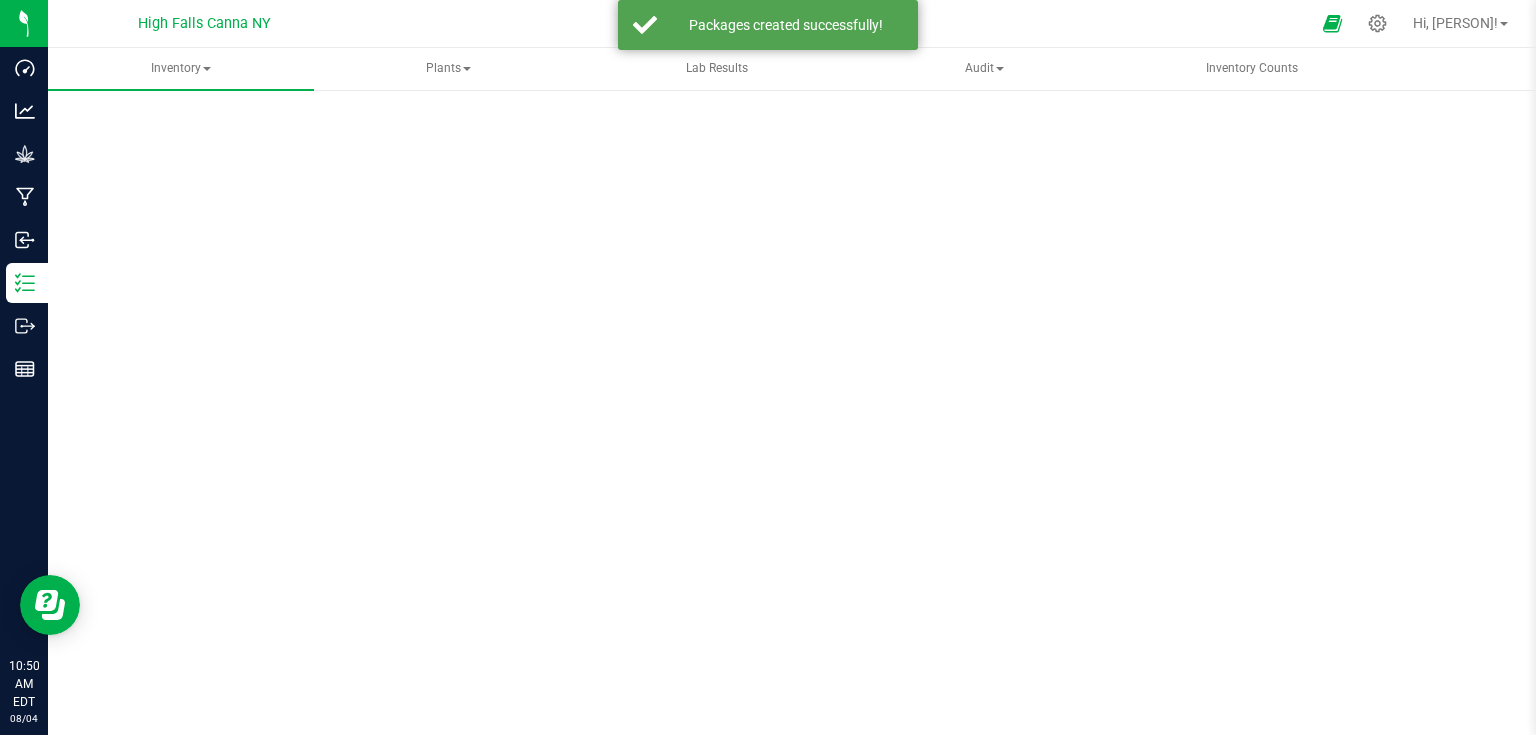 scroll, scrollTop: 0, scrollLeft: 0, axis: both 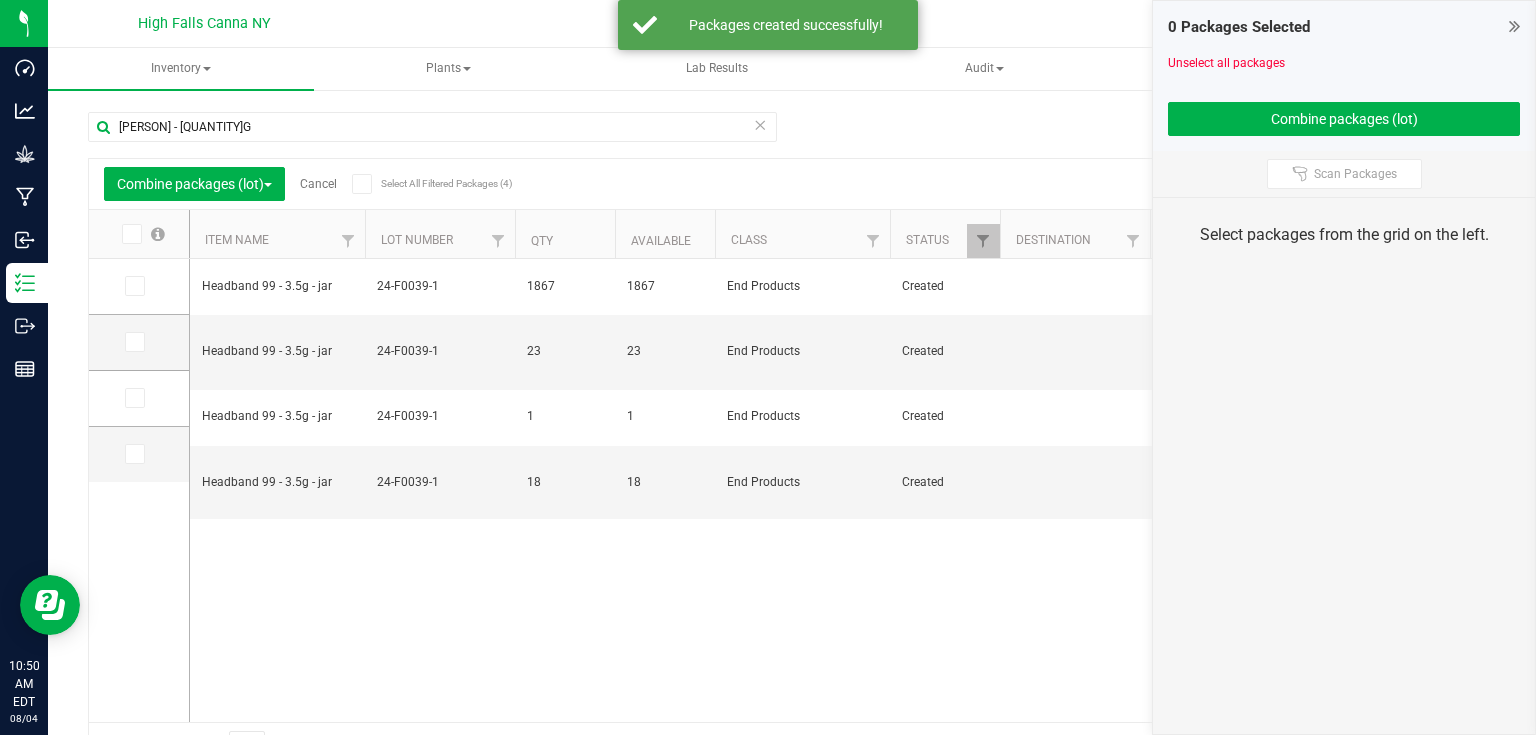 click at bounding box center [1514, 26] 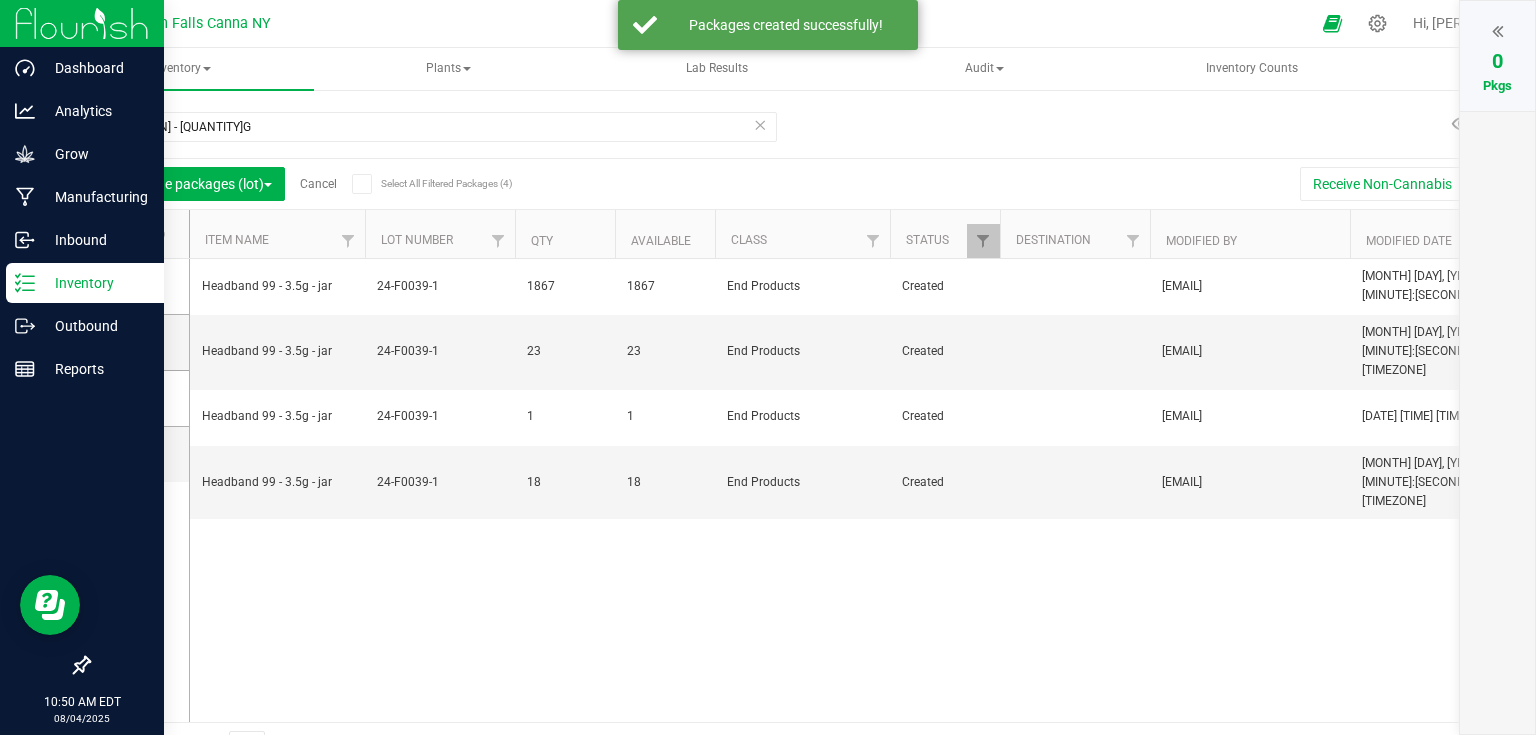click at bounding box center (82, 23) 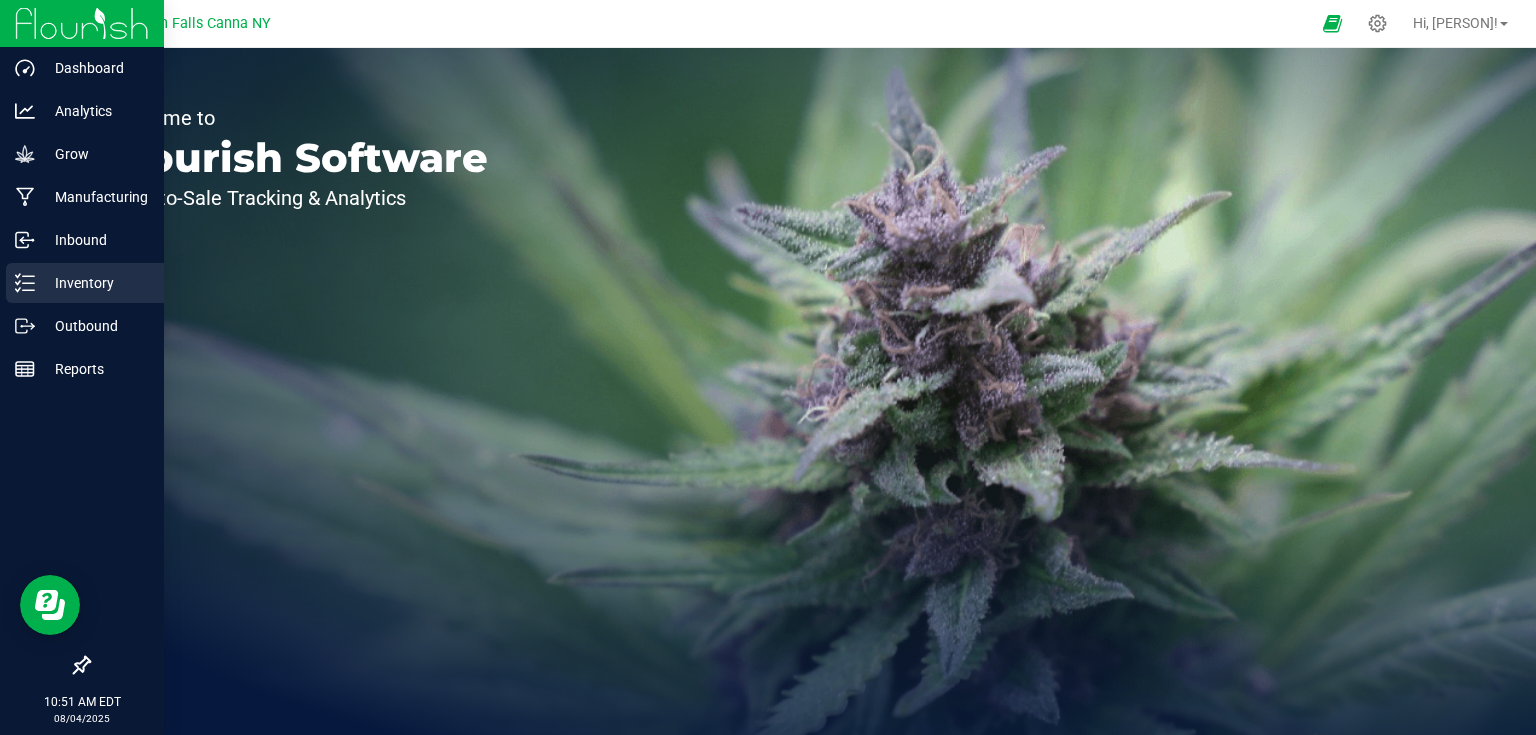 click on "Inventory" at bounding box center [95, 283] 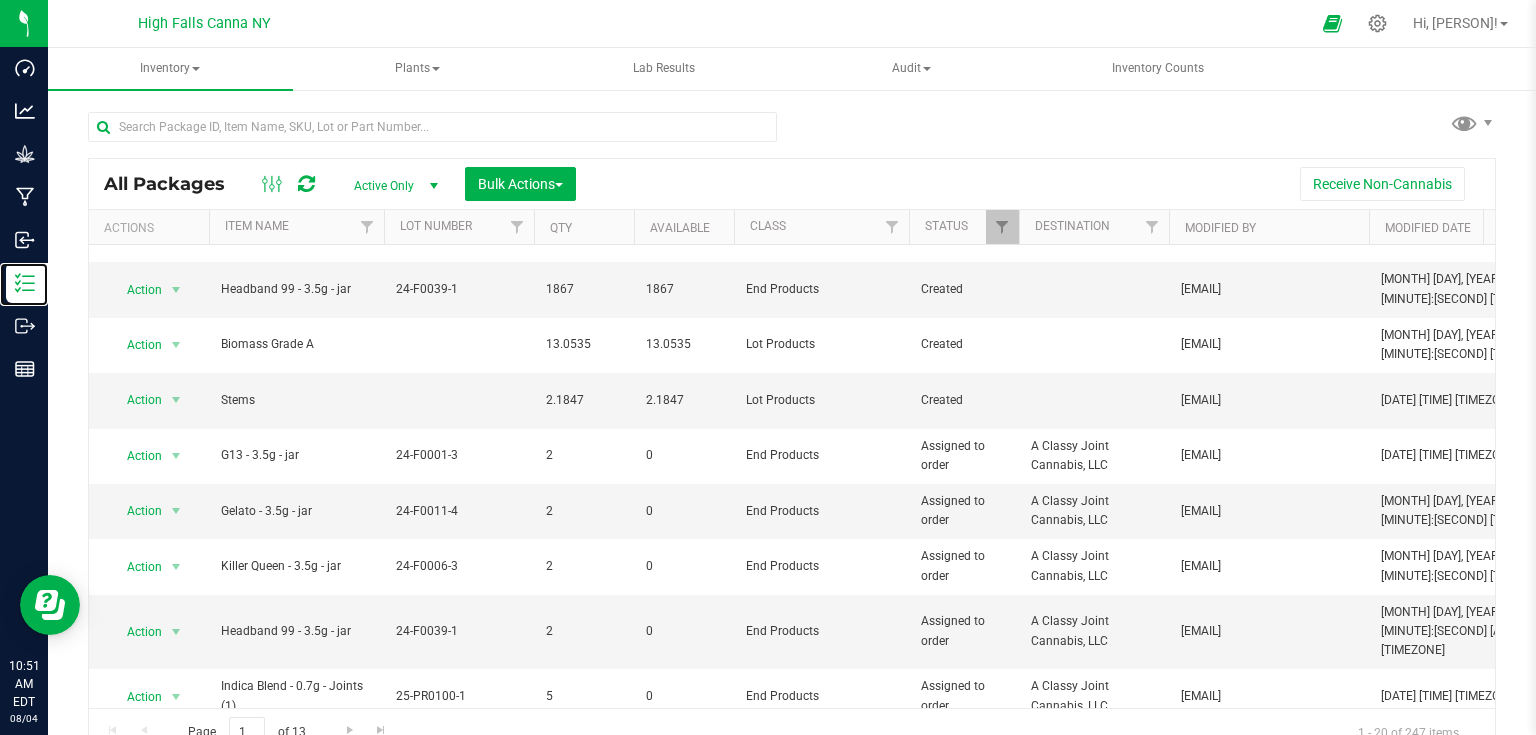 scroll, scrollTop: 0, scrollLeft: 0, axis: both 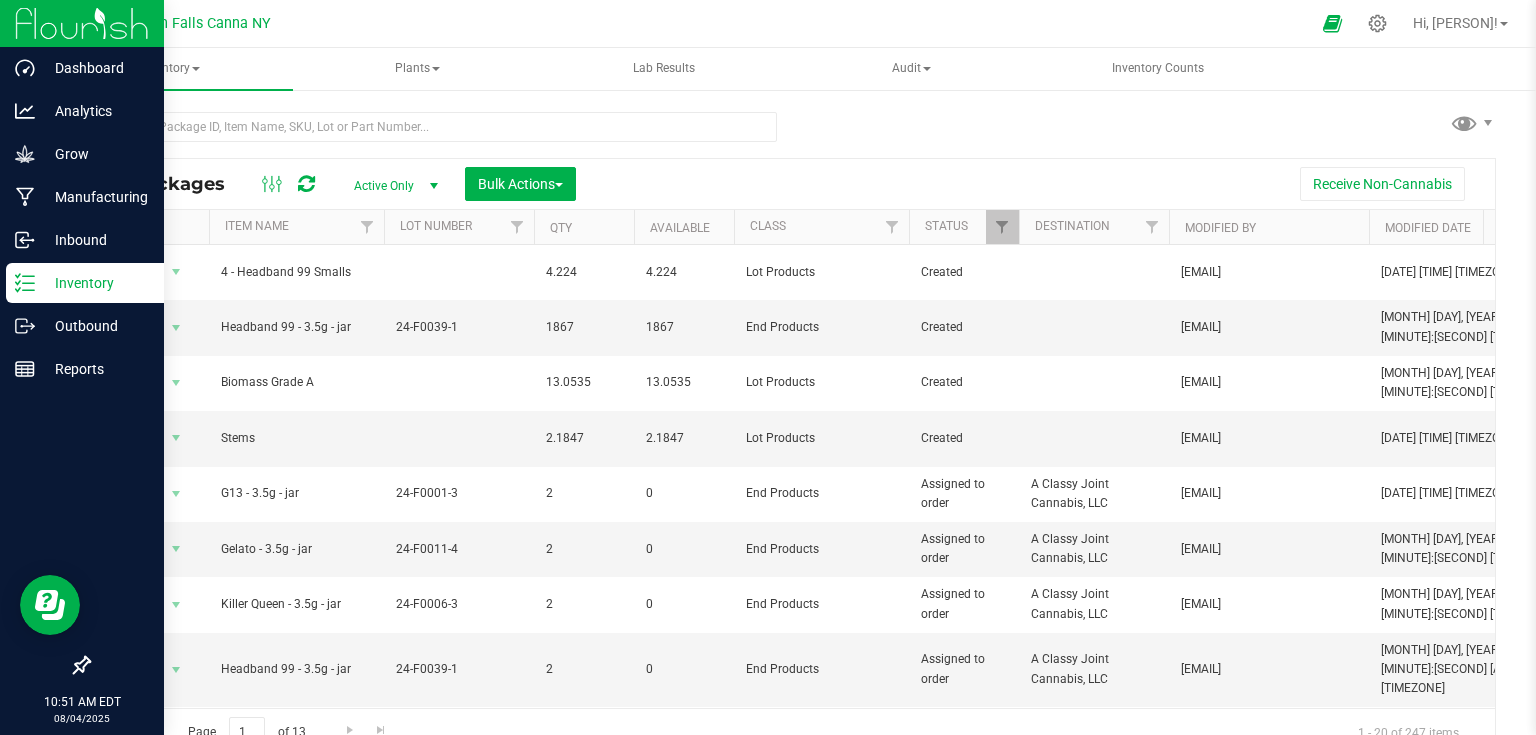 click at bounding box center [82, 23] 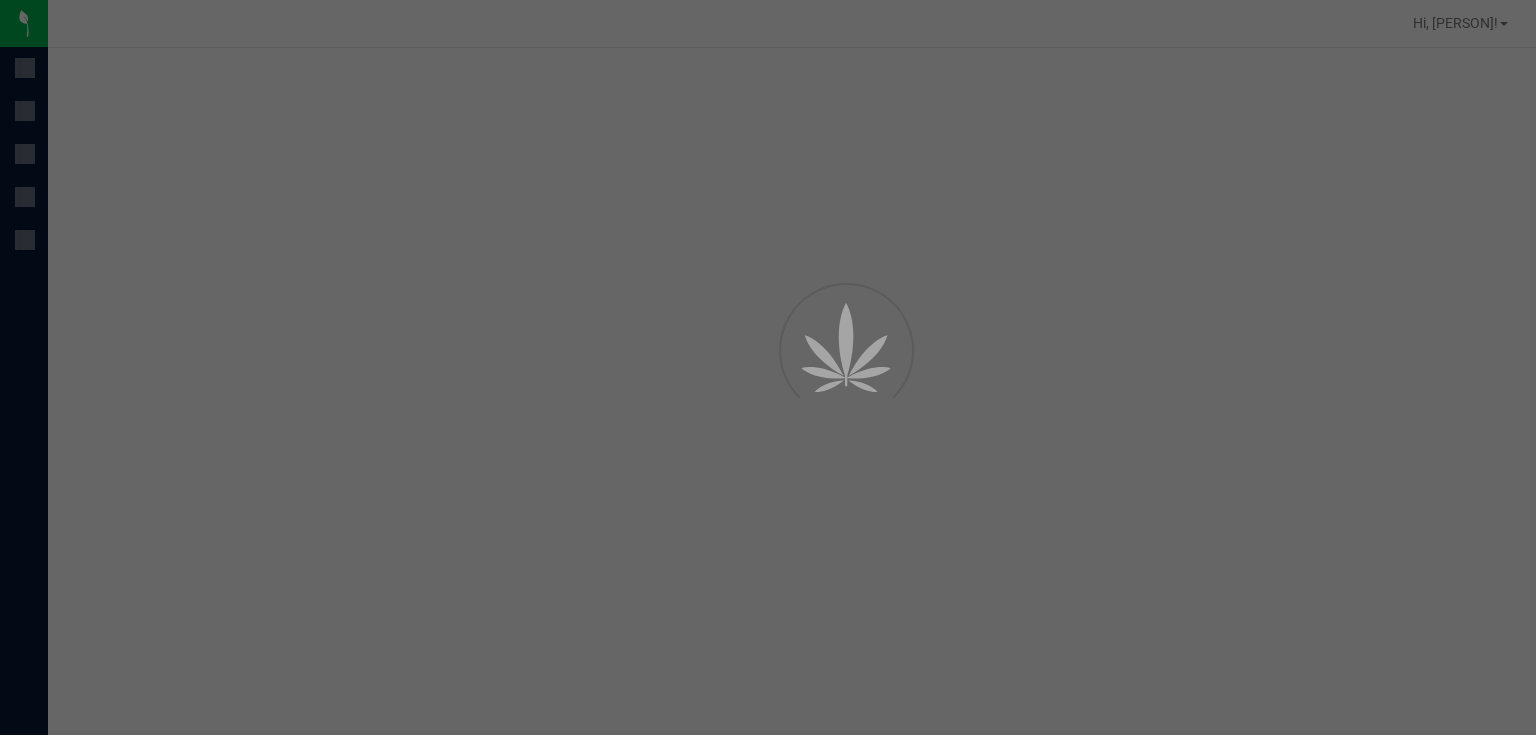 scroll, scrollTop: 0, scrollLeft: 0, axis: both 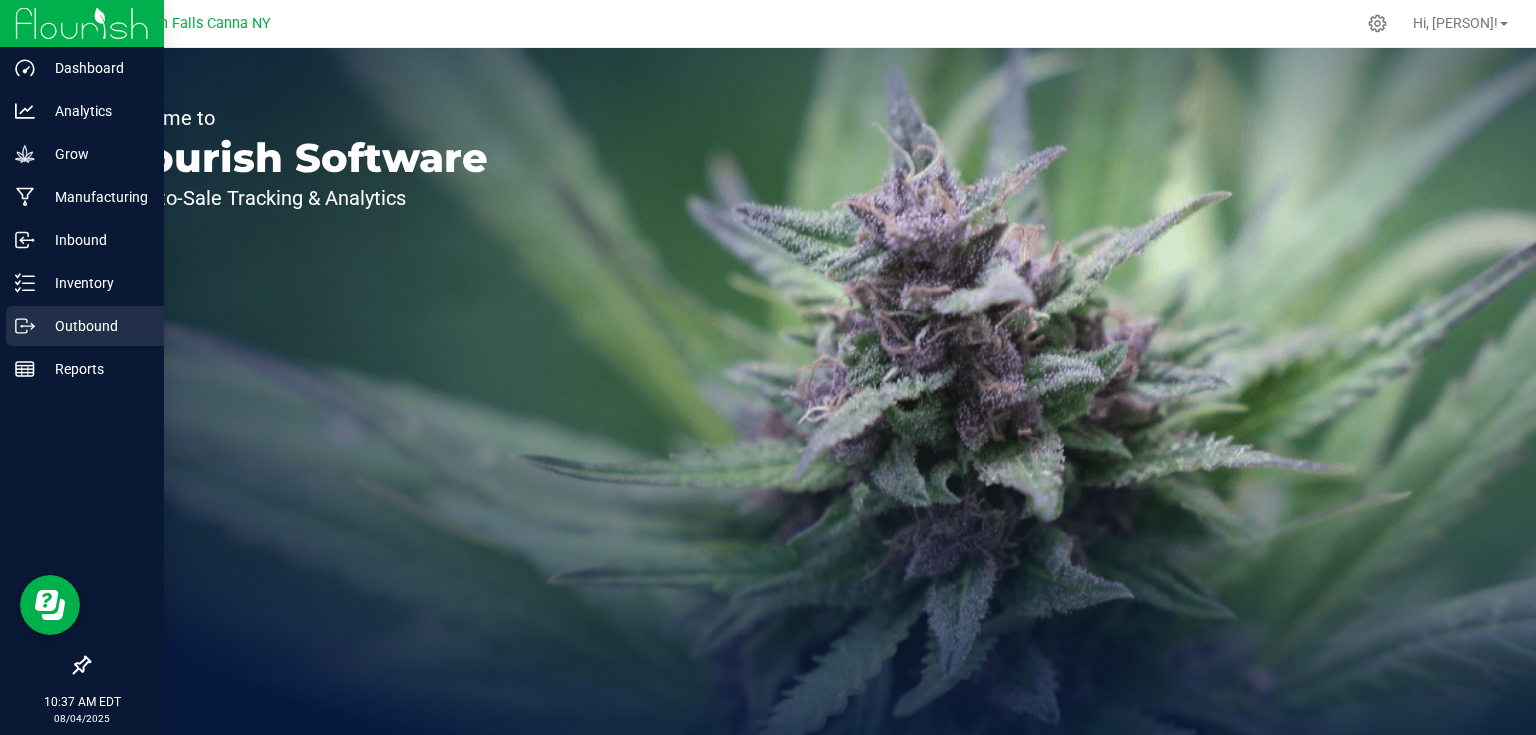 click on "Outbound" at bounding box center [95, 326] 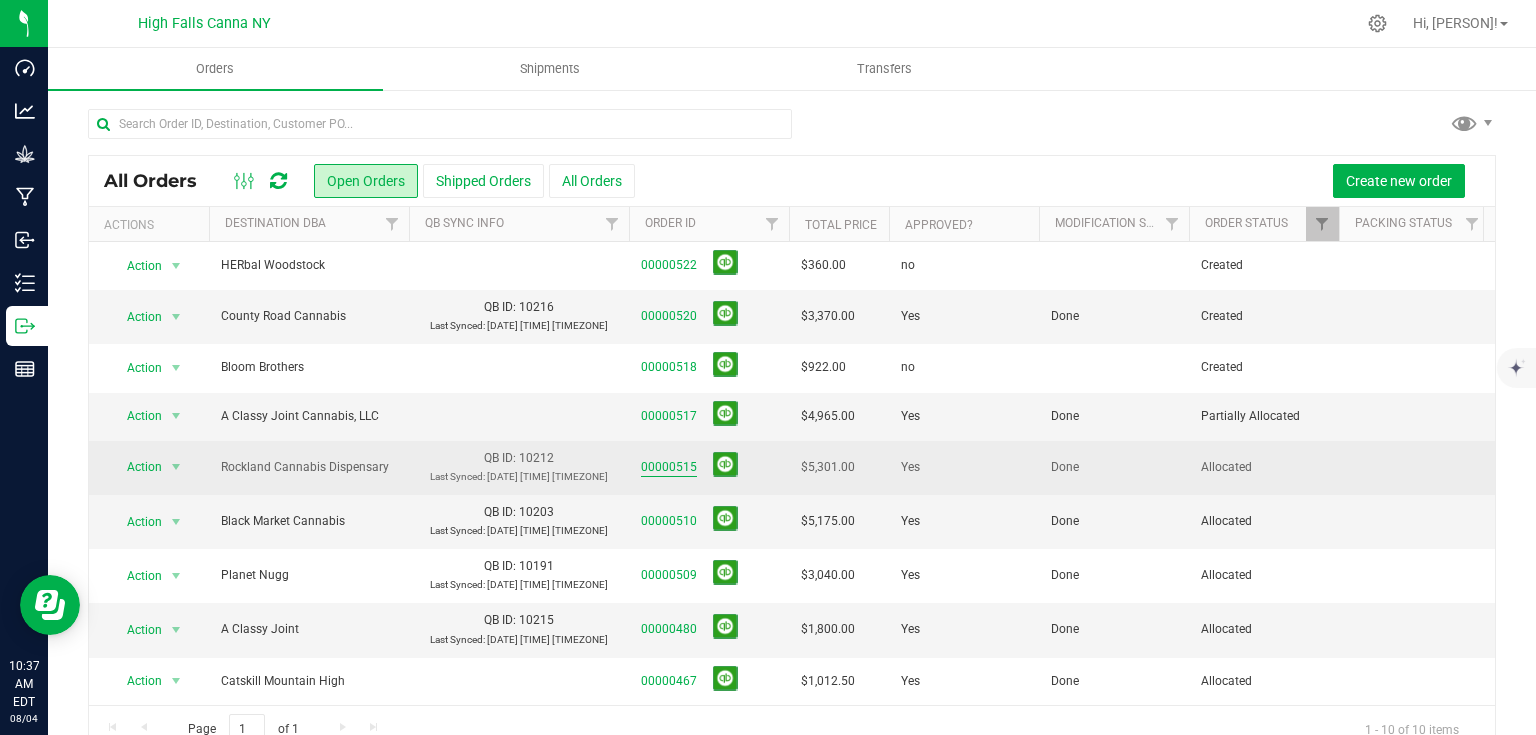 click on "00000515" at bounding box center [669, 467] 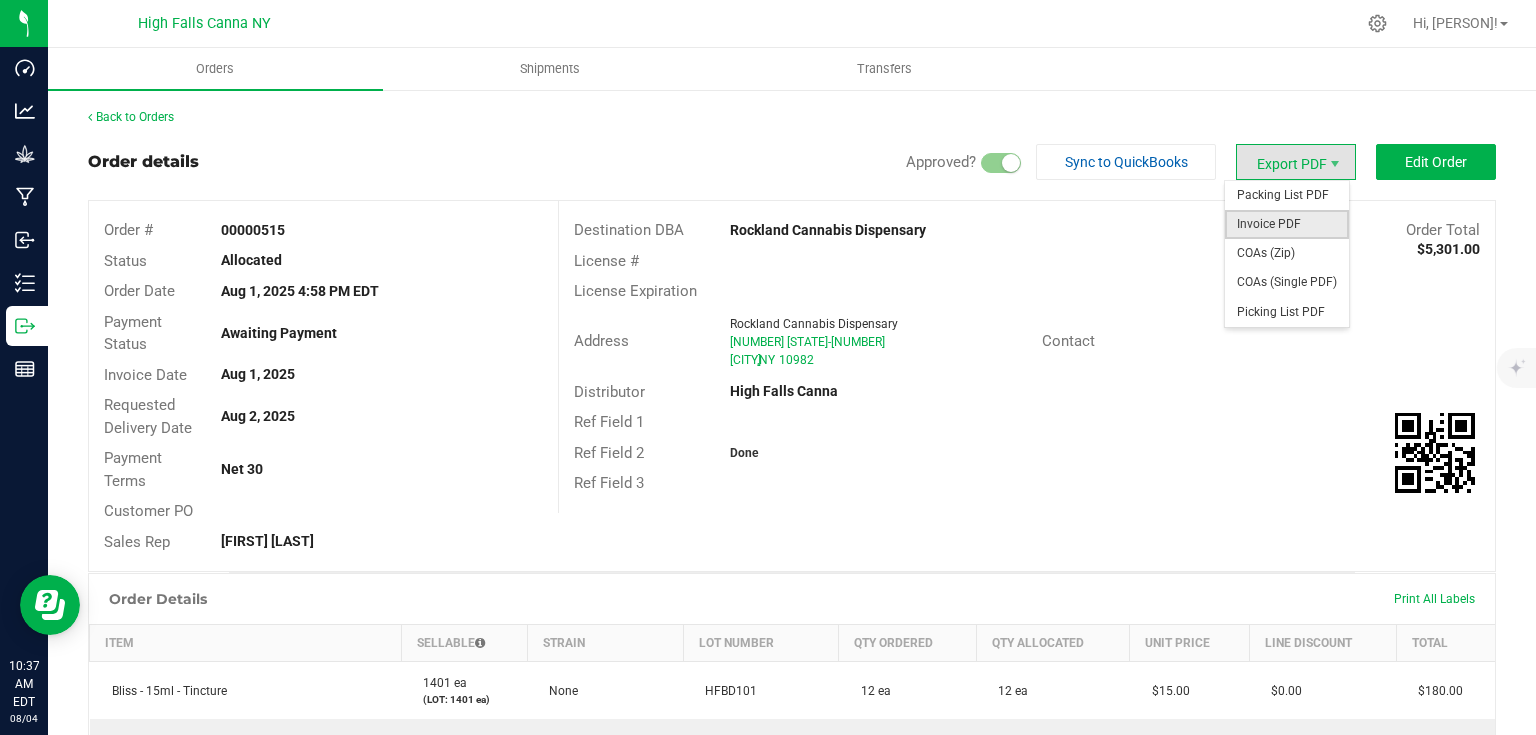 click on "Invoice PDF" at bounding box center [1287, 224] 